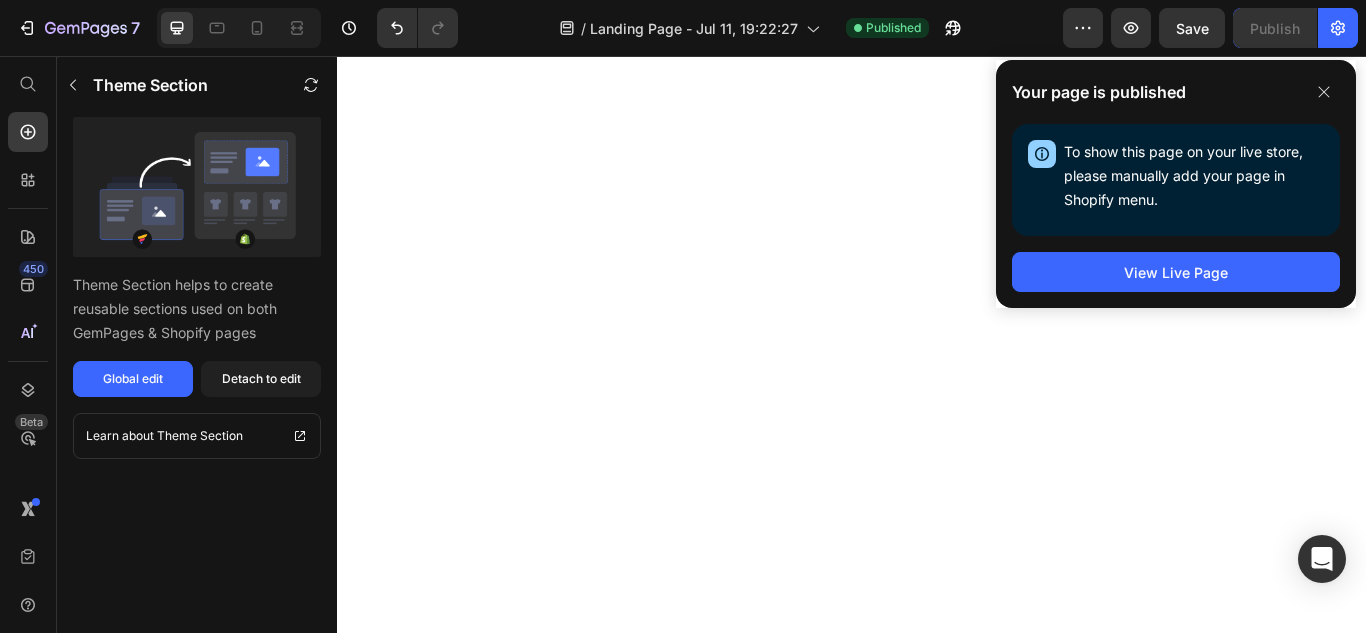 scroll, scrollTop: 0, scrollLeft: 0, axis: both 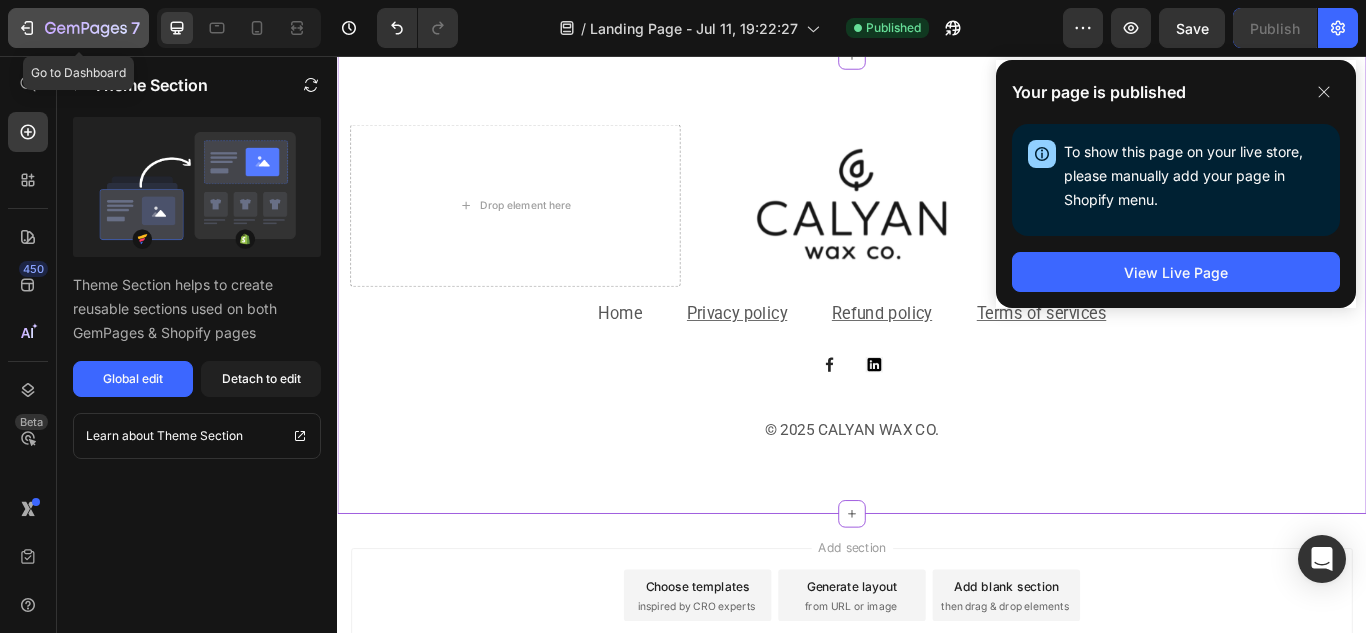 click 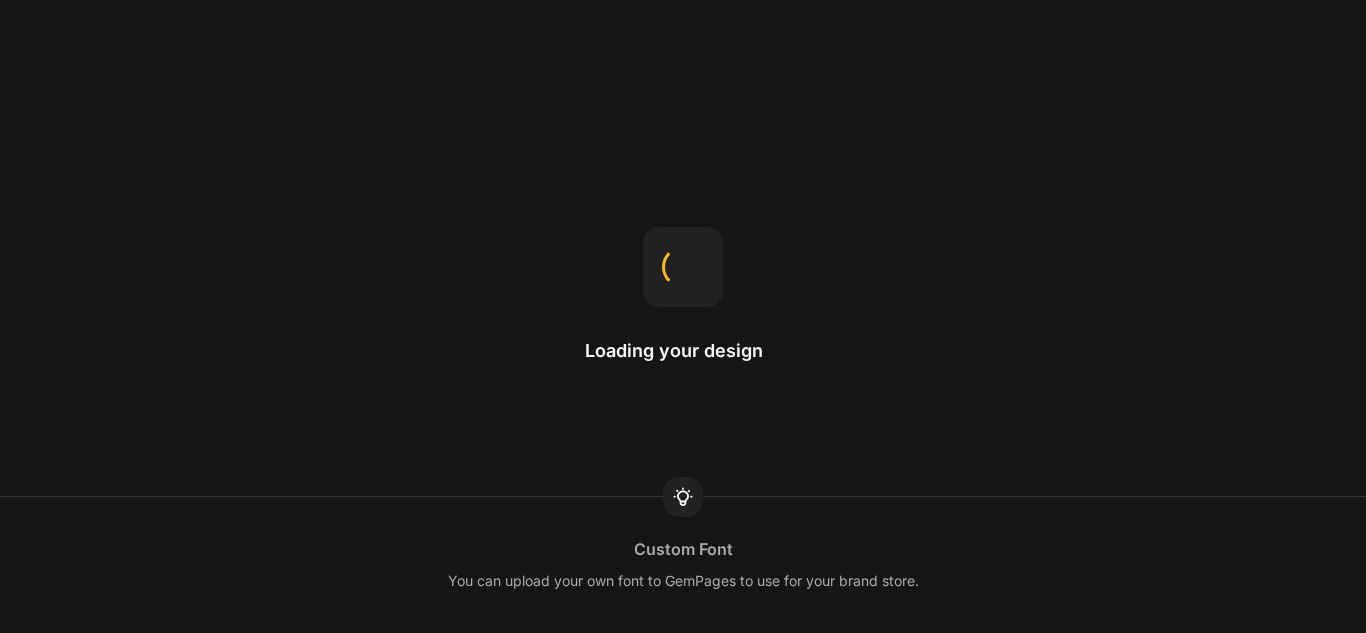 scroll, scrollTop: 0, scrollLeft: 0, axis: both 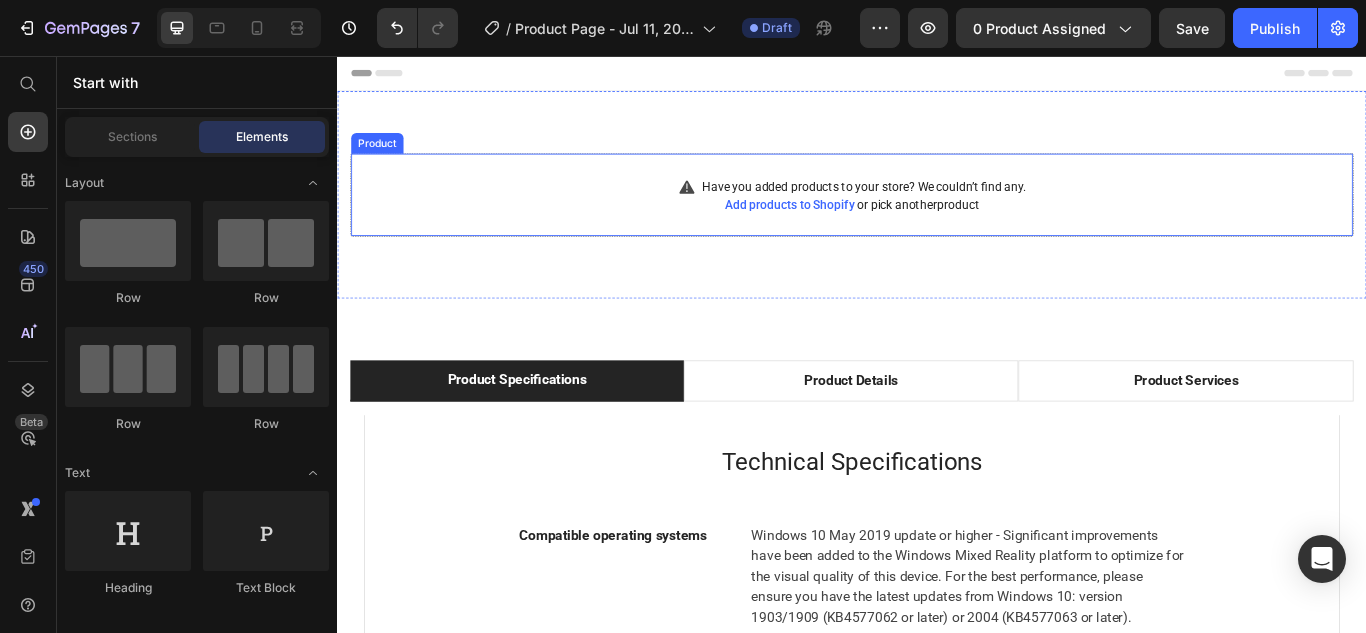 click on "Add products to Shopify" at bounding box center (864, 229) 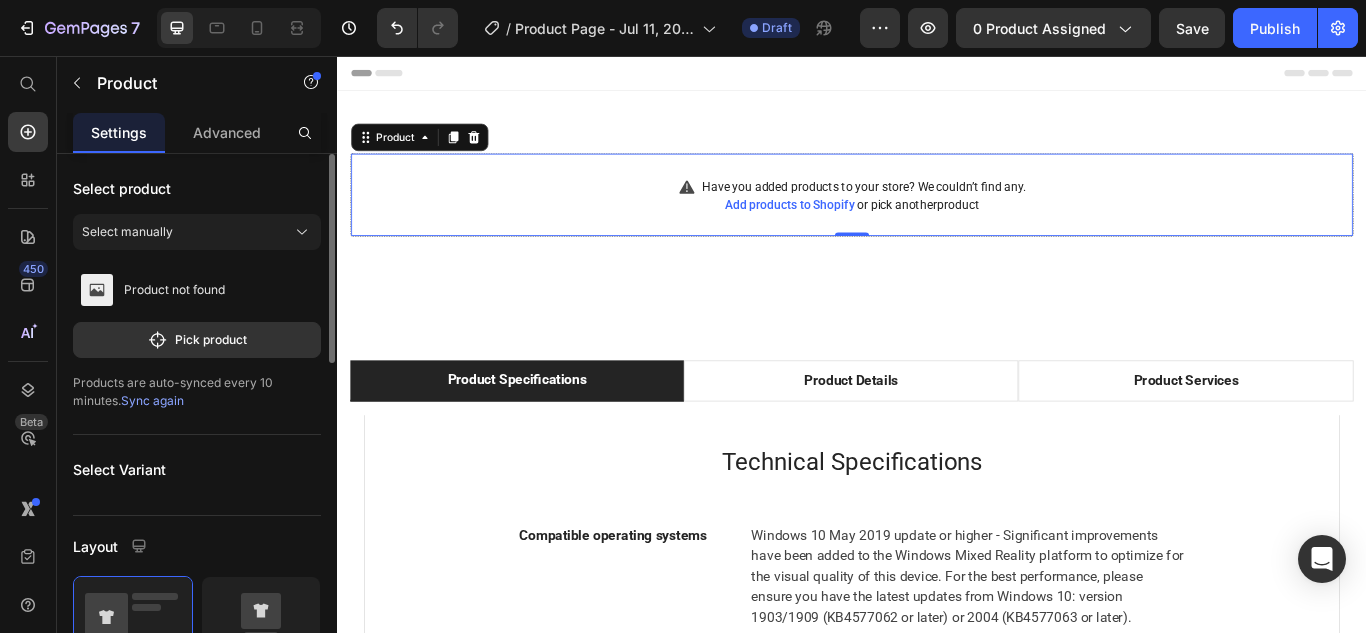 drag, startPoint x: 166, startPoint y: 394, endPoint x: 96, endPoint y: 300, distance: 117.20068 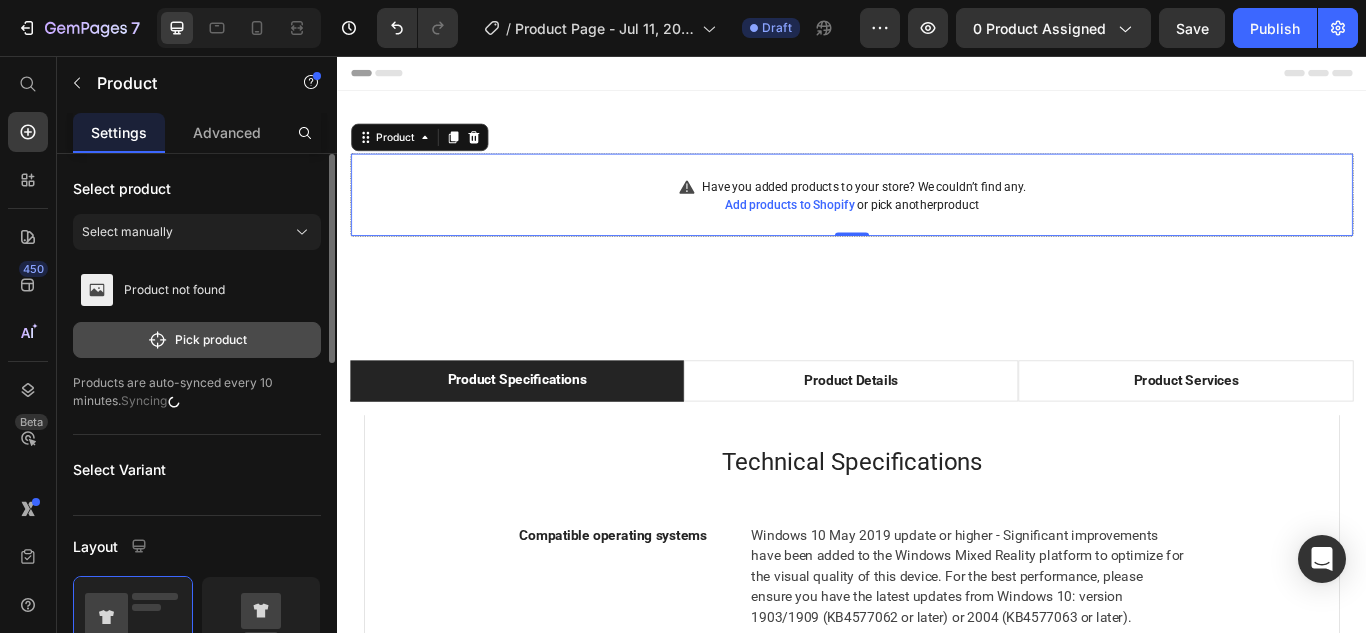 click on "Pick product" at bounding box center [197, 340] 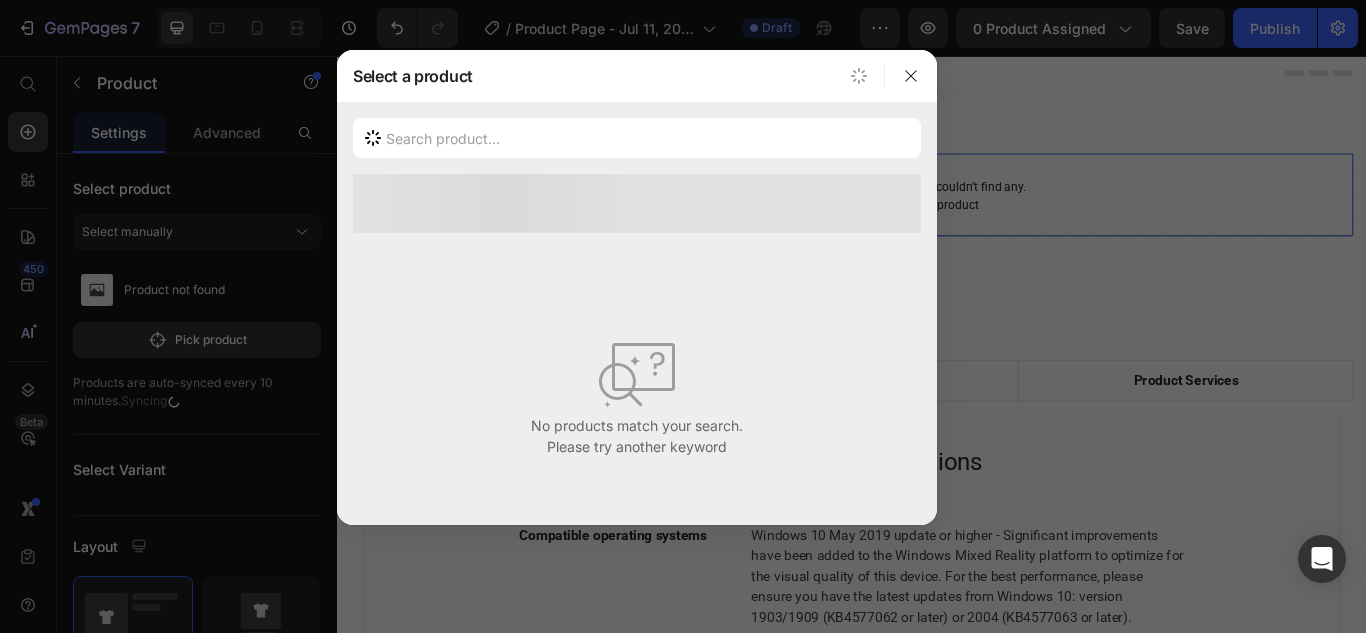 click at bounding box center [683, 316] 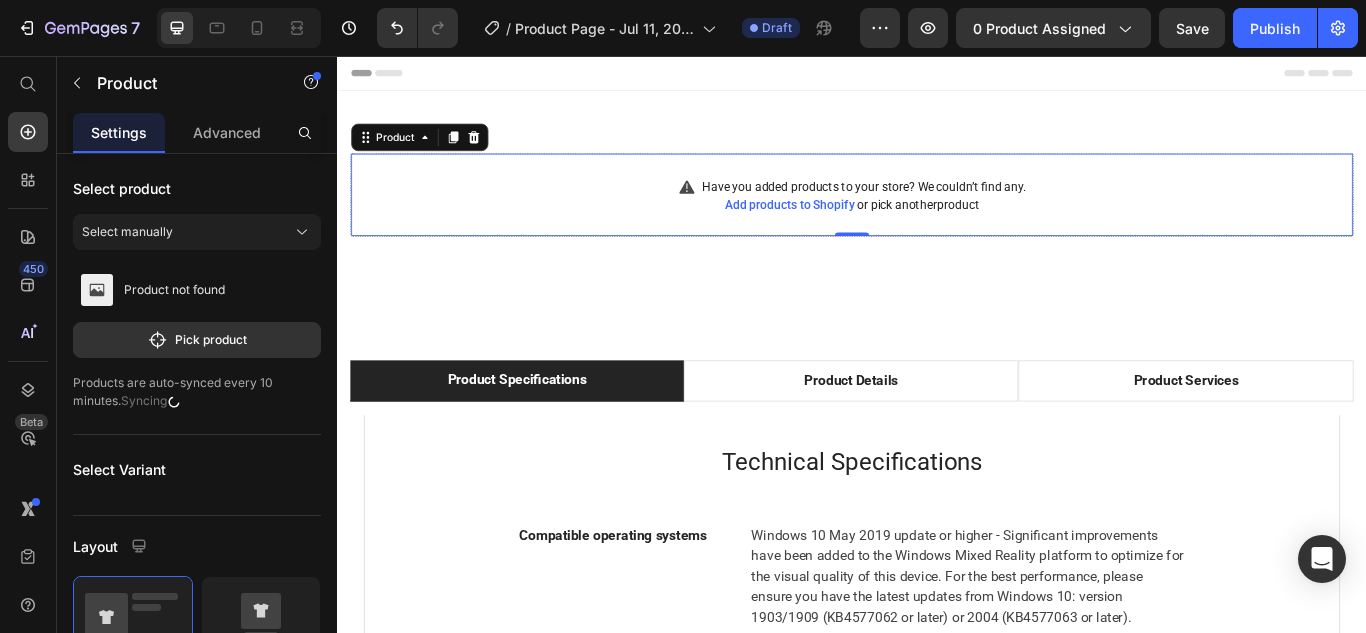 drag, startPoint x: 240, startPoint y: 413, endPoint x: 198, endPoint y: 423, distance: 43.174065 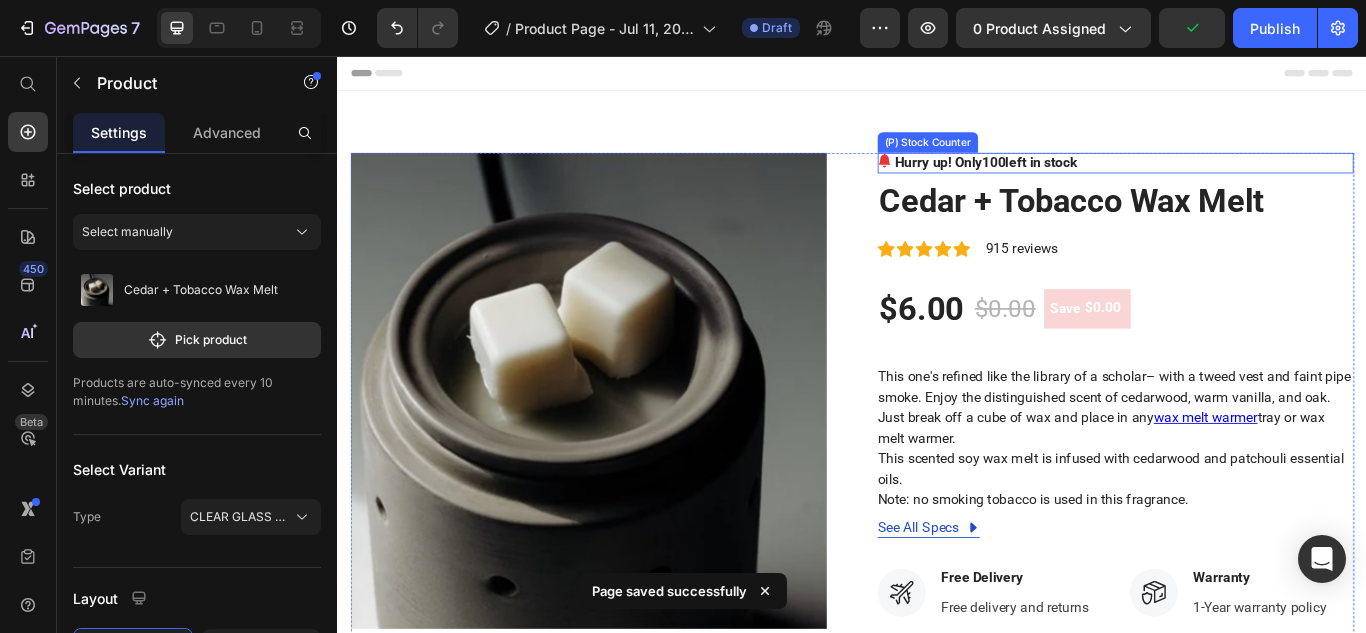 click on "Hurry up! Only  100  left in stock" at bounding box center [1093, 181] 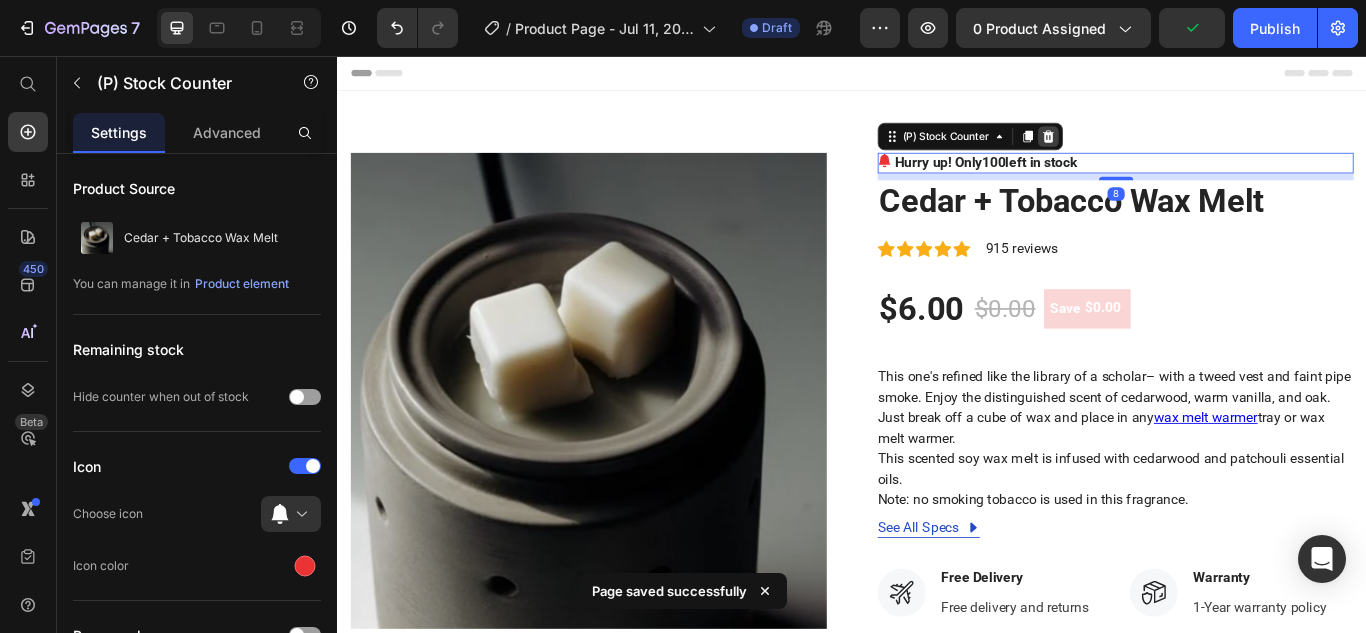 click at bounding box center [1166, 150] 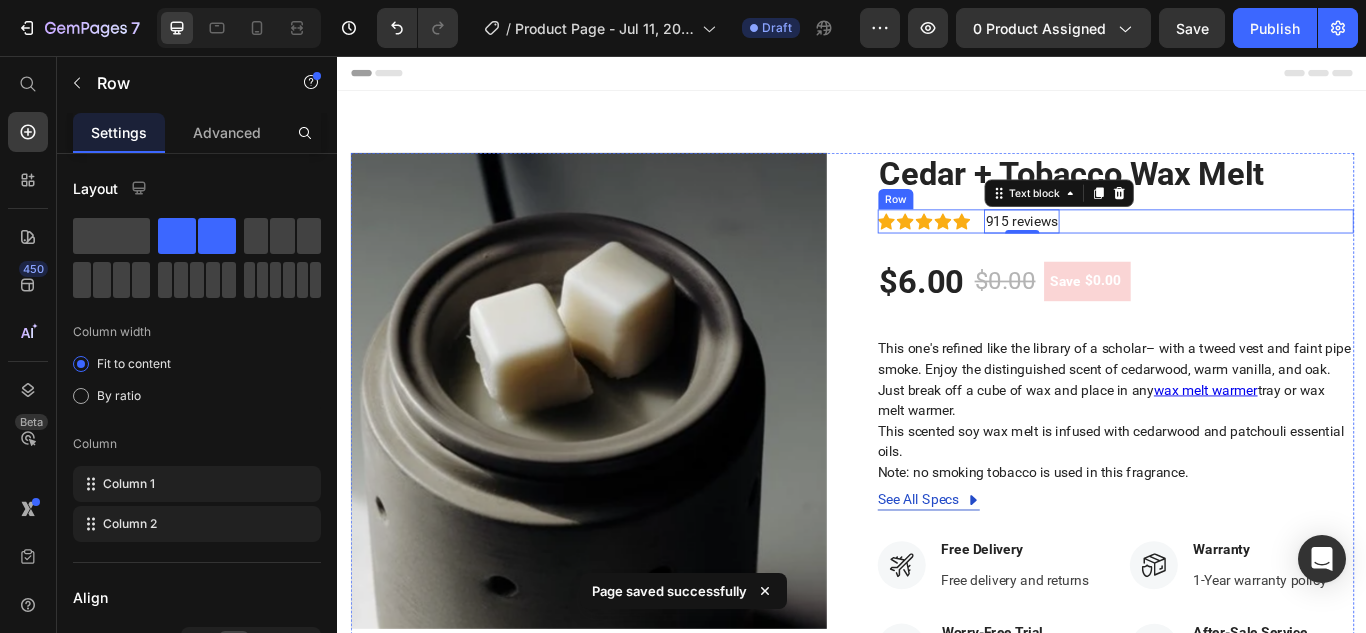 click on "Icon
Icon
Icon
Icon
Icon Icon List Hoz 915 reviews Text block   0 Row" at bounding box center [1244, 249] 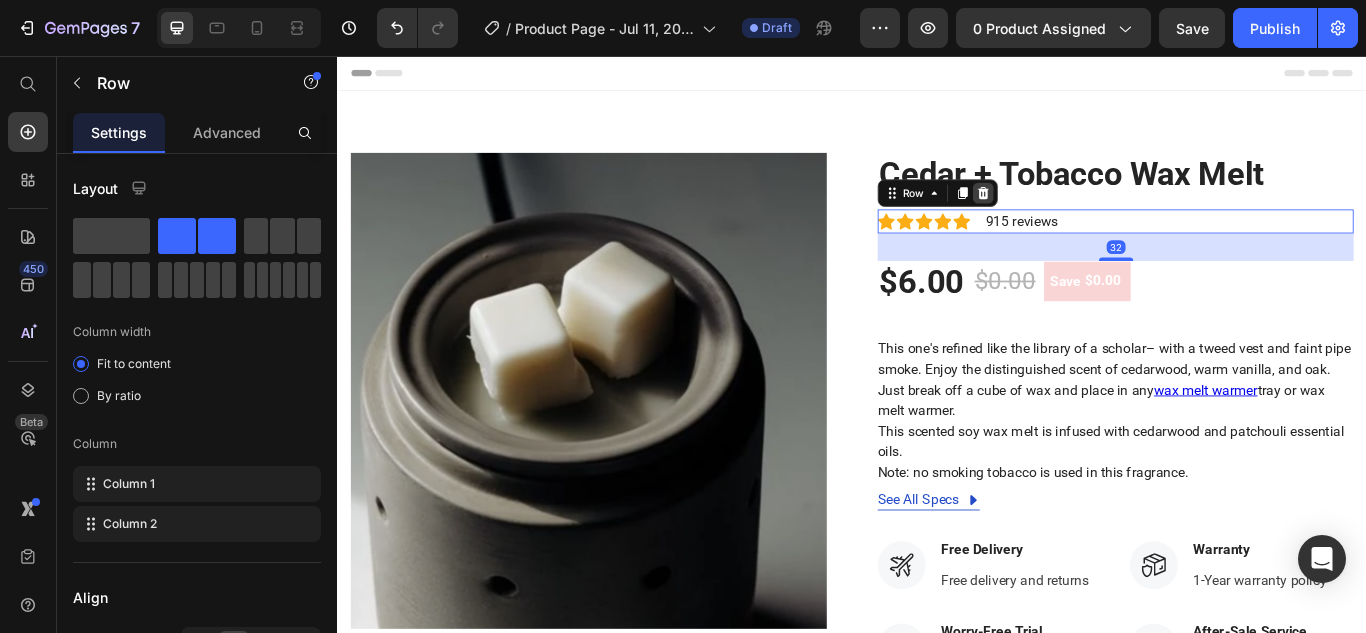 click at bounding box center (1090, 216) 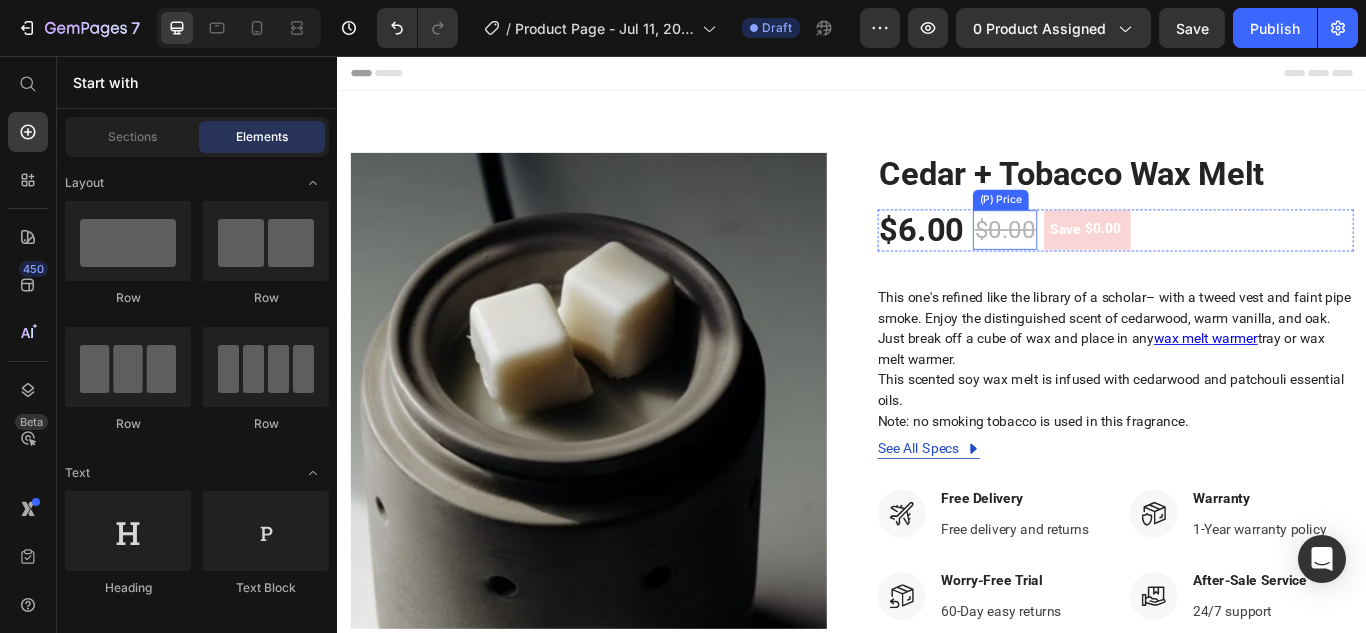 click on "$0.00" at bounding box center (1115, 259) 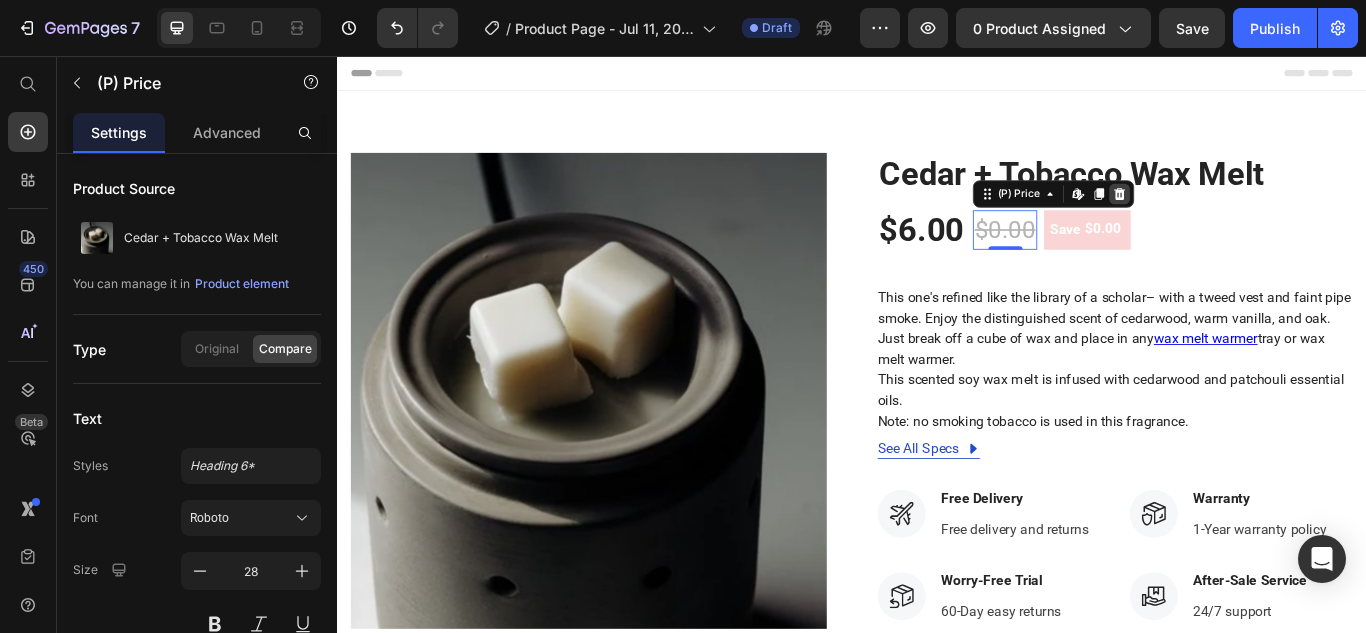 click 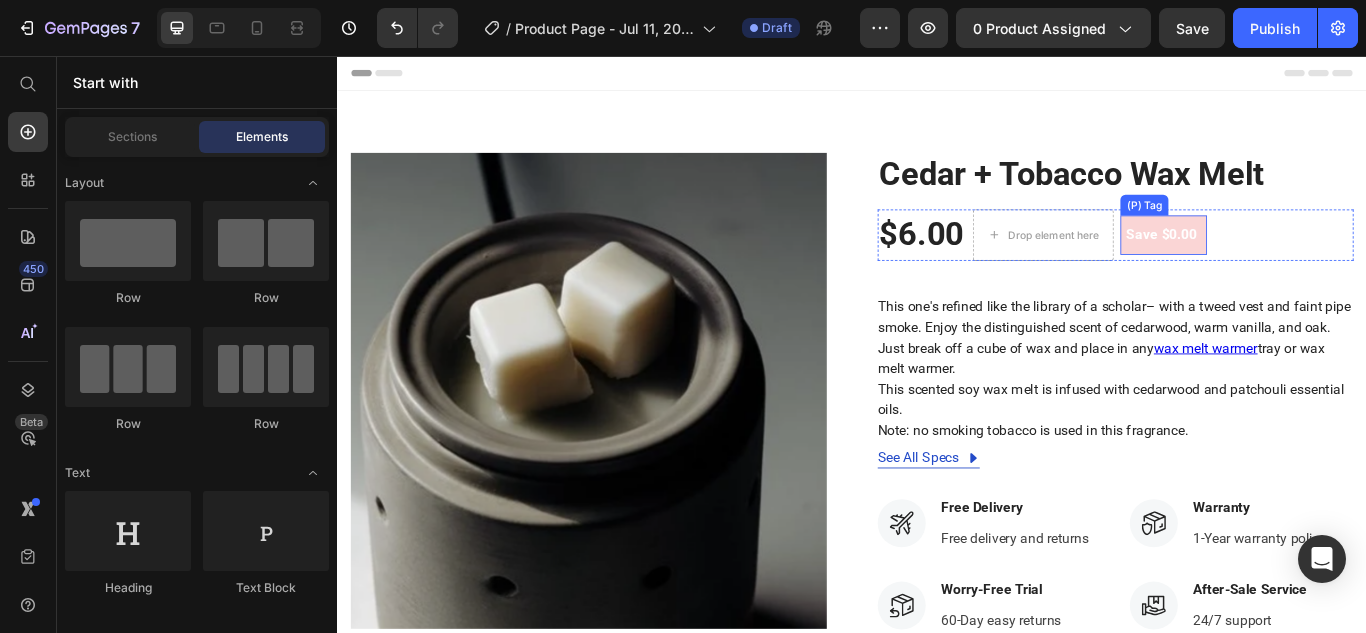 click on "Save" at bounding box center (1275, 265) 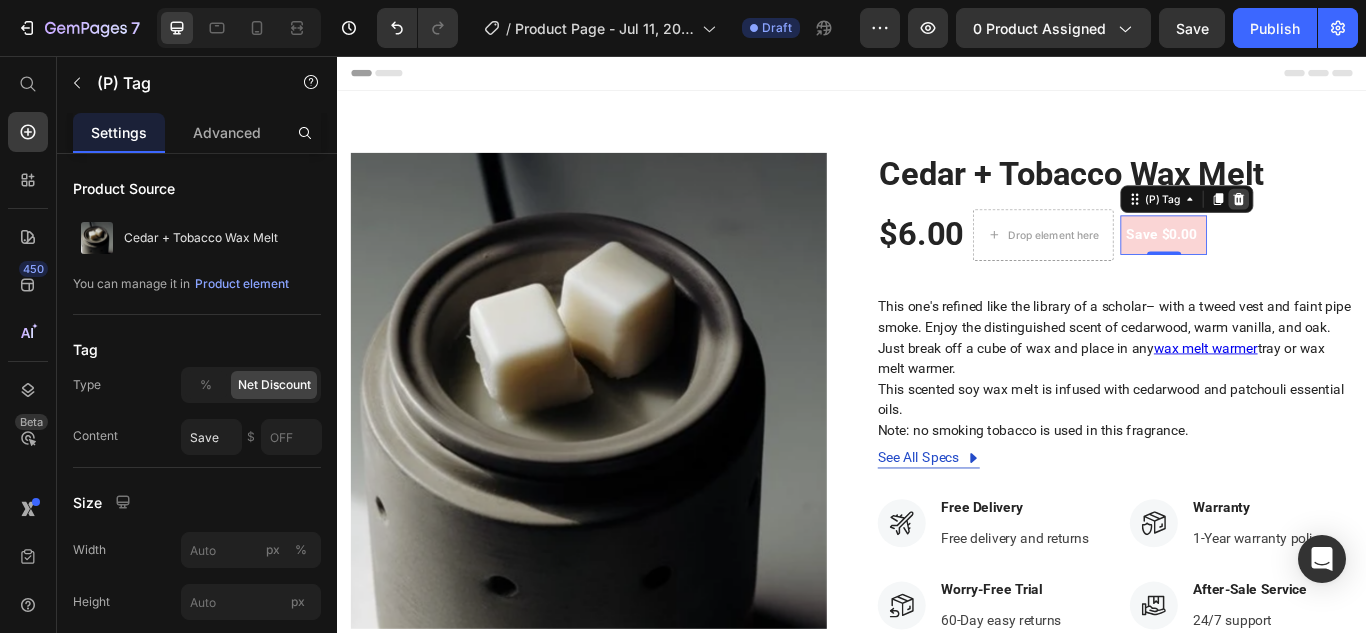 click 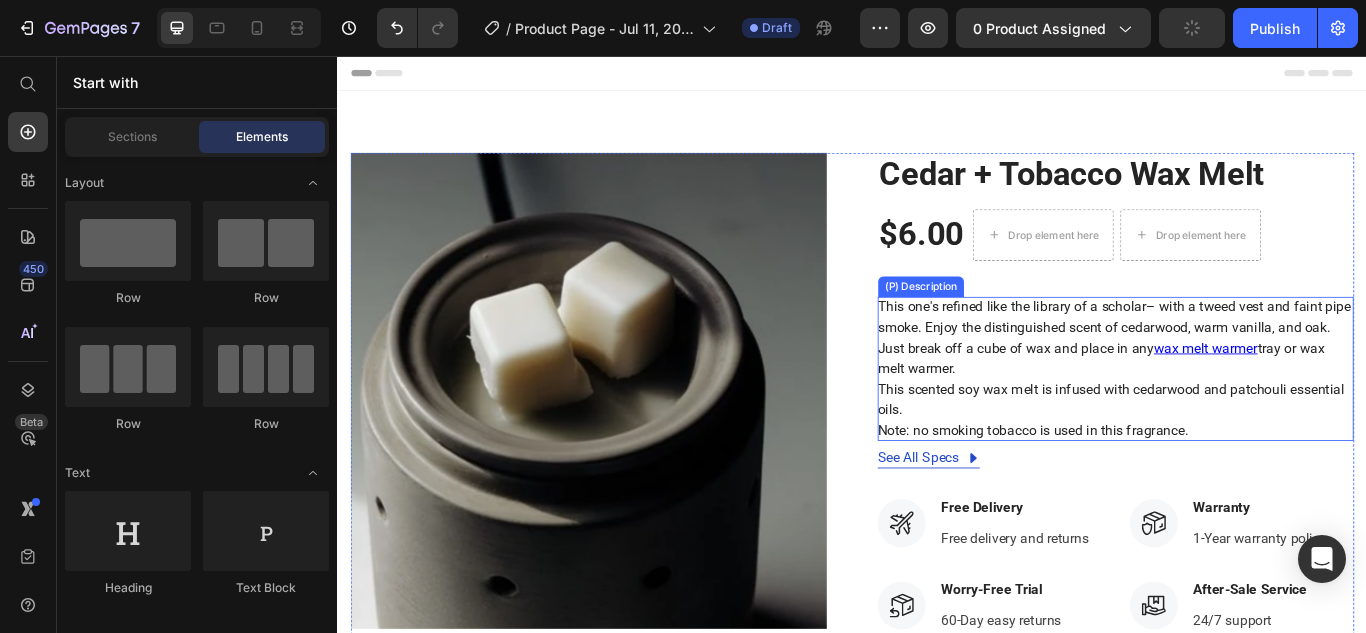 click on "This one's refined like the library of a scholar– with a tweed vest and faint pipe smoke. Enjoy the distinguished scent of cedarwood, warm vanilla, and oak." at bounding box center (1243, 360) 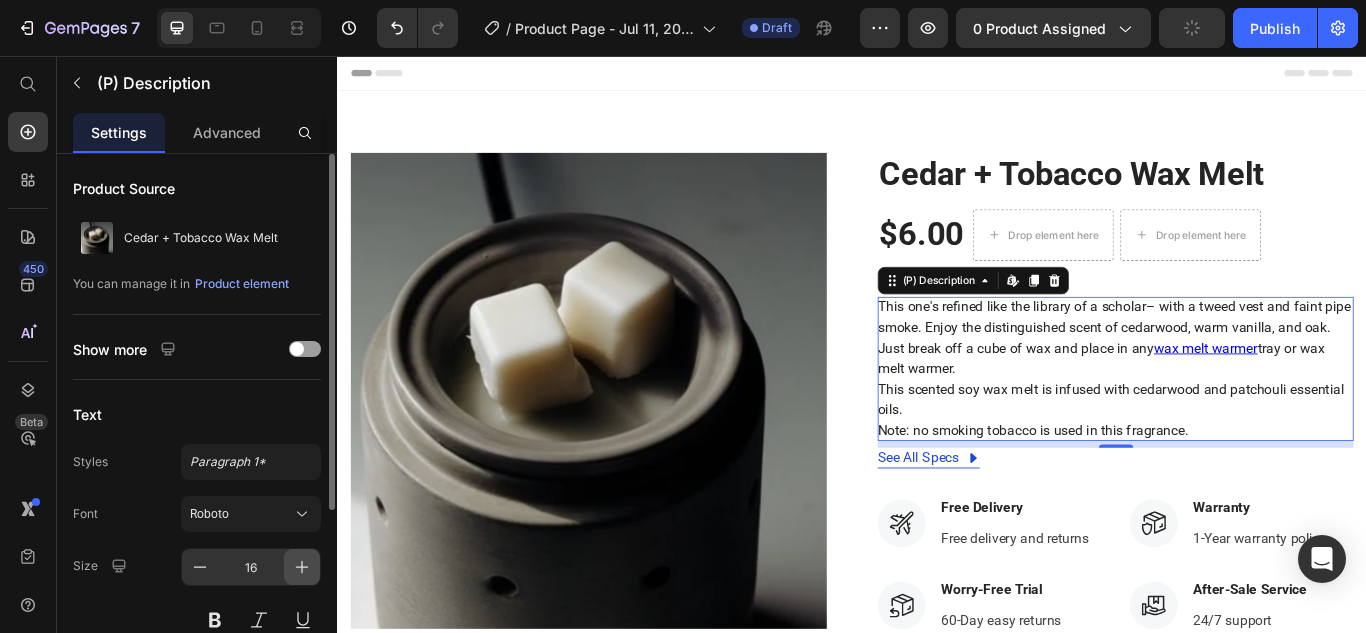click 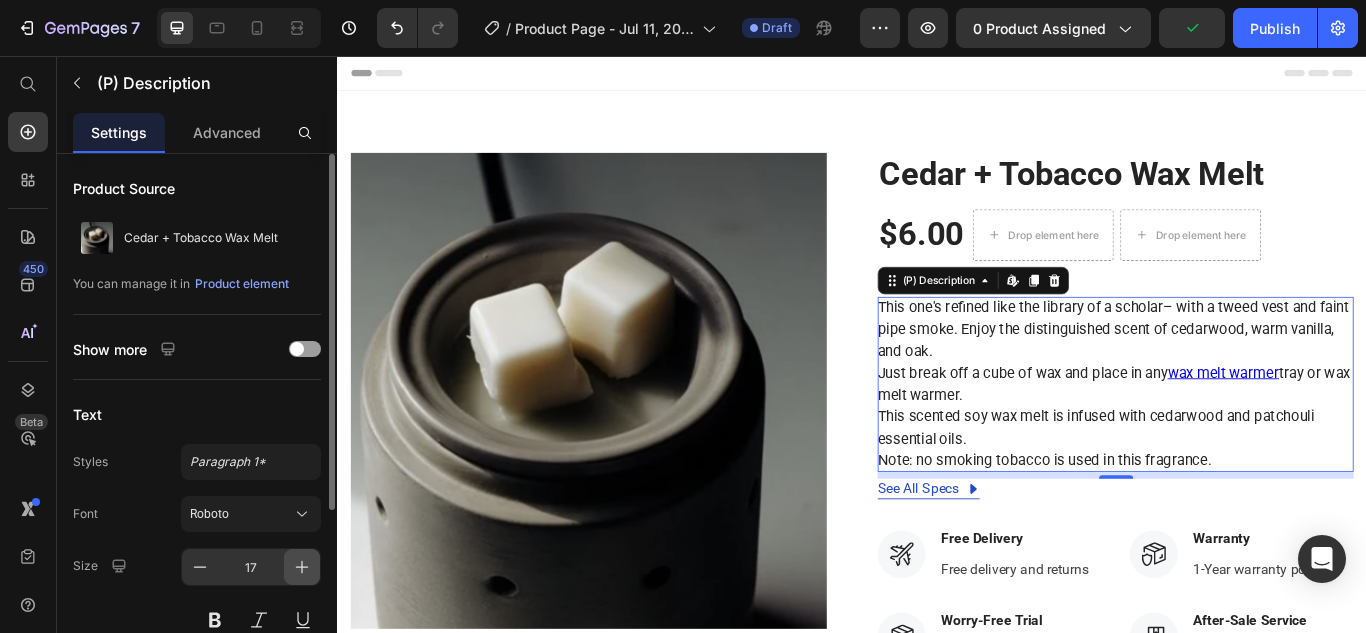 click 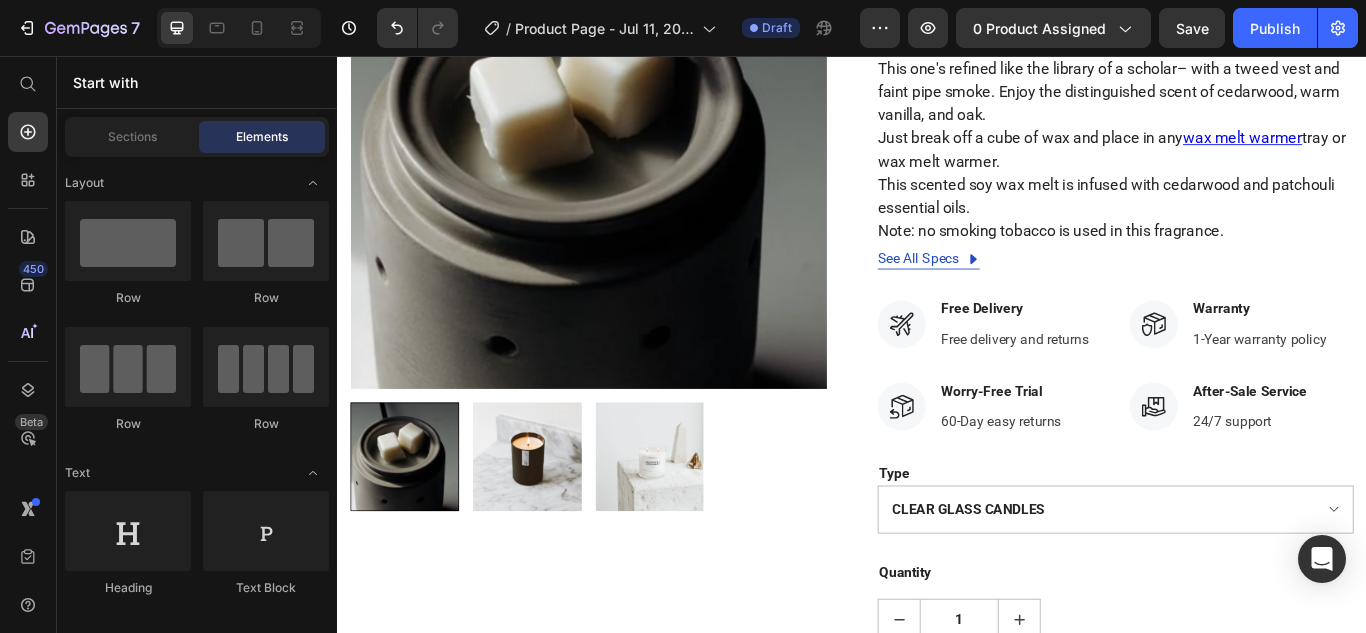scroll, scrollTop: 293, scrollLeft: 0, axis: vertical 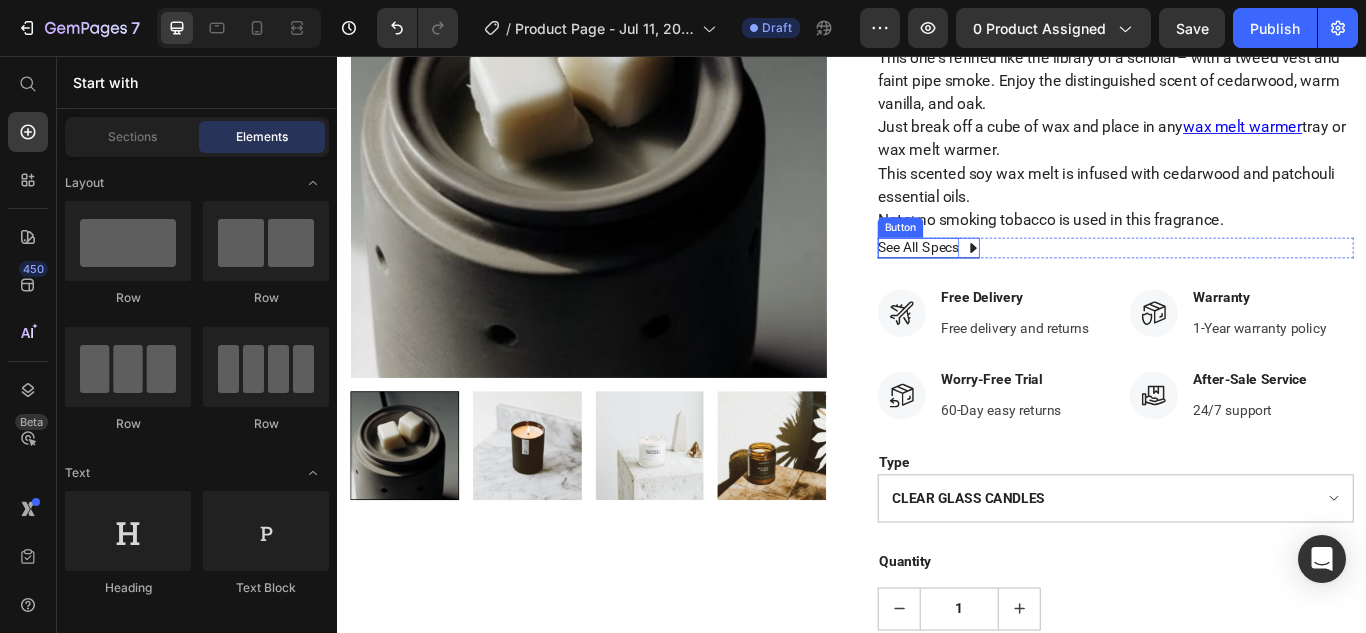 click on "See All Specs" at bounding box center [1014, 280] 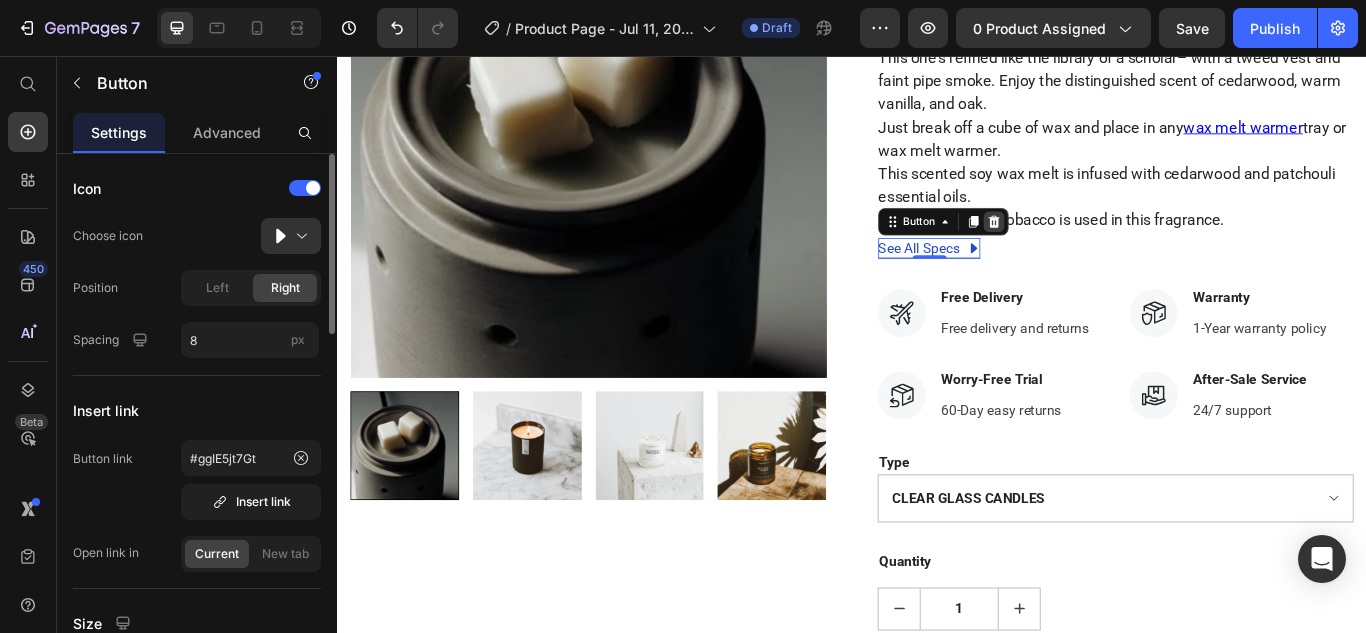 click at bounding box center (1102, 249) 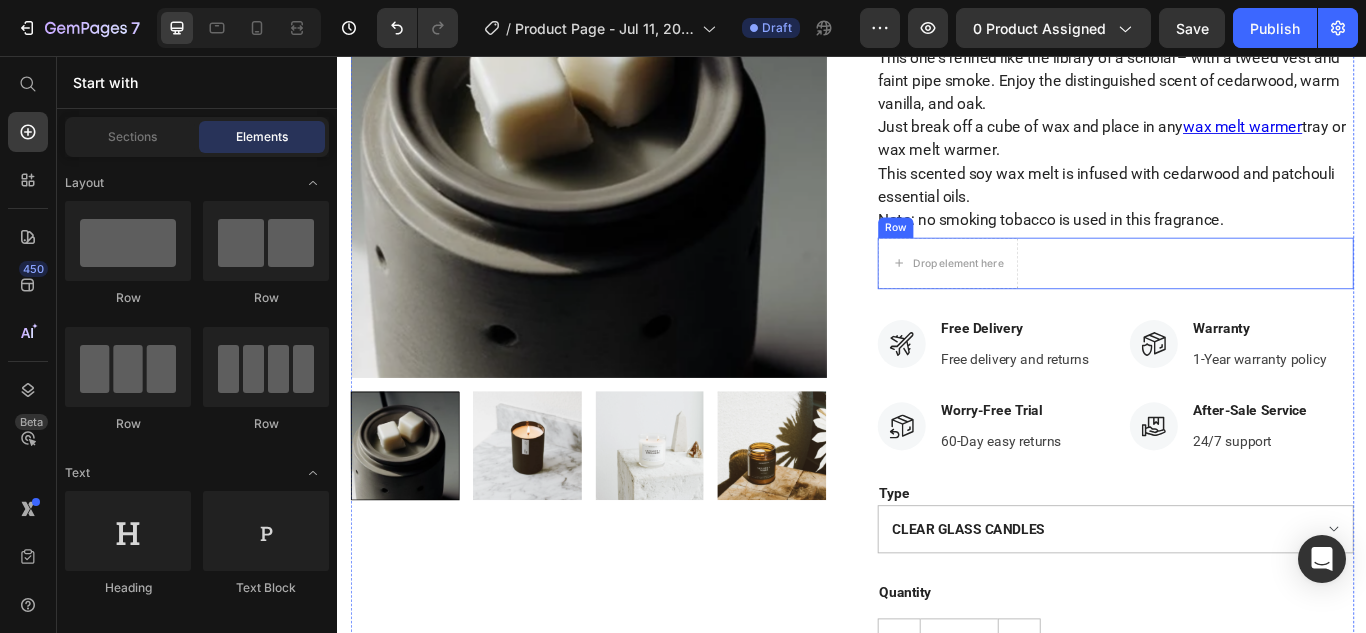 click on "Drop element here Row" at bounding box center (1244, 298) 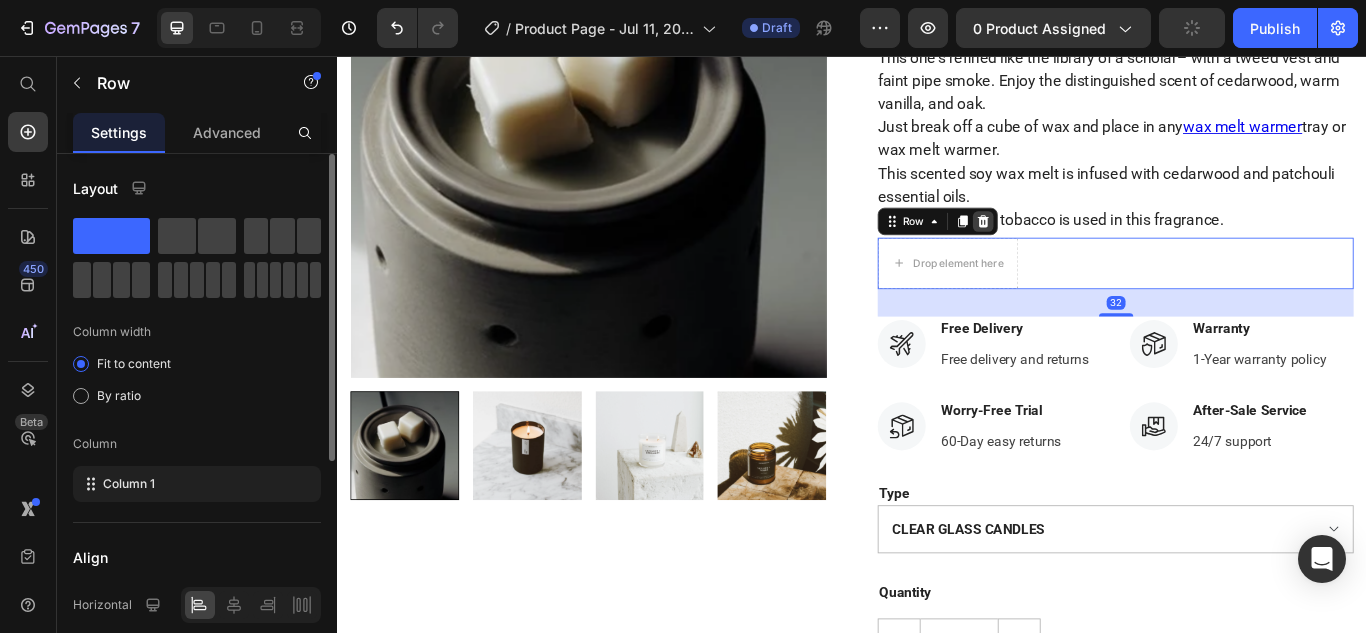 click at bounding box center [1090, 249] 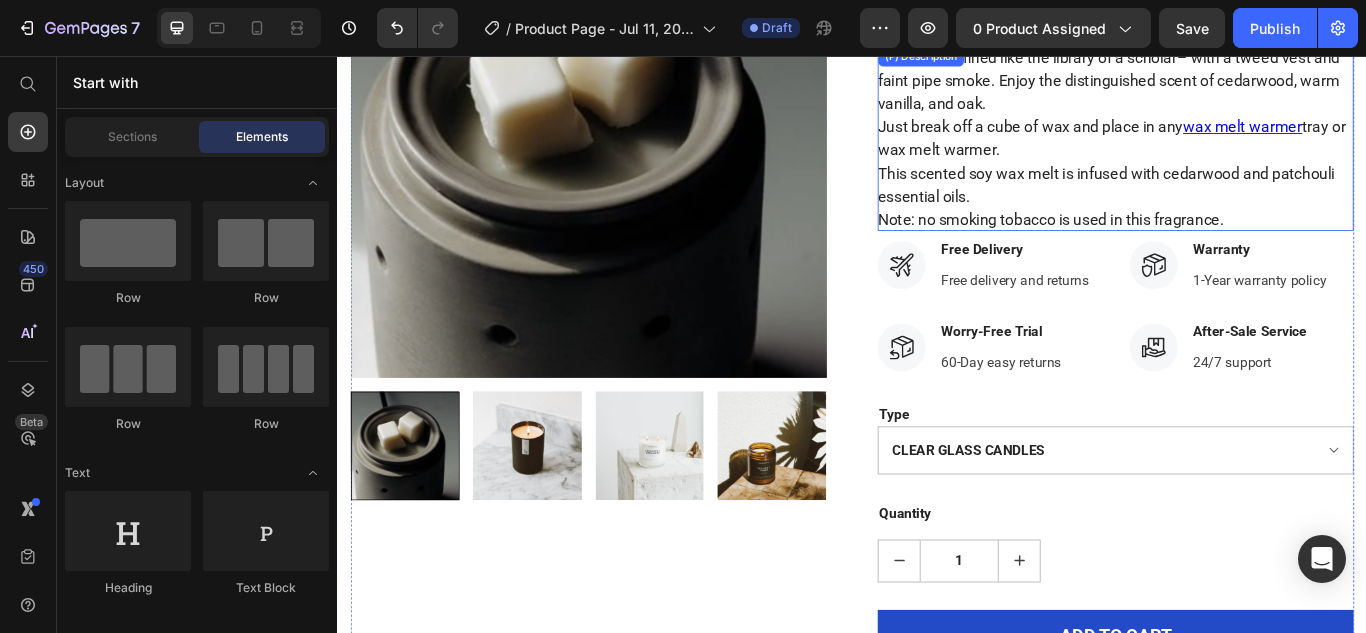 click on "This one's refined like the library of a scholar– with a tweed vest and faint pipe smoke. Enjoy the distinguished scent of cedarwood, warm vanilla, and oak.
Just break off a cube of wax and place in any  wax melt warmer  tray or wax melt warmer.
This scented soy wax melt is infused with cedarwood and patchouli essential oils.
Note: no smoking tobacco is used in this fragrance." at bounding box center [1244, 152] 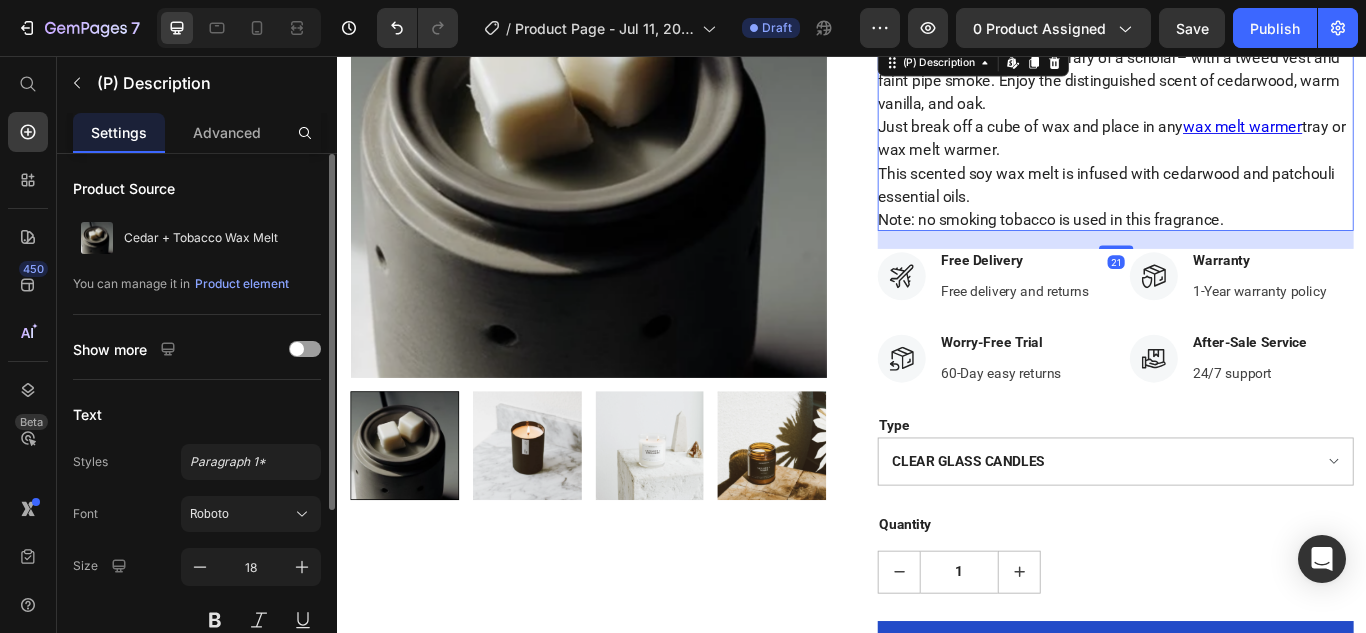 drag, startPoint x: 1226, startPoint y: 265, endPoint x: 1226, endPoint y: 278, distance: 13 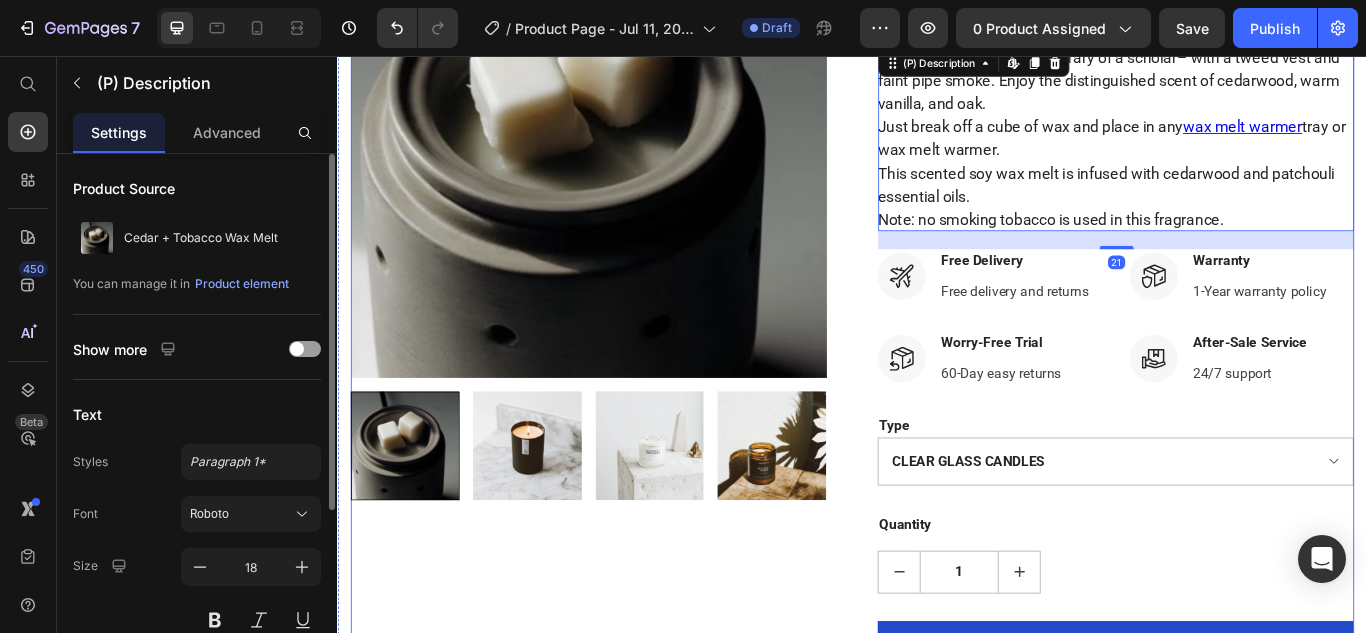 click on "Product Images Cedar + Tobacco Wax Melt (P) Title $6.00 (P) Price
Drop element here
Drop element here Row This one's refined like the library of a scholar– with a tweed vest and faint pipe smoke. Enjoy the distinguished scent of cedarwood, warm vanilla, and oak.
Just break off a cube of wax and place in any  wax melt warmer  tray or wax melt warmer.
This scented soy wax melt is infused with cedarwood and patchouli essential oils.
Note: no smoking tobacco is used in this fragrance. (P) Description   Edit content in Shopify 21
Icon Free Delivery Text block Free delivery and returns Text block Icon List
Icon Worry-Free Trial Text block 60-Day easy returns Text block Icon List
Icon Warranty Text block 1-Year warranty policy Text block Icon List
Icon After-Sale Service Text block 24/7 support Text block Icon List Row Type CLEAR GLASS CANDLES BLACK CANDLES AMBER JAR CANDLES (P) Variants & Swatches 1" at bounding box center [937, 367] 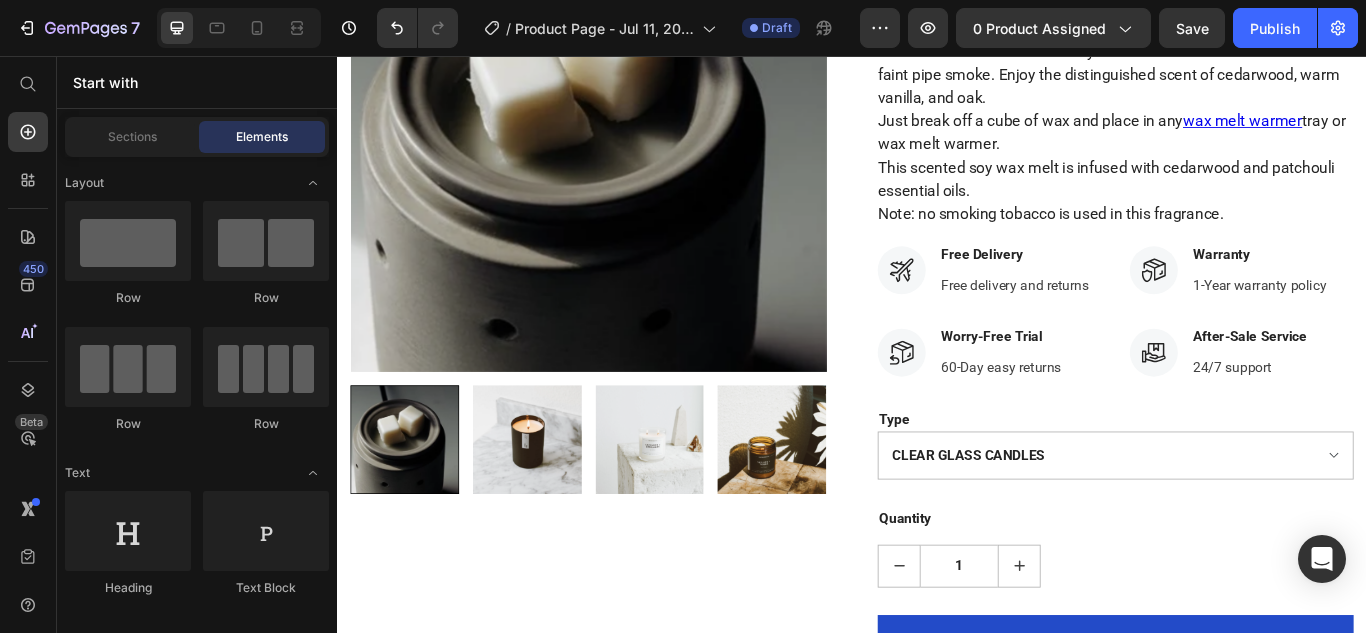 scroll, scrollTop: 0, scrollLeft: 0, axis: both 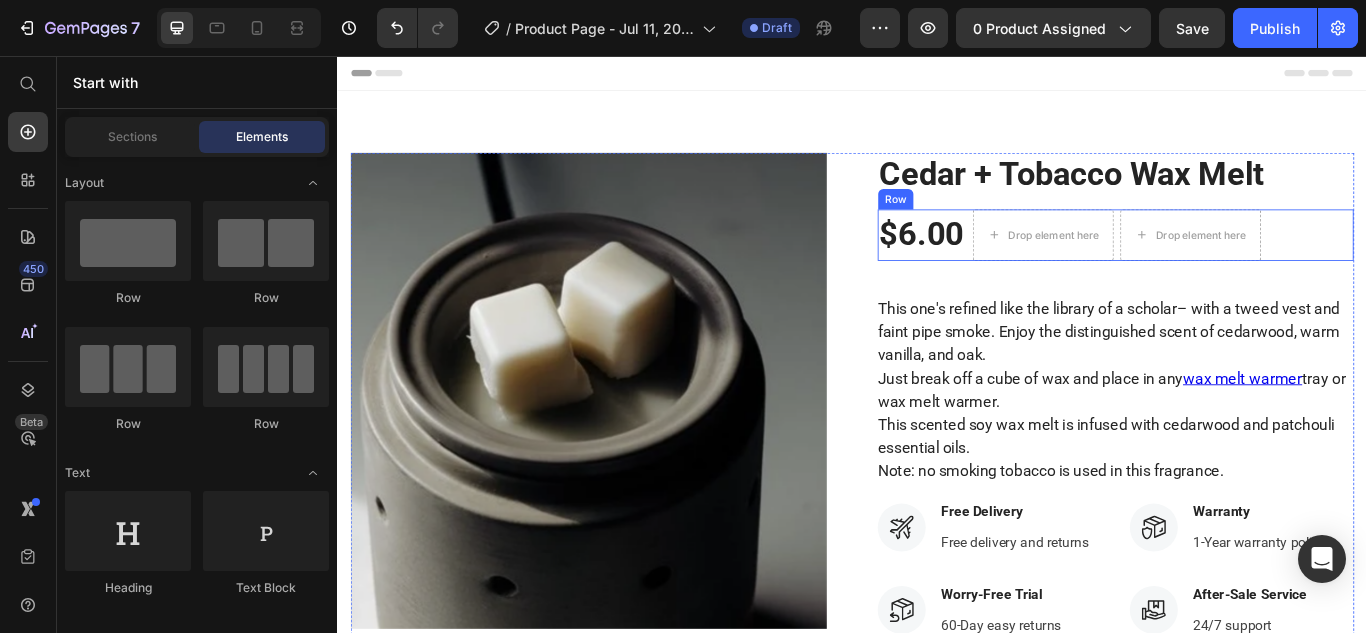 click on "$6.00 (P) Price
Drop element here
Drop element here Row" at bounding box center (1244, 265) 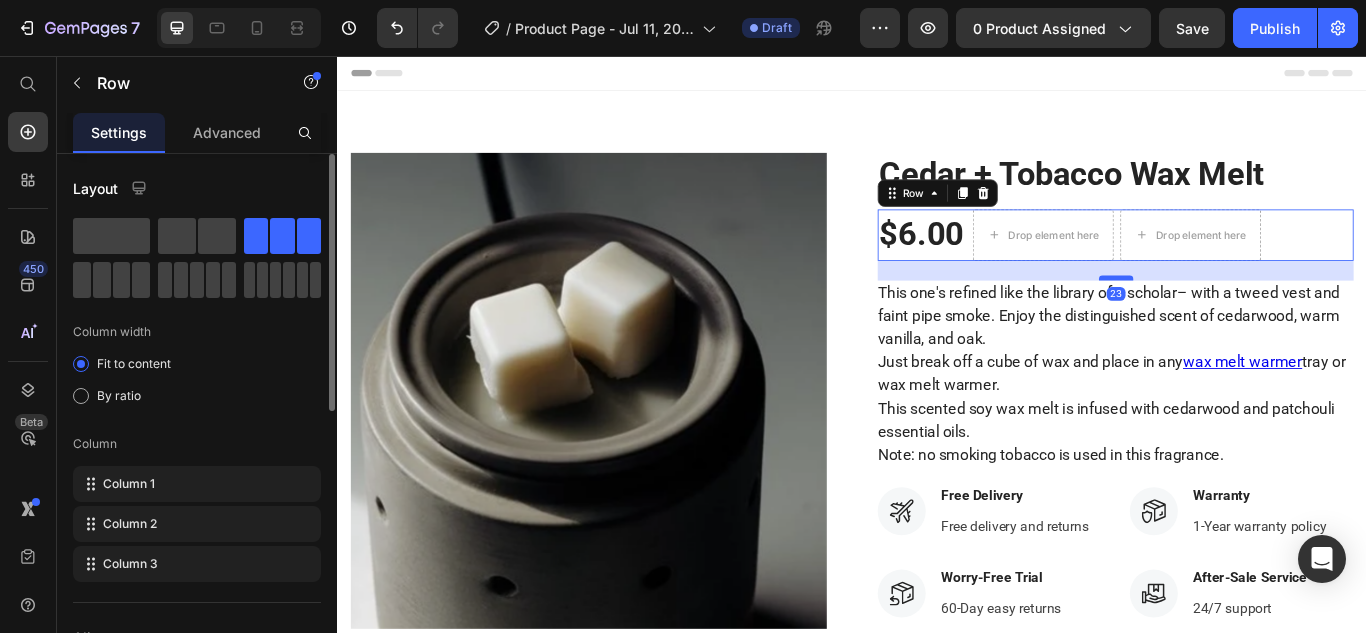 drag, startPoint x: 1236, startPoint y: 335, endPoint x: 1233, endPoint y: 316, distance: 19.235384 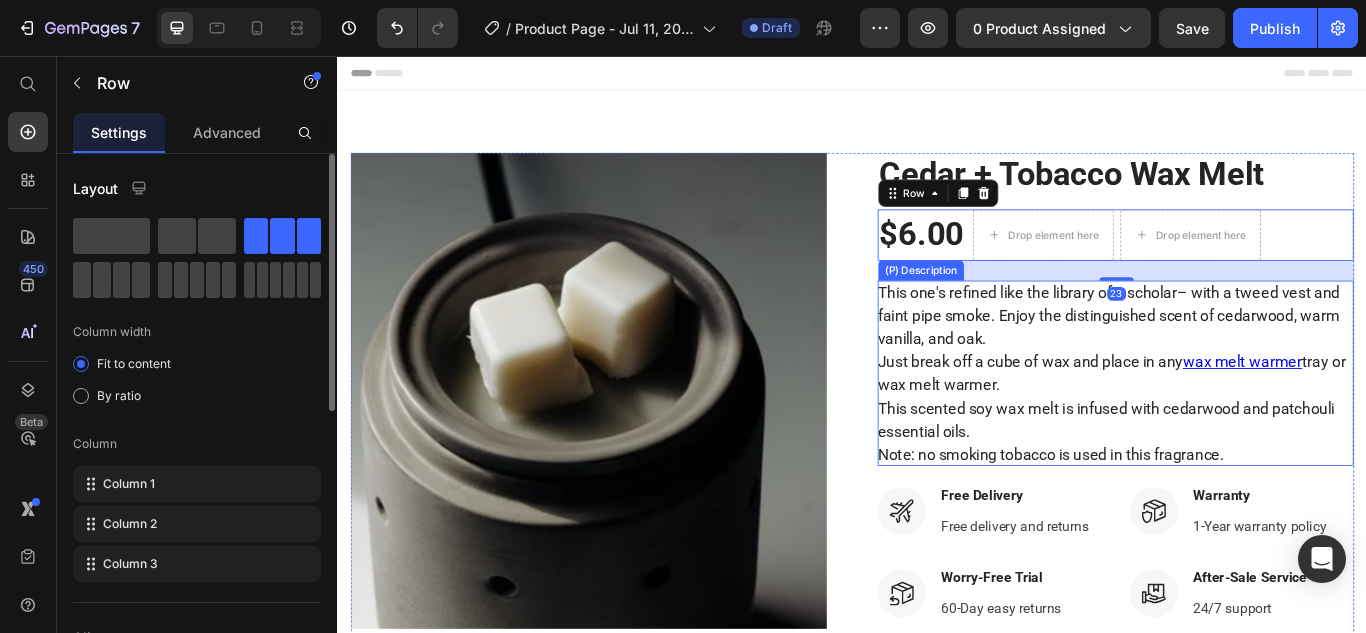 click on "Note: no smoking tobacco is used in this fragrance." at bounding box center (1169, 520) 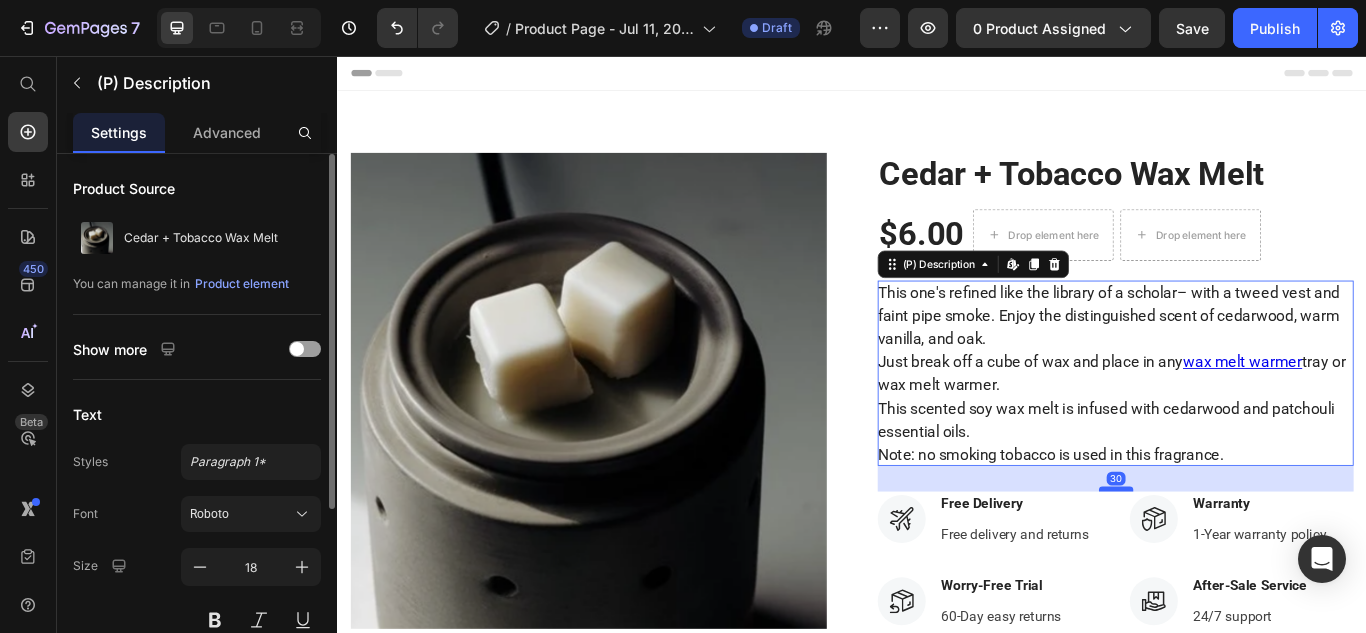 click at bounding box center [1245, 561] 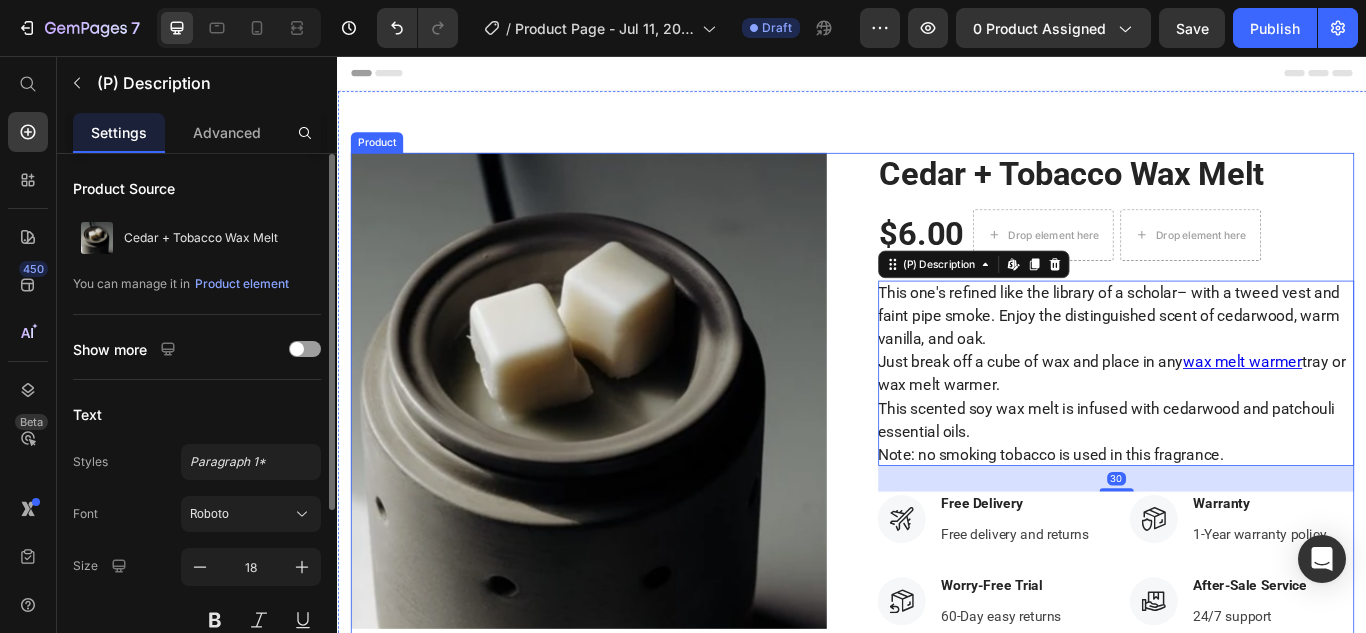 click on "Product Images Cedar + Tobacco Wax Melt (P) Title $6.00 (P) Price
Drop element here
Drop element here Row This one's refined like the library of a scholar– with a tweed vest and faint pipe smoke. Enjoy the distinguished scent of cedarwood, warm vanilla, and oak.
Just break off a cube of wax and place in any  wax melt warmer  tray or wax melt warmer.
This scented soy wax melt is infused with cedarwood and patchouli essential oils.
Note: no smoking tobacco is used in this fragrance. (P) Description   Edit content in Shopify 30
Icon Free Delivery Text block Free delivery and returns Text block Icon List
Icon Worry-Free Trial Text block 60-Day easy returns Text block Icon List
Icon Warranty Text block 1-Year warranty policy Text block Icon List
Icon After-Sale Service Text block 24/7 support Text block Icon List Row Type CLEAR GLASS CANDLES BLACK CANDLES AMBER JAR CANDLES (P) Variants & Swatches 1" at bounding box center [937, 655] 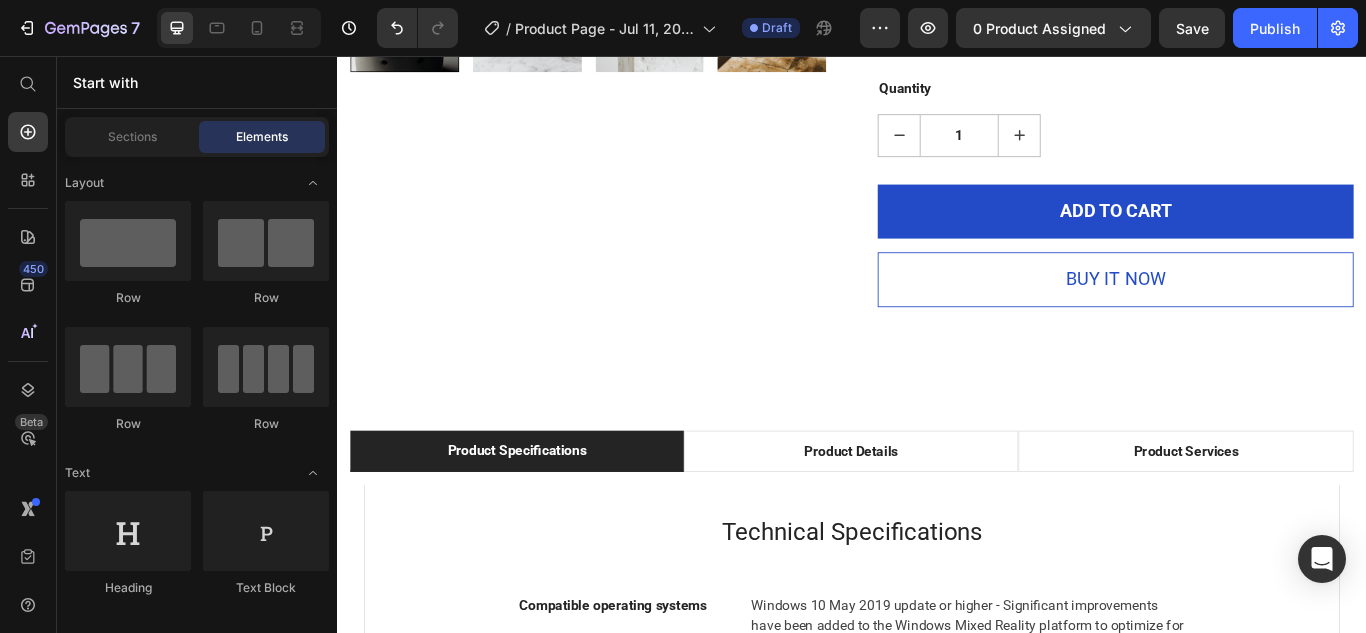 scroll, scrollTop: 719, scrollLeft: 0, axis: vertical 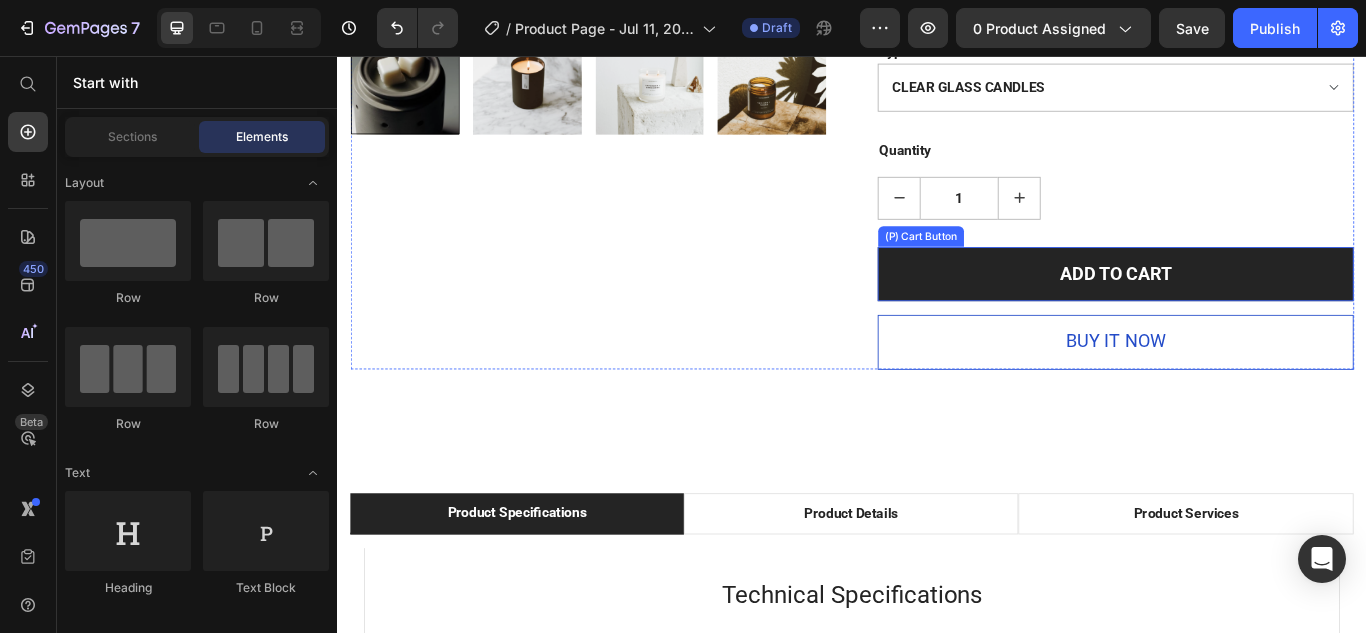 click on "ADD TO CART" at bounding box center [1244, 311] 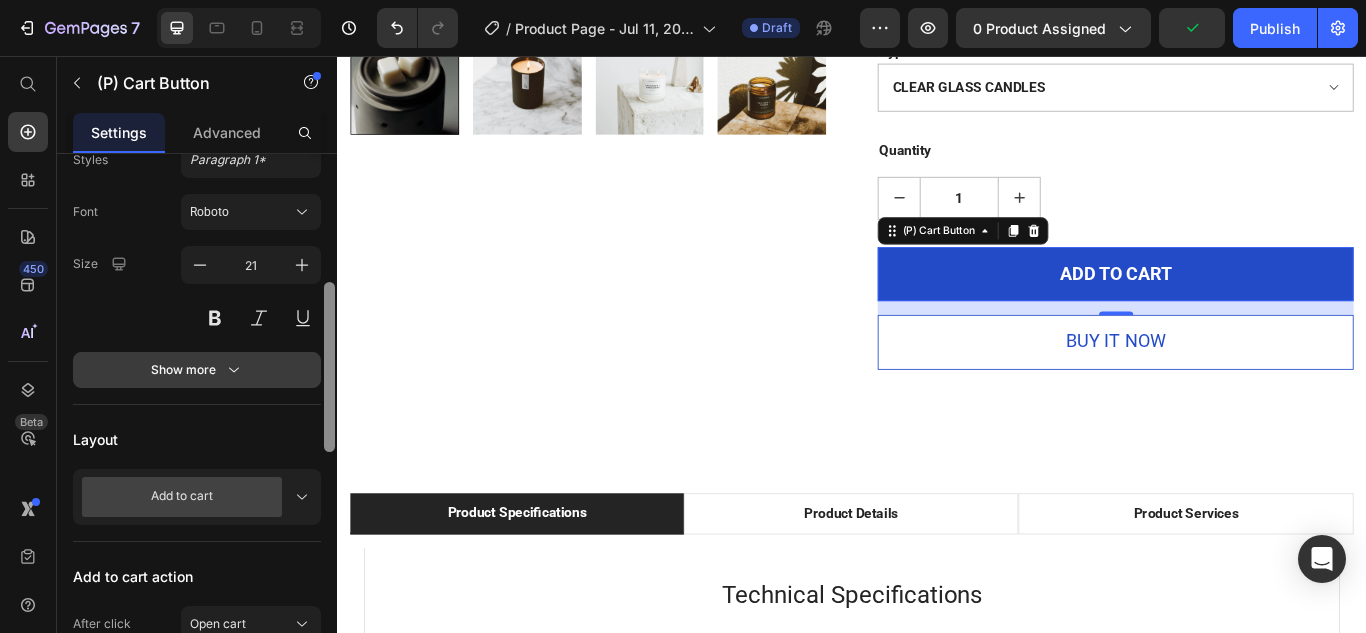scroll, scrollTop: 255, scrollLeft: 0, axis: vertical 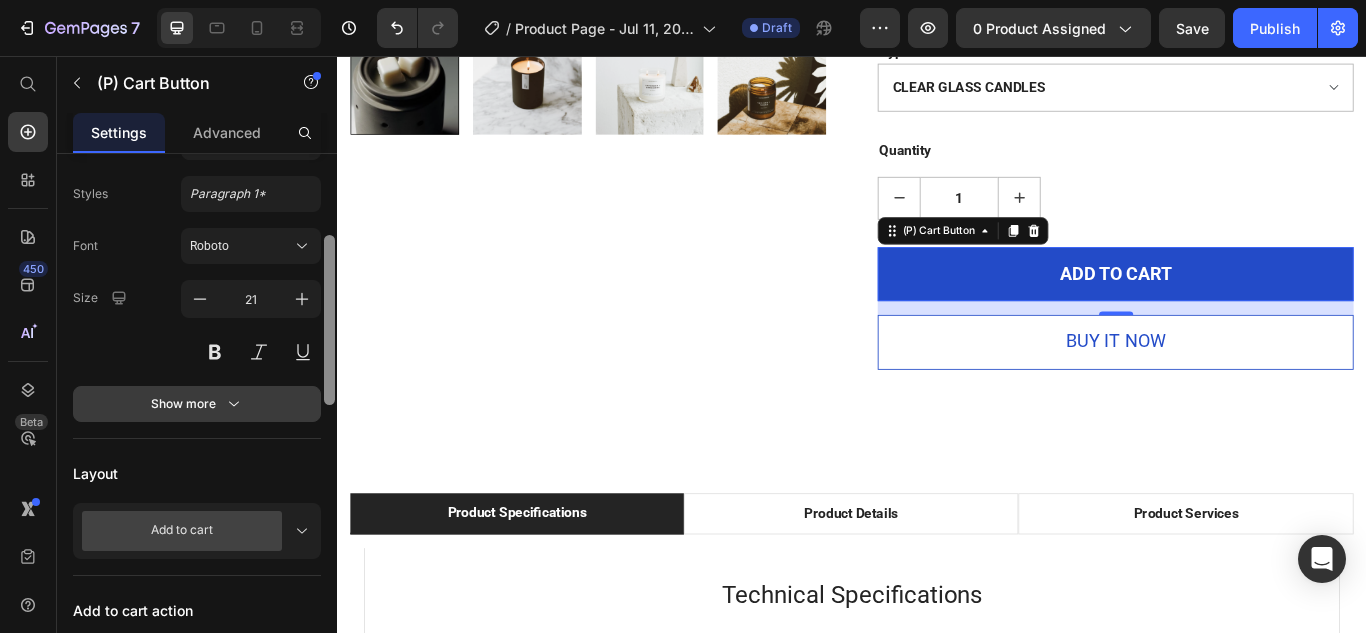 drag, startPoint x: 332, startPoint y: 313, endPoint x: 311, endPoint y: 394, distance: 83.677956 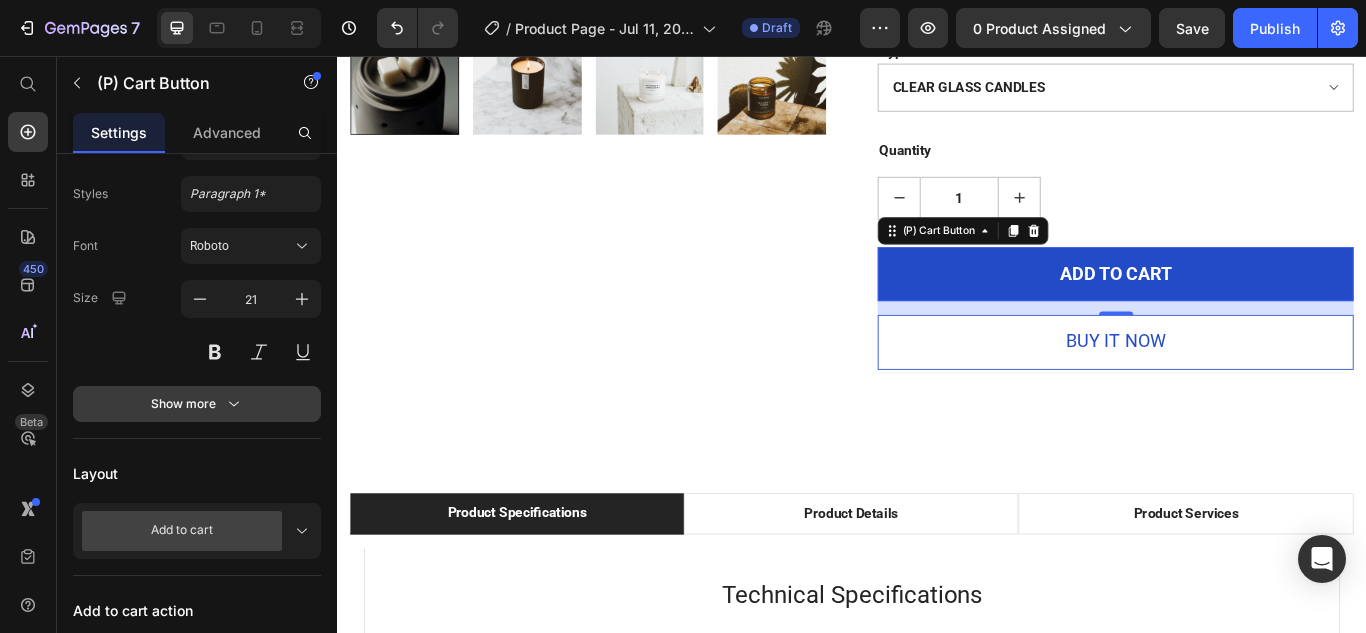 click 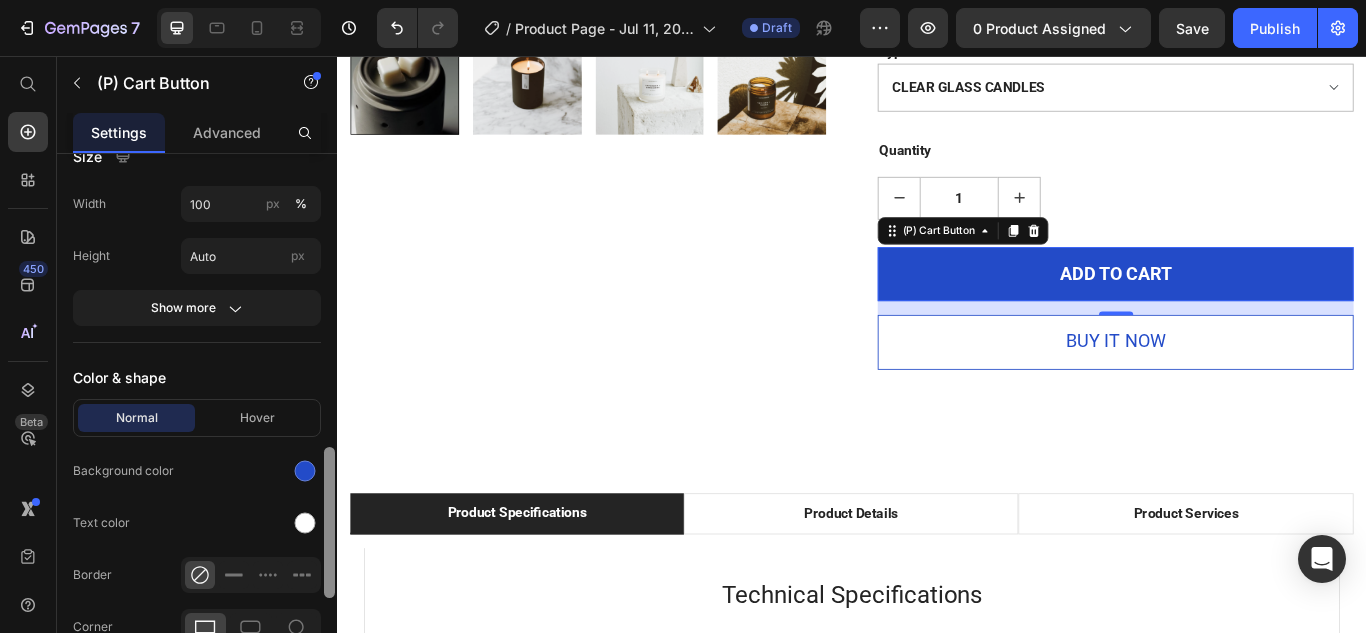 scroll, scrollTop: 1041, scrollLeft: 0, axis: vertical 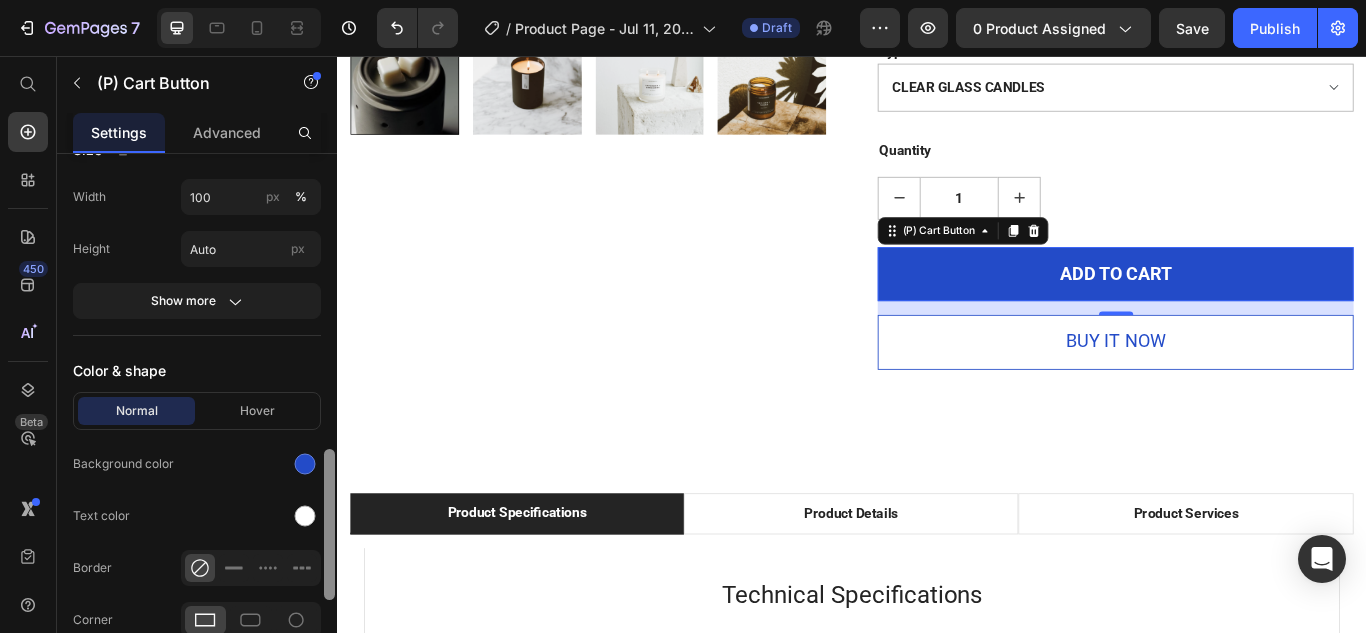 drag, startPoint x: 331, startPoint y: 380, endPoint x: 336, endPoint y: 630, distance: 250.04999 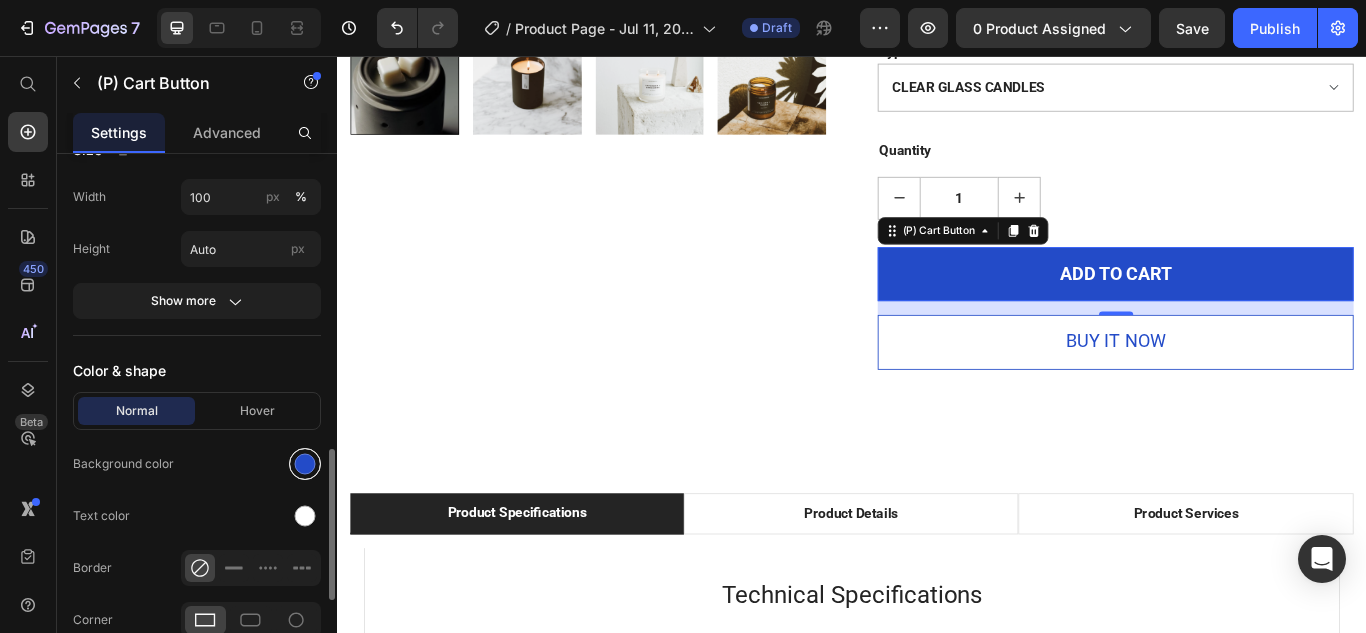 click at bounding box center [305, 464] 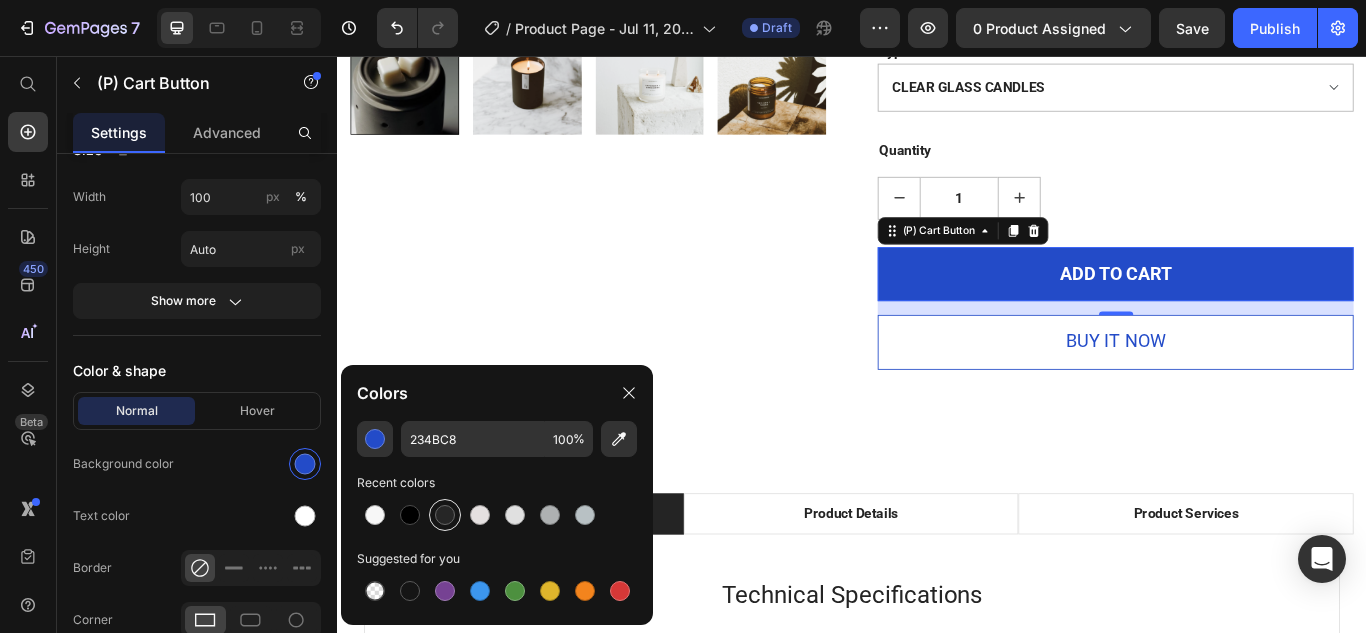 click at bounding box center [445, 515] 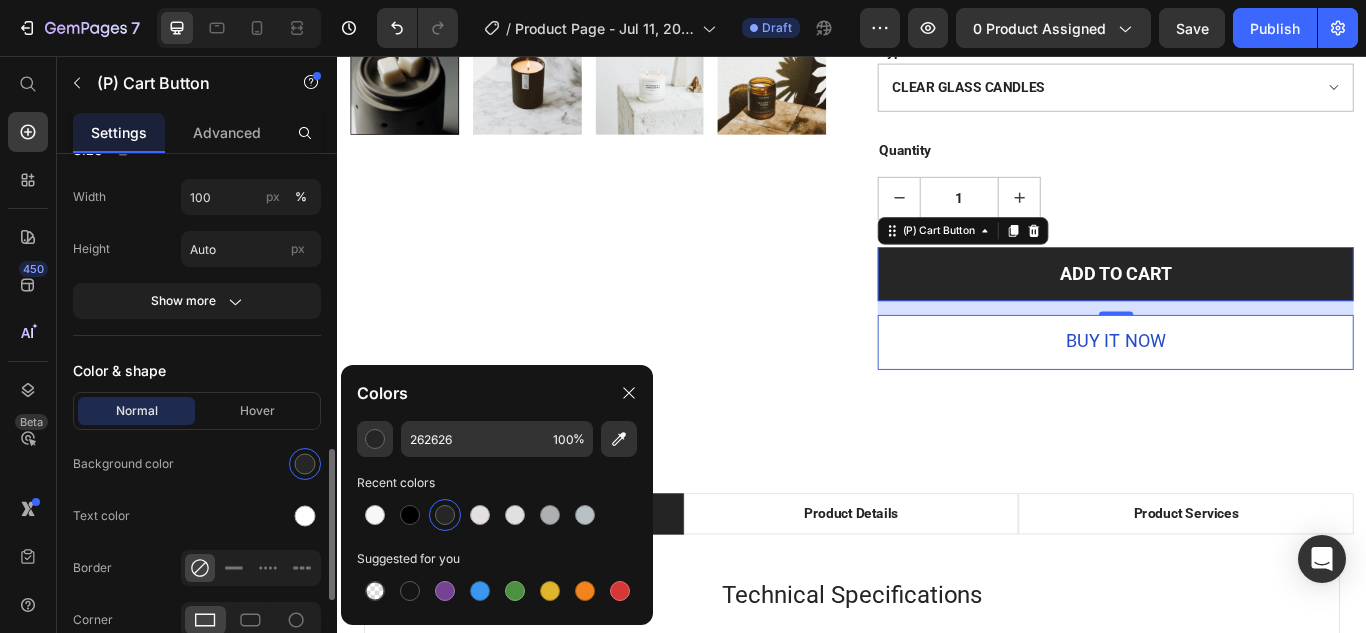 click on "Normal Hover Background color Text color Border Corner Shadow" 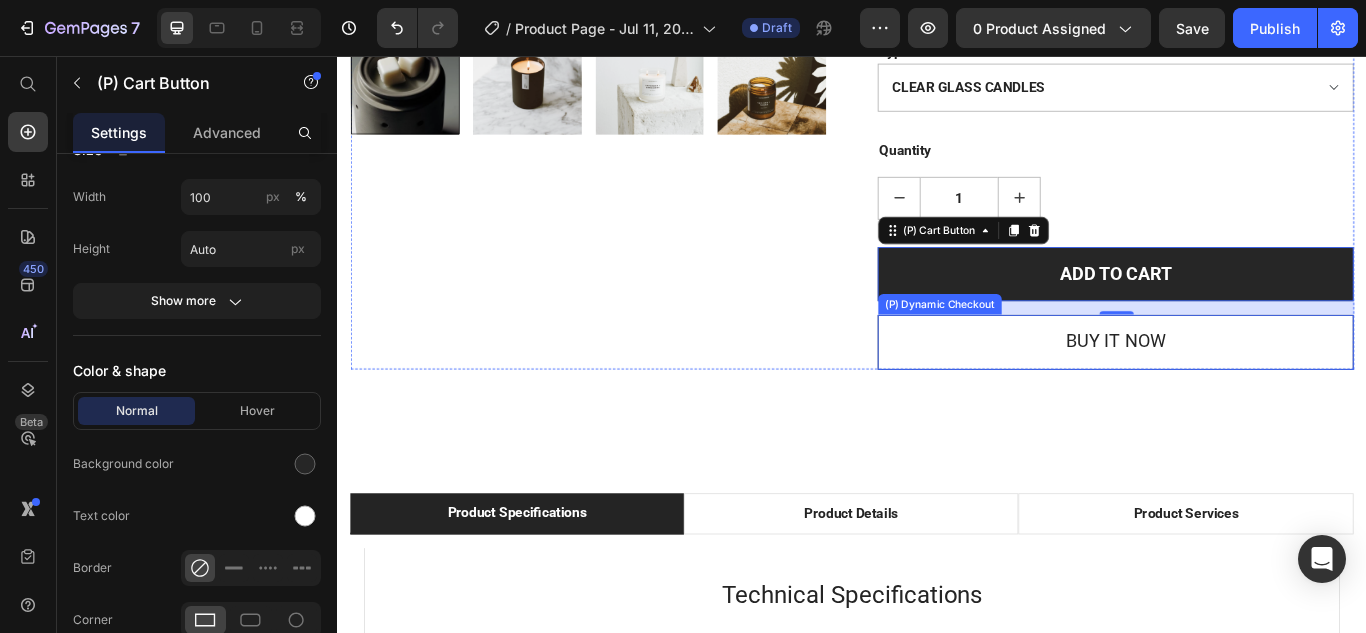 click on "Buy it now" at bounding box center [1244, 390] 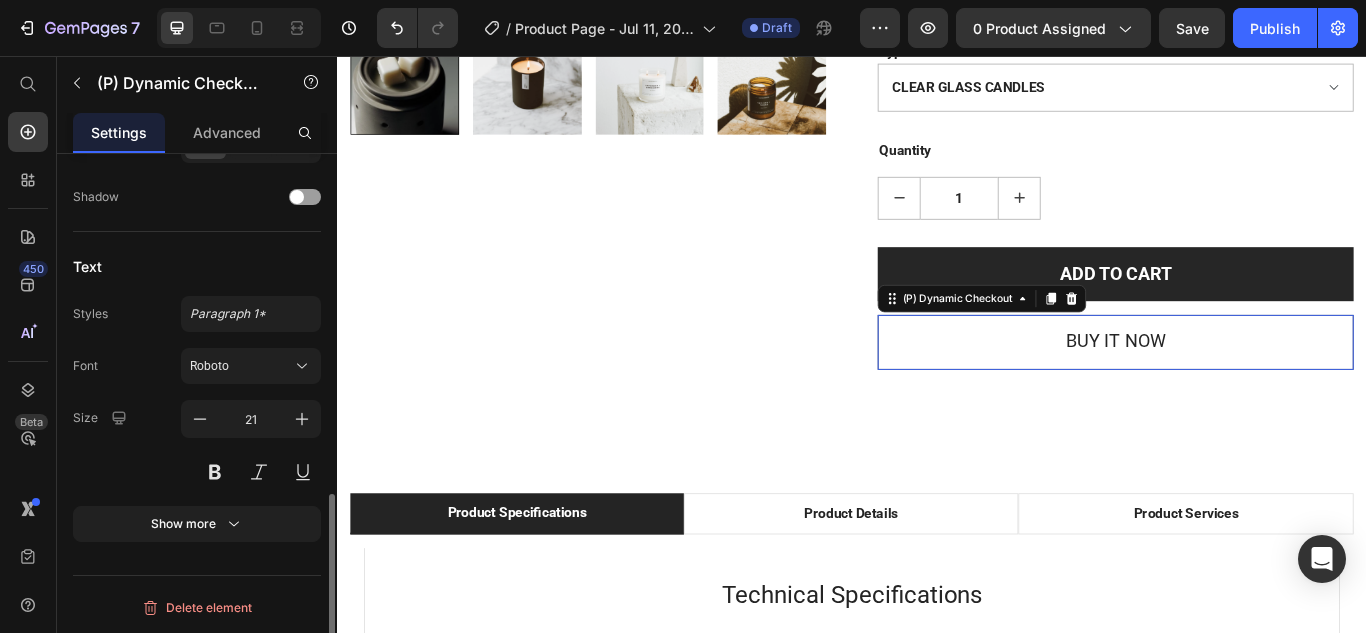 scroll, scrollTop: 0, scrollLeft: 0, axis: both 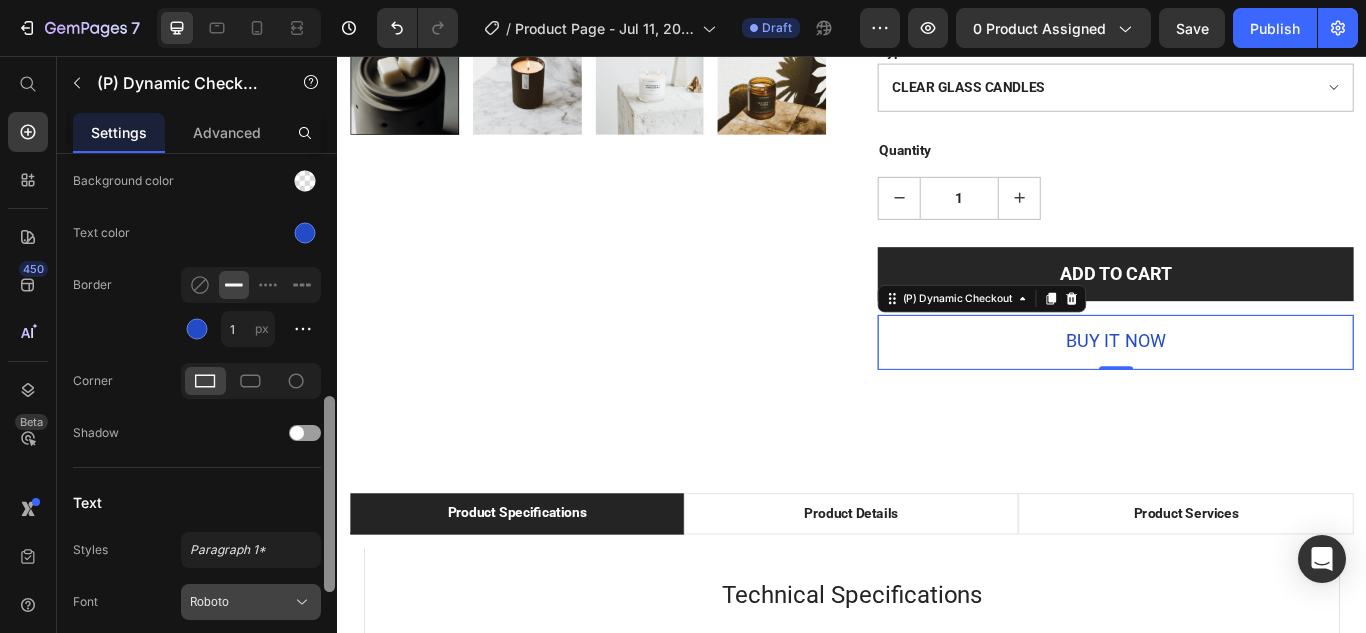 drag, startPoint x: 329, startPoint y: 361, endPoint x: 299, endPoint y: 594, distance: 234.92339 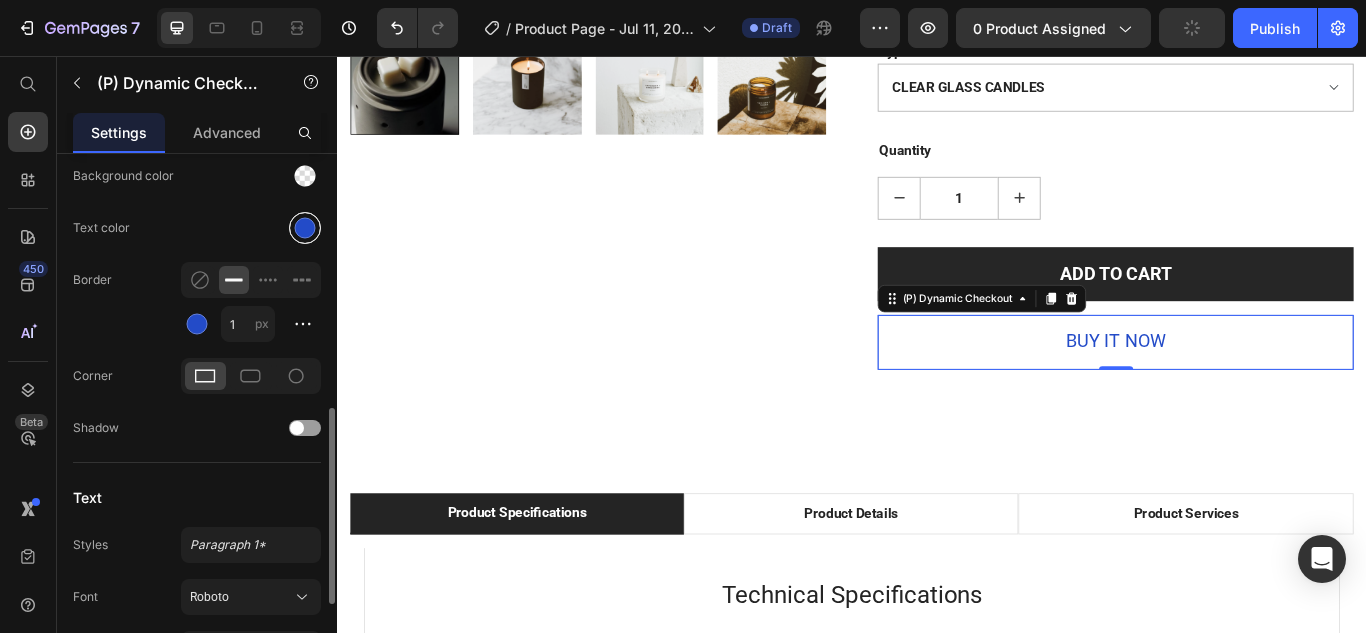 click at bounding box center (305, 228) 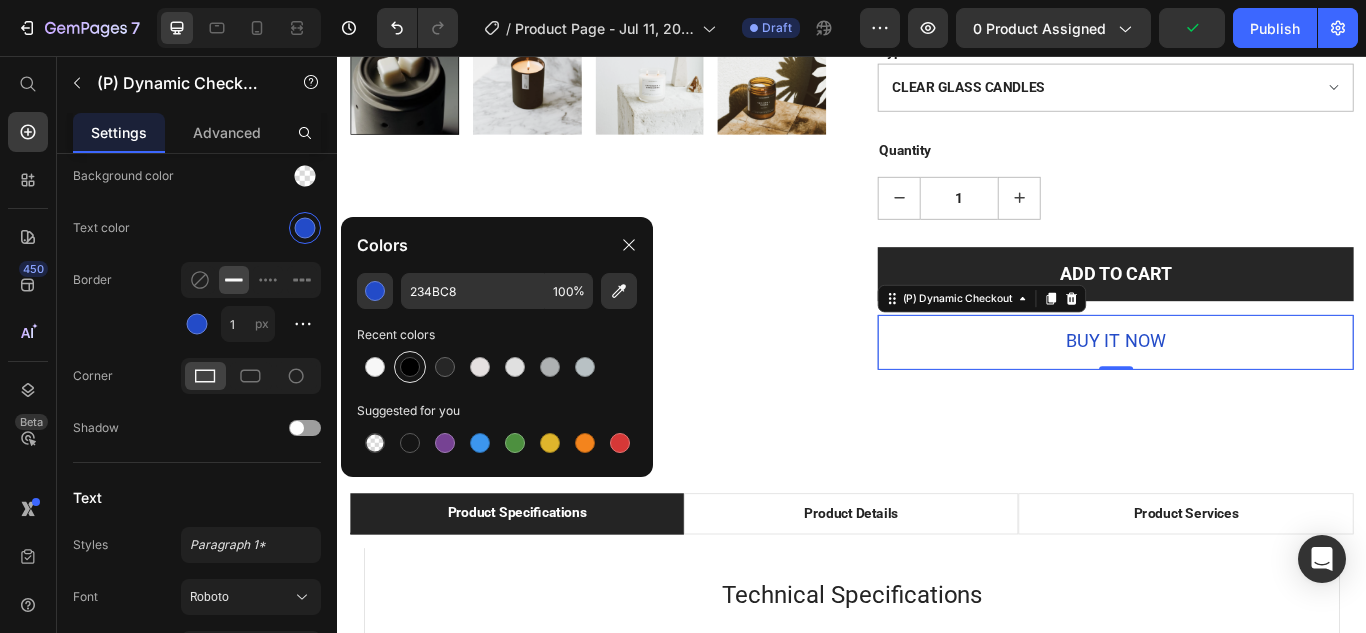 click at bounding box center (410, 367) 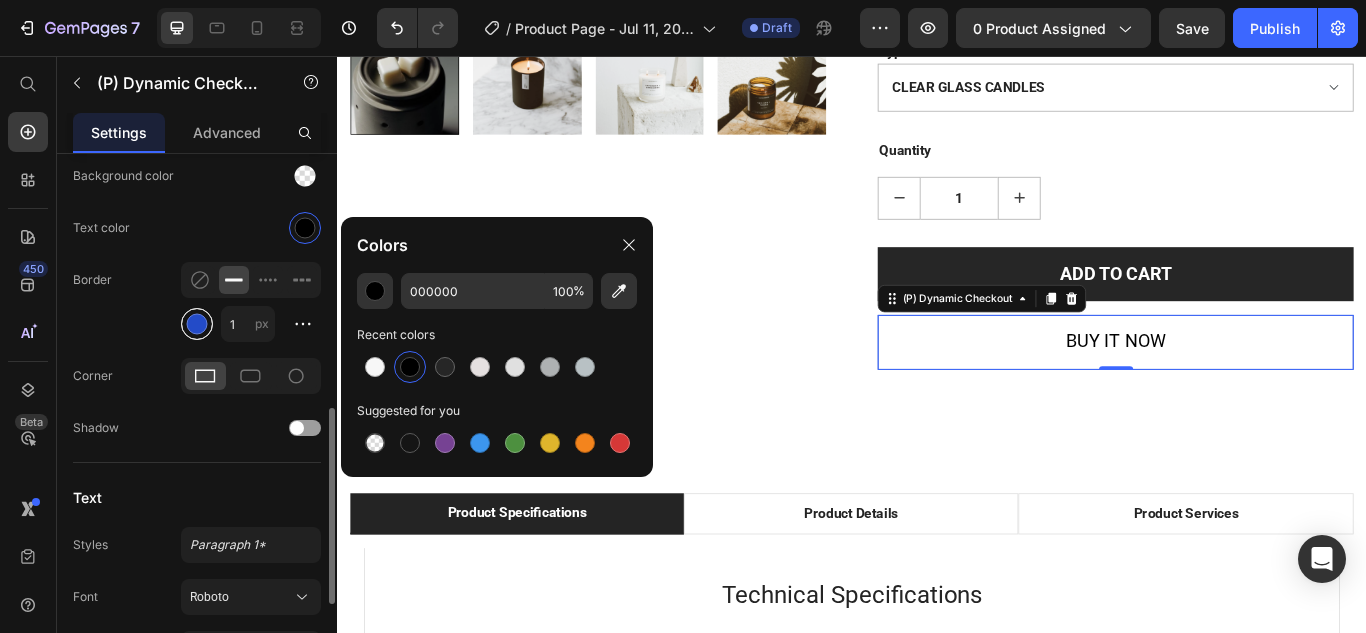 click at bounding box center (197, 324) 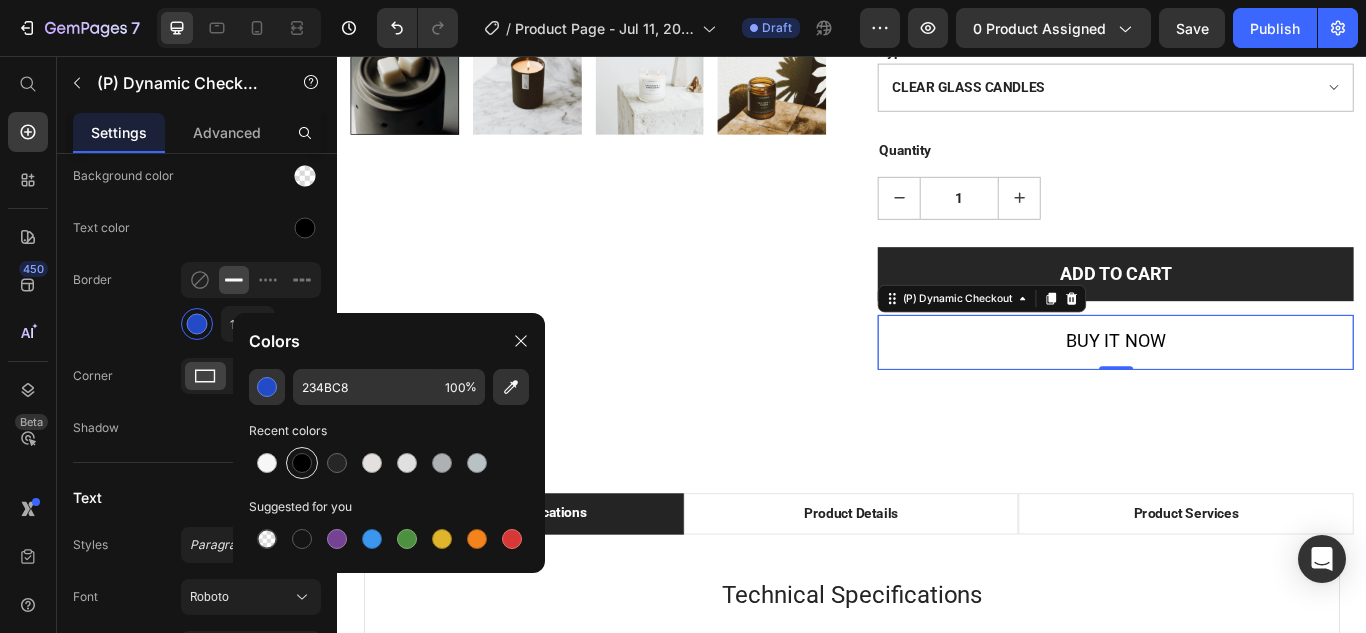 click at bounding box center (302, 463) 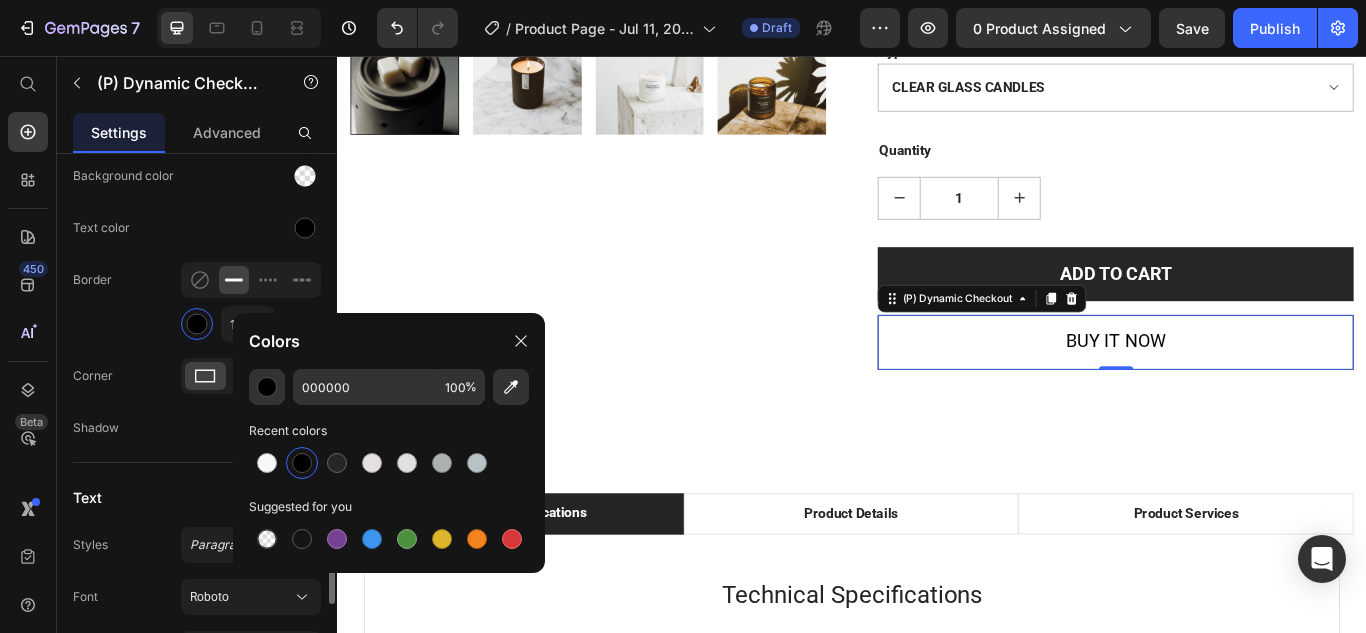 click on "Border 1 px" 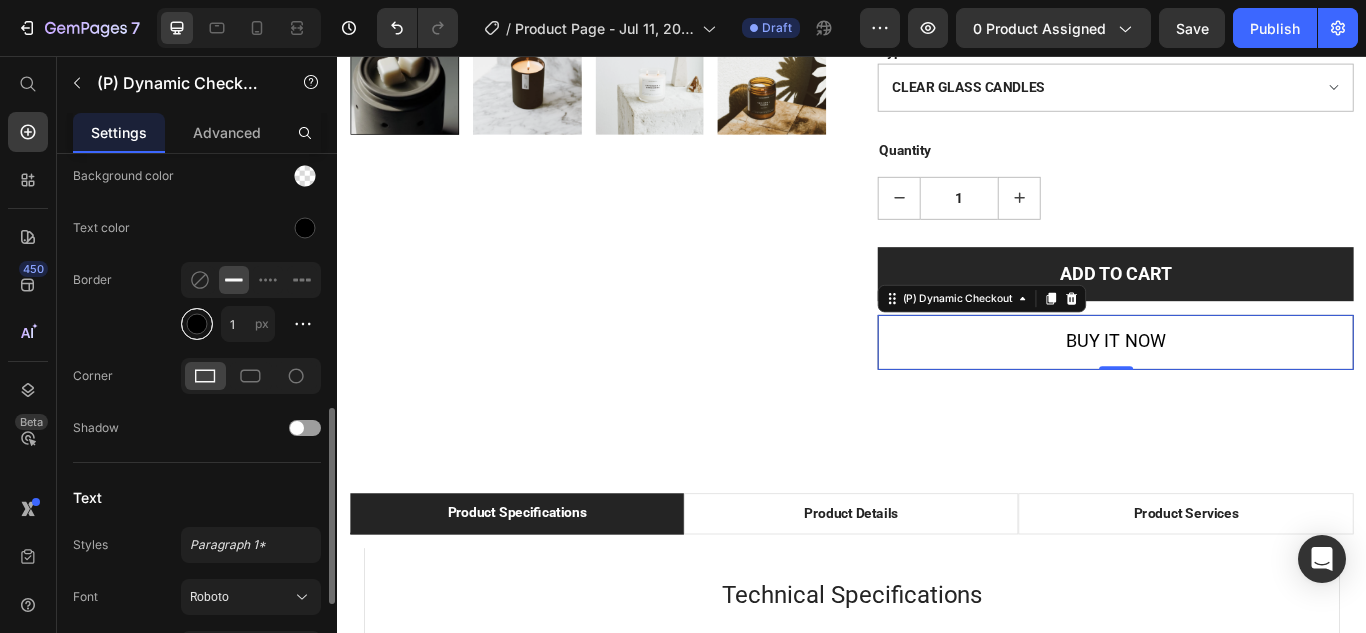 click at bounding box center (197, 324) 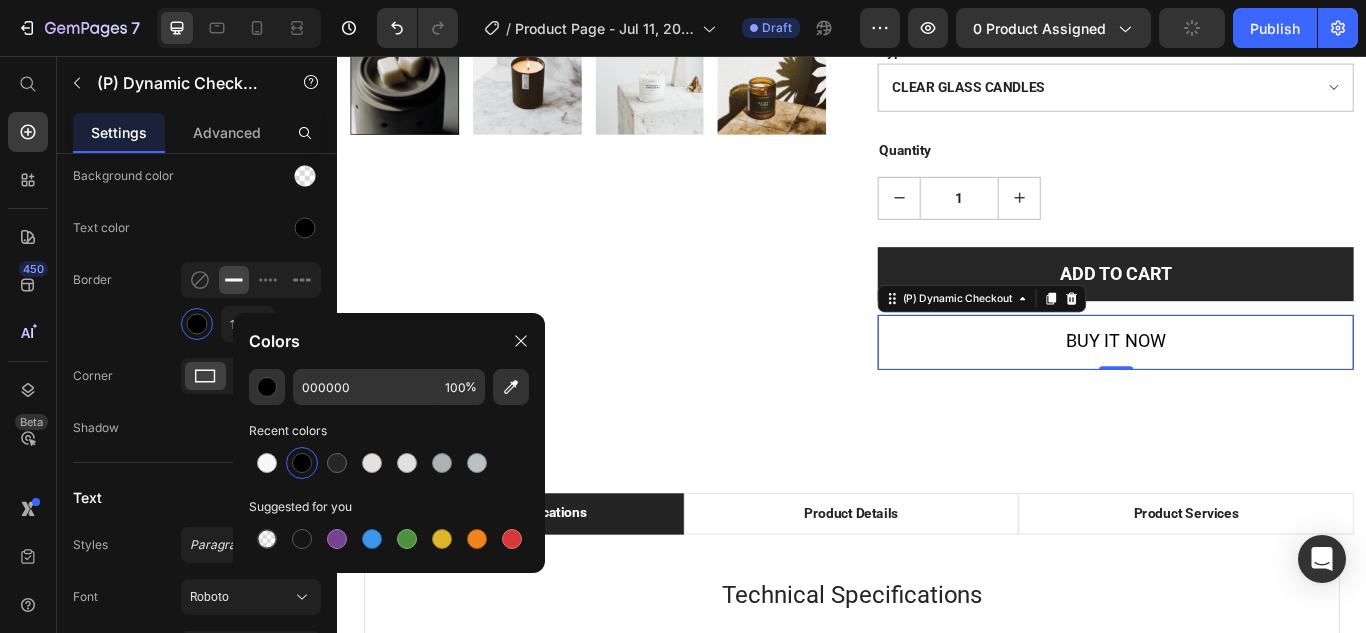click at bounding box center [302, 463] 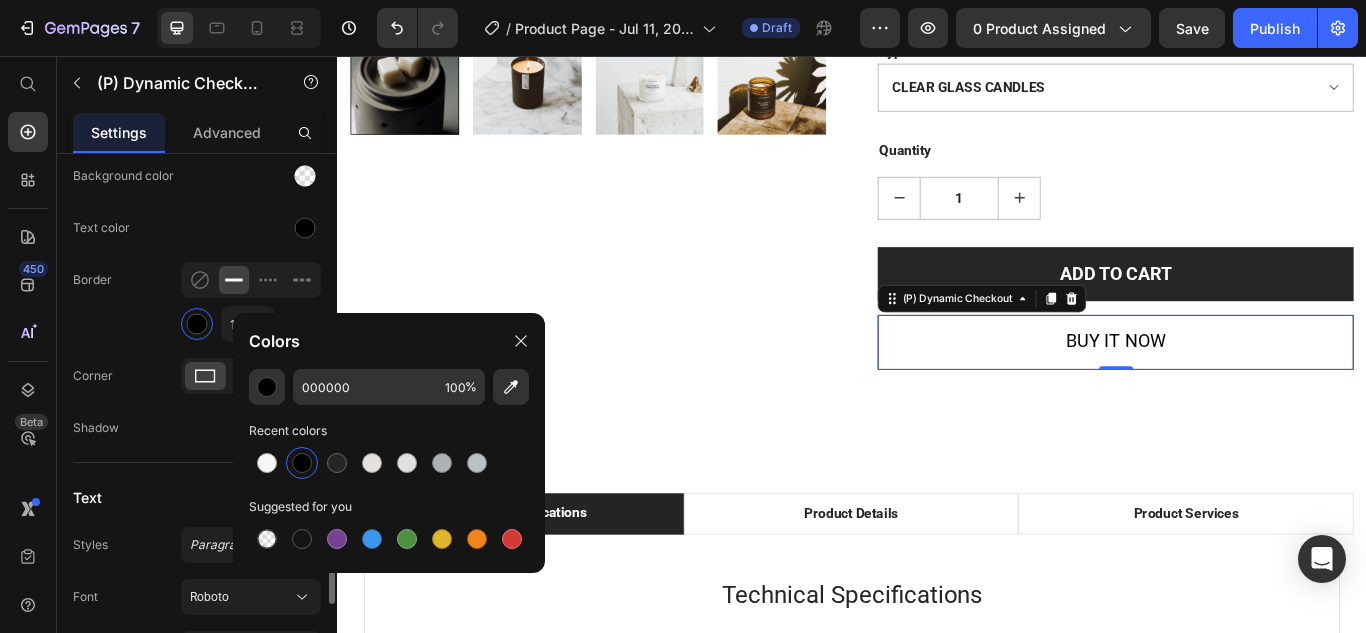 click on "Shadow" 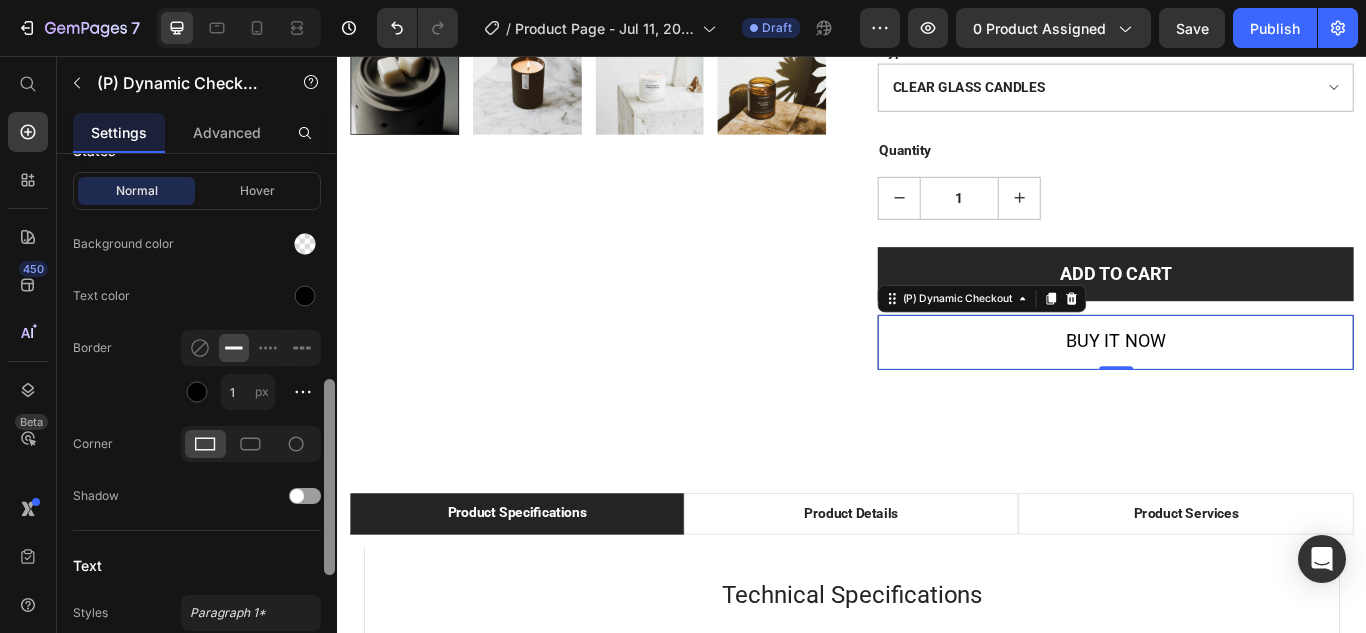 scroll, scrollTop: 613, scrollLeft: 0, axis: vertical 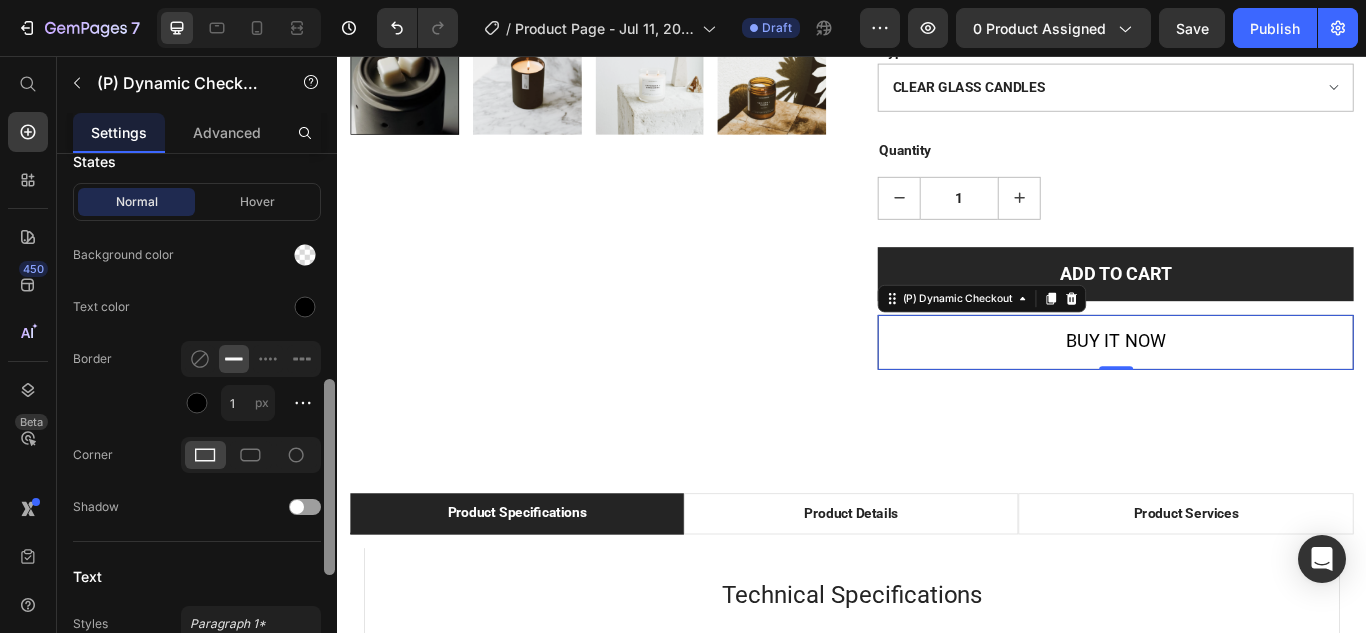drag, startPoint x: 327, startPoint y: 501, endPoint x: 296, endPoint y: 439, distance: 69.31811 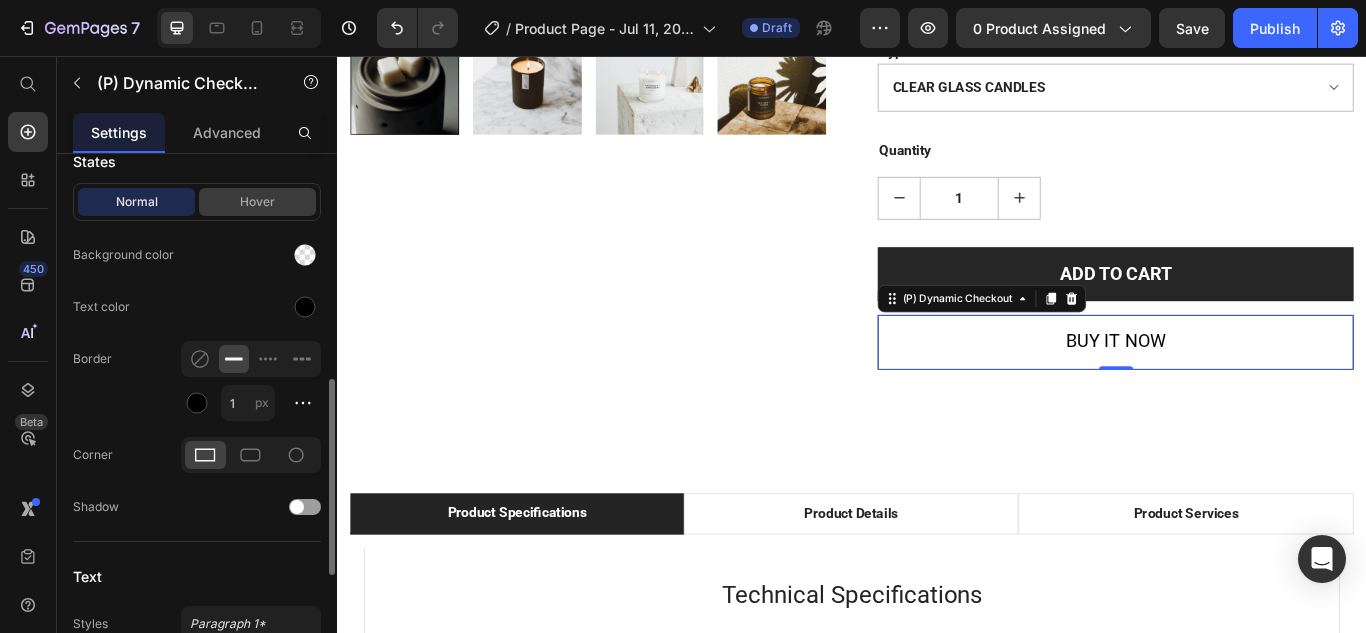 click on "Hover" at bounding box center [257, 202] 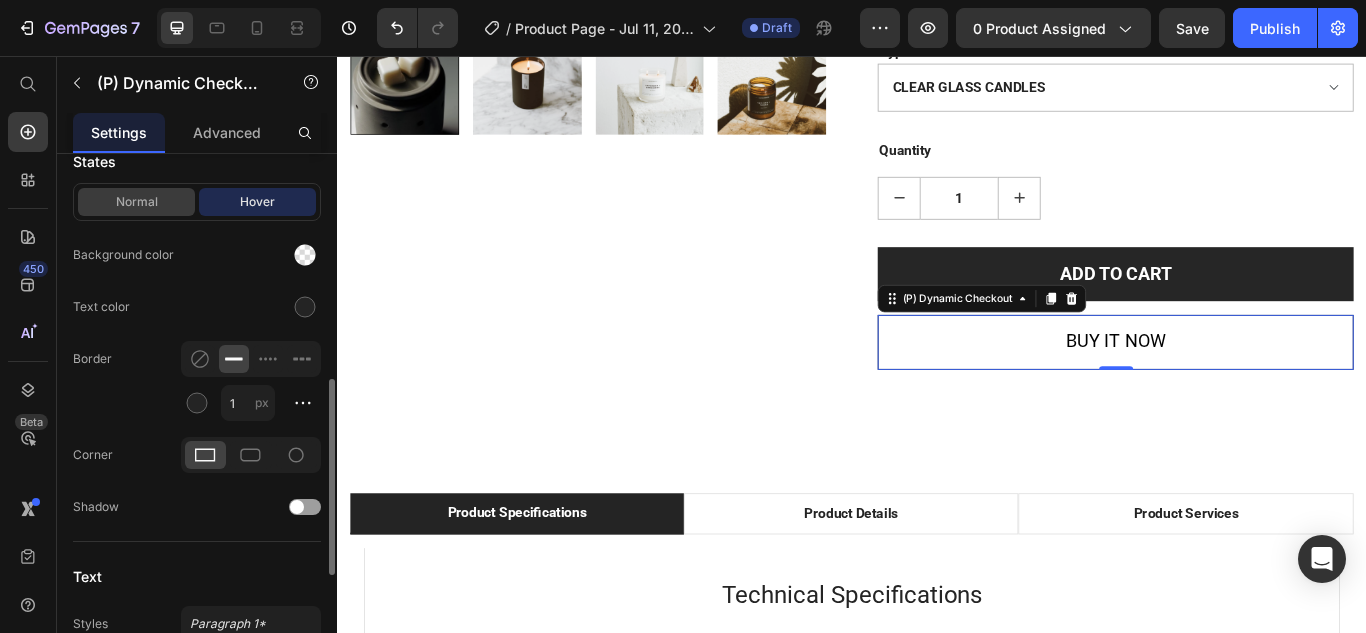 click on "Normal" at bounding box center [136, 202] 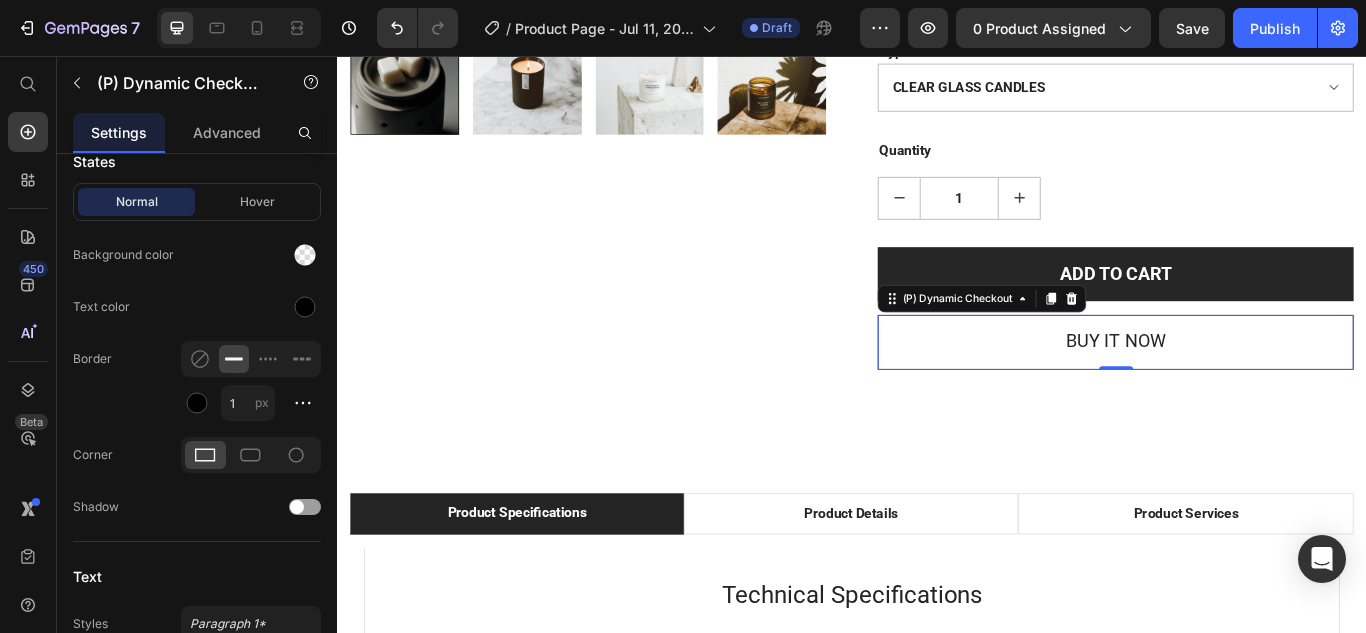 click on "Buy it now" at bounding box center (1244, 390) 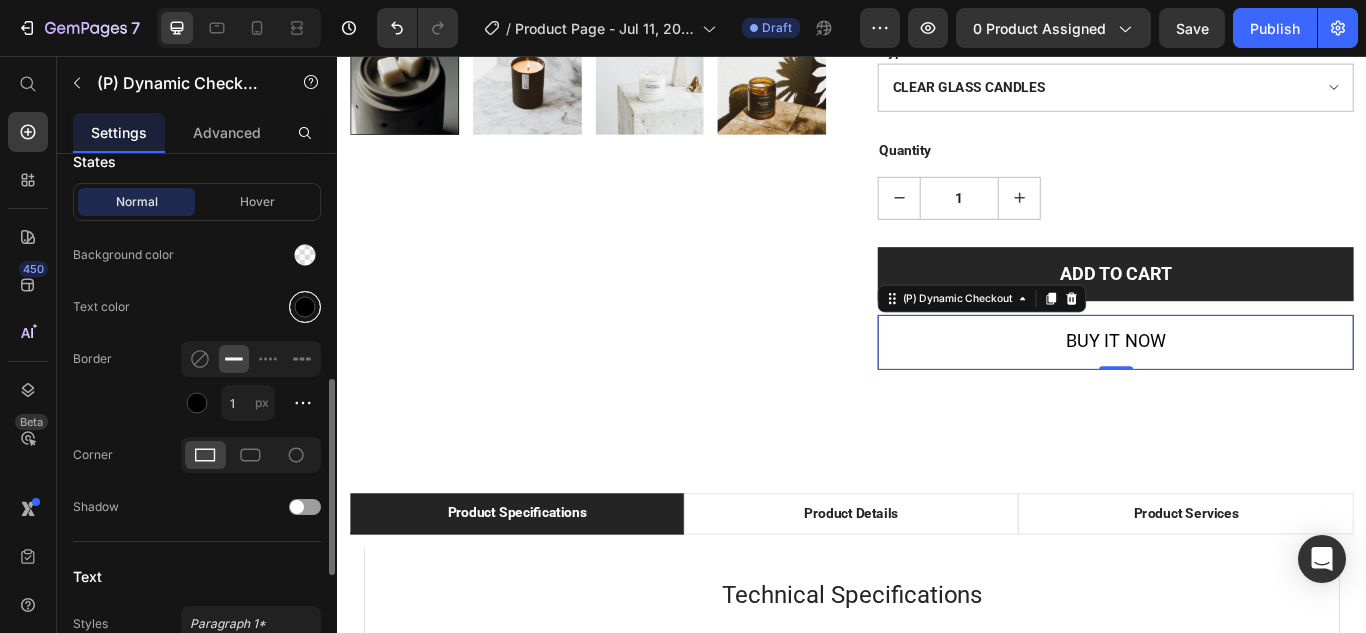 click at bounding box center (305, 307) 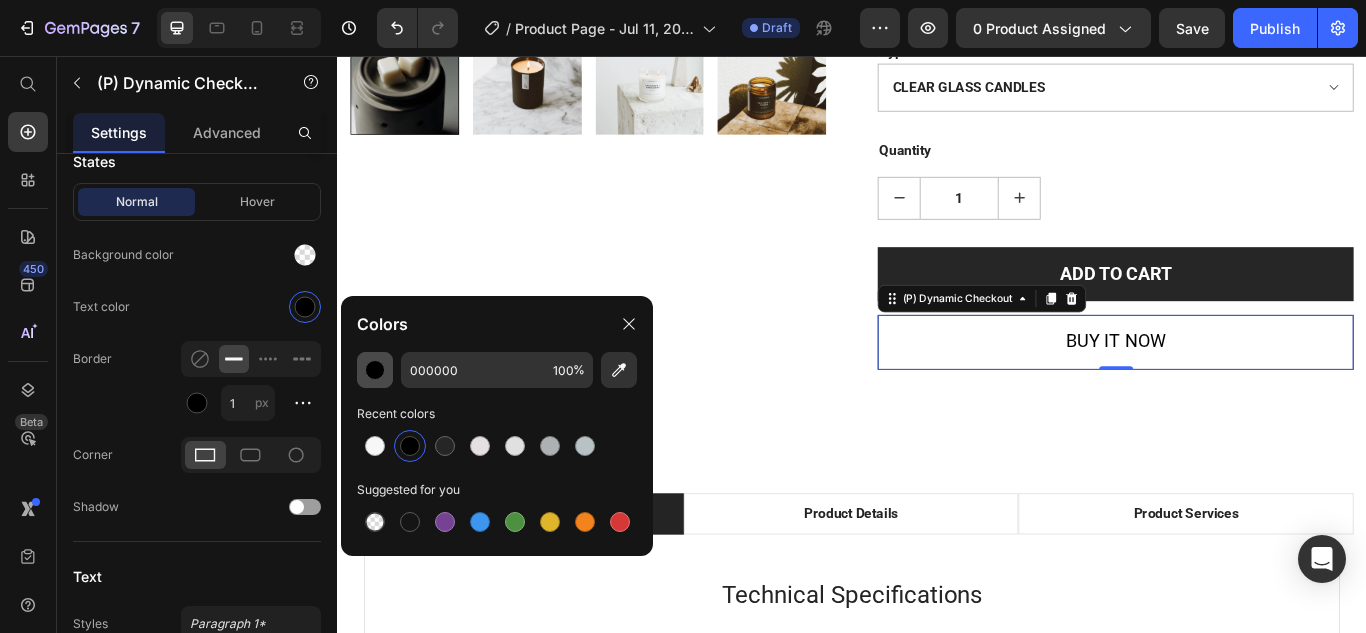 click at bounding box center (375, 370) 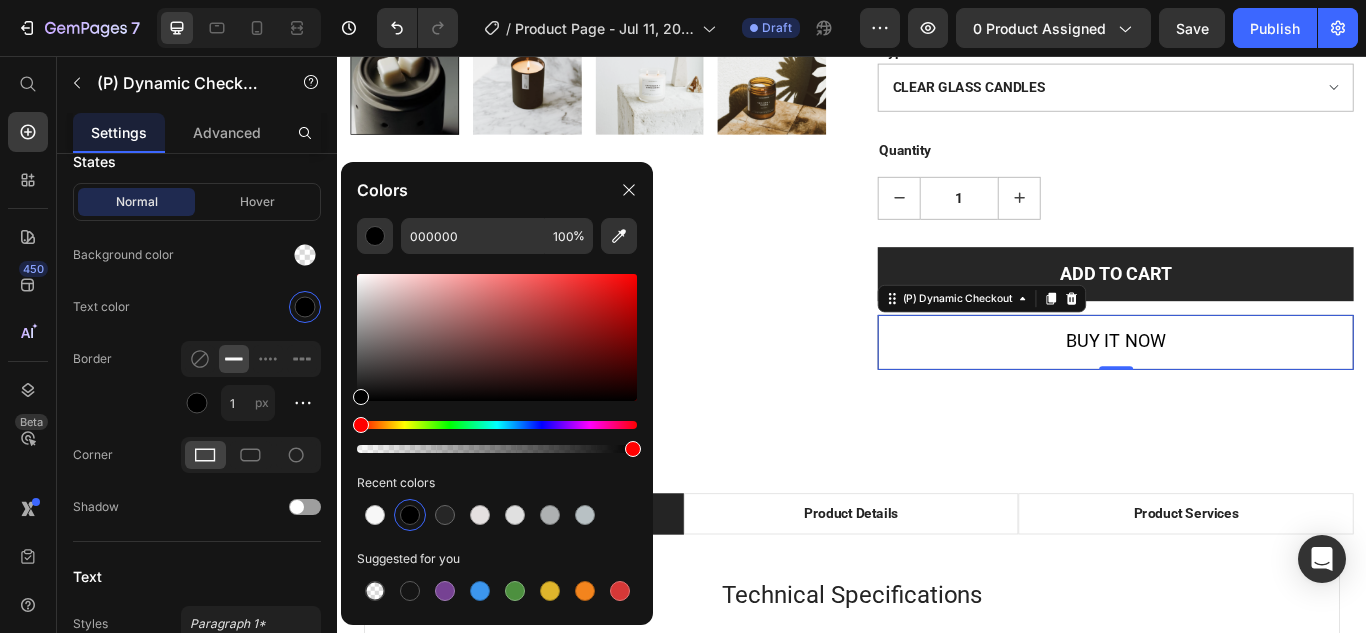 click at bounding box center (410, 515) 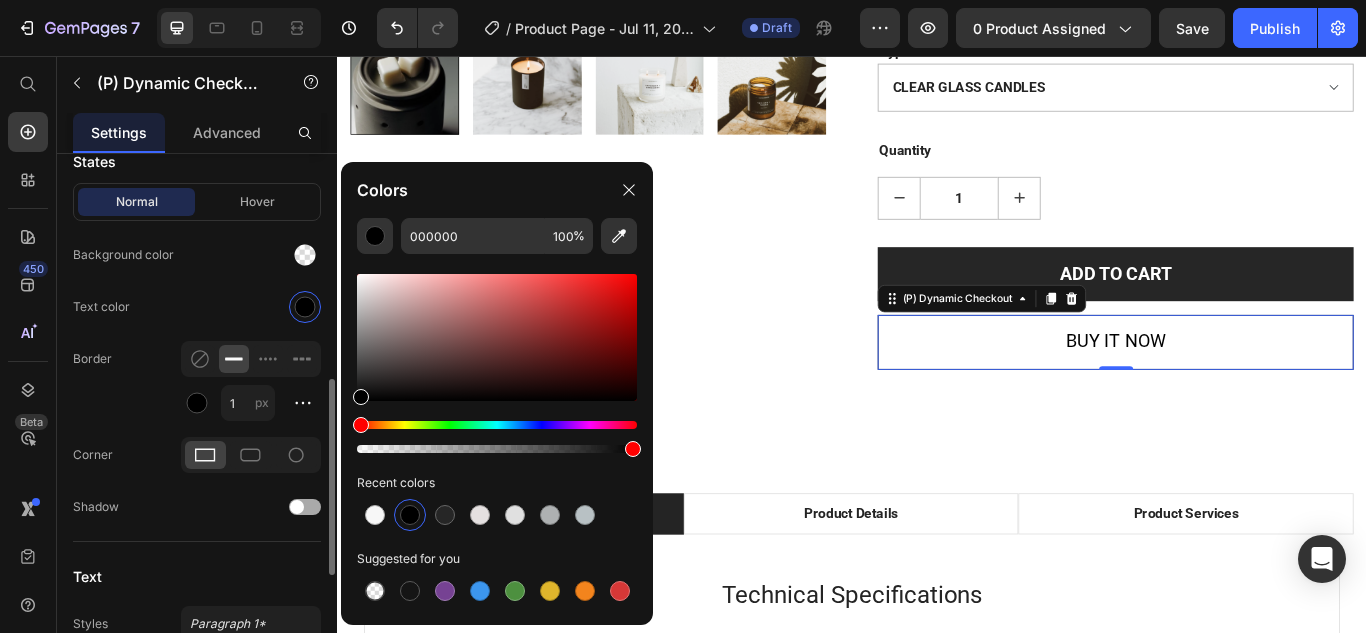 click on "Shadow" 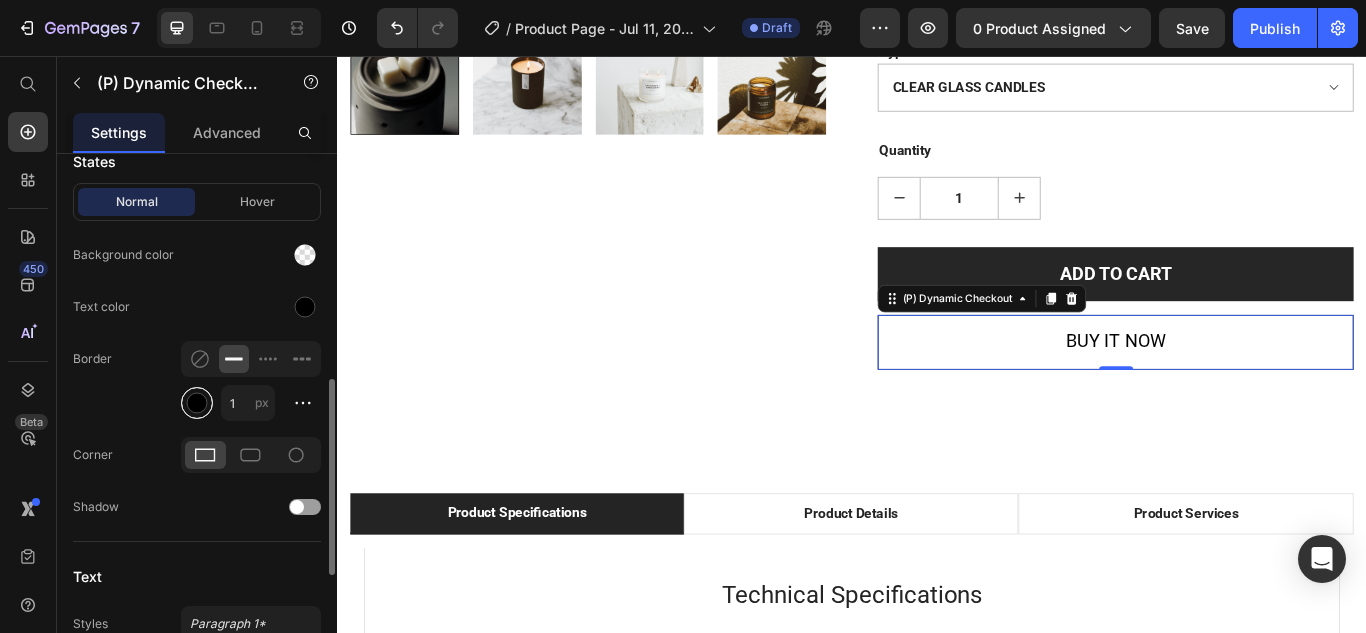 click at bounding box center (197, 403) 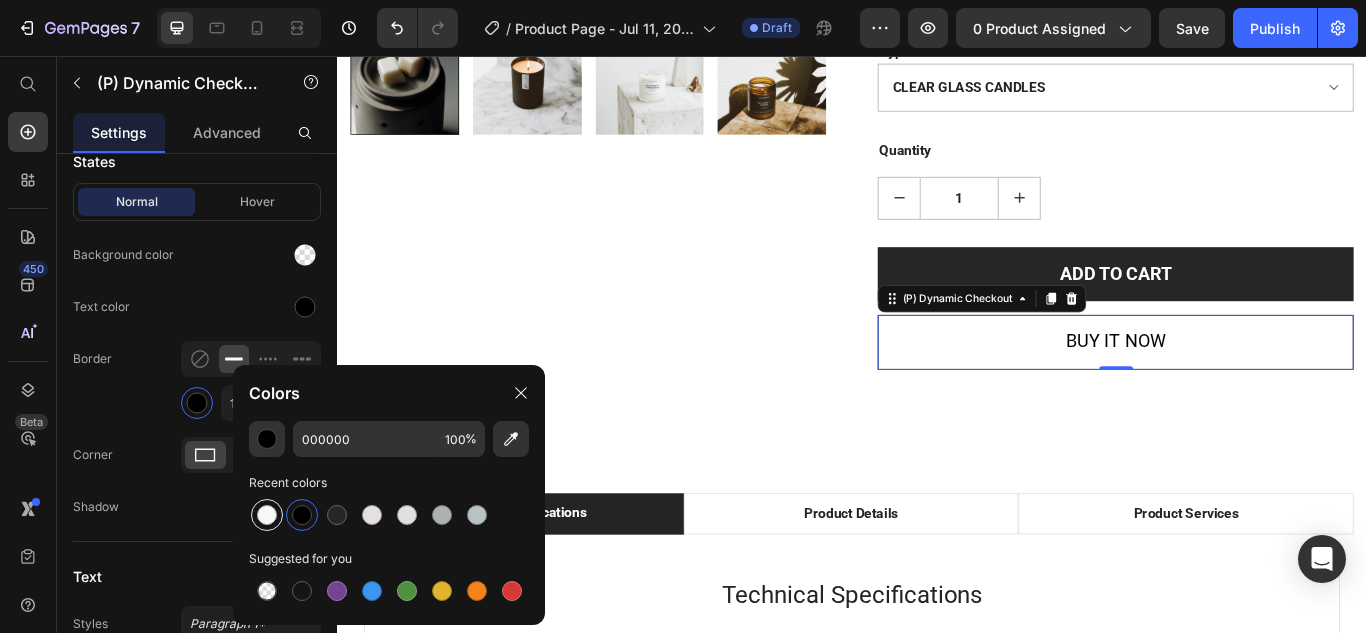 click at bounding box center [267, 515] 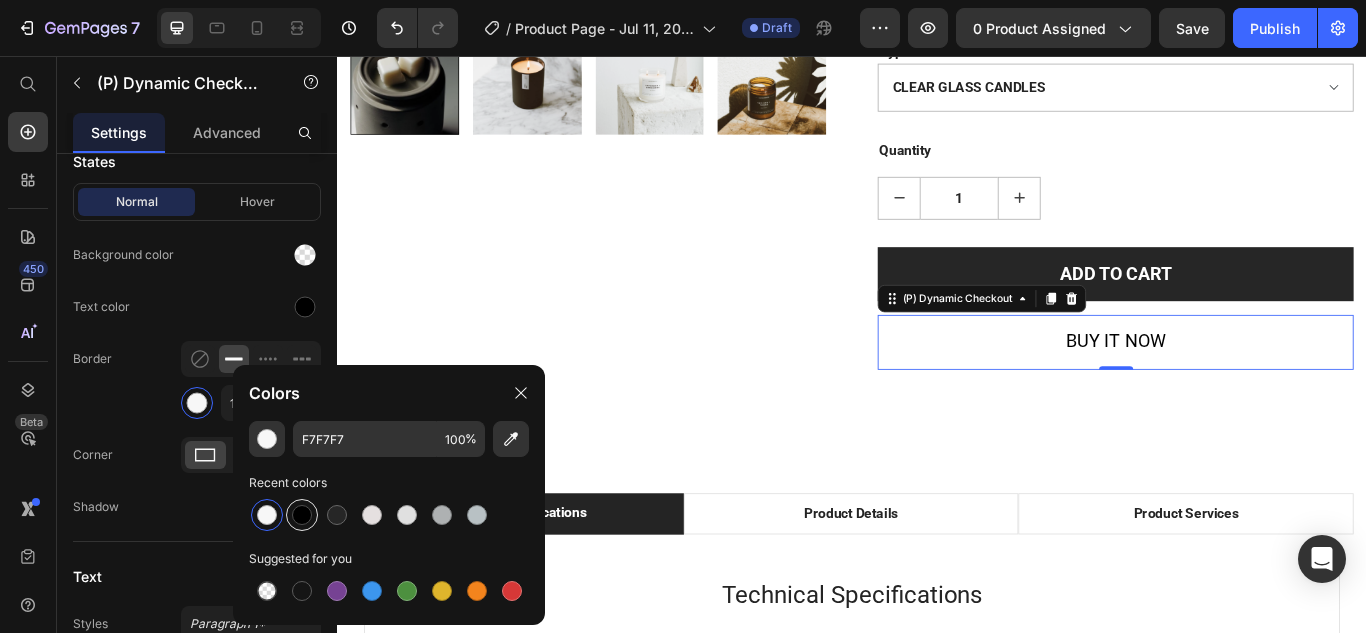 click at bounding box center [302, 515] 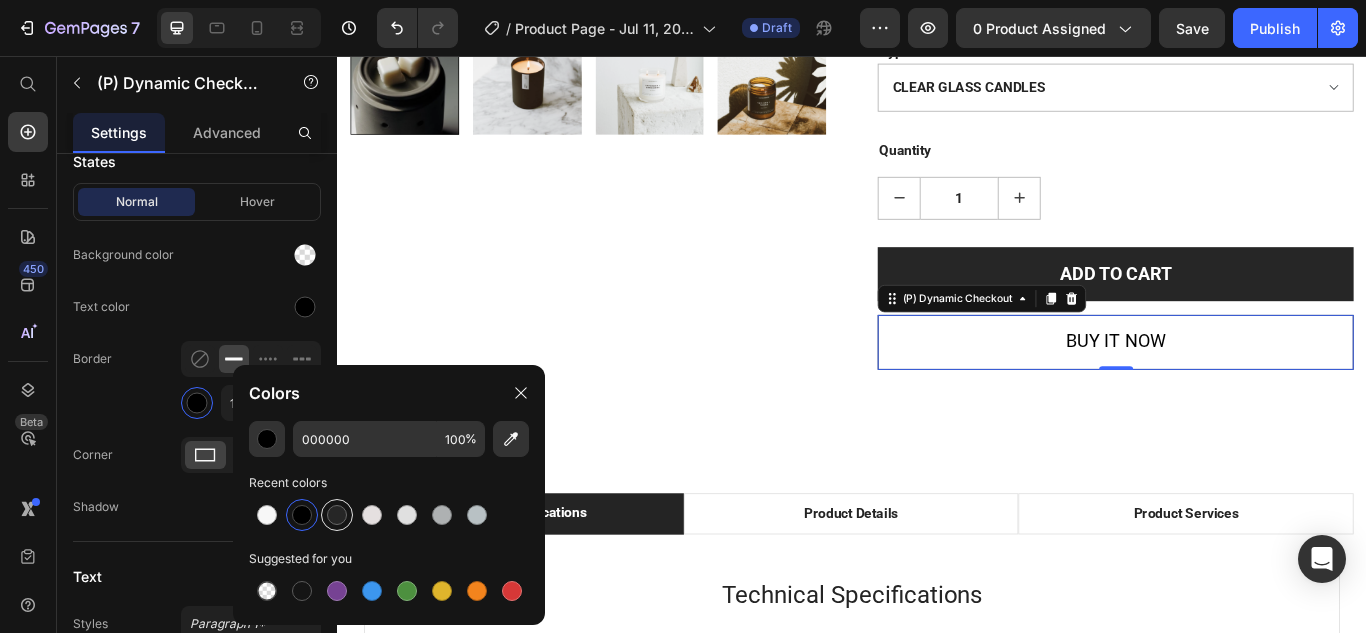 click at bounding box center (337, 515) 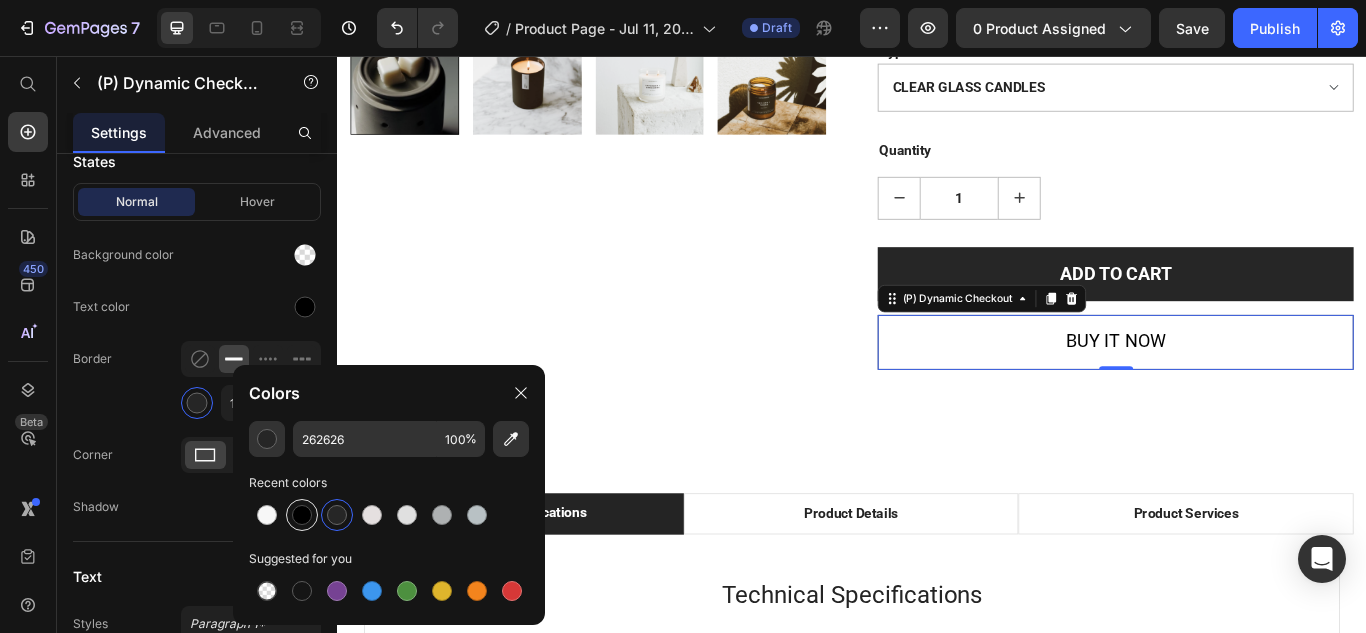 click at bounding box center [302, 515] 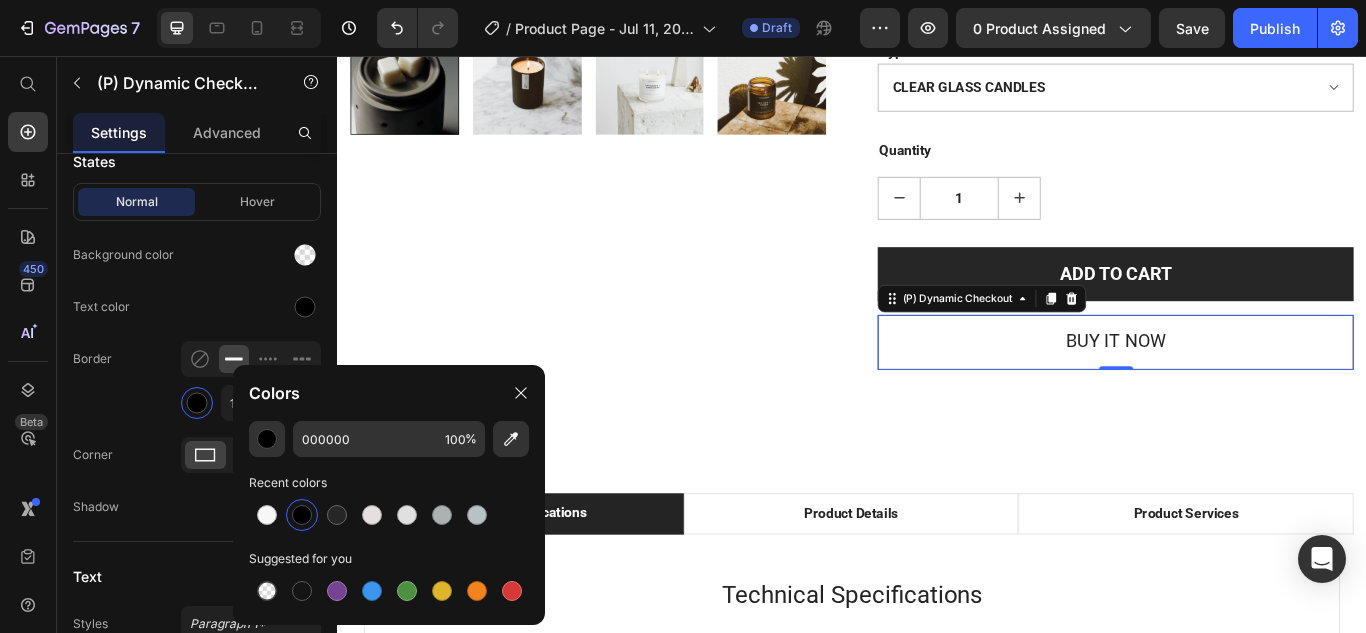 click on "Buy it now" at bounding box center (1244, 390) 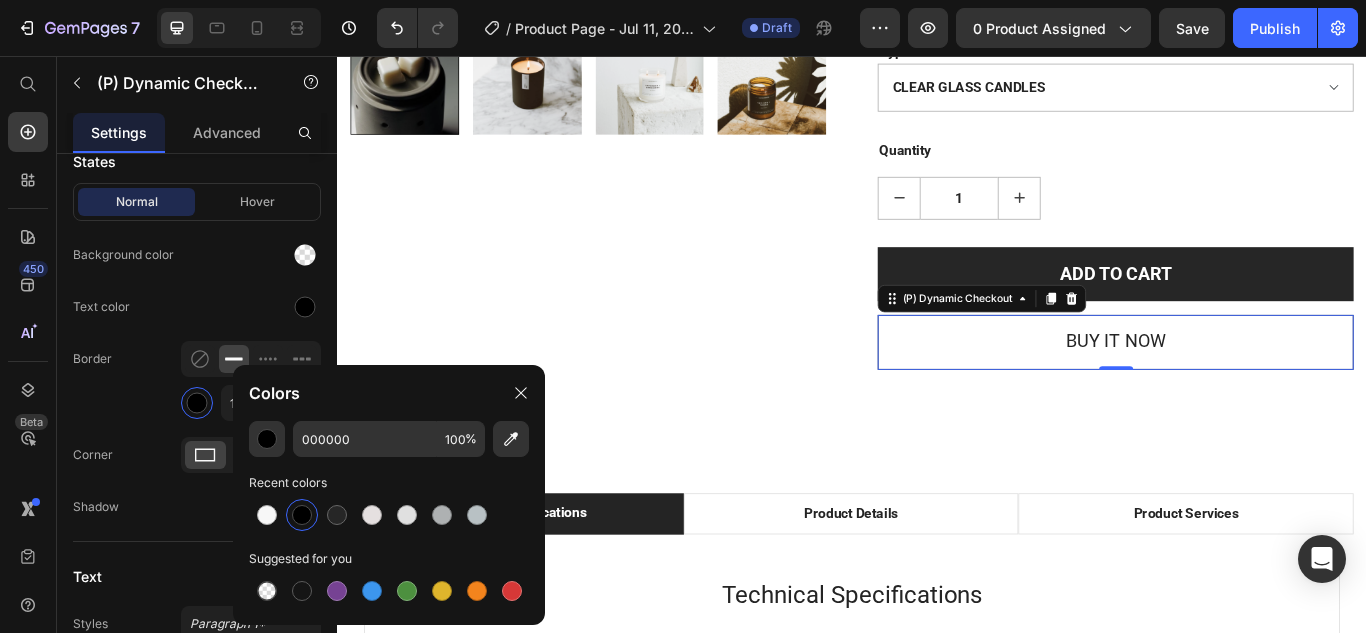 click on "Buy it now" at bounding box center (1244, 390) 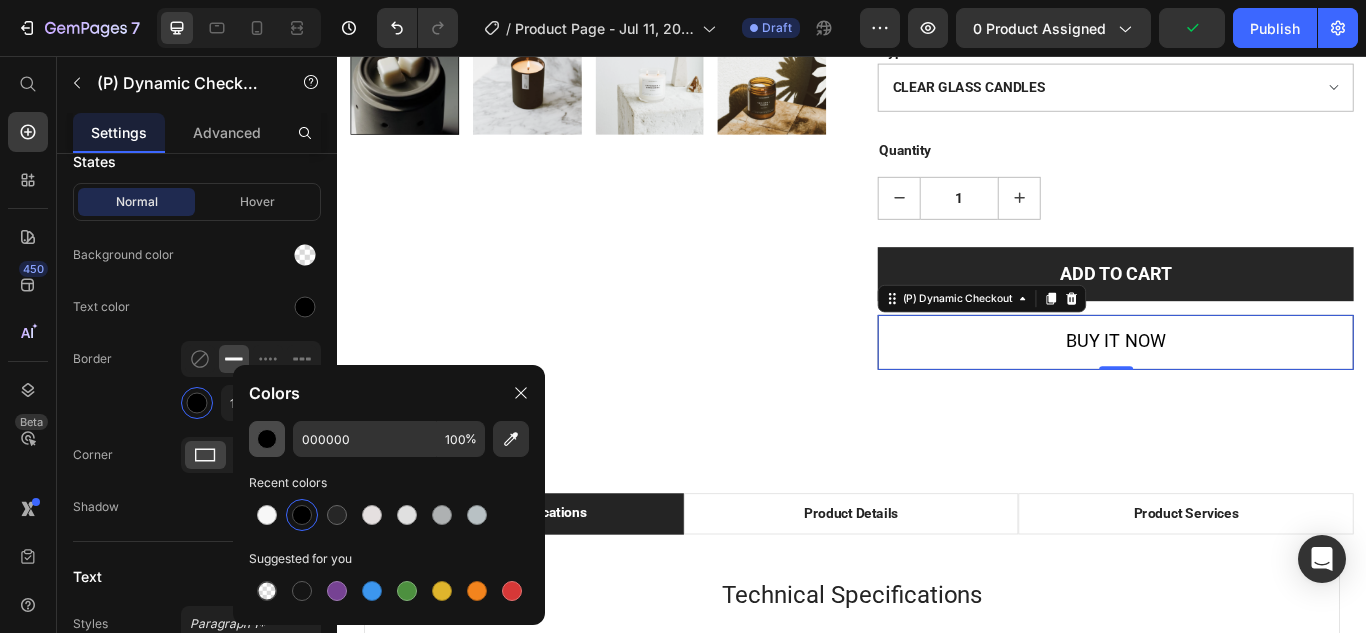 click at bounding box center (267, 439) 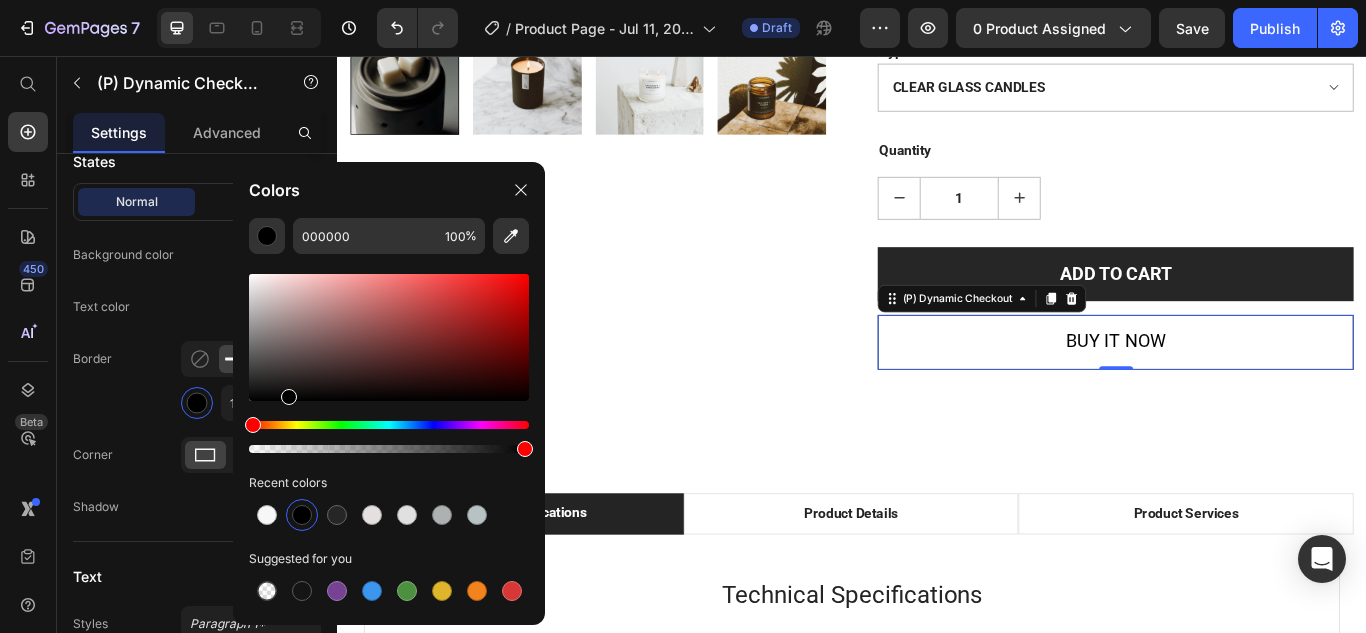 drag, startPoint x: 330, startPoint y: 345, endPoint x: 251, endPoint y: 472, distance: 149.56604 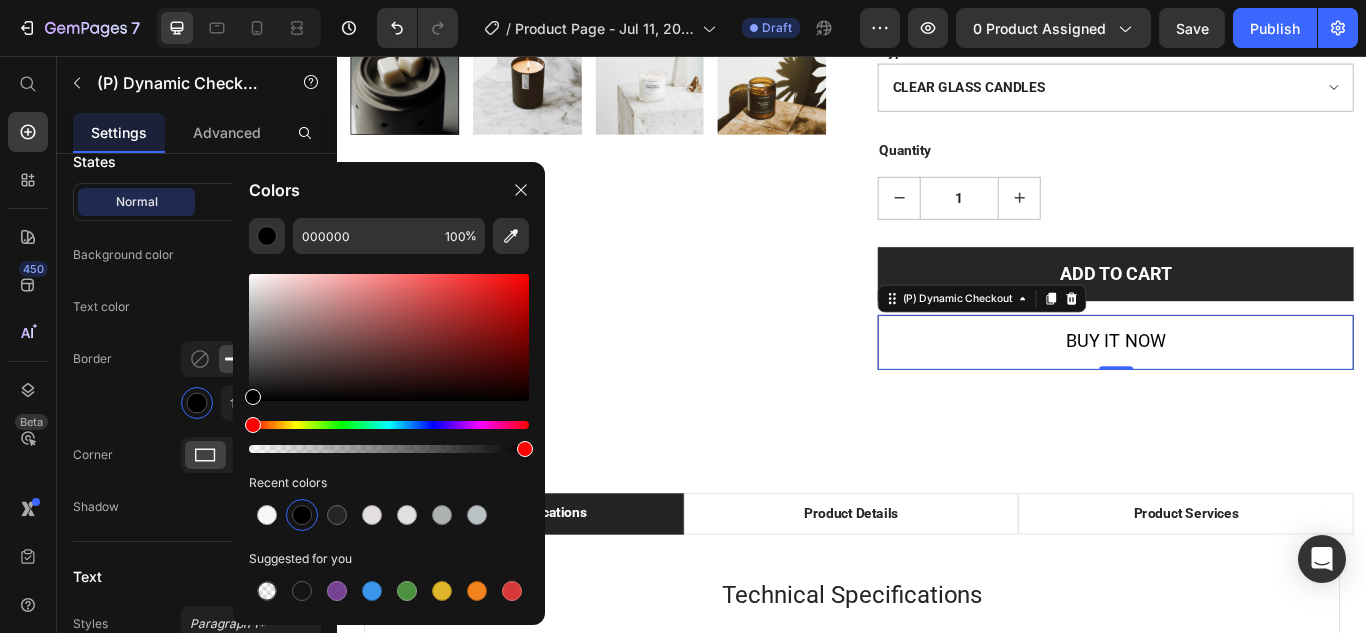 click on "Shadow" 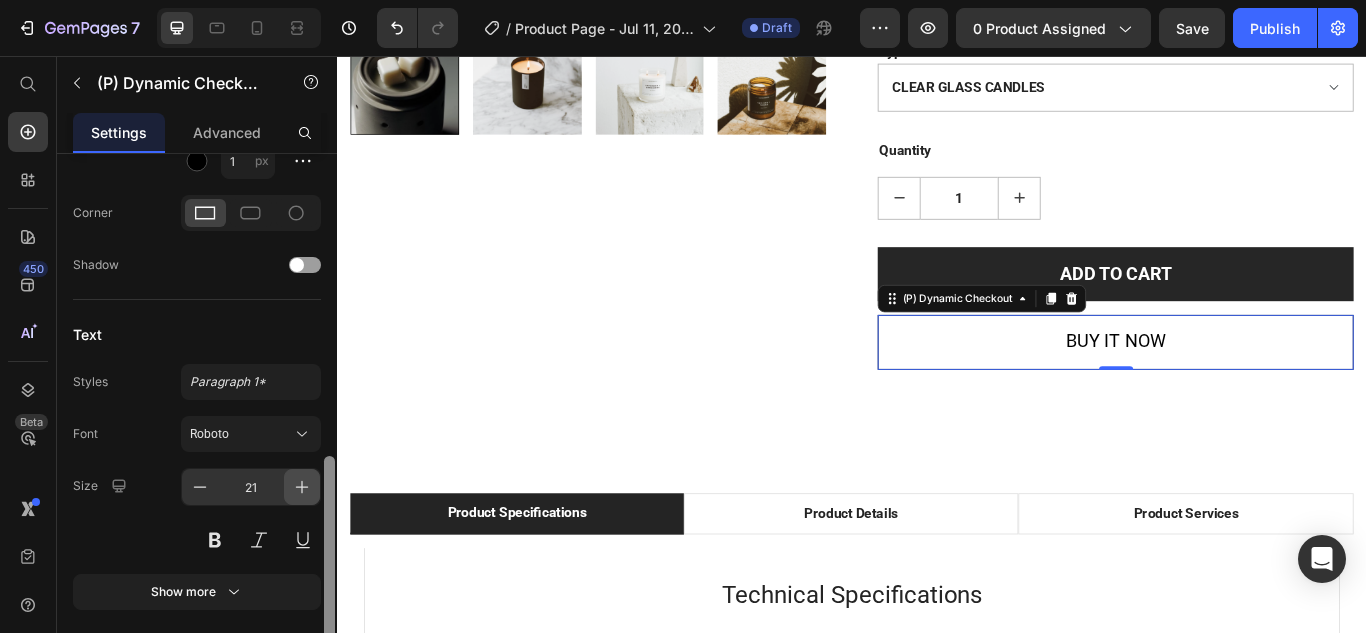 scroll, scrollTop: 844, scrollLeft: 0, axis: vertical 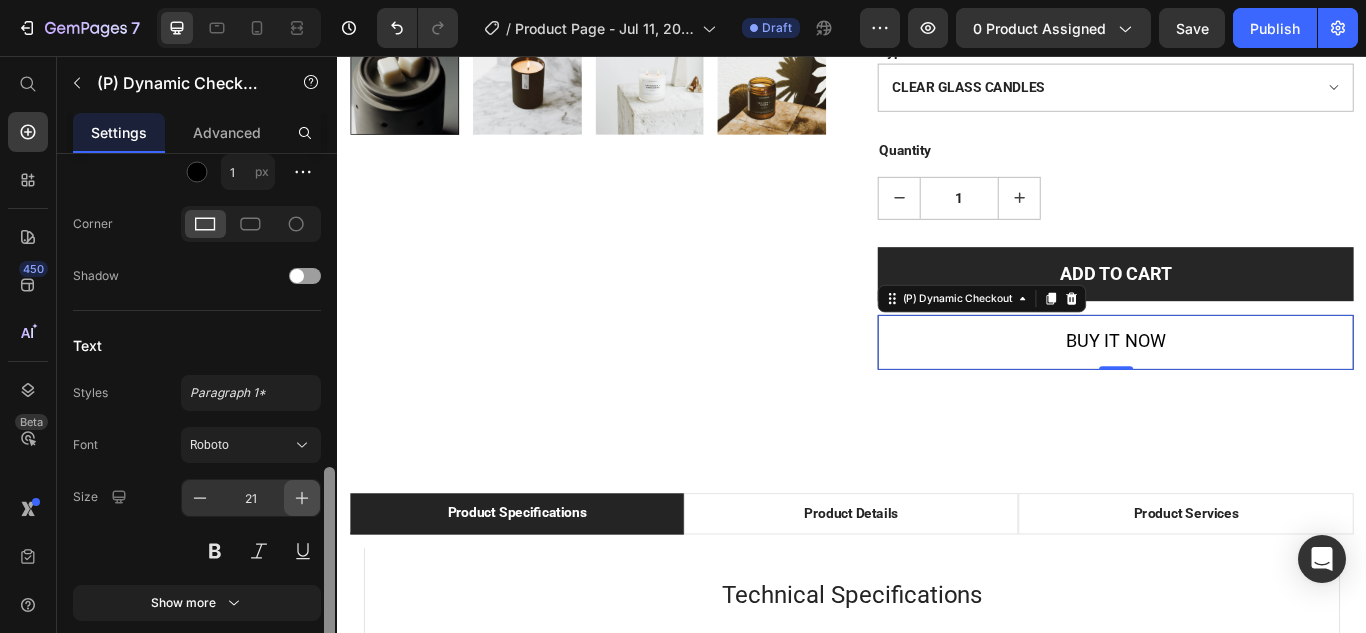 drag, startPoint x: 324, startPoint y: 450, endPoint x: 308, endPoint y: 495, distance: 47.759815 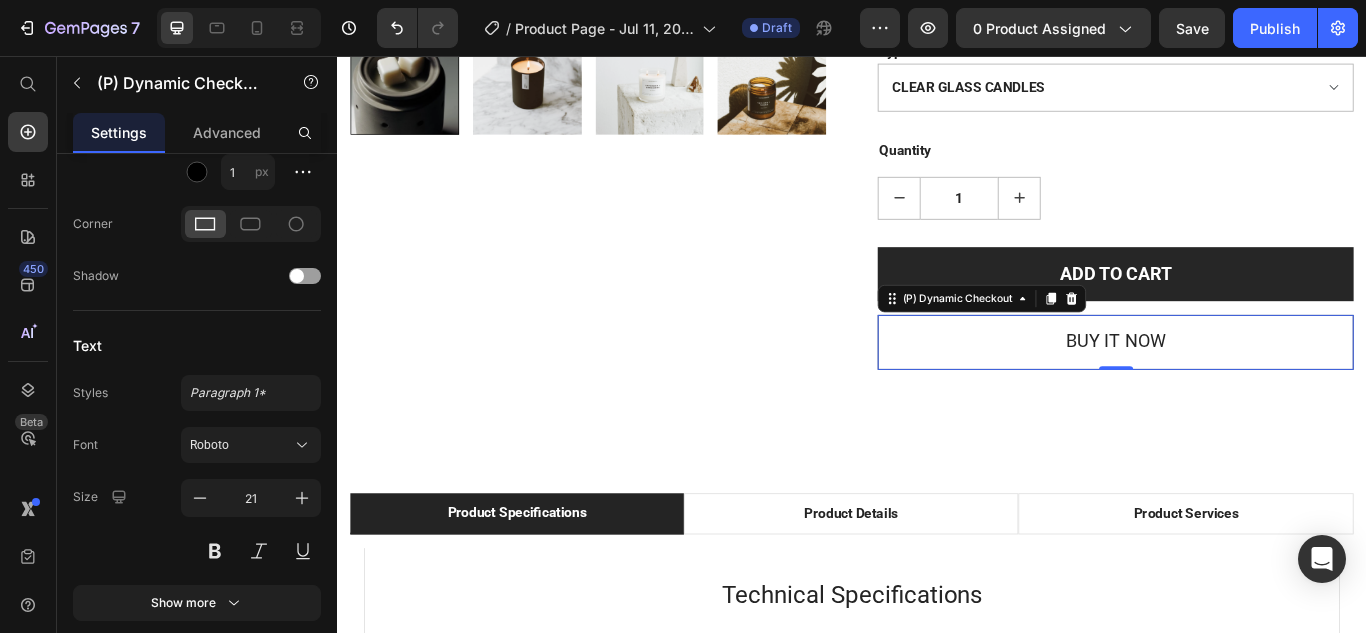 click on "Buy it now" at bounding box center (1244, 390) 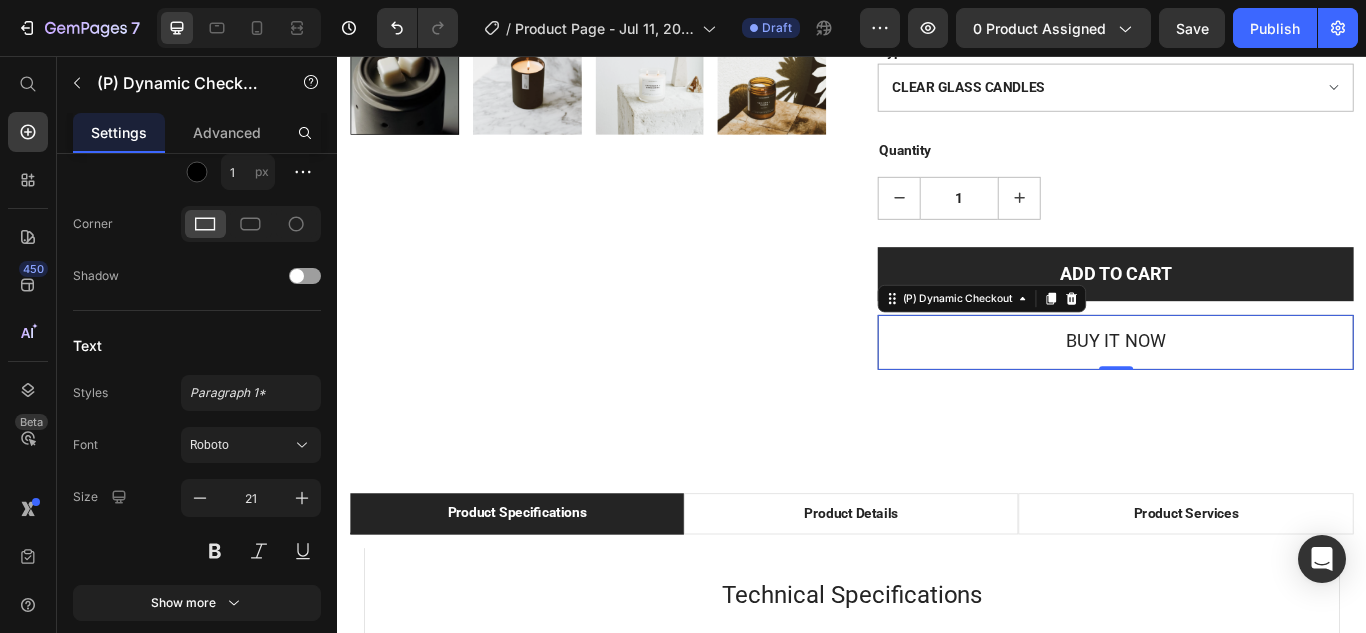click on "Buy it now" at bounding box center [1244, 390] 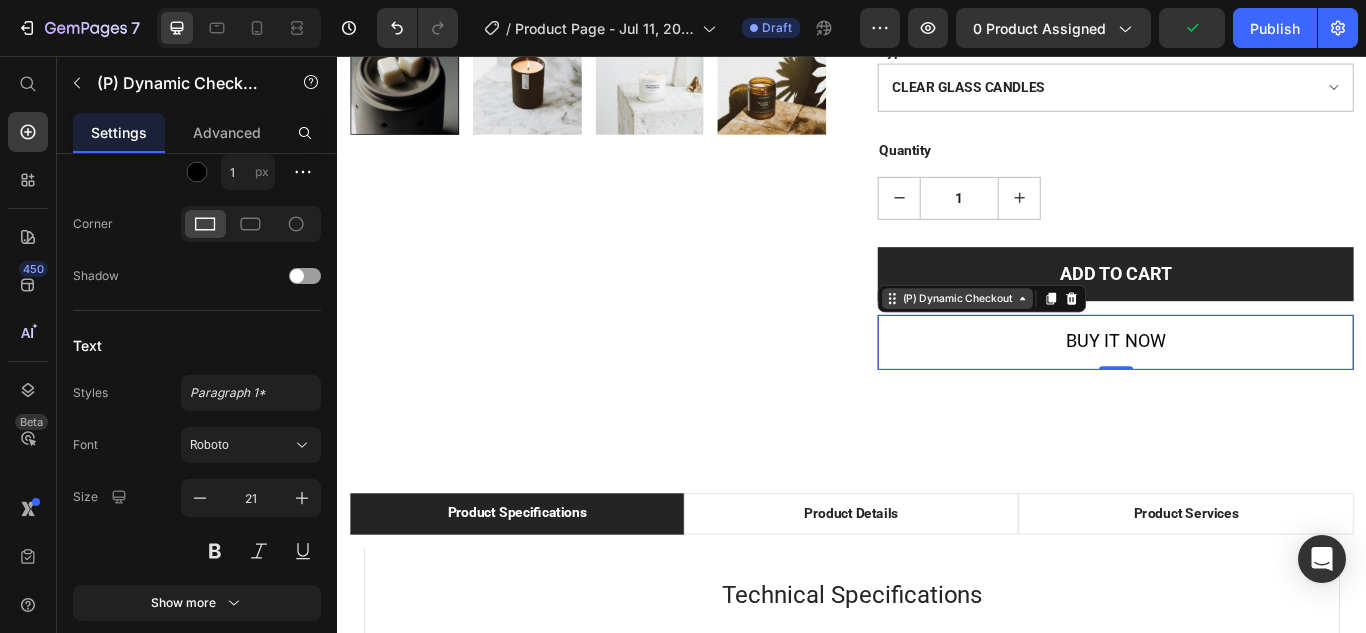 click on "(P) Dynamic Checkout" at bounding box center (1060, 339) 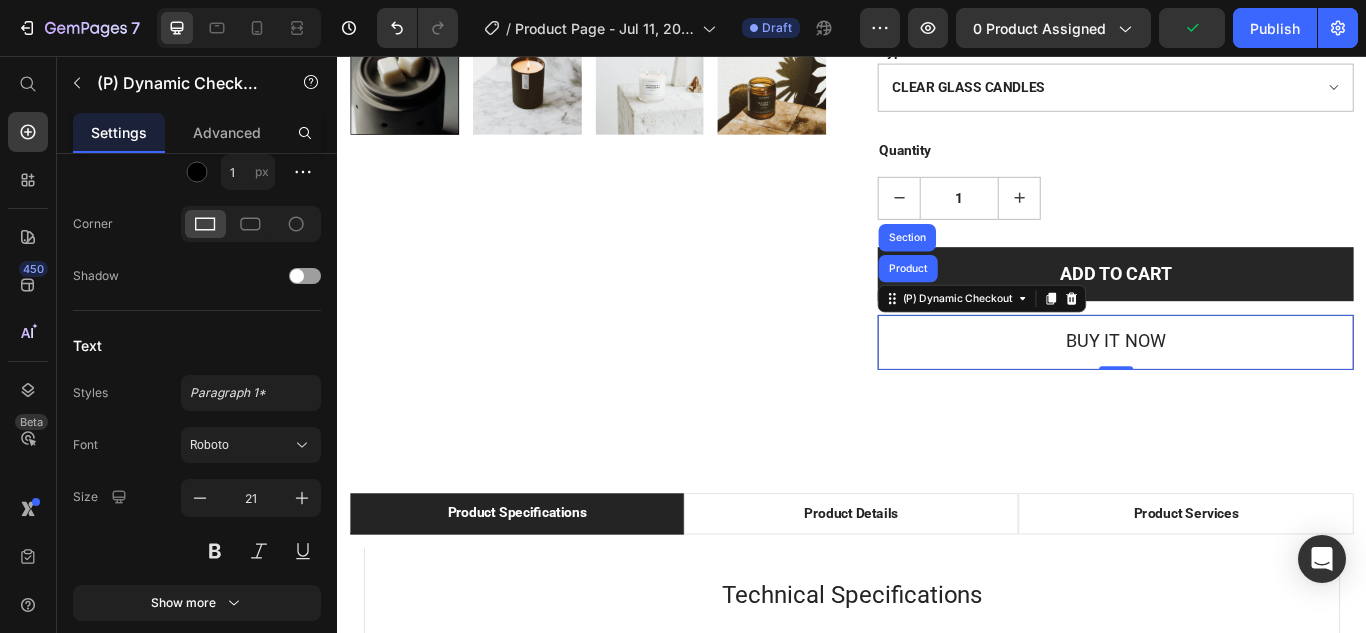 click on "Buy it now" at bounding box center (1244, 390) 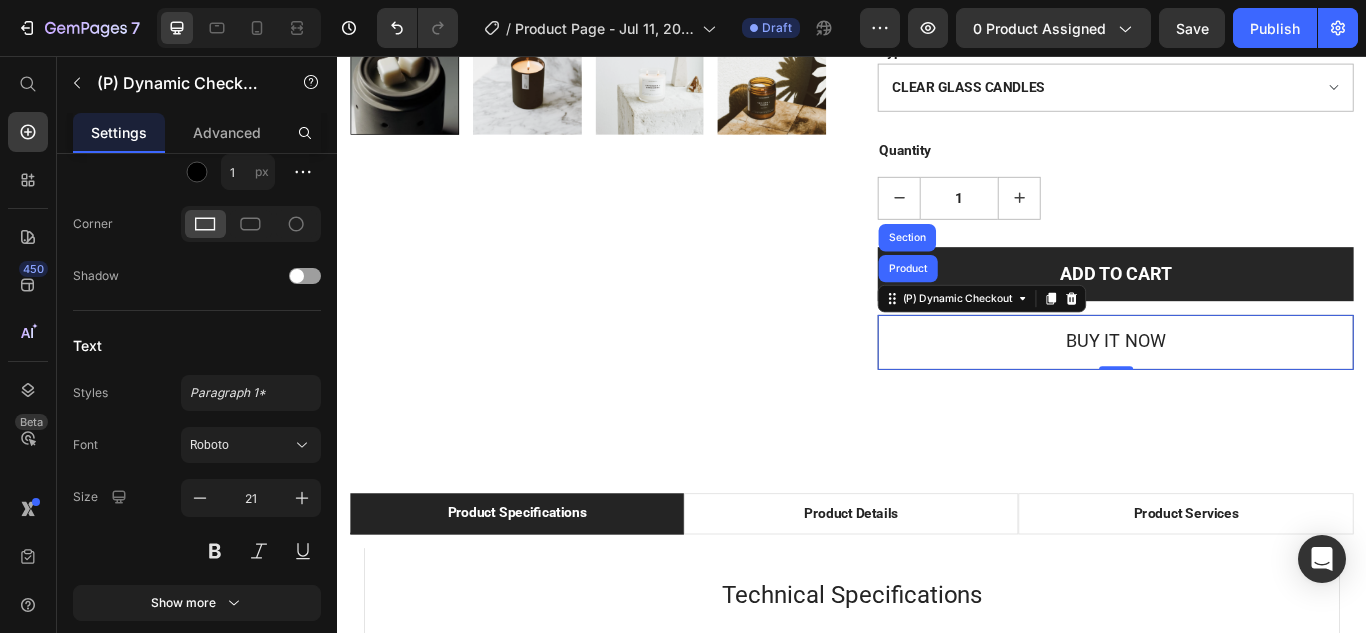 click on "Buy it now" at bounding box center [1244, 390] 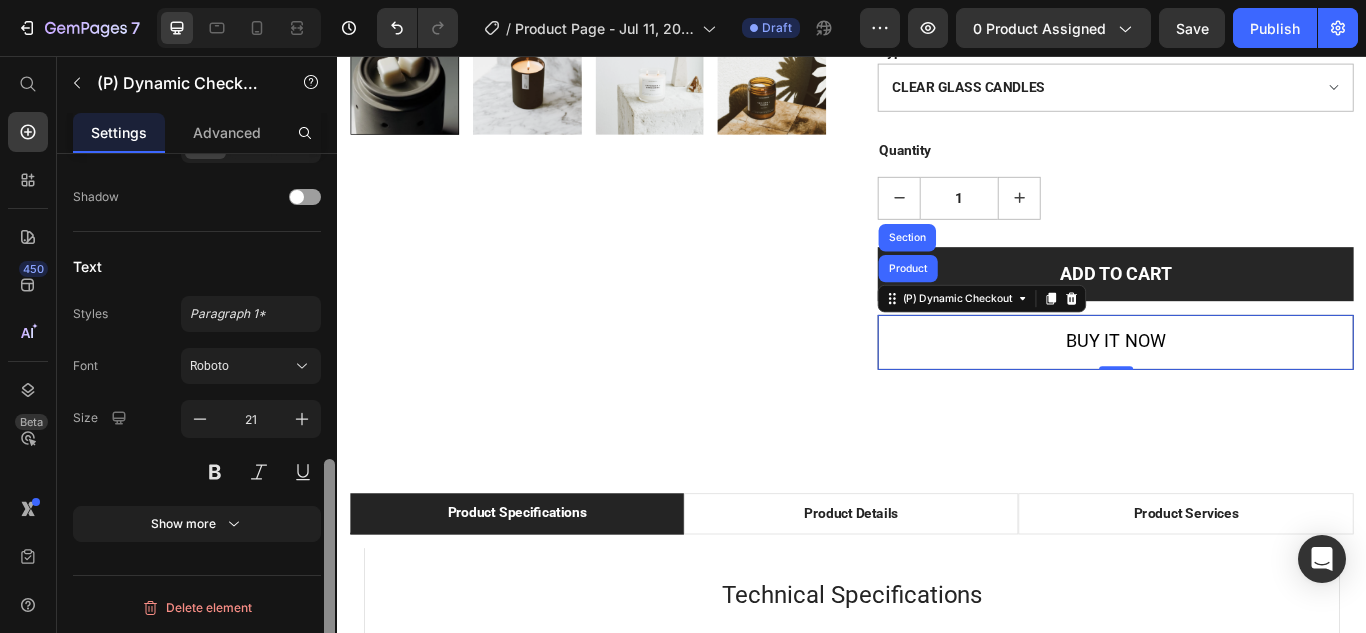scroll, scrollTop: 855, scrollLeft: 0, axis: vertical 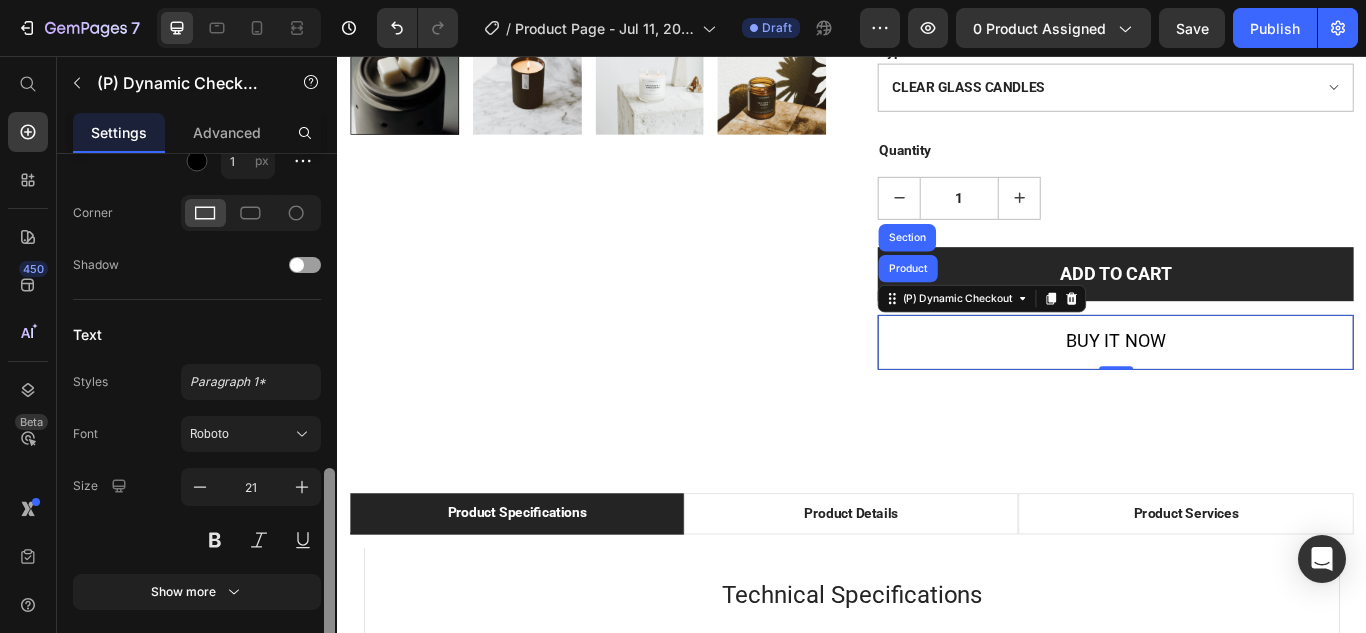 click at bounding box center (329, 566) 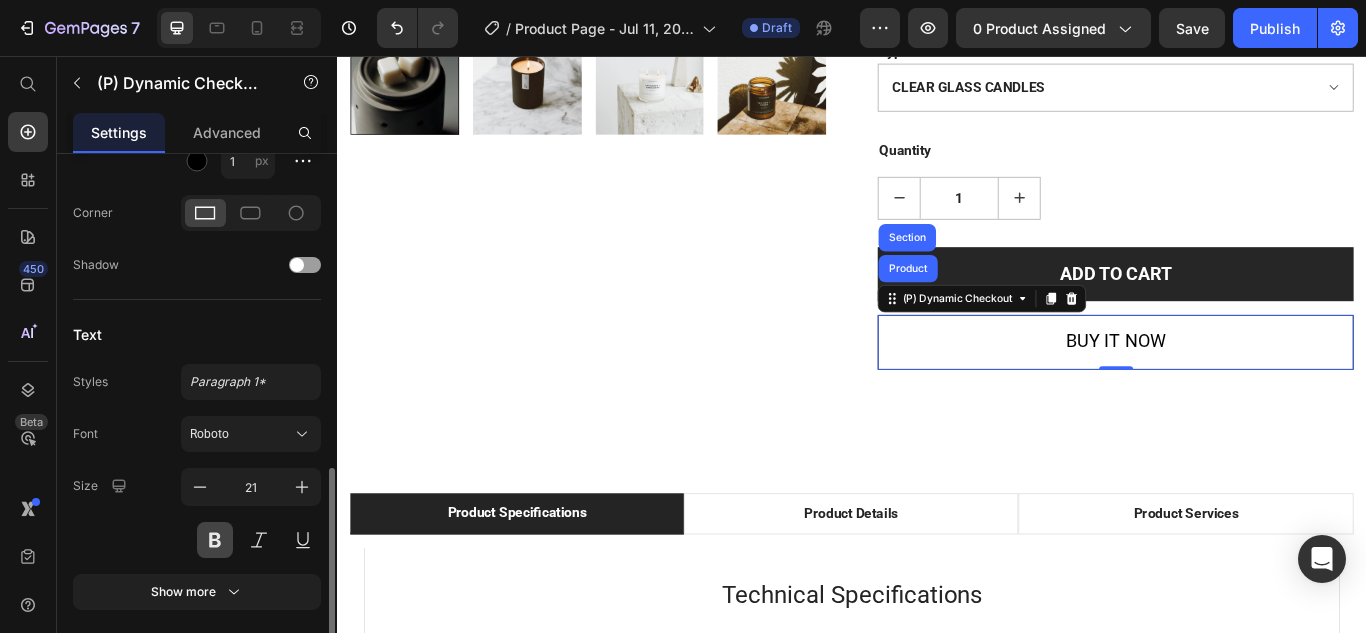 click at bounding box center [215, 540] 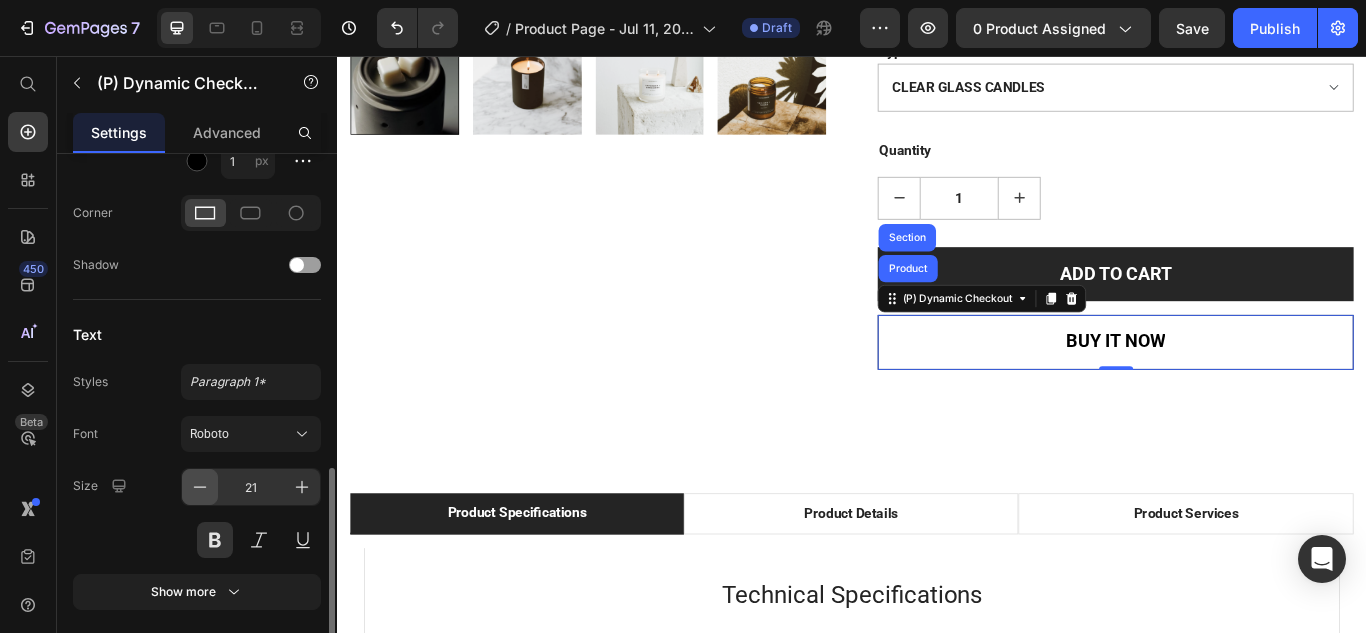 click 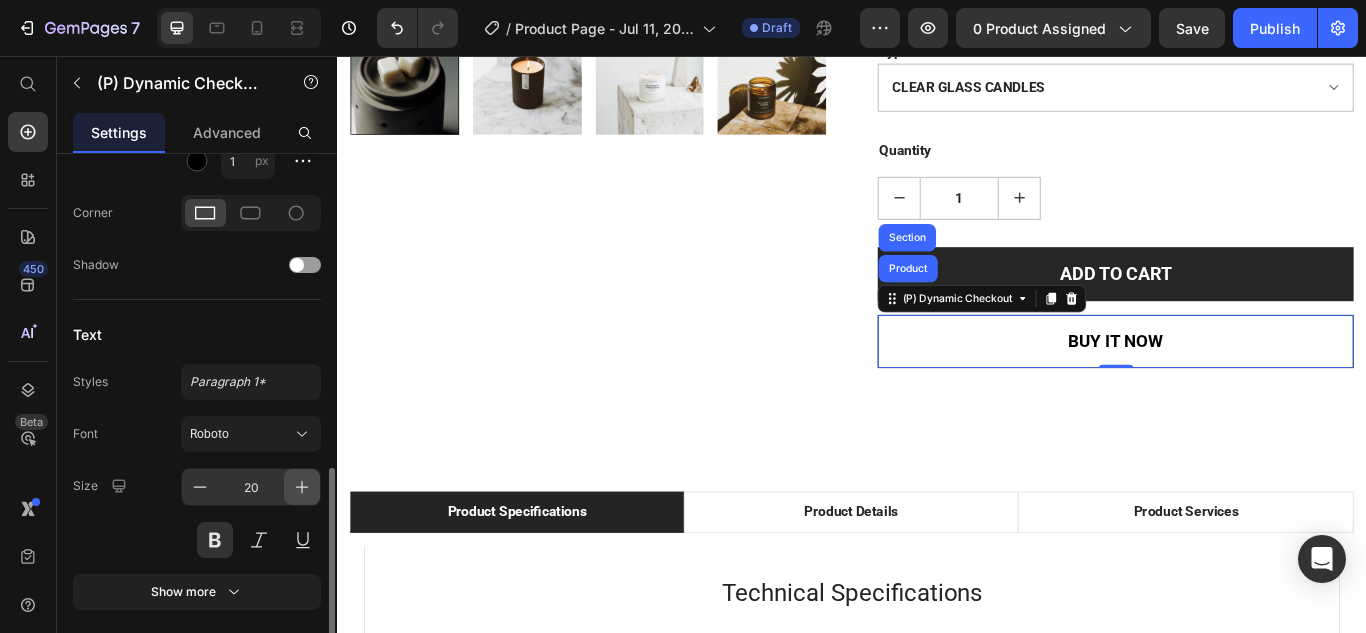 click at bounding box center [302, 487] 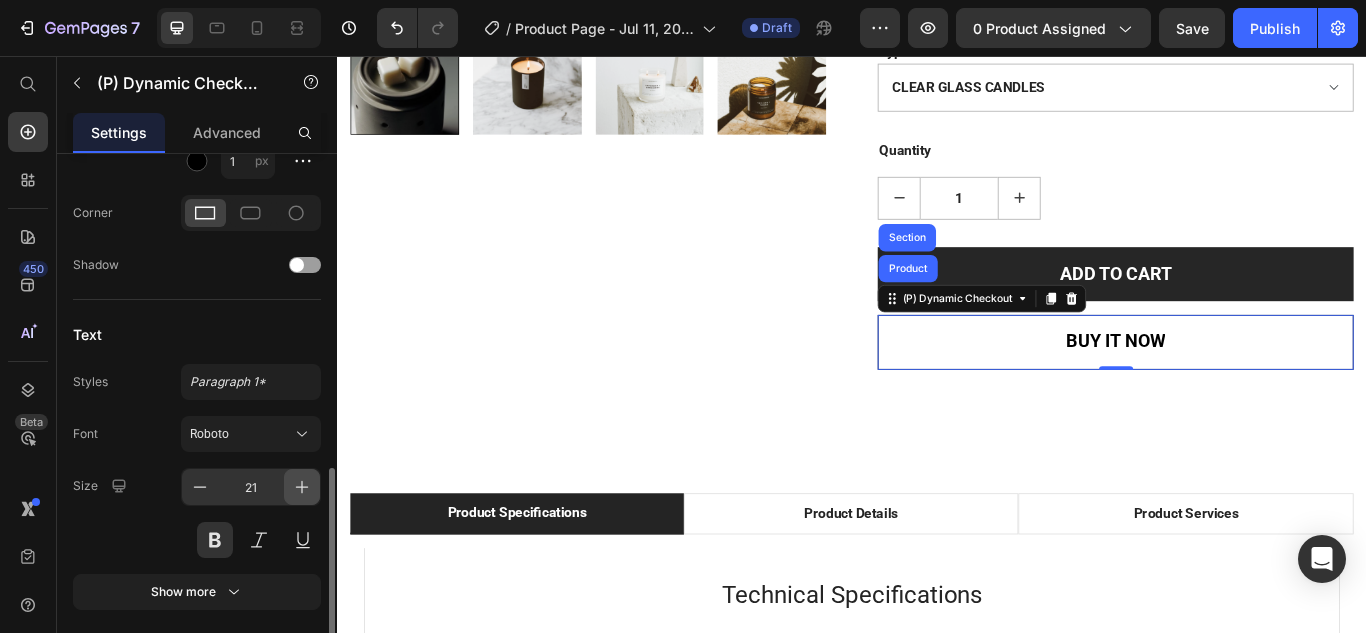 click at bounding box center (302, 487) 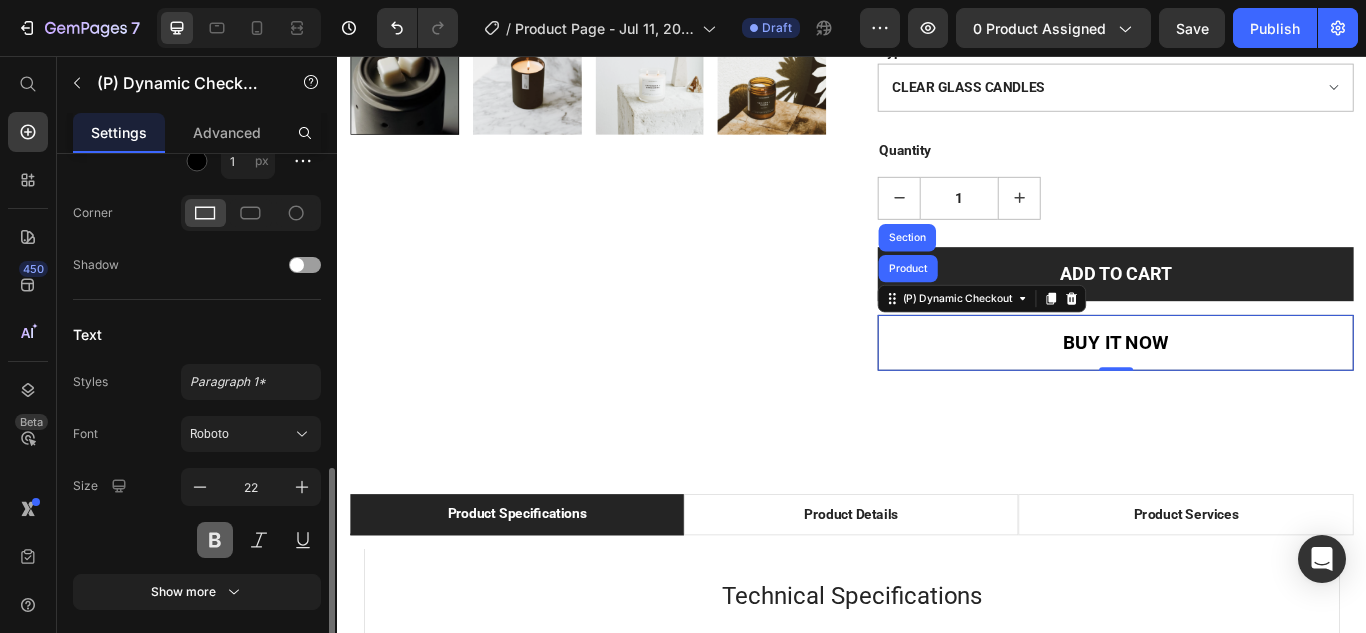 click at bounding box center (215, 540) 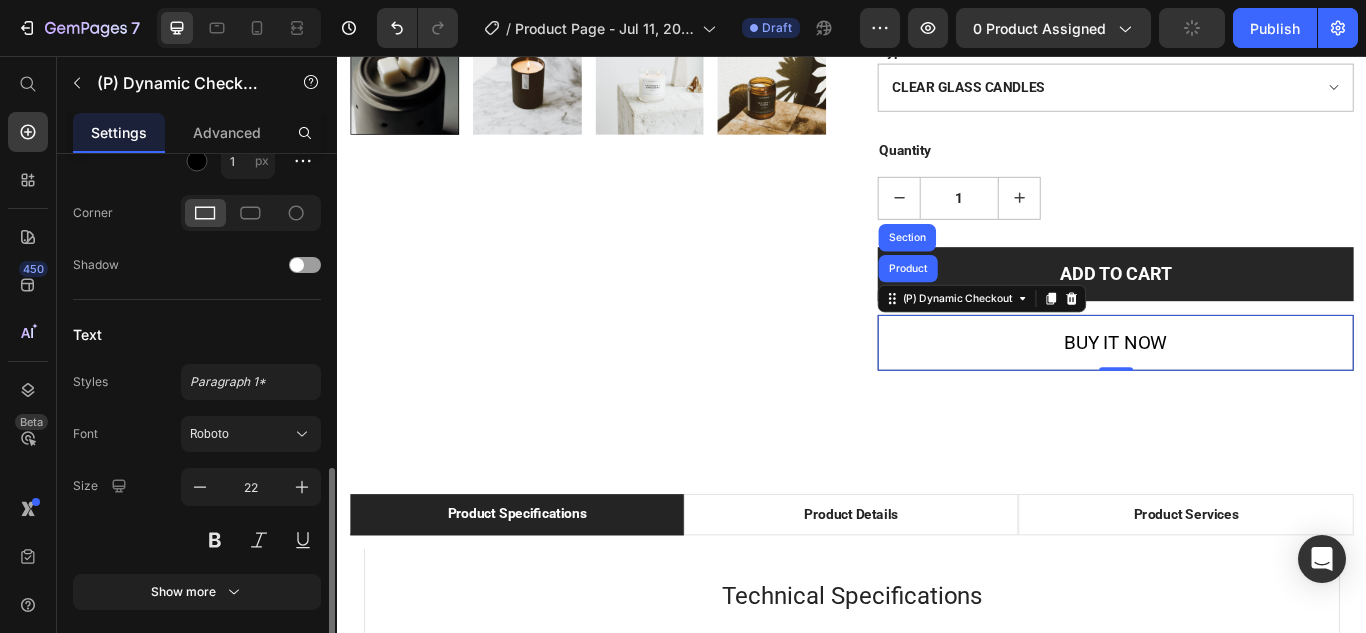 click at bounding box center (251, 540) 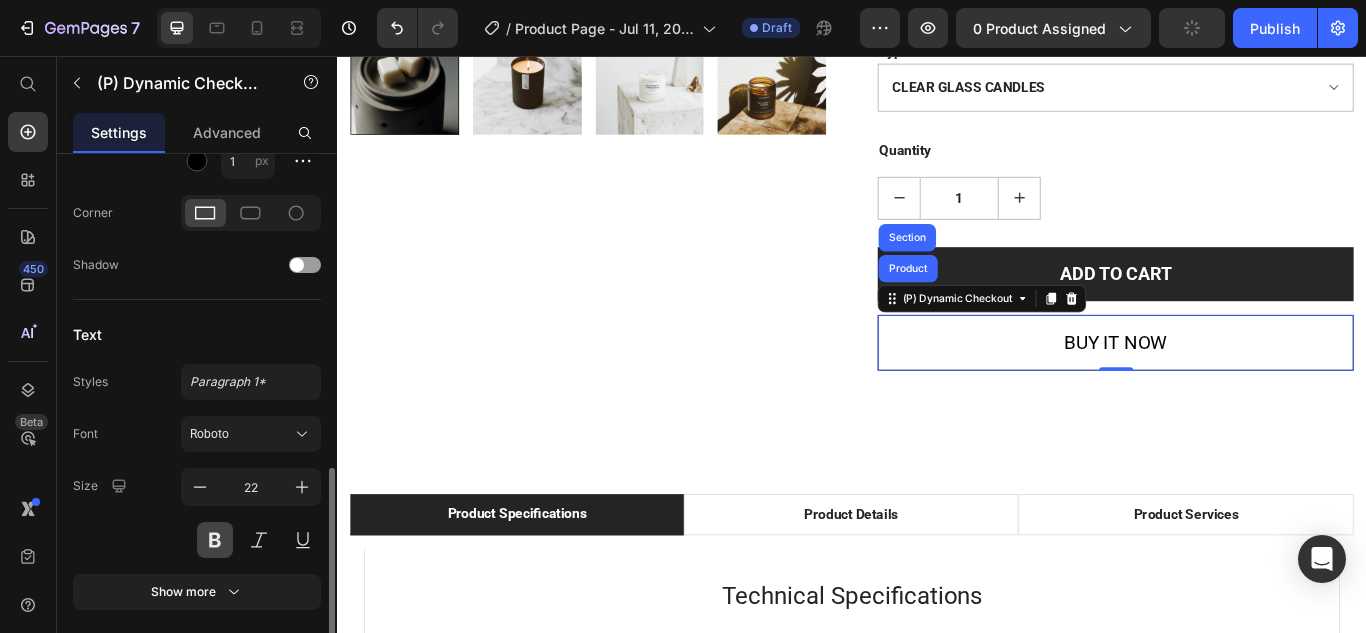 click at bounding box center (215, 540) 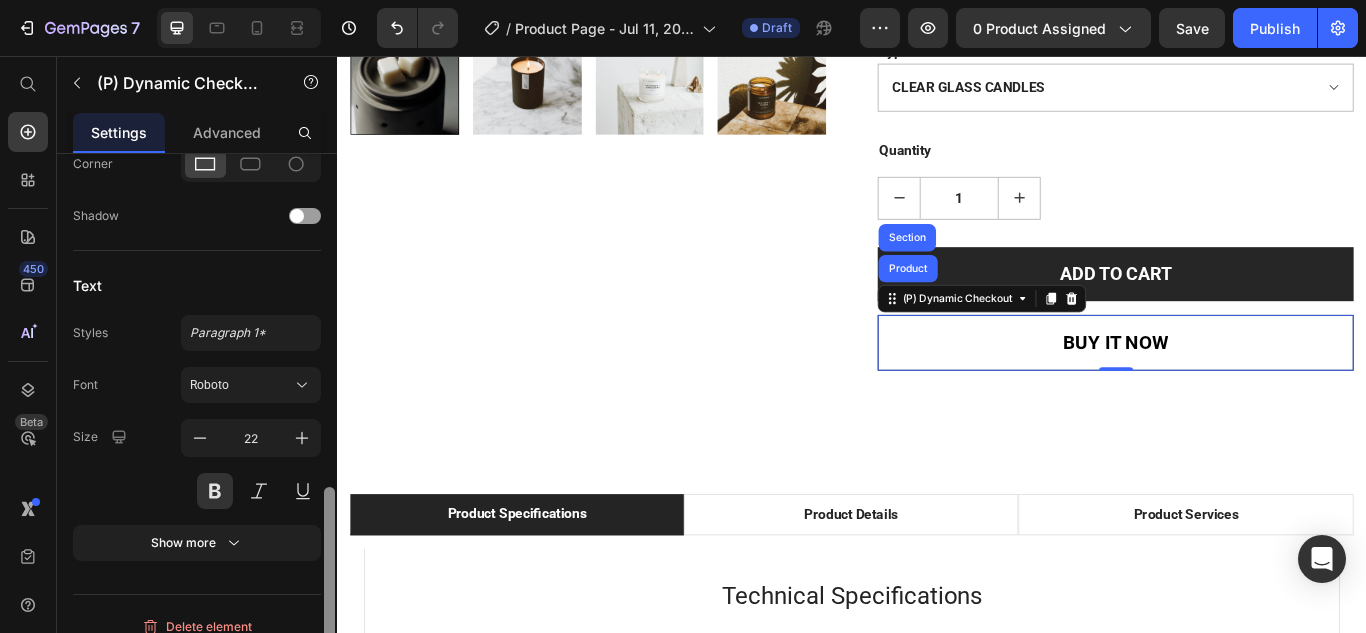 scroll, scrollTop: 888, scrollLeft: 0, axis: vertical 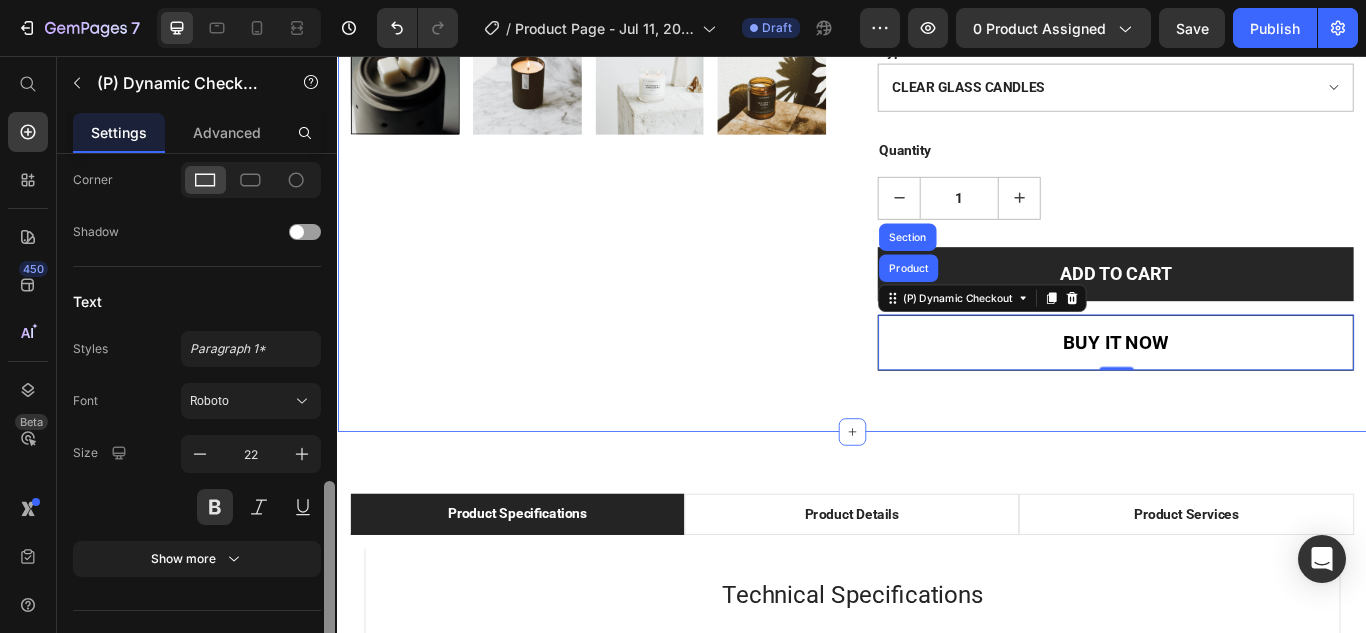 drag, startPoint x: 670, startPoint y: 550, endPoint x: 349, endPoint y: 446, distance: 337.42703 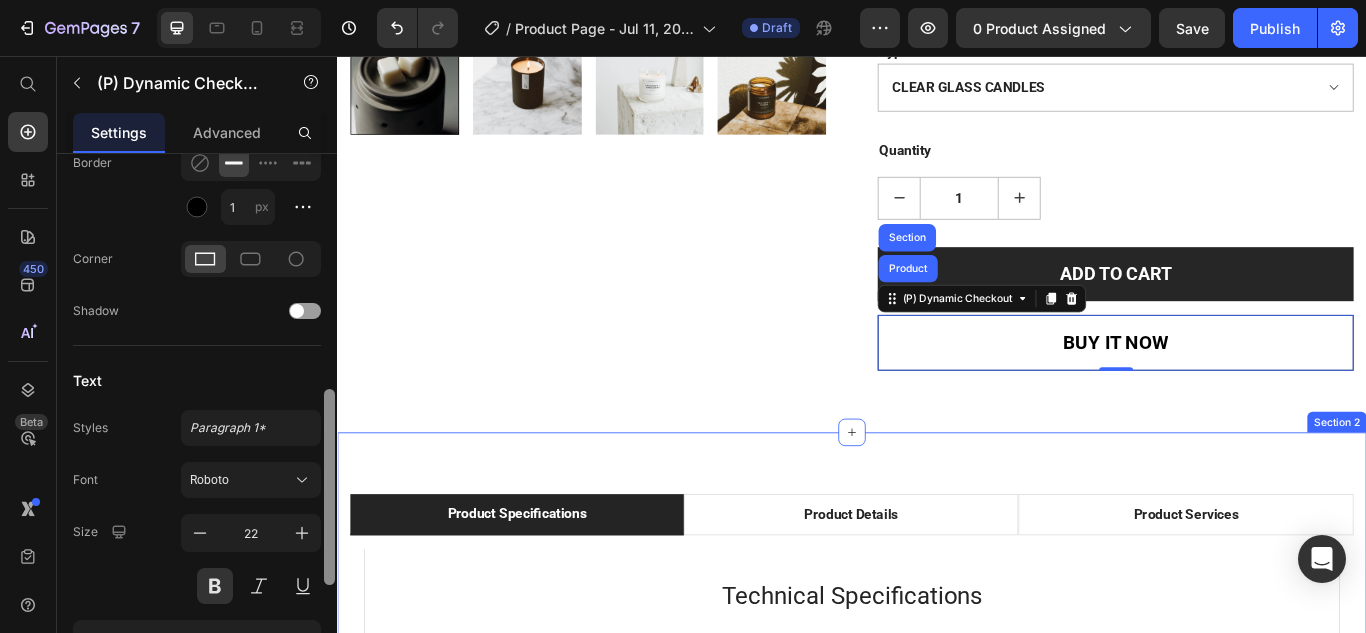 scroll, scrollTop: 763, scrollLeft: 0, axis: vertical 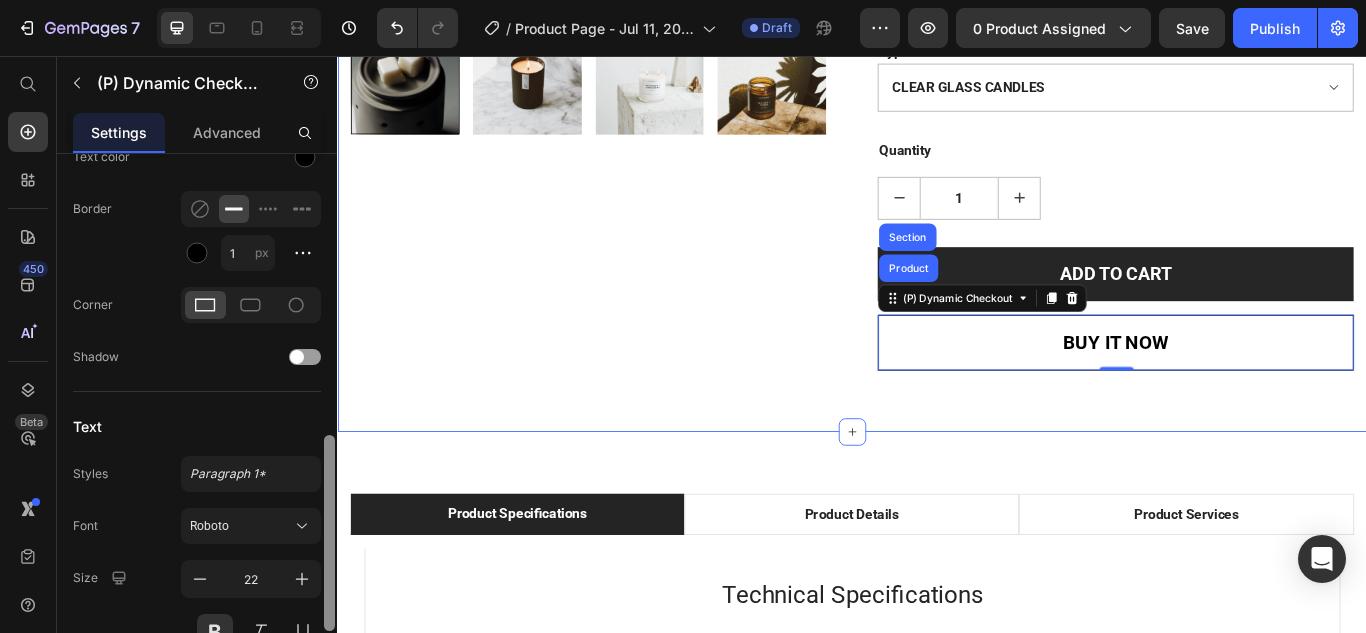 drag, startPoint x: 666, startPoint y: 527, endPoint x: 340, endPoint y: 474, distance: 330.28018 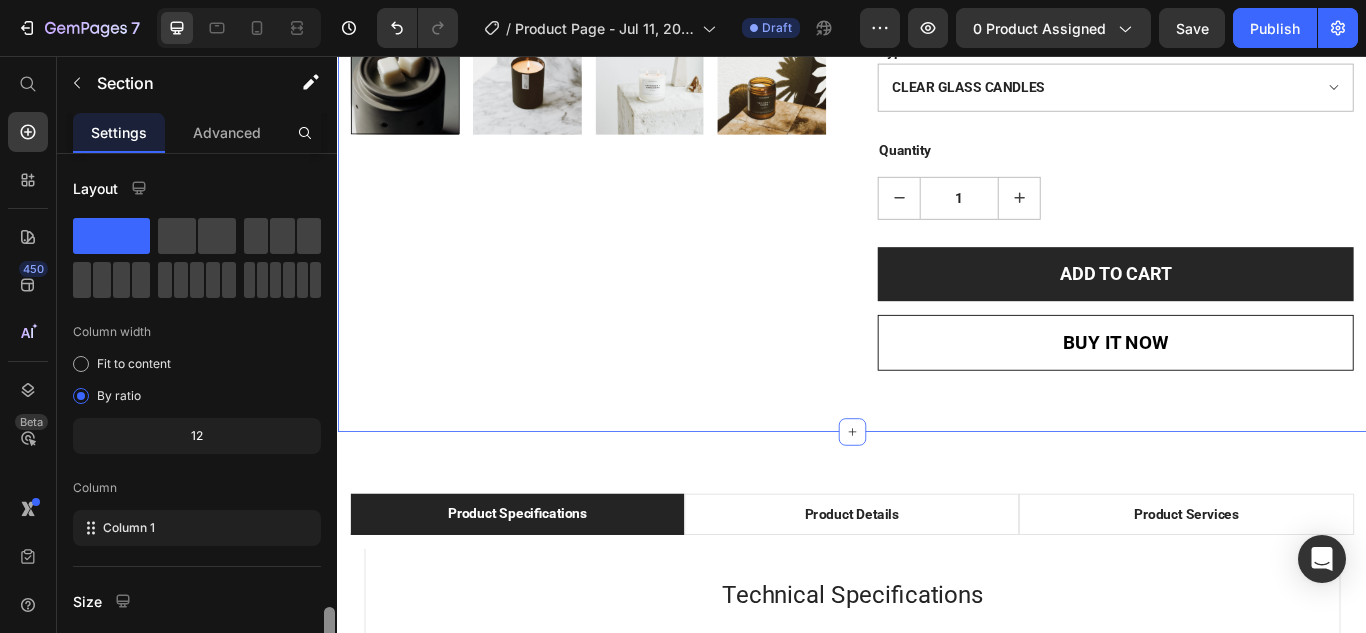 scroll, scrollTop: 272, scrollLeft: 0, axis: vertical 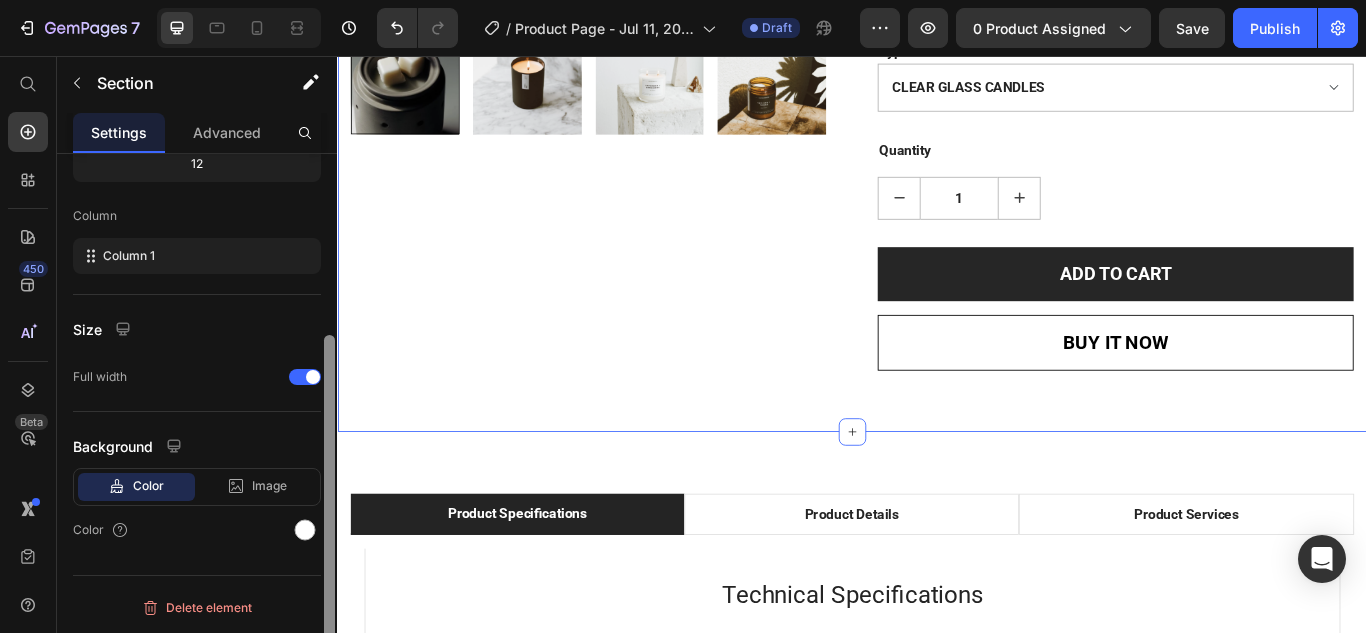 click on "Background" at bounding box center [197, 446] 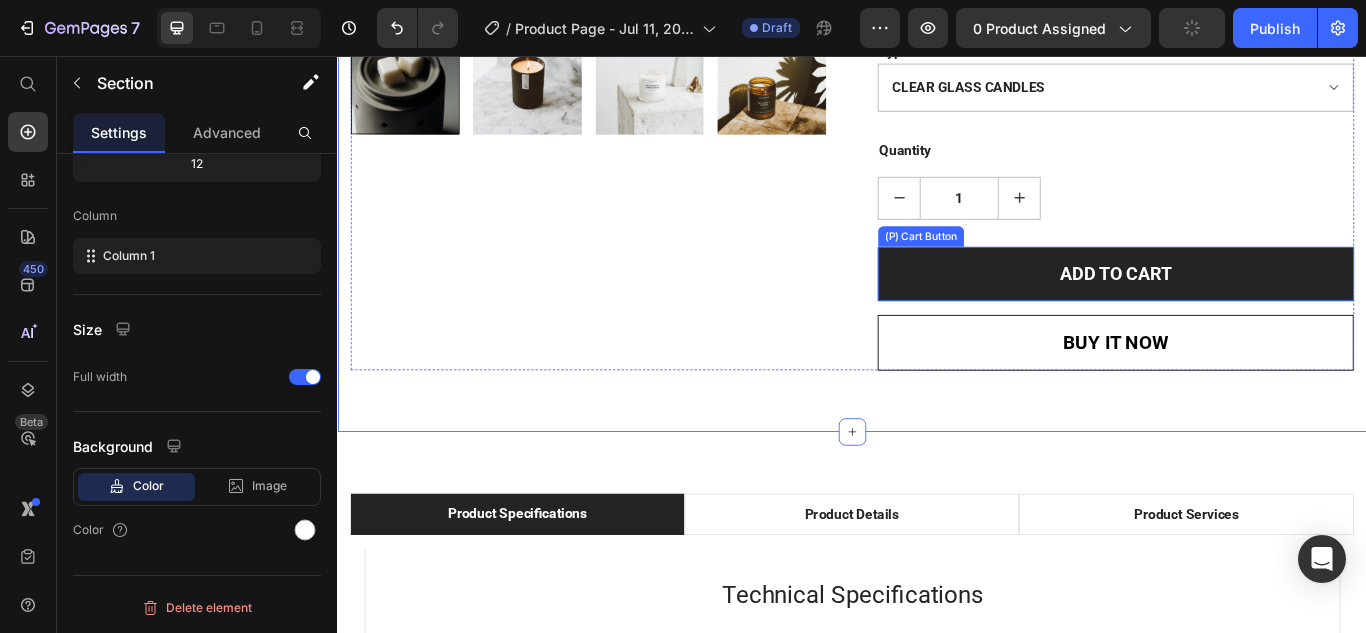 click on "ADD TO CART" at bounding box center [1244, 311] 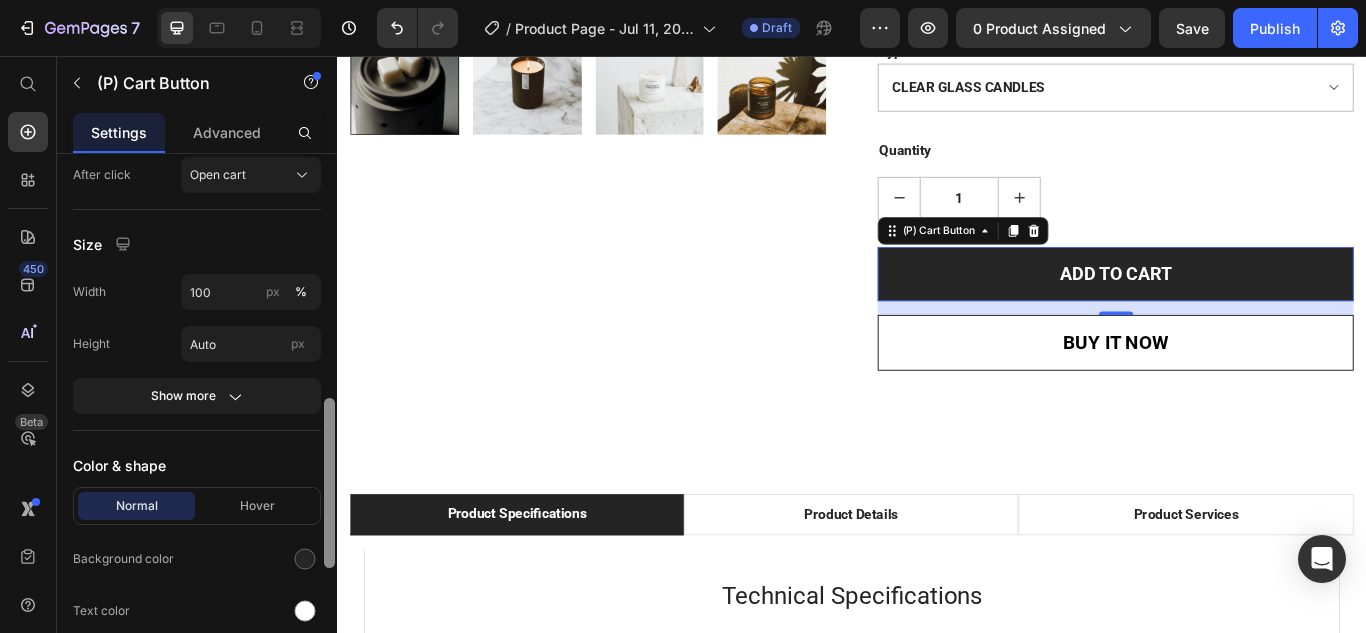 scroll, scrollTop: 745, scrollLeft: 0, axis: vertical 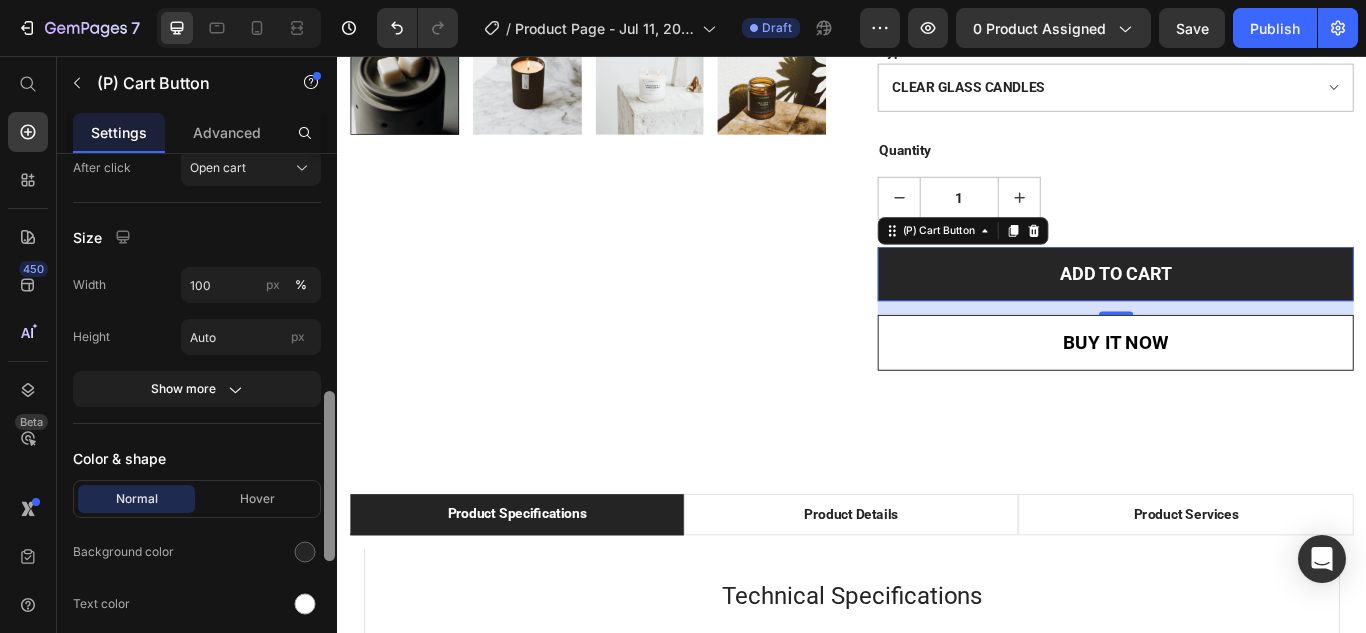 drag, startPoint x: 327, startPoint y: 308, endPoint x: 281, endPoint y: 545, distance: 241.42287 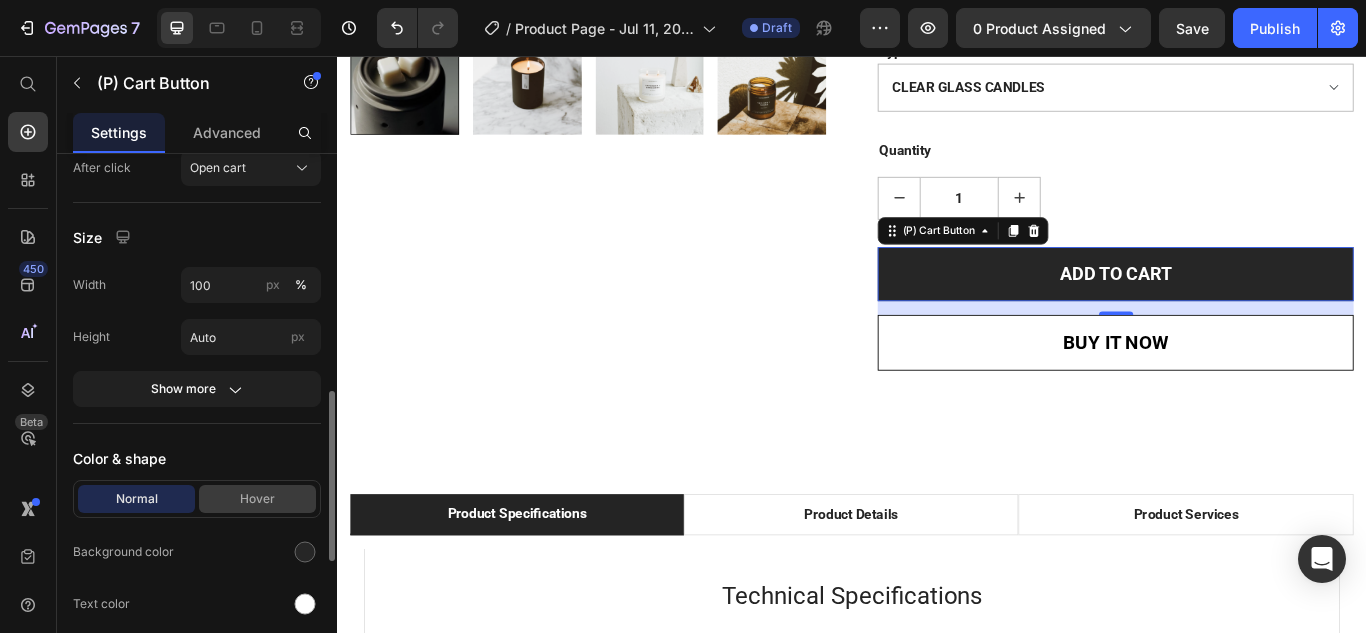 click on "Hover" at bounding box center (257, 499) 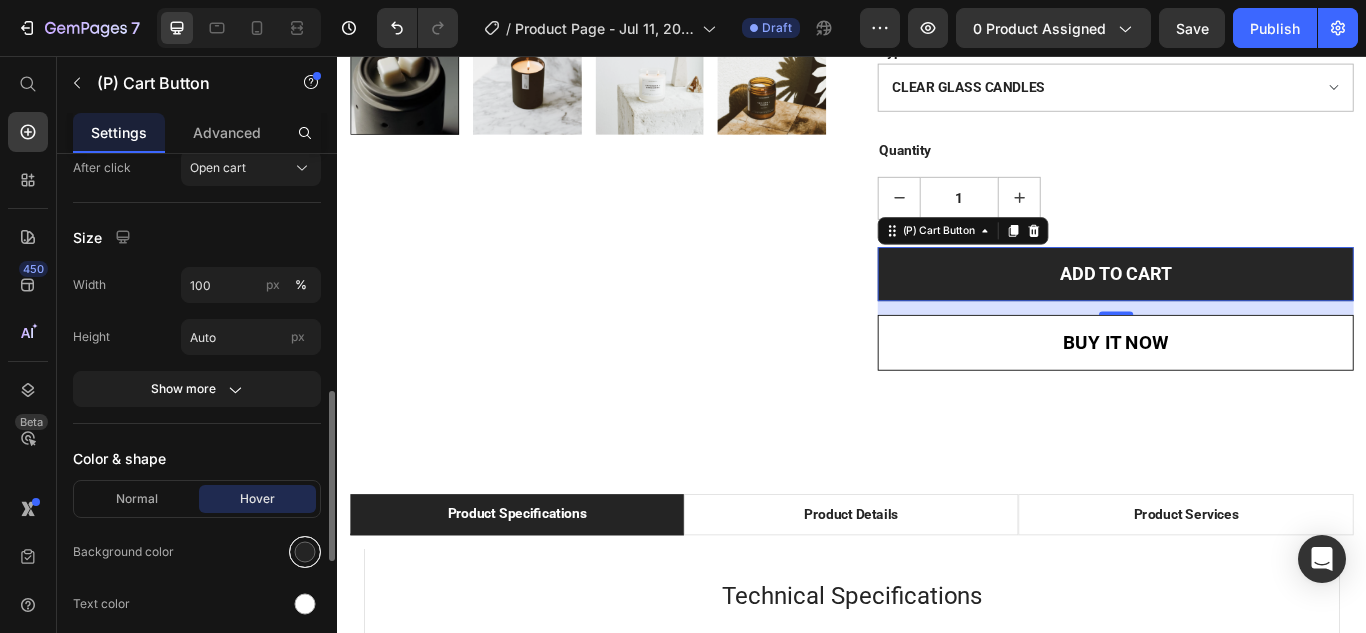 click at bounding box center [305, 552] 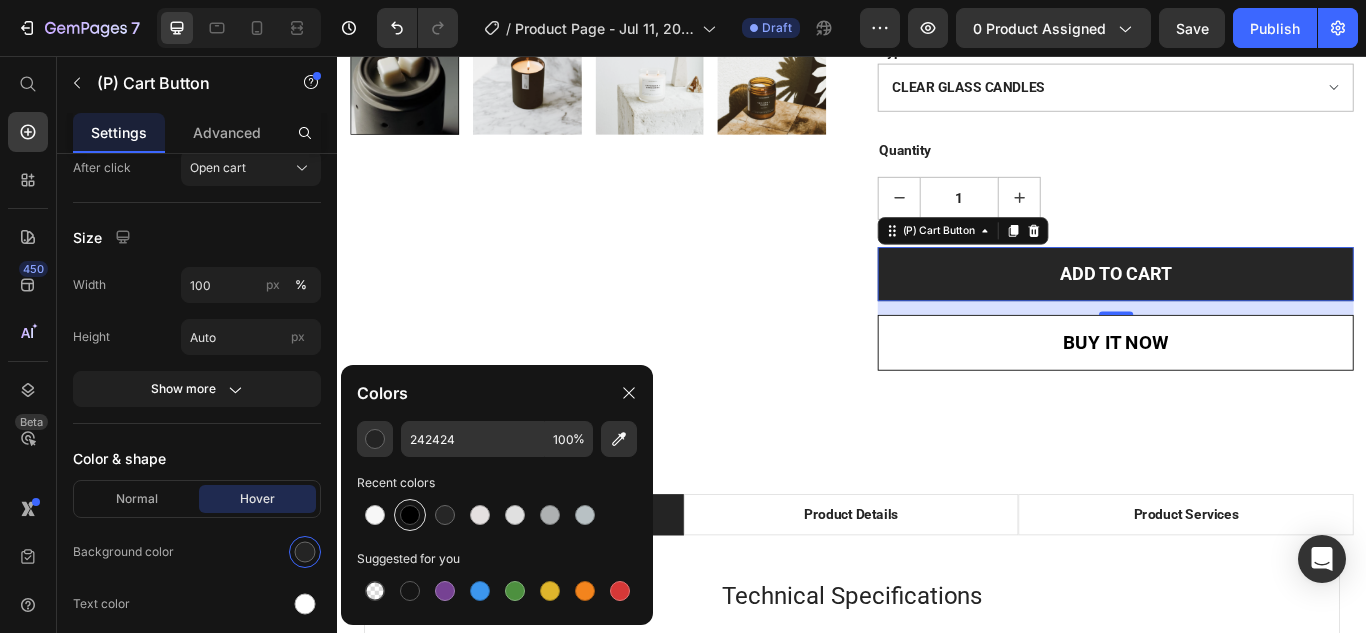 click at bounding box center [410, 515] 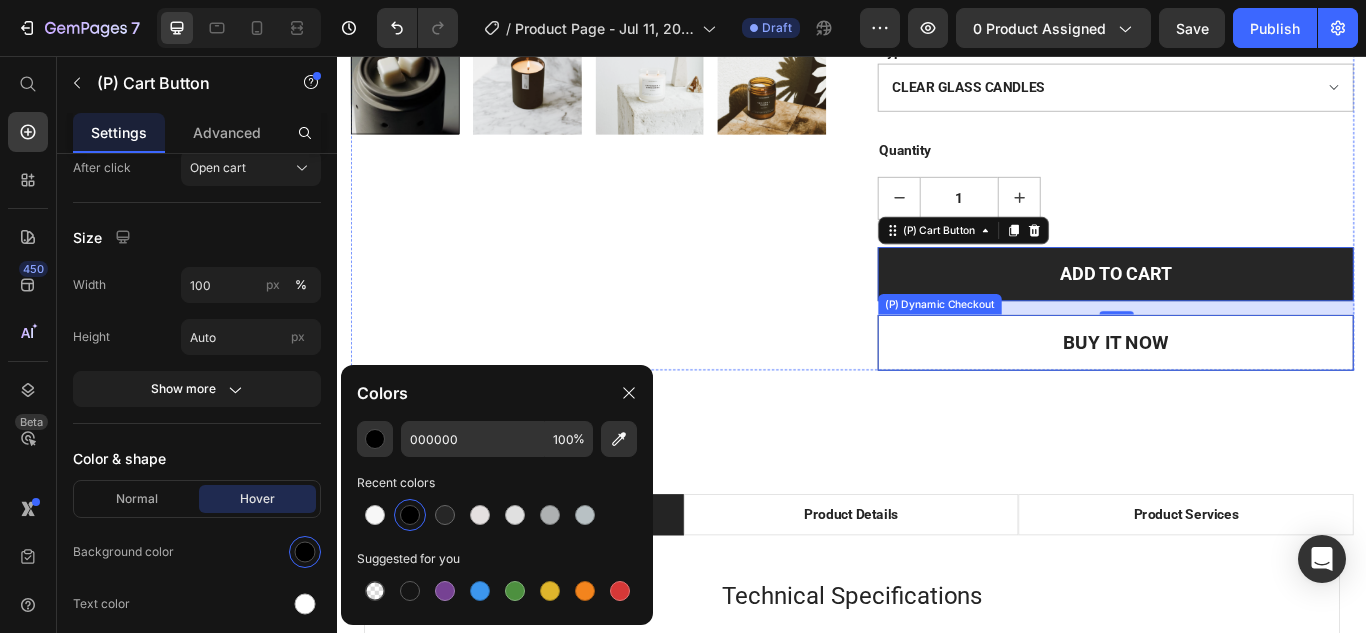 click on "Buy it now" at bounding box center (1244, 390) 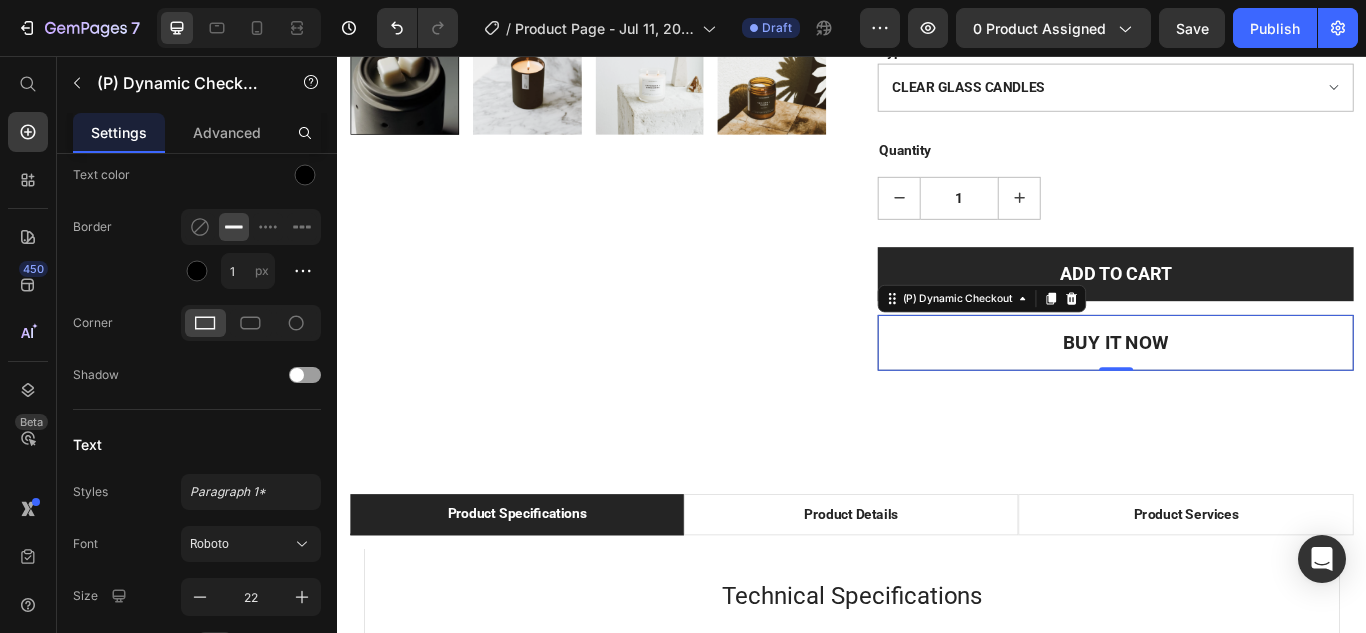 scroll, scrollTop: 0, scrollLeft: 0, axis: both 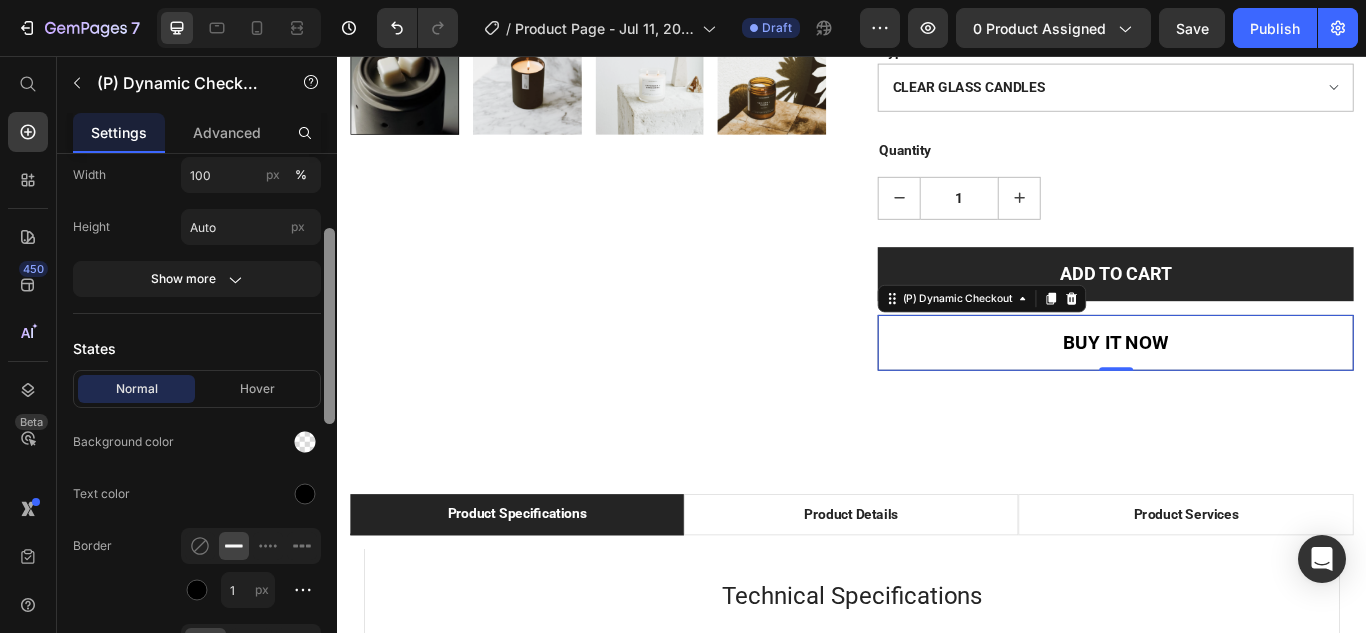 drag, startPoint x: 325, startPoint y: 235, endPoint x: 278, endPoint y: 405, distance: 176.37744 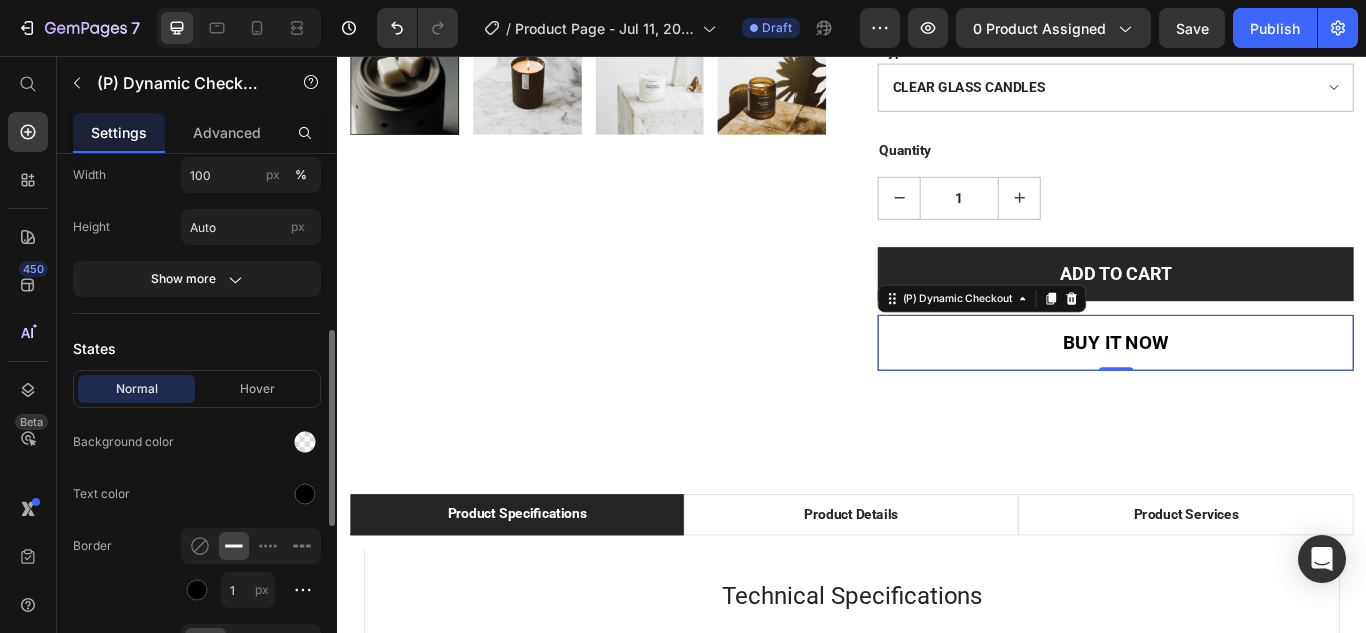 scroll, scrollTop: 440, scrollLeft: 0, axis: vertical 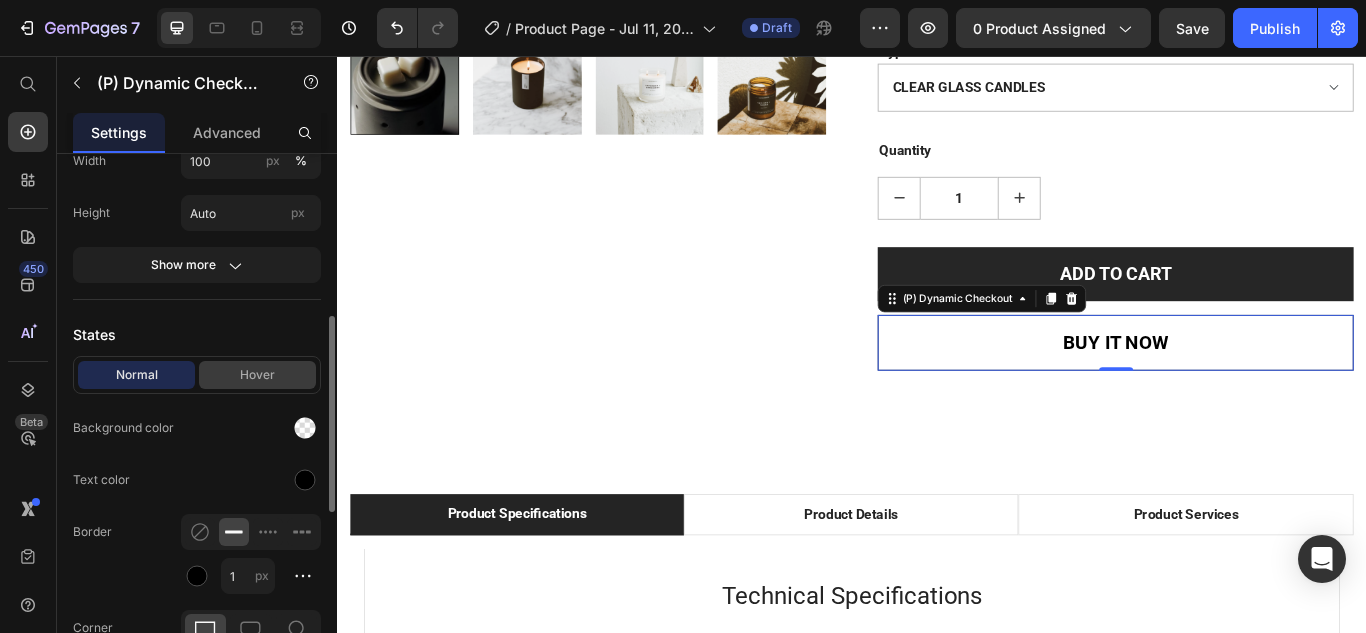 click on "Hover" at bounding box center [257, 375] 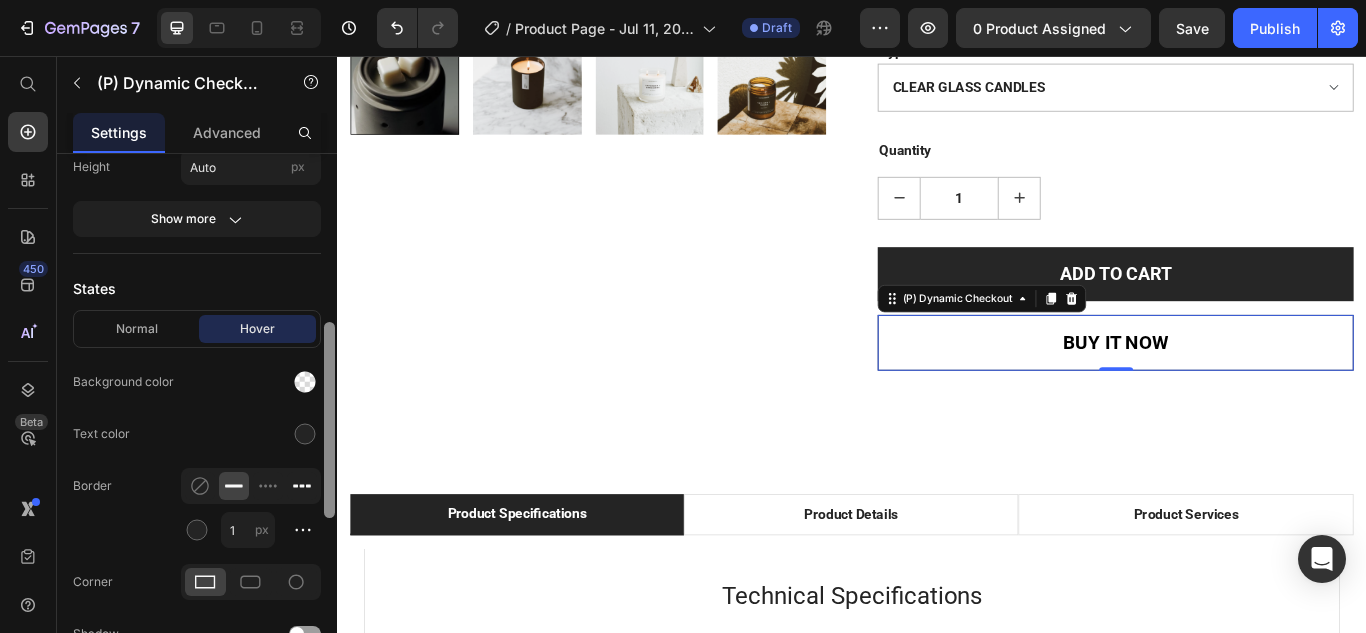 drag, startPoint x: 325, startPoint y: 427, endPoint x: 316, endPoint y: 455, distance: 29.410883 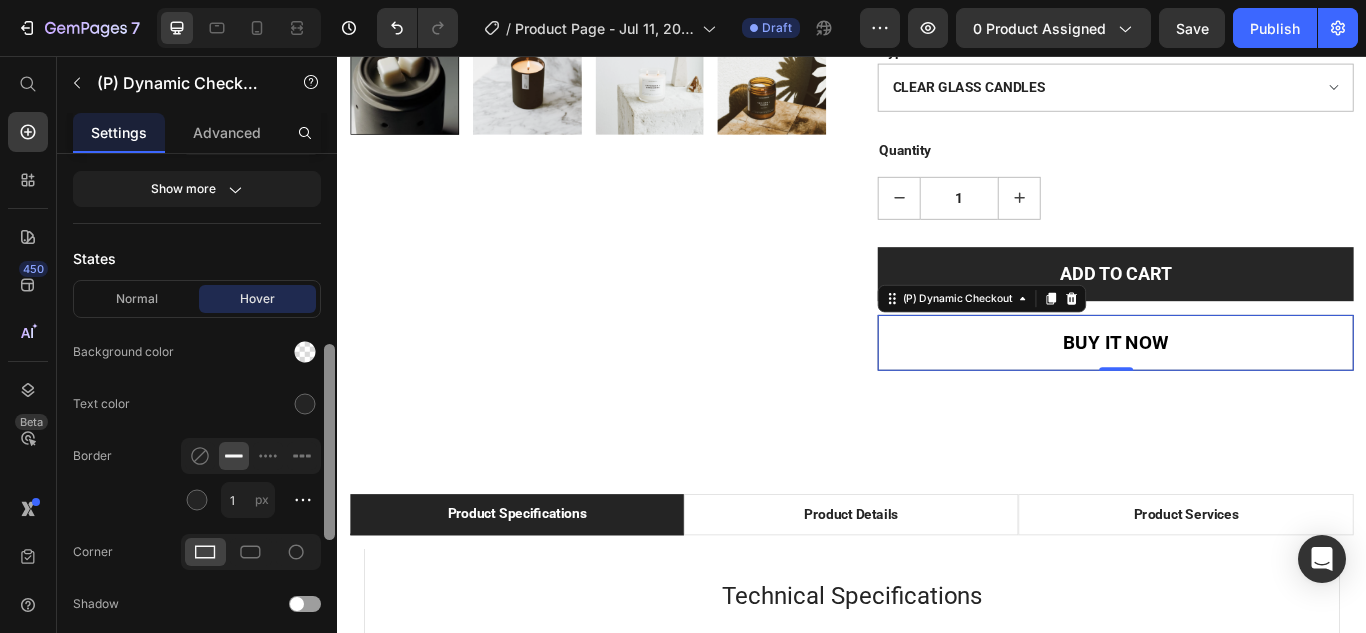 scroll, scrollTop: 478, scrollLeft: 0, axis: vertical 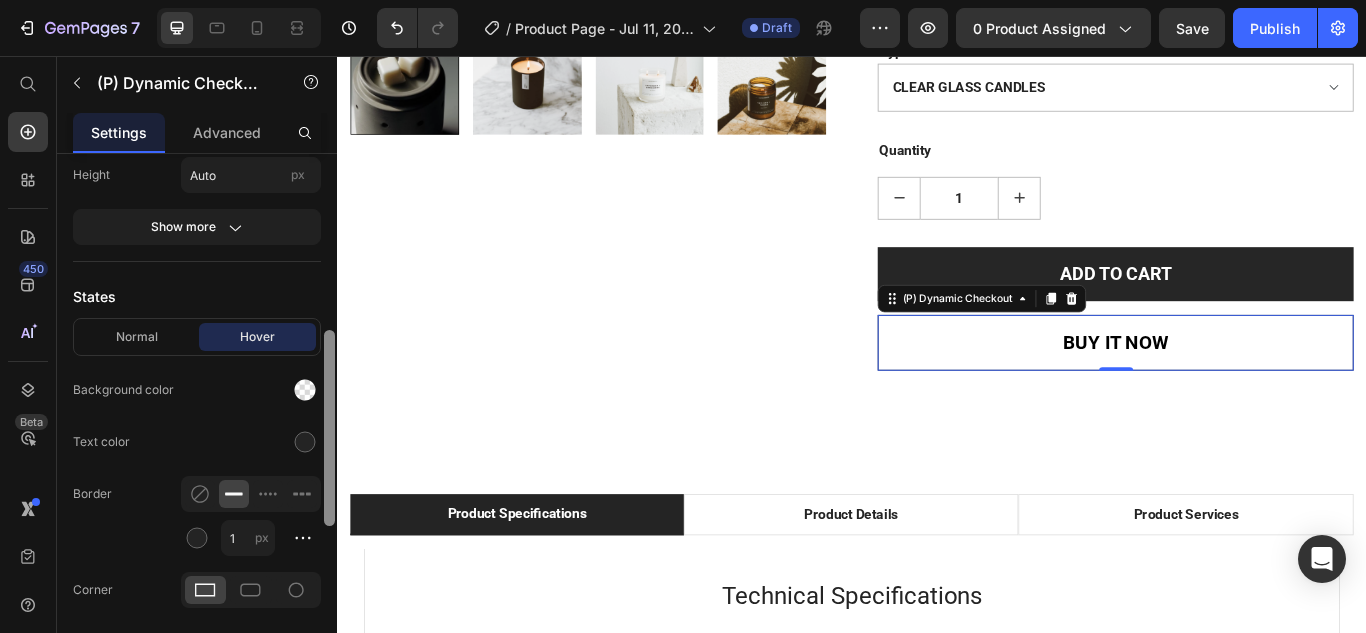 drag, startPoint x: 328, startPoint y: 384, endPoint x: 329, endPoint y: 370, distance: 14.035668 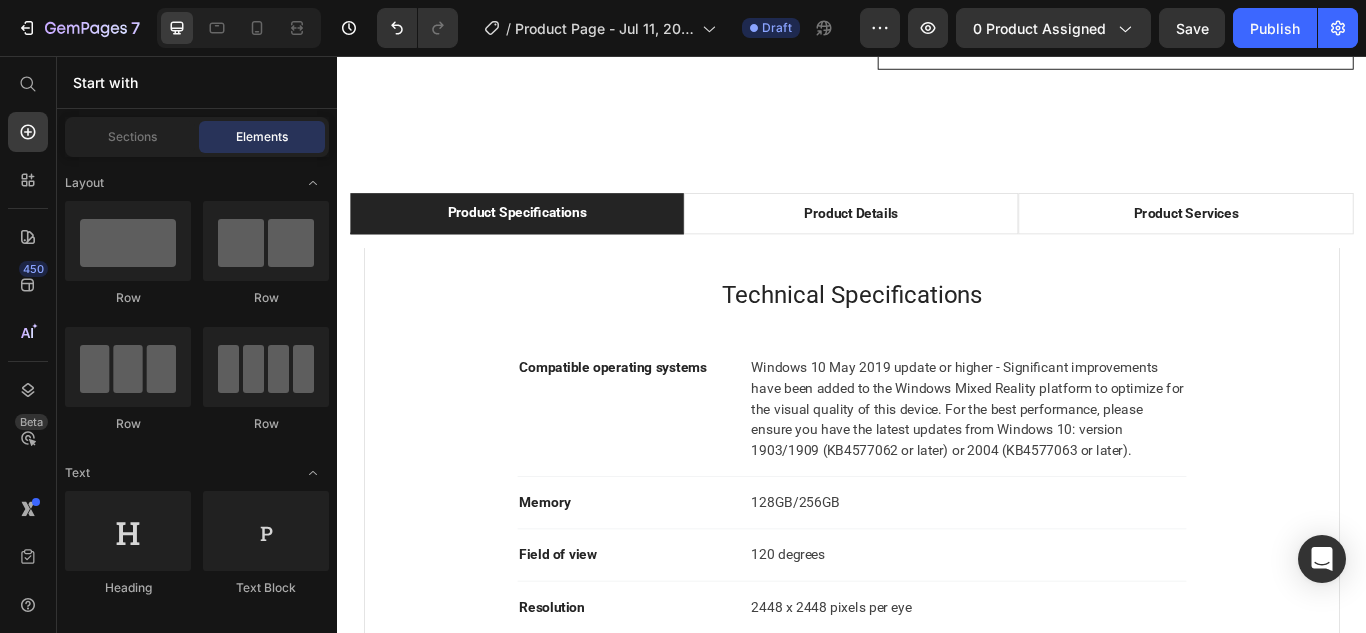 scroll, scrollTop: 1129, scrollLeft: 0, axis: vertical 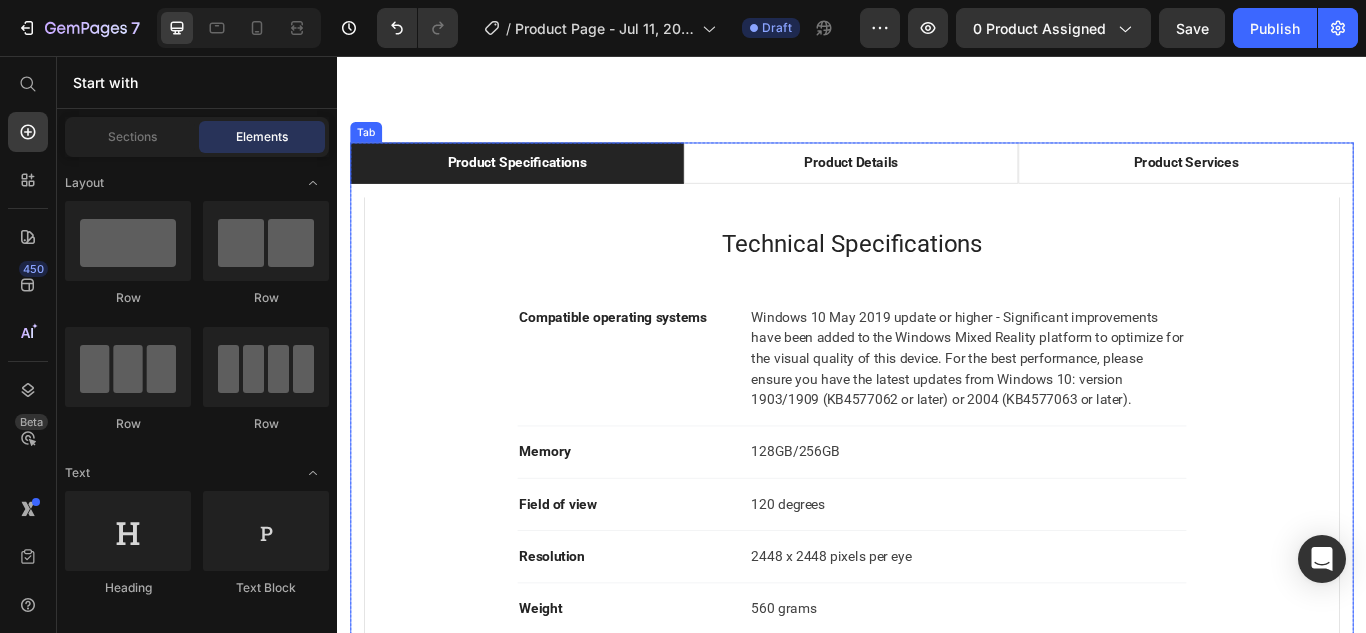 click on "Product Specifications" at bounding box center (546, 180) 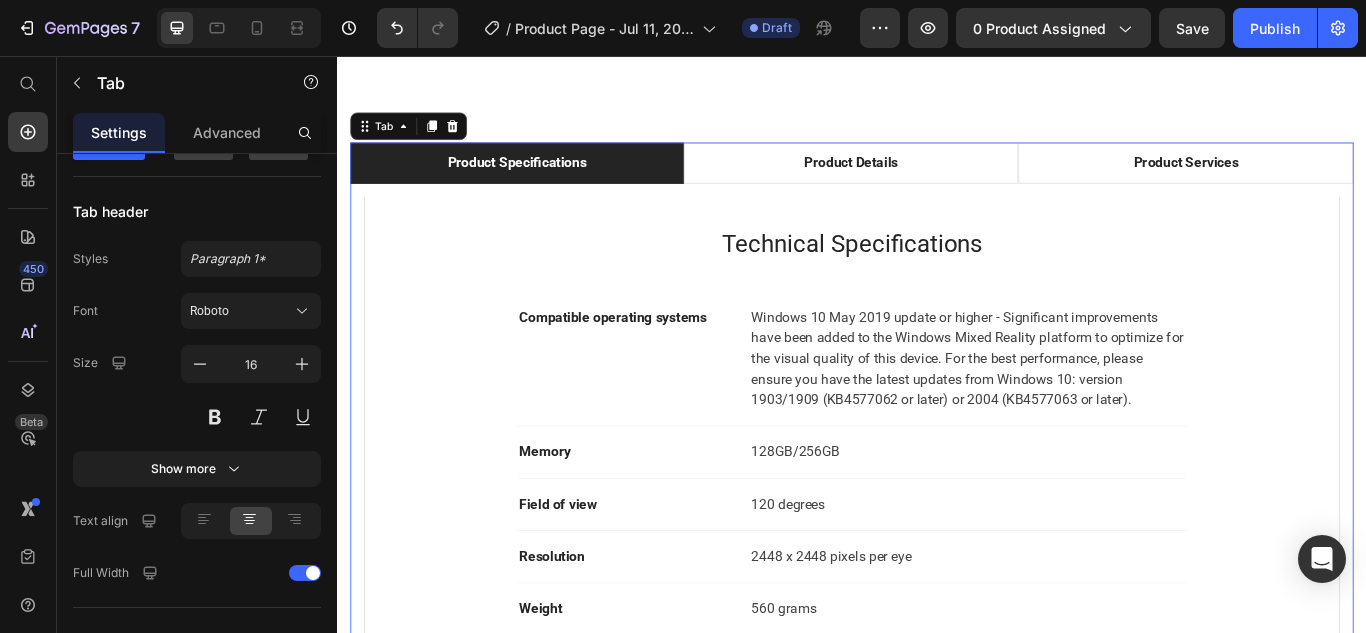 scroll, scrollTop: 0, scrollLeft: 0, axis: both 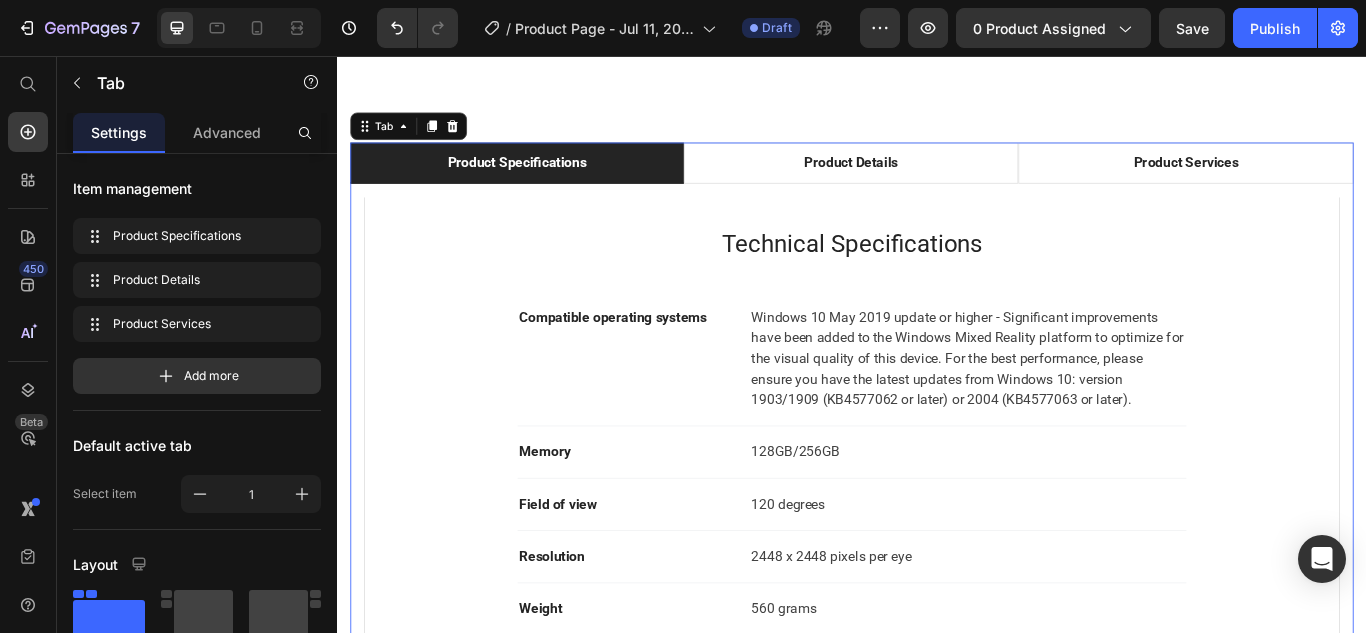 click on "Product Specifications" at bounding box center (546, 180) 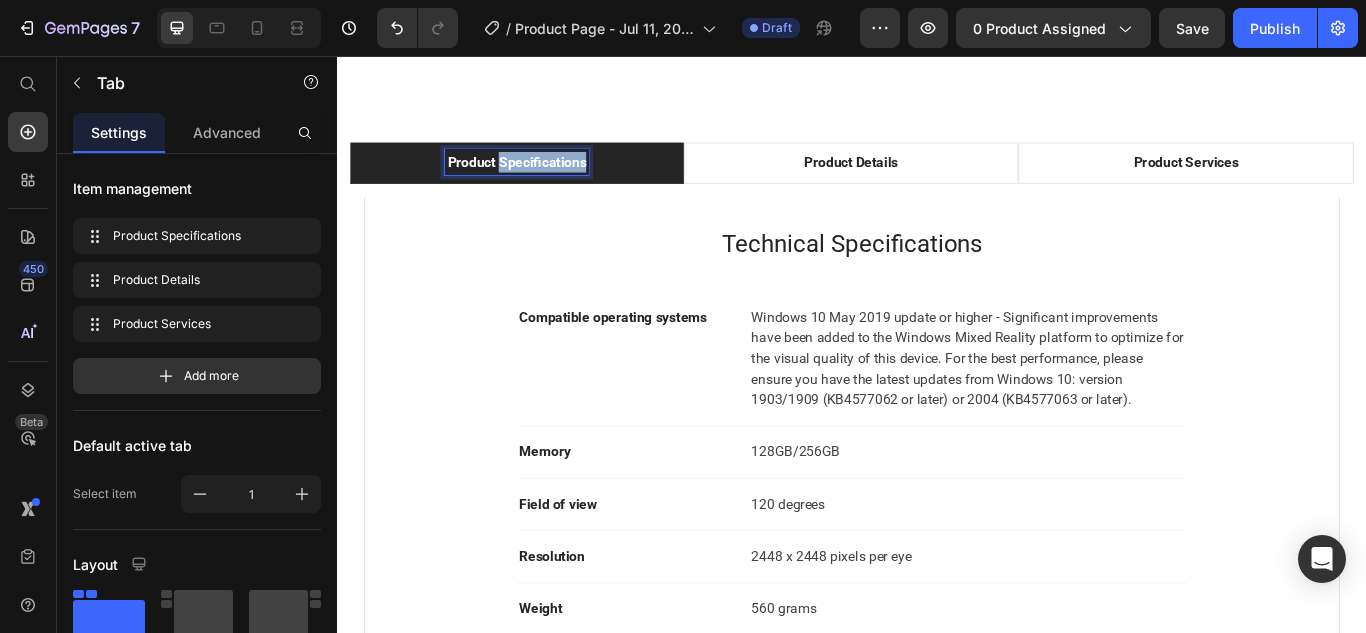 click on "Product Specifications" at bounding box center (546, 180) 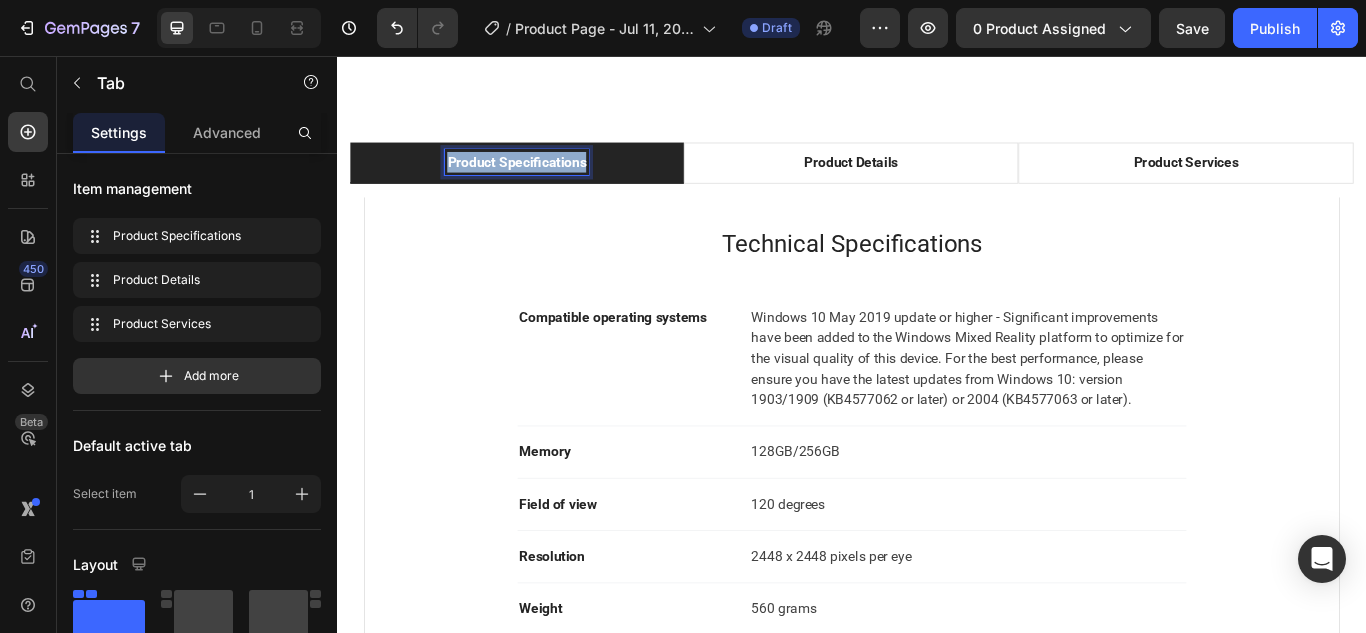 click on "Product Specifications" at bounding box center [546, 180] 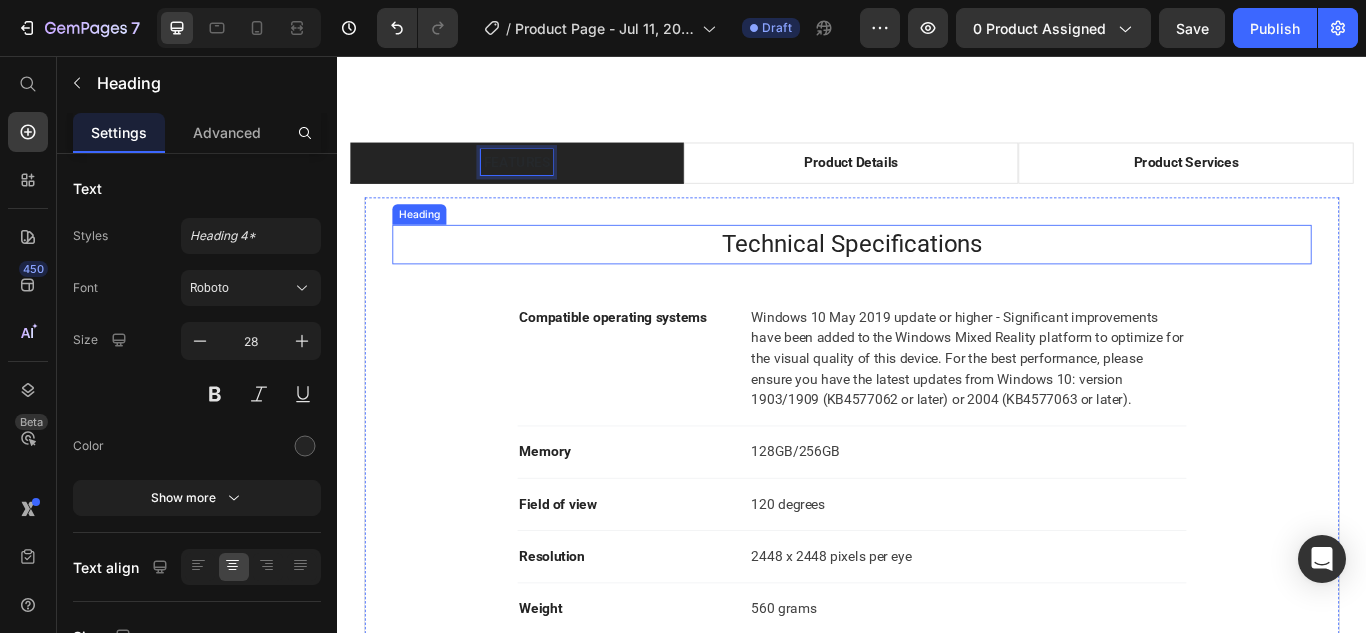 click on "Technical Specifications" at bounding box center (937, 276) 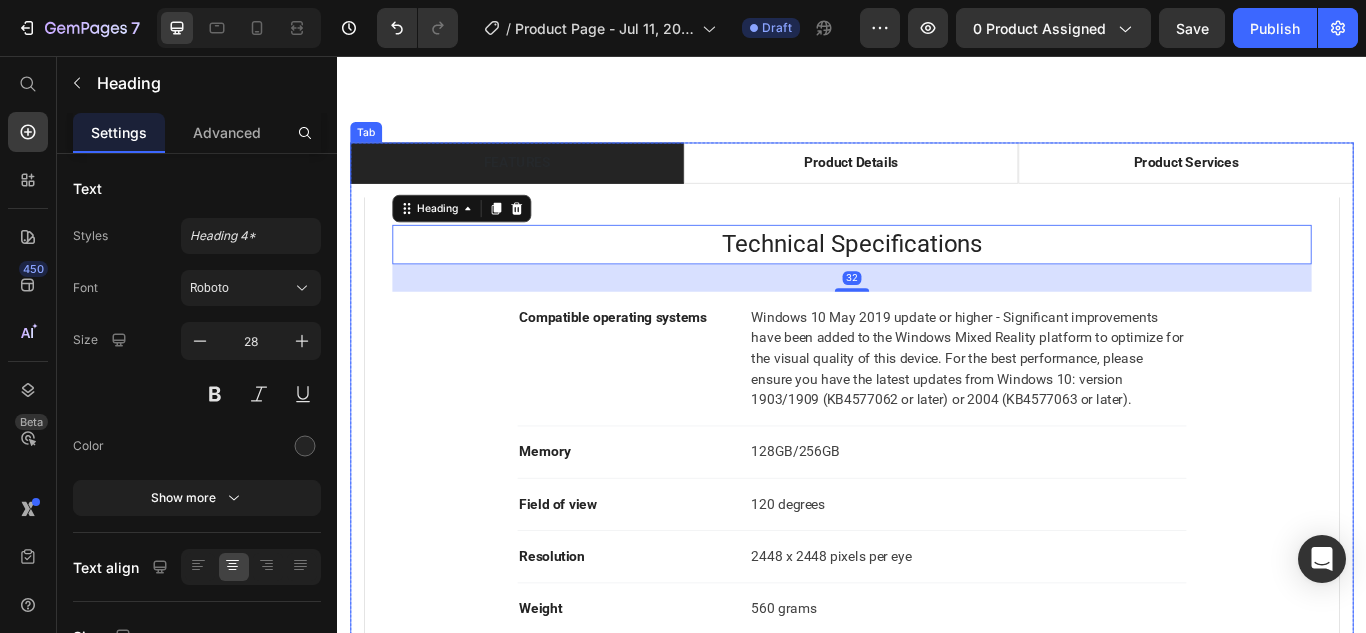 click on "FEATURES" at bounding box center (546, 179) 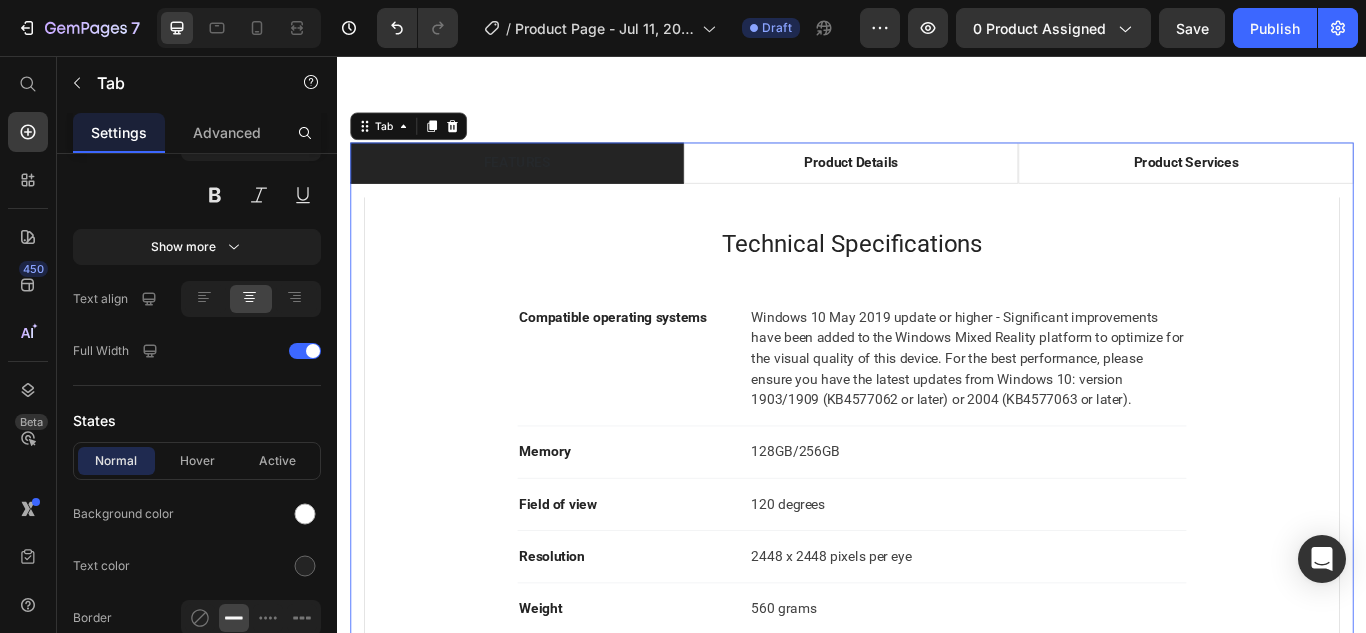 scroll, scrollTop: 900, scrollLeft: 0, axis: vertical 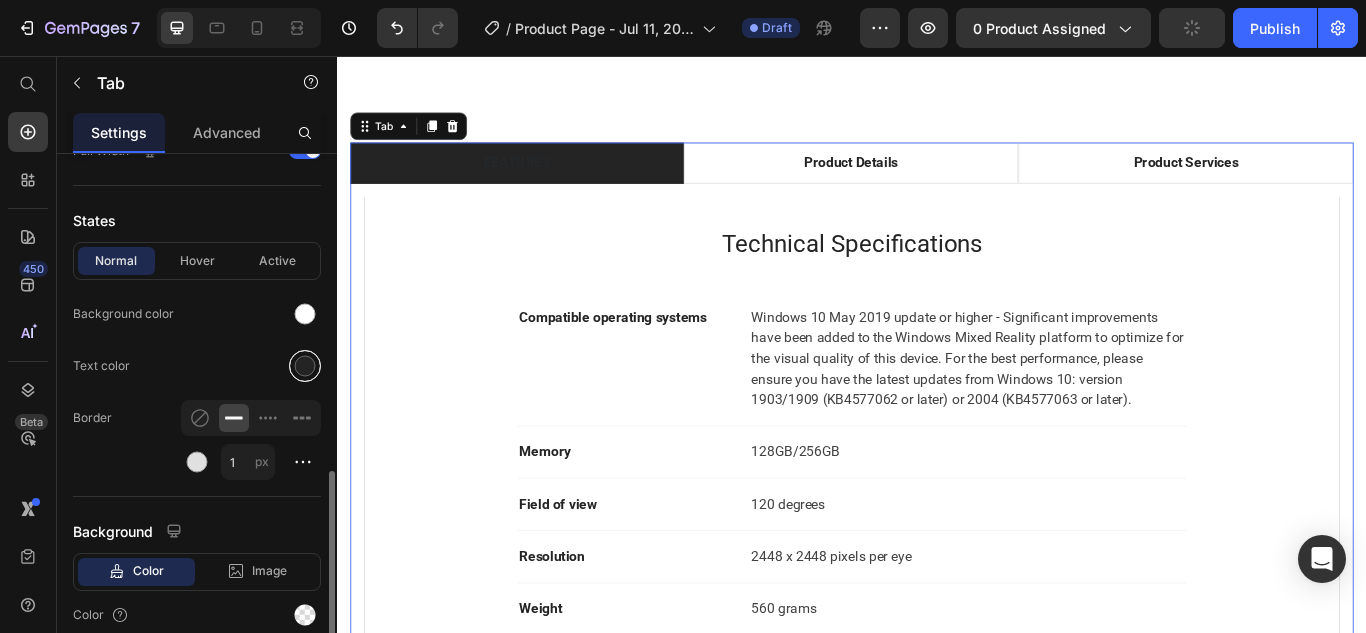 click at bounding box center [305, 366] 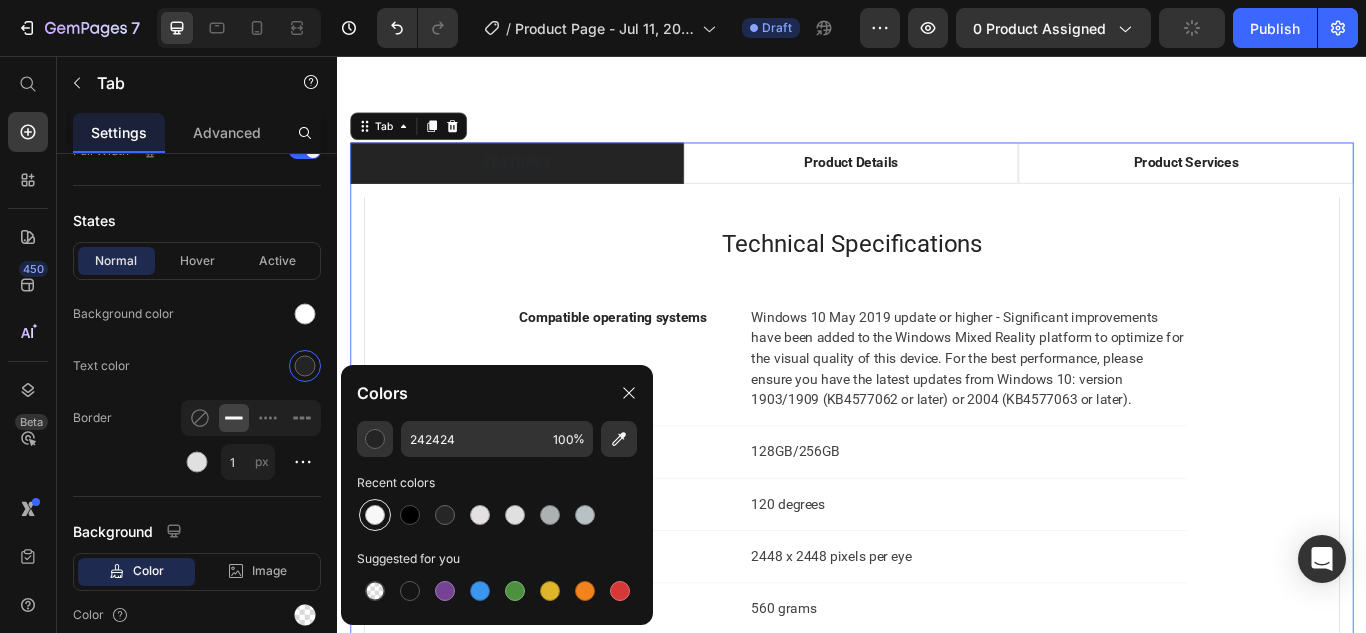click at bounding box center (375, 515) 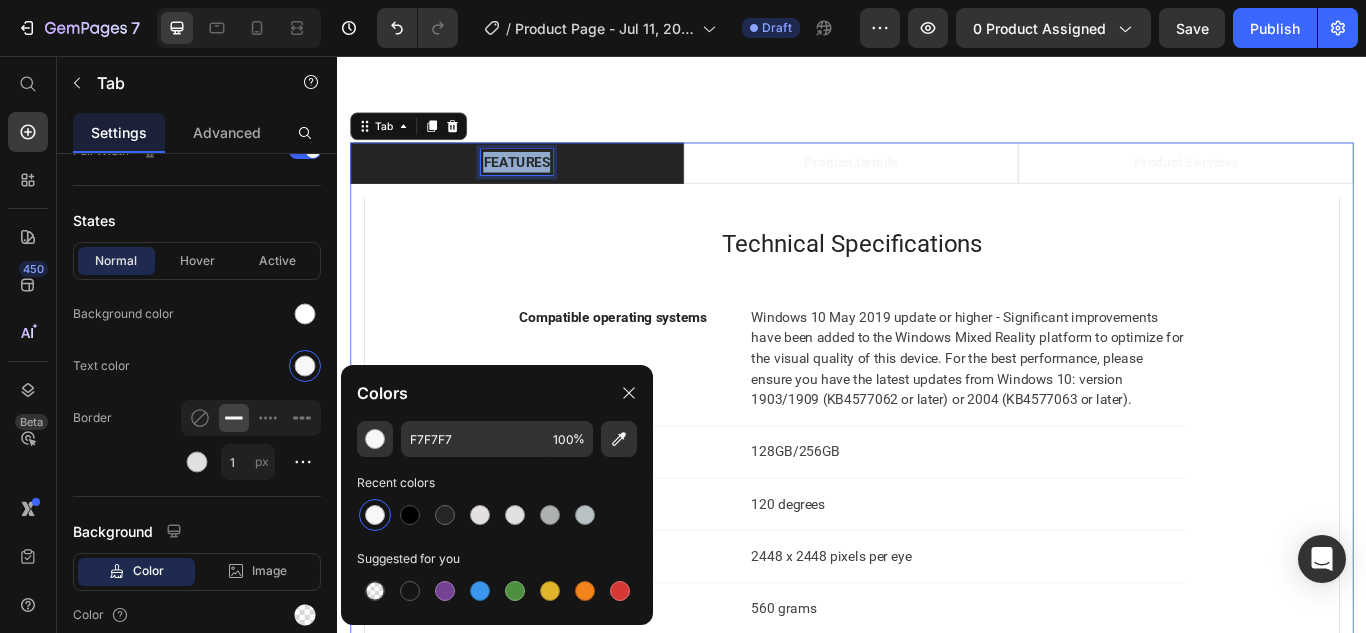 click on "FEATURES" at bounding box center (546, 179) 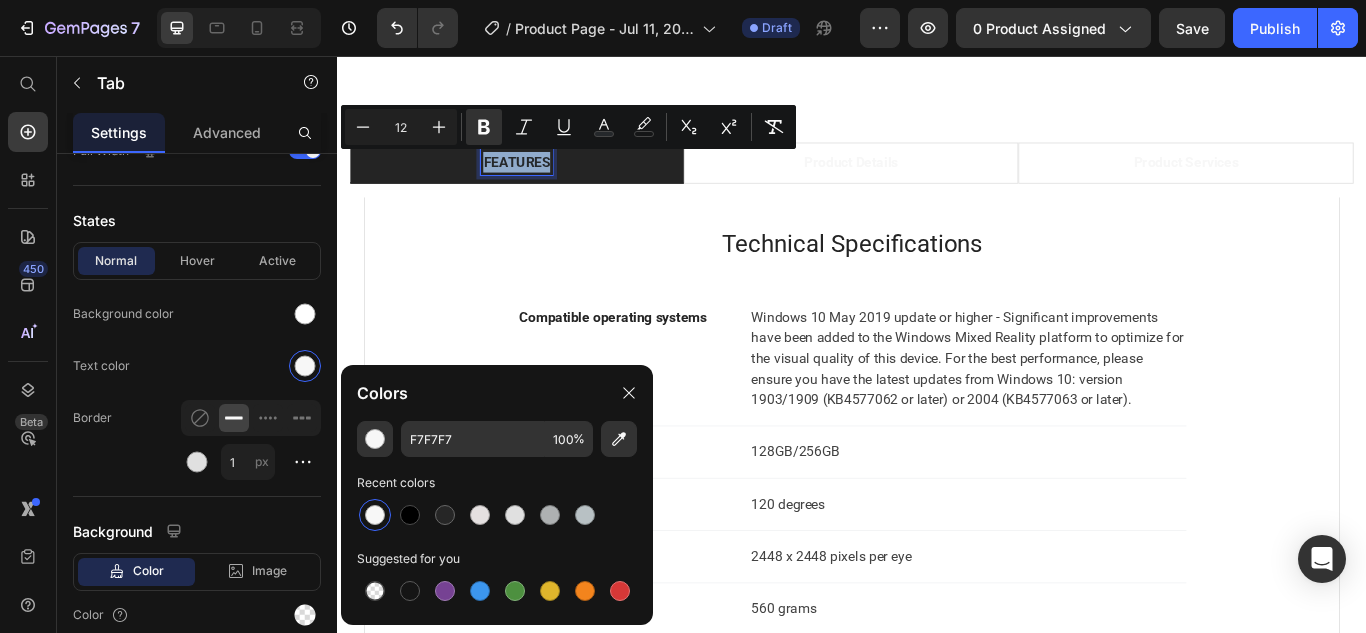 click on "FEATURES" at bounding box center (546, 179) 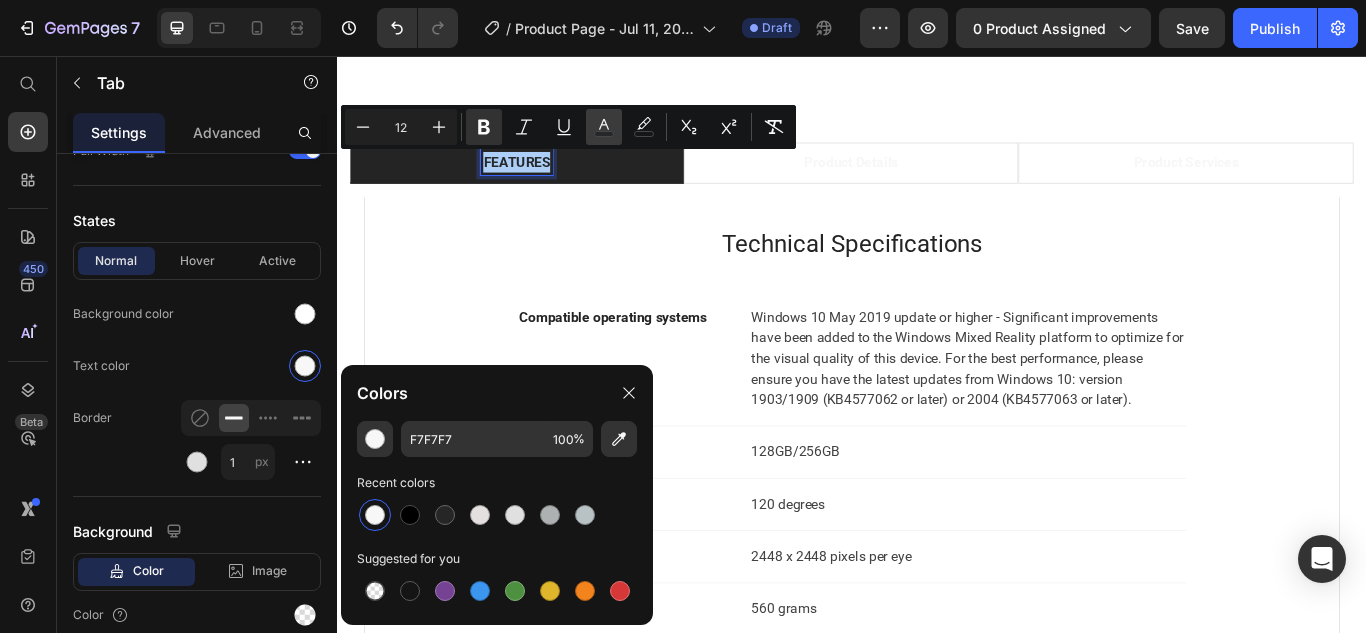 click 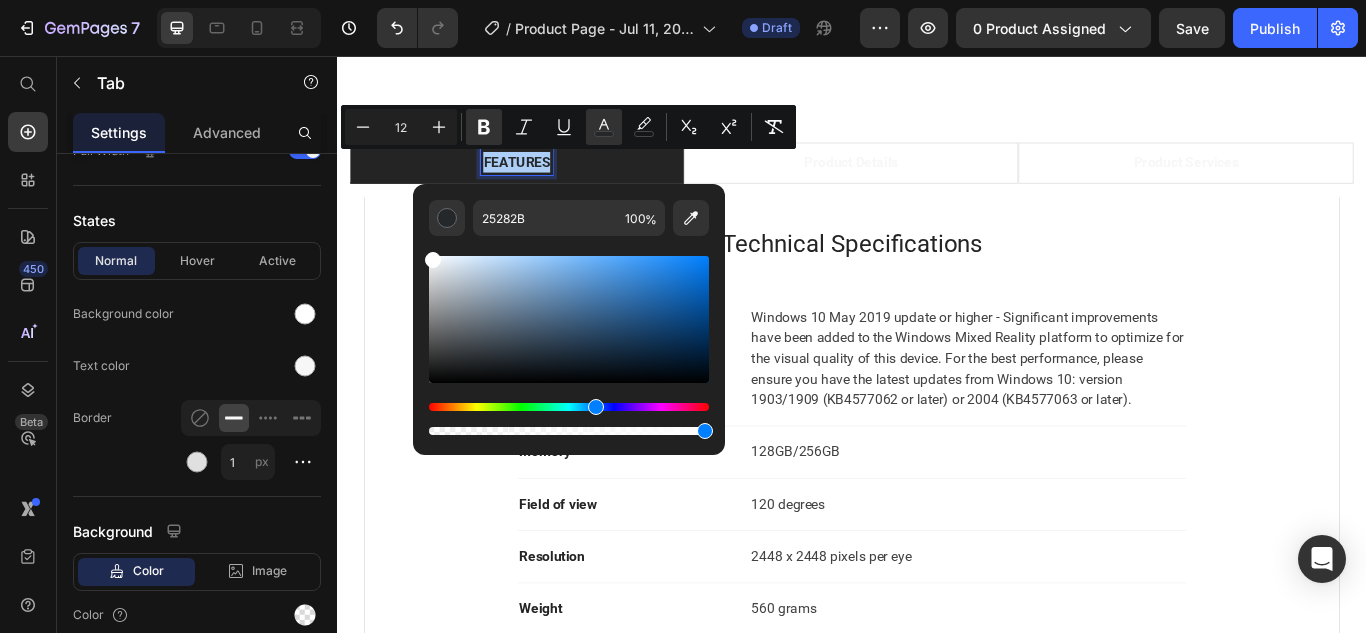 drag, startPoint x: 445, startPoint y: 295, endPoint x: 412, endPoint y: 235, distance: 68.47627 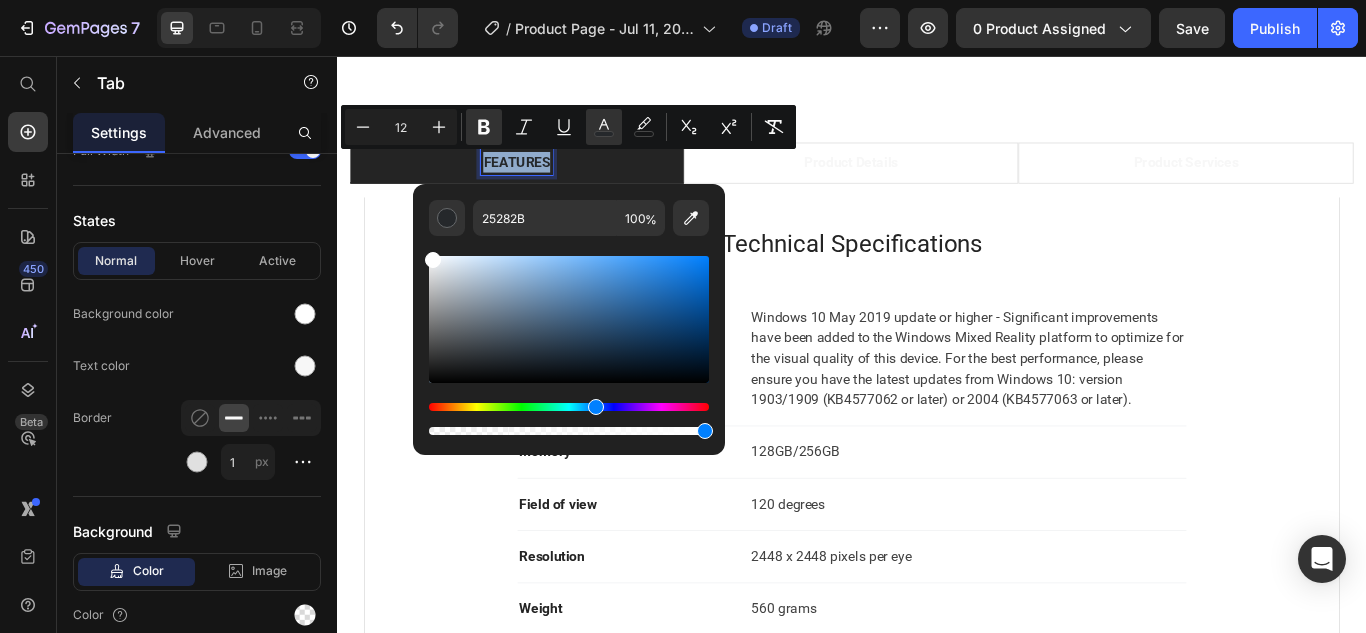 type on "FFFFFF" 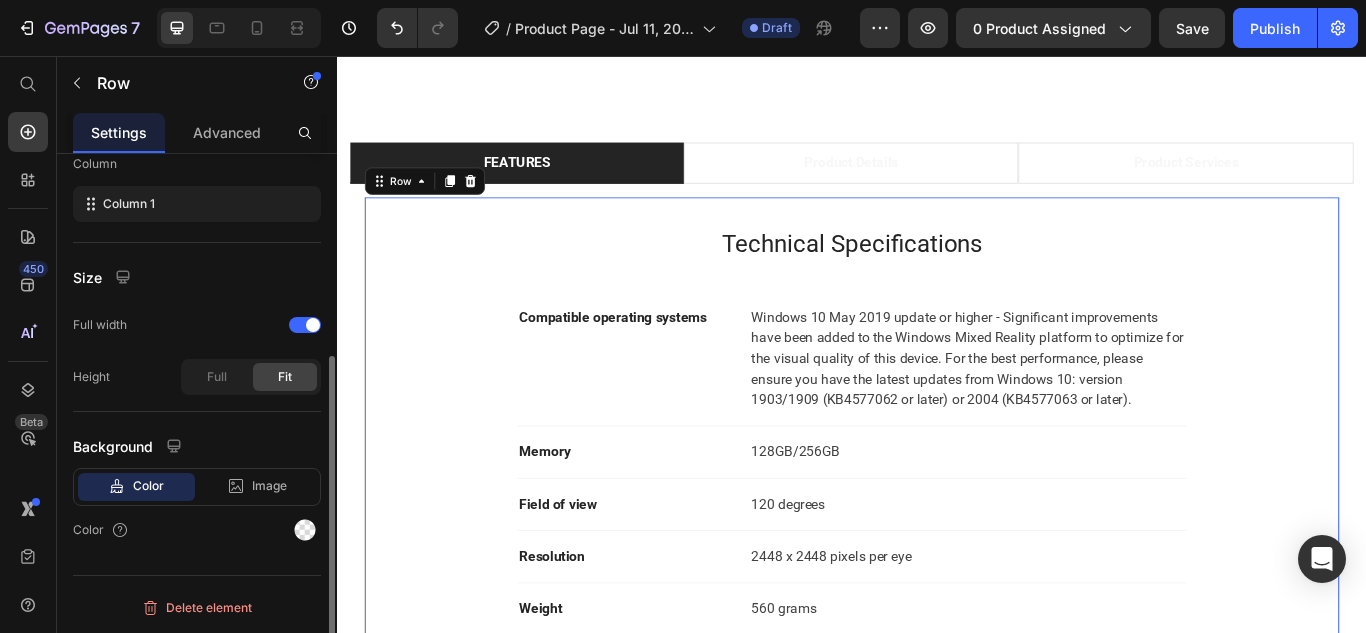 click on "Technical Specifications Heading Compatible operating systems Text block Windows 10 May 2019 update or higher - Significant improvements have been added to the Windows Mixed Reality platform to optimize for the visual quality of this device. For the best performance, please ensure you have the latest updates from Windows 10: version 1903/1909 (KB4577062 or later) or 2004 (KB4577063 or later). Text block Row Memory Text block 128GB/256GB Text block Row Field of view Text block 120 degrees Text block Row Resolution Text block 2448 x 2448 pixels per eye Text block Row Weight Text block 560 grams Text block Row Material Text block Magnesium alloy, plastic Text block Row Color Text block Black Text block Row Row   0" at bounding box center [937, 553] 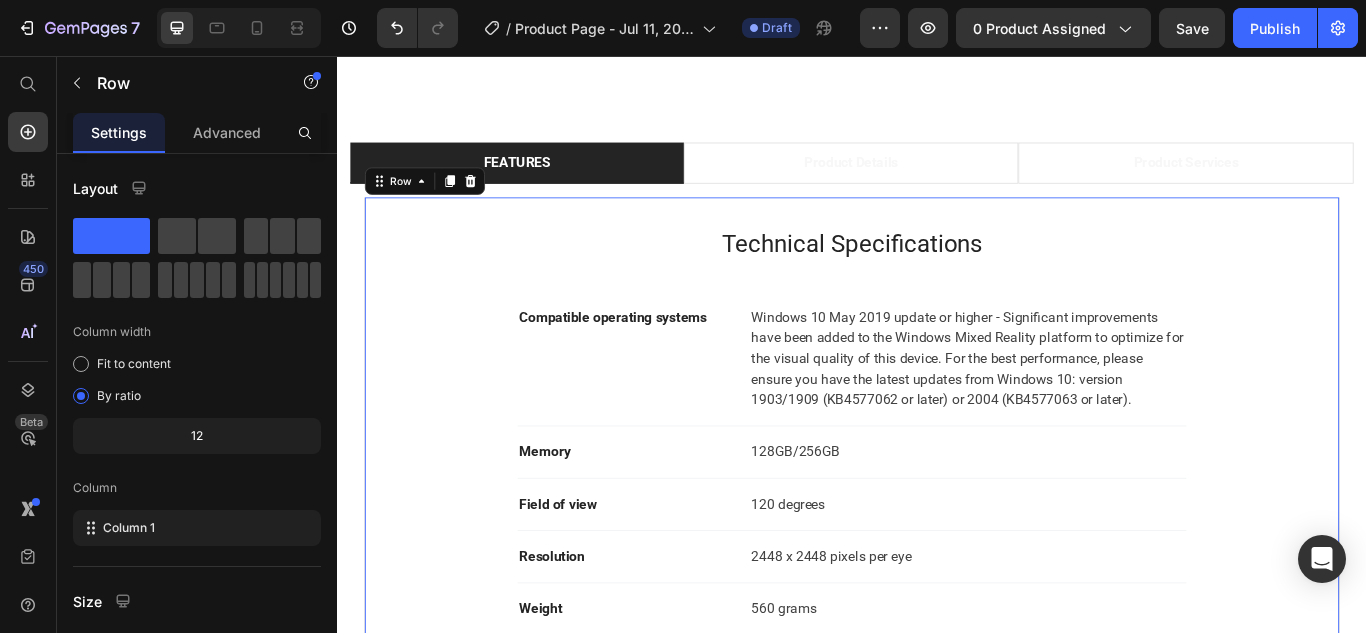 click on "Technical Specifications Heading Compatible operating systems Text block Windows 10 May 2019 update or higher - Significant improvements have been added to the Windows Mixed Reality platform to optimize for the visual quality of this device. For the best performance, please ensure you have the latest updates from Windows 10: version 1903/1909 (KB4577062 or later) or 2004 (KB4577063 or later). Text block Row Memory Text block 128GB/256GB Text block Row Field of view Text block 120 degrees Text block Row Resolution Text block 2448 x 2448 pixels per eye Text block Row Weight Text block 560 grams Text block Row Material Text block Magnesium alloy, plastic Text block Row Color Text block Black Text block Row" at bounding box center (937, 553) 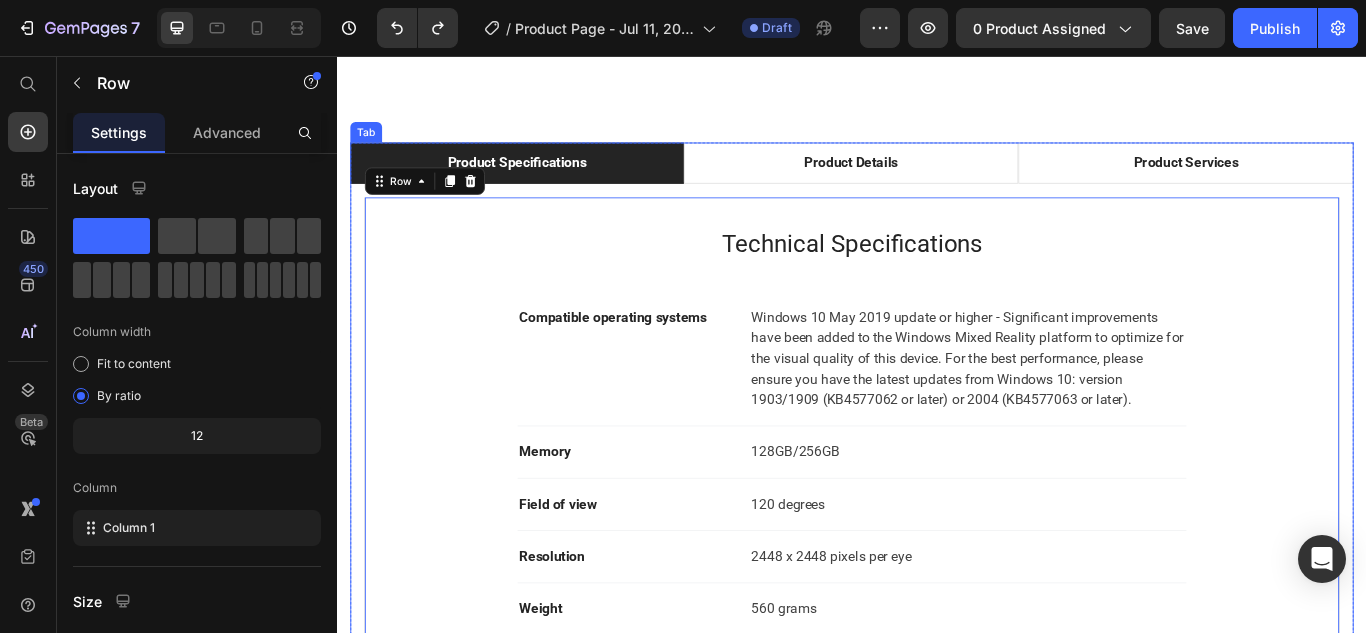 click on "Product Specifications" at bounding box center [546, 180] 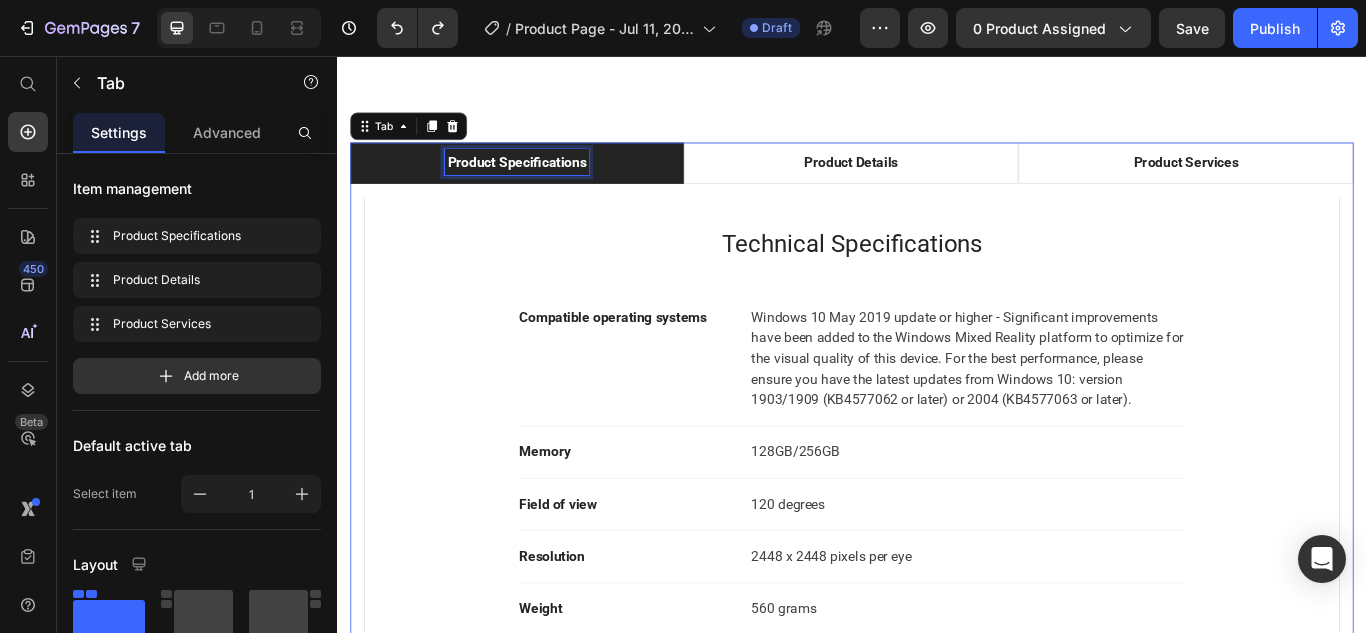 click on "Product Specifications" at bounding box center (546, 180) 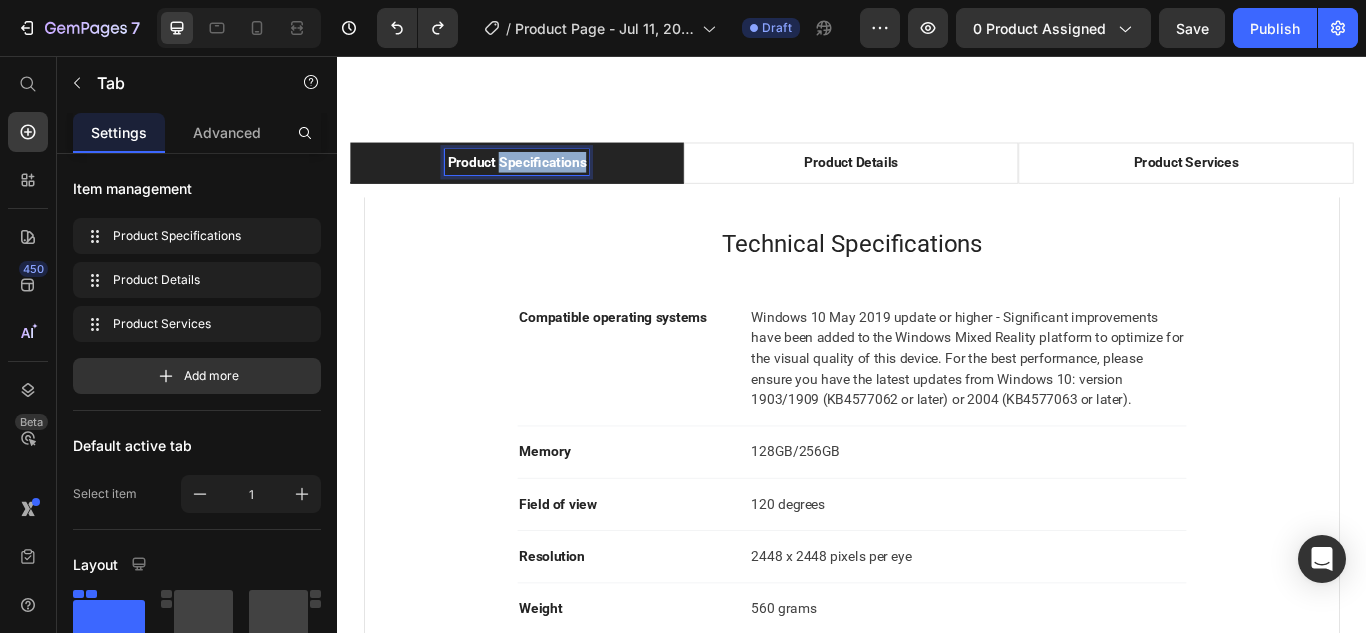 click on "Product Specifications" at bounding box center [546, 180] 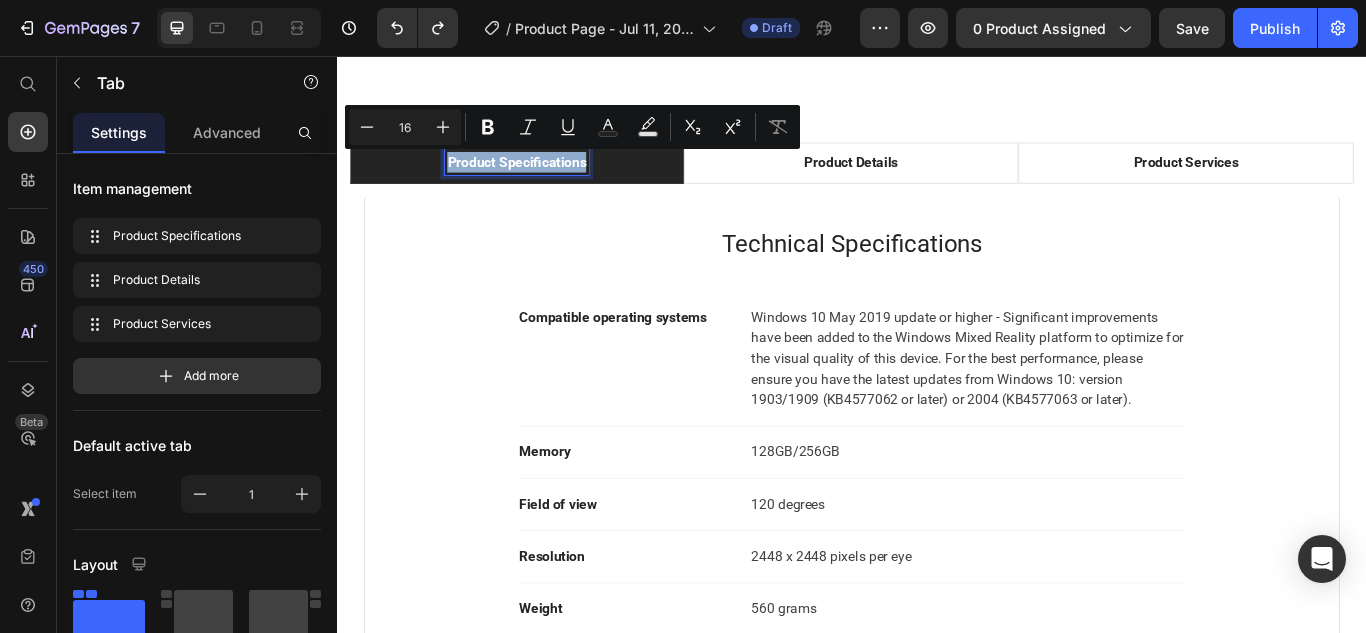 click on "Product Specifications" at bounding box center (546, 180) 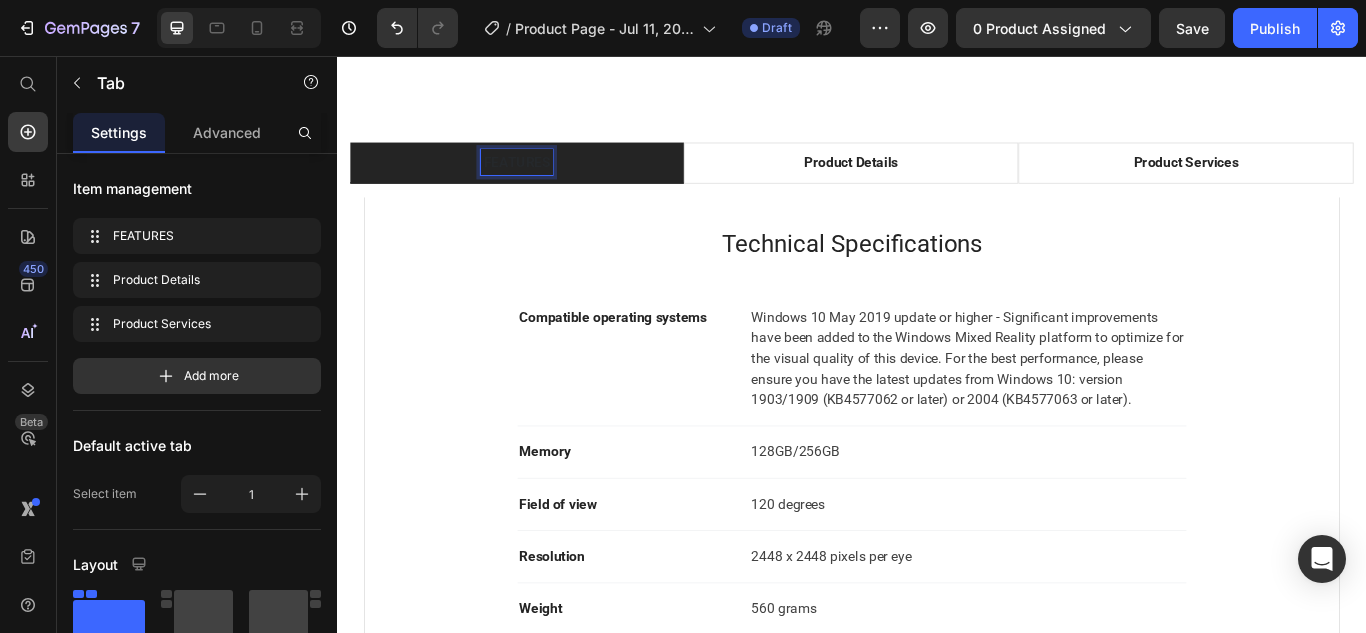 click on "FEATURES" at bounding box center (546, 179) 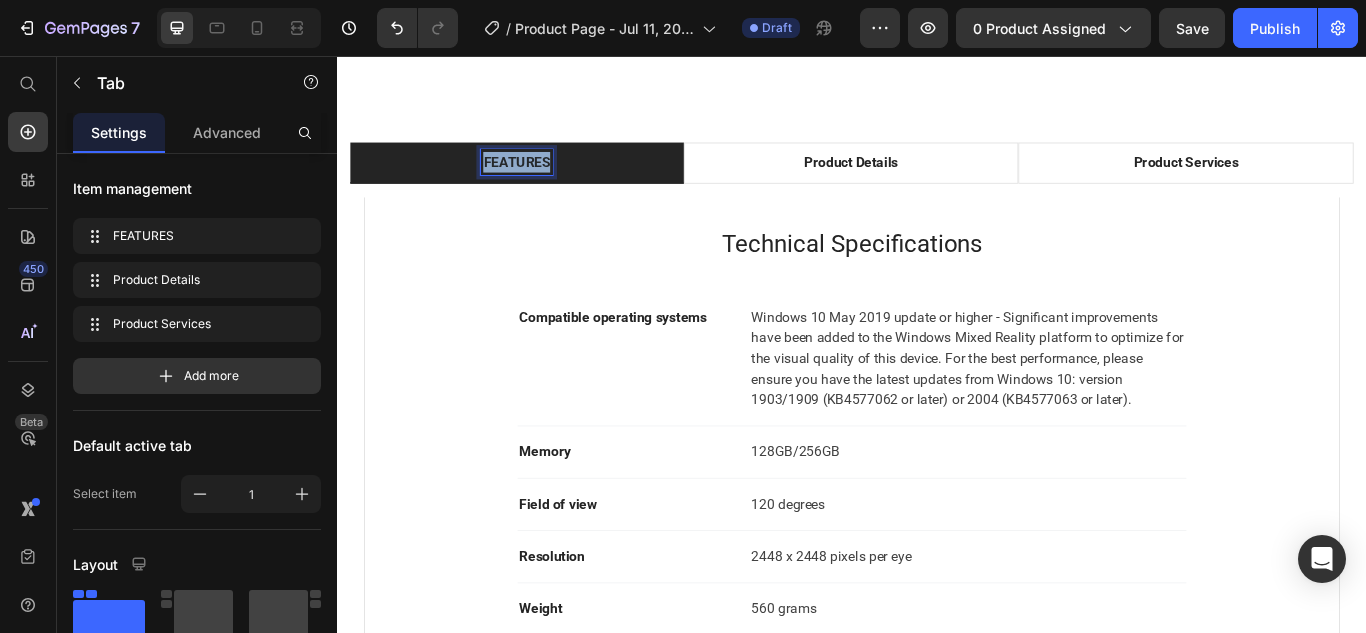 click on "FEATURES" at bounding box center [546, 179] 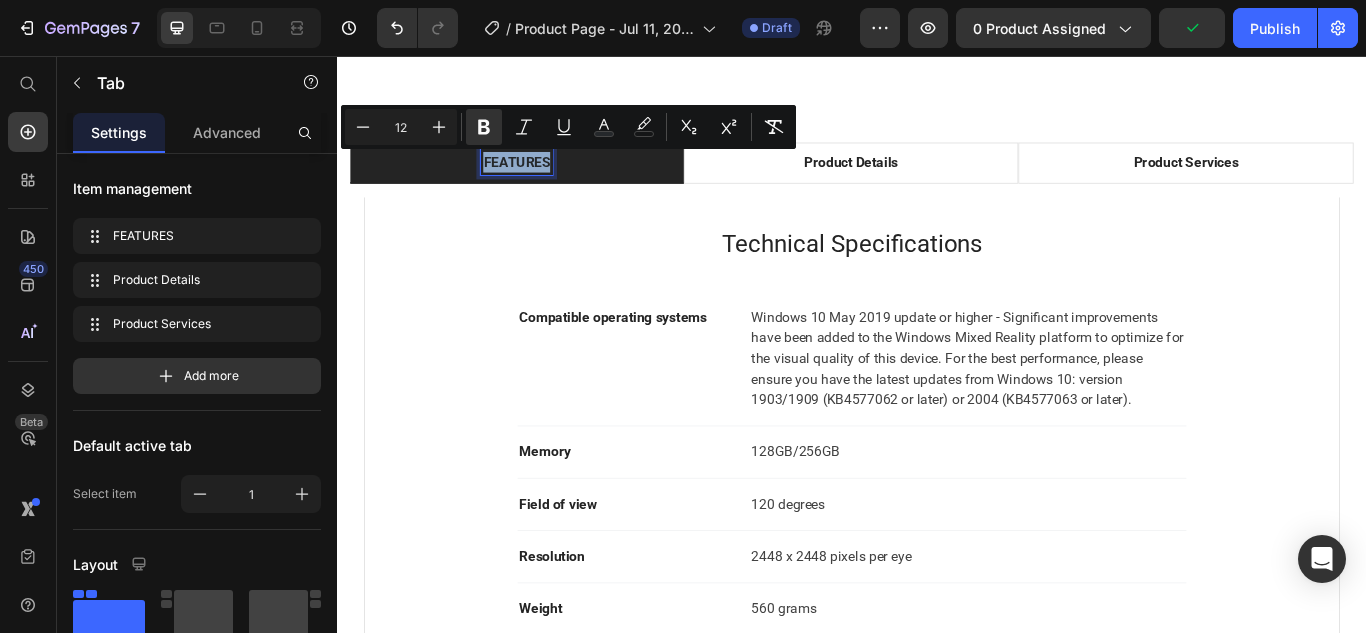 type on "16" 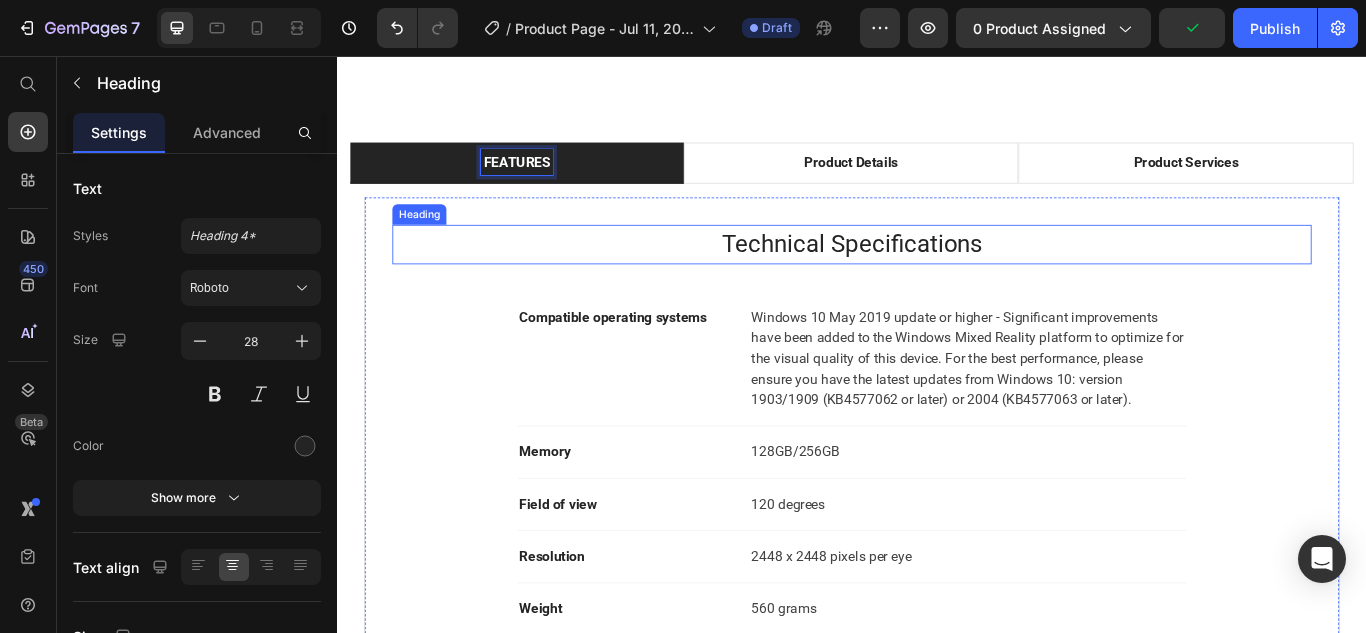 click on "Technical Specifications" at bounding box center [937, 276] 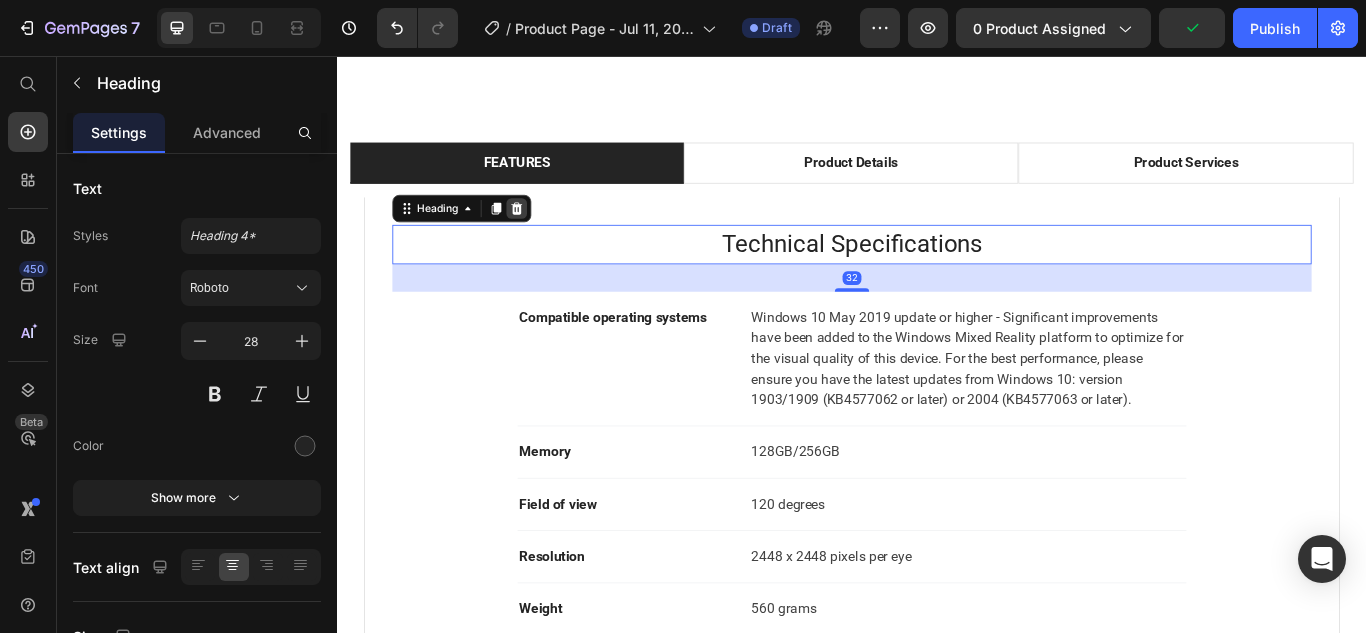 click at bounding box center [546, 234] 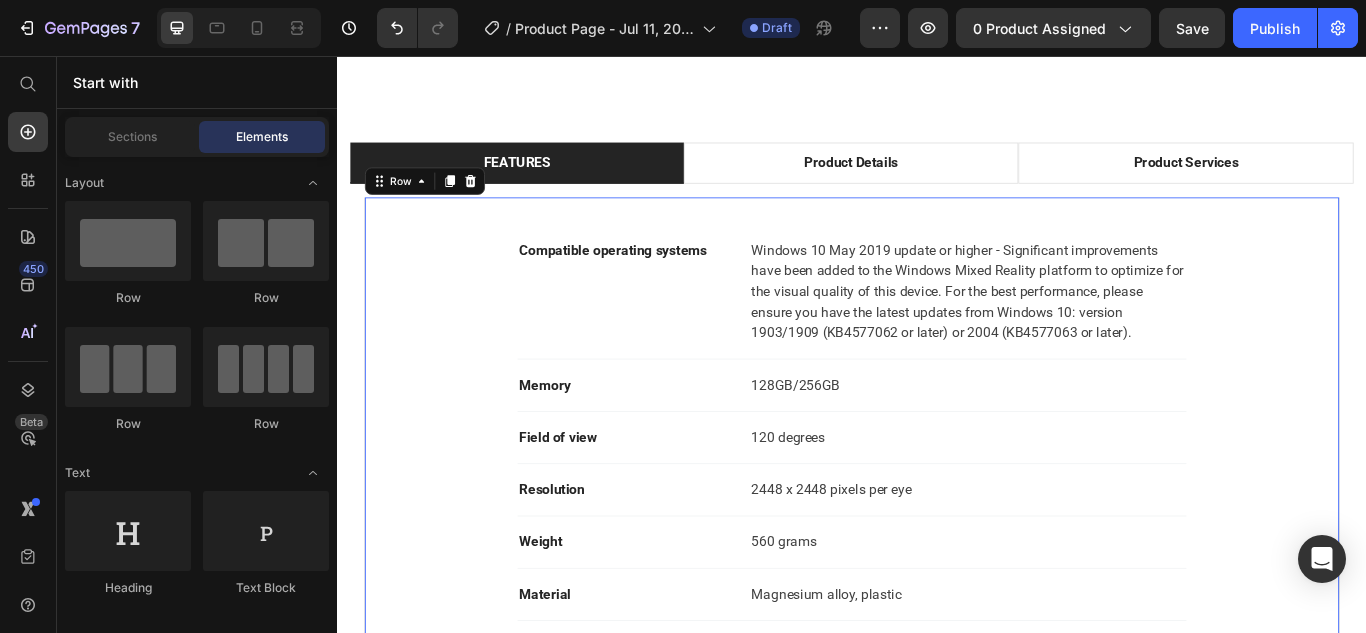 click on "Compatible operating systems Text block Windows 10 May [DATE] update or higher - Significant improvements have been added to the Windows Mixed Reality platform to optimize for the visual quality of this device. For the best performance, please ensure you have the latest updates from Windows 10: version 1903/1909 (KB4577062 or later) or 2004 (KB4577063 or later). Text block Row Memory Text block 128GB/256GB Text block Row Field of view Text block 120 degrees Text block Row Resolution Text block 2448 x 2448 pixels per eye Text block Row Weight Text block 560 grams Text block Row Material Text block Magnesium alloy, plastic Text block Row Color Text block Black Text block Row" at bounding box center (937, 514) 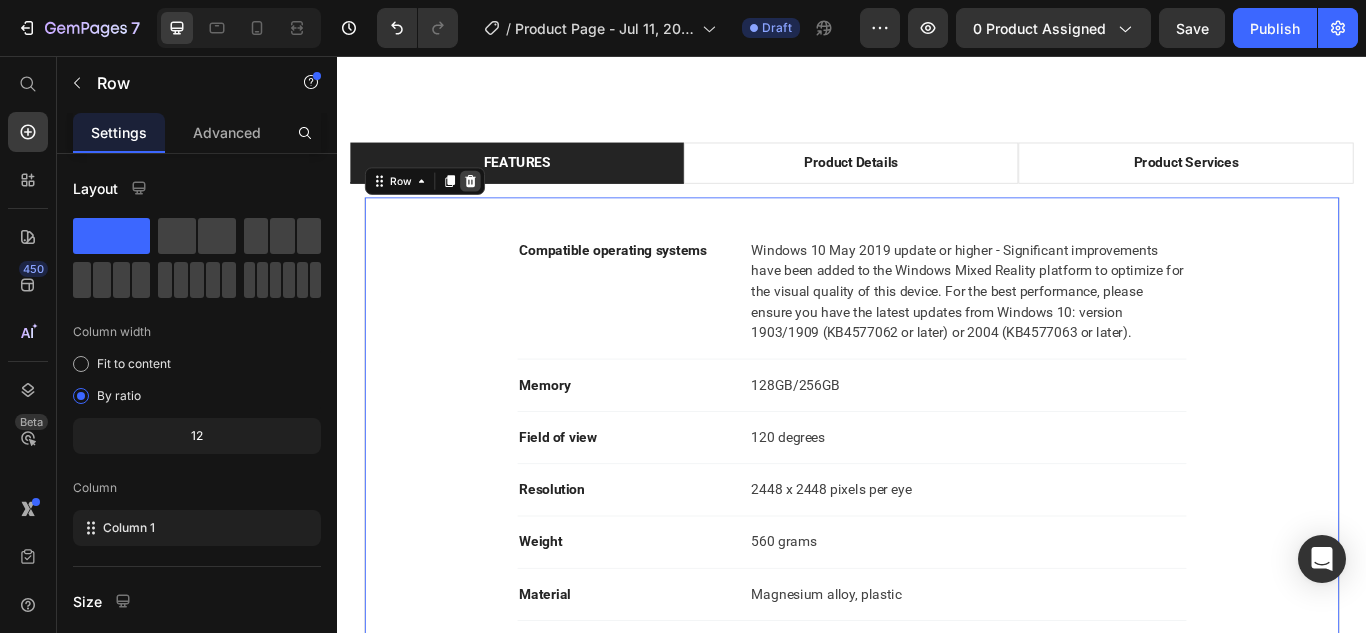 click 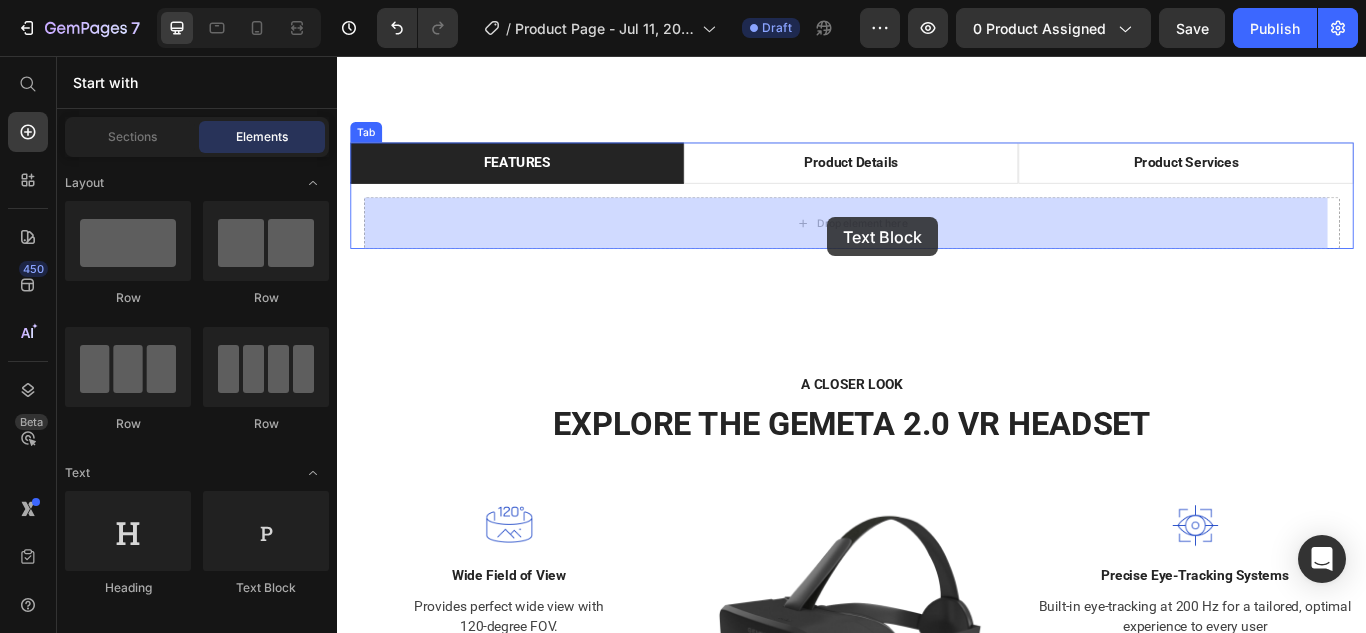 drag, startPoint x: 762, startPoint y: 518, endPoint x: 909, endPoint y: 244, distance: 310.9421 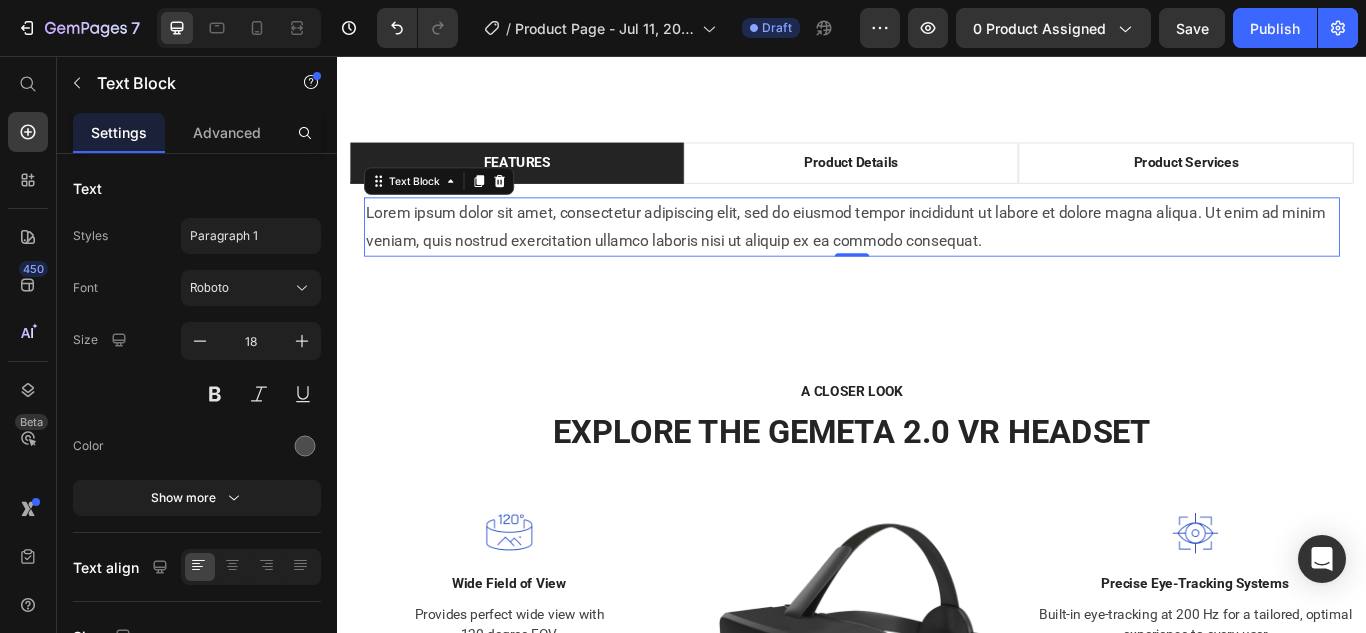 click on "Lorem ipsum dolor sit amet, consectetur adipiscing elit, sed do eiusmod tempor incididunt ut labore et dolore magna aliqua. Ut enim ad minim veniam, quis nostrud exercitation ullamco laboris nisi ut aliquip ex ea commodo consequat." at bounding box center [937, 255] 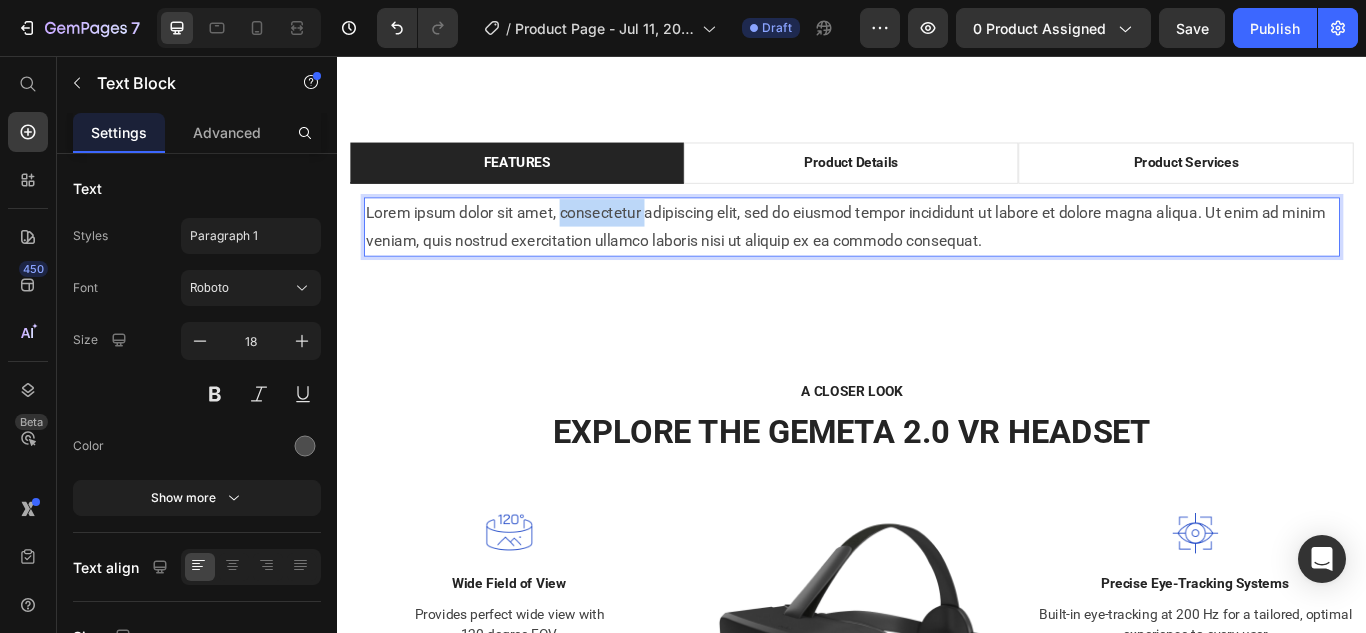 click on "Lorem ipsum dolor sit amet, consectetur adipiscing elit, sed do eiusmod tempor incididunt ut labore et dolore magna aliqua. Ut enim ad minim veniam, quis nostrud exercitation ullamco laboris nisi ut aliquip ex ea commodo consequat." at bounding box center (937, 255) 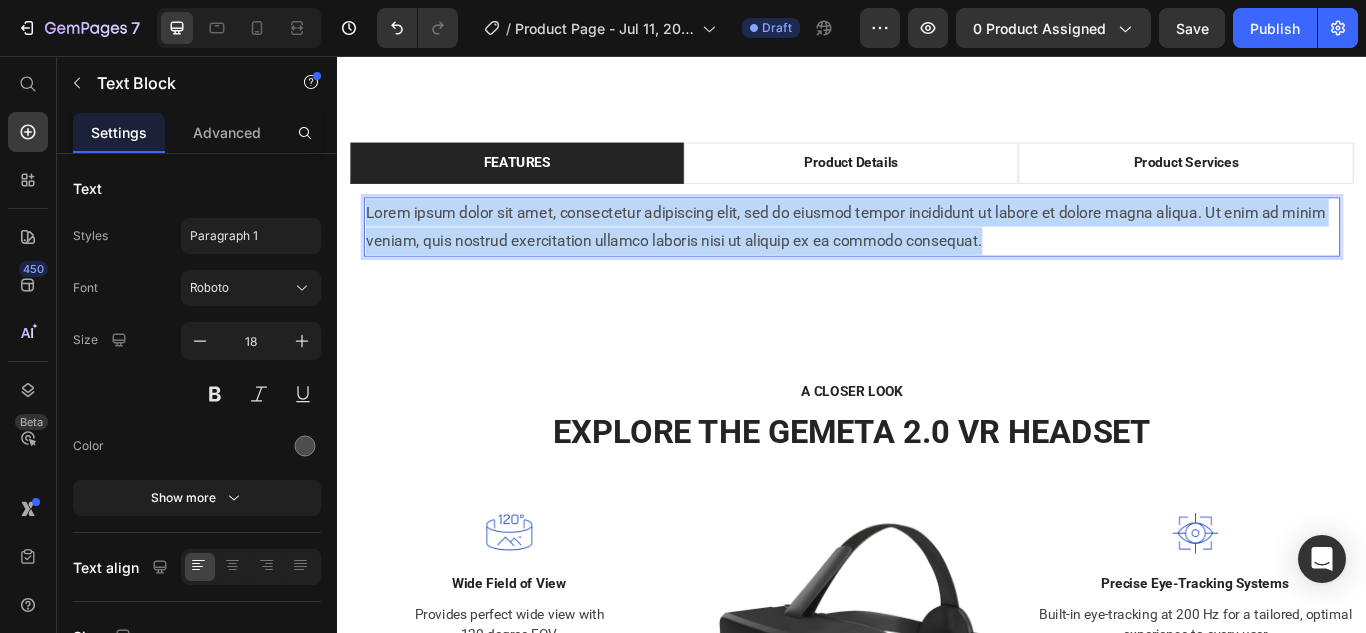 click on "Lorem ipsum dolor sit amet, consectetur adipiscing elit, sed do eiusmod tempor incididunt ut labore et dolore magna aliqua. Ut enim ad minim veniam, quis nostrud exercitation ullamco laboris nisi ut aliquip ex ea commodo consequat." at bounding box center (937, 255) 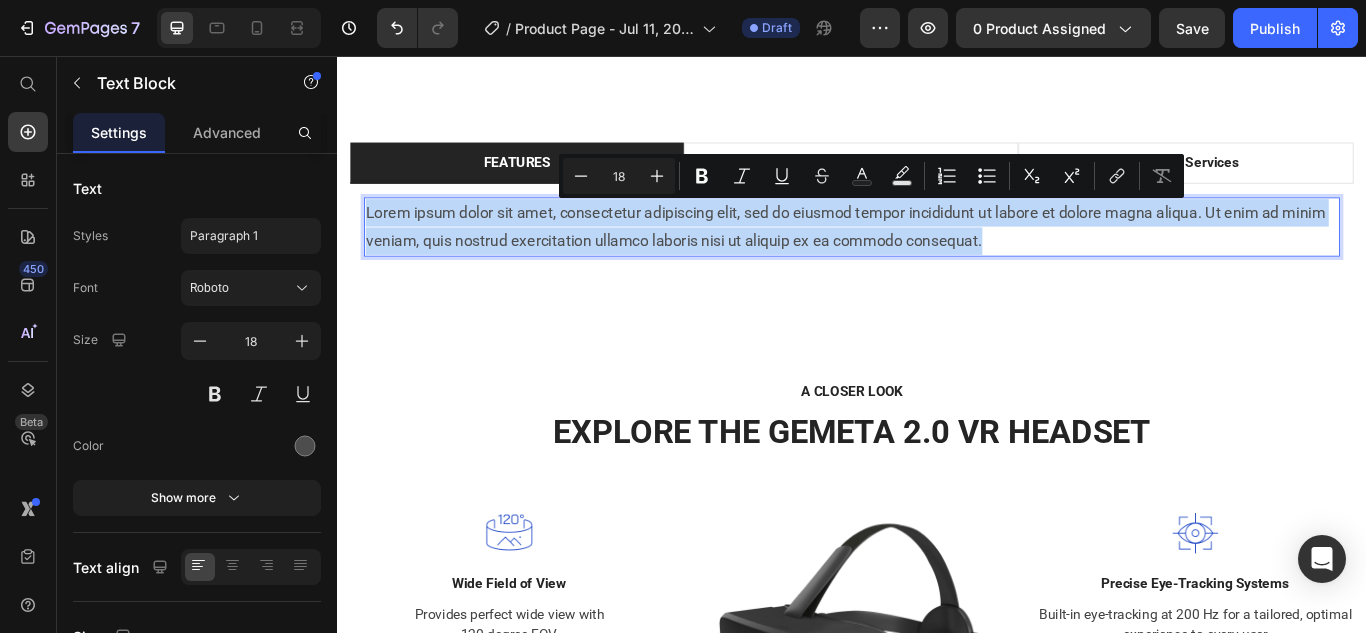 click on "Lorem ipsum dolor sit amet, consectetur adipiscing elit, sed do eiusmod tempor incididunt ut labore et dolore magna aliqua. Ut enim ad minim veniam, quis nostrud exercitation ullamco laboris nisi ut aliquip ex ea commodo consequat." at bounding box center (937, 255) 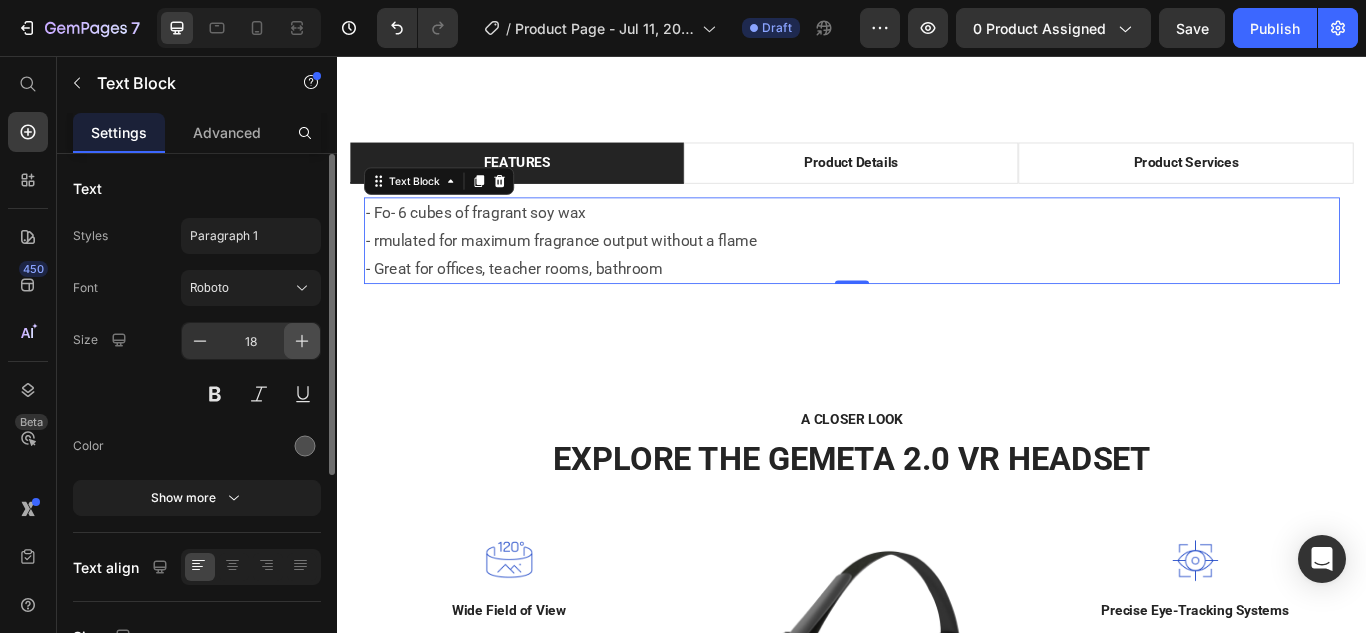 click 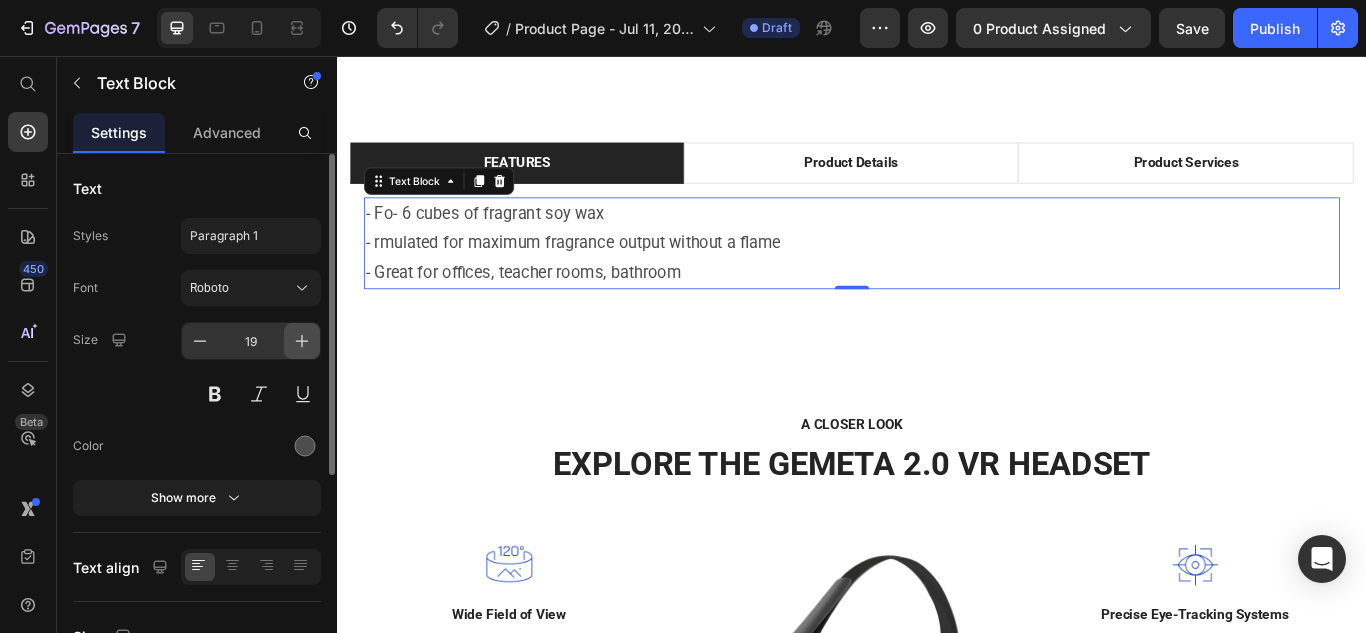 click 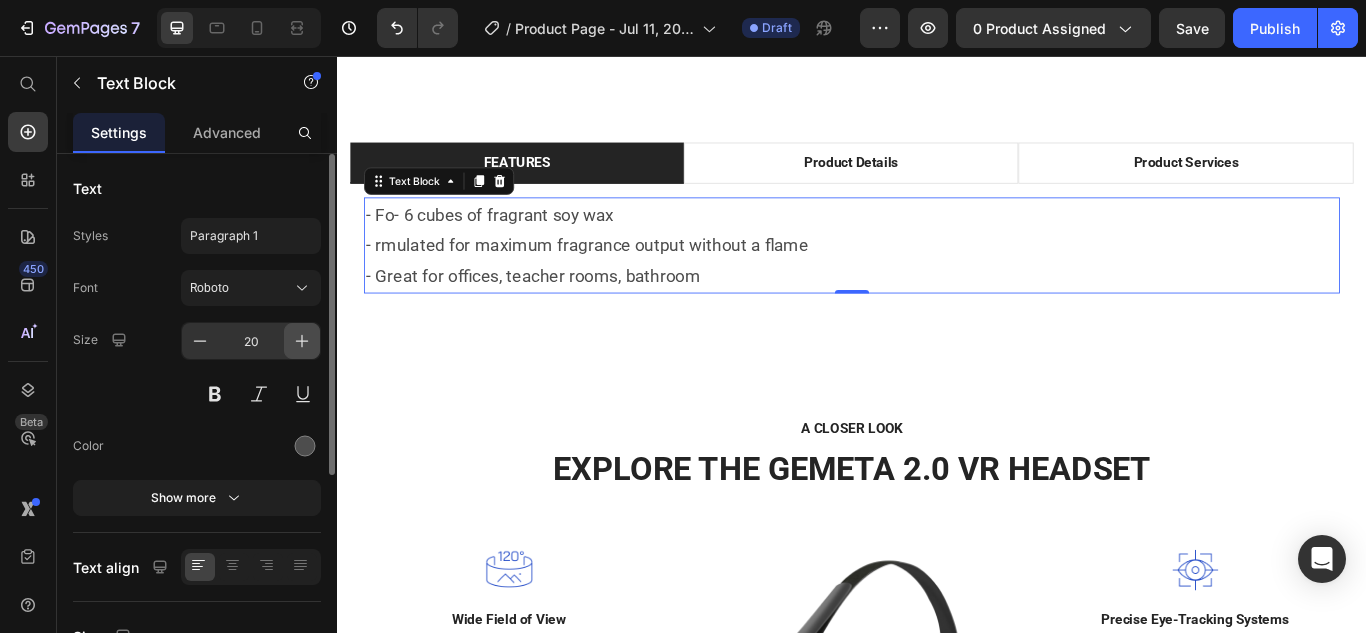 click 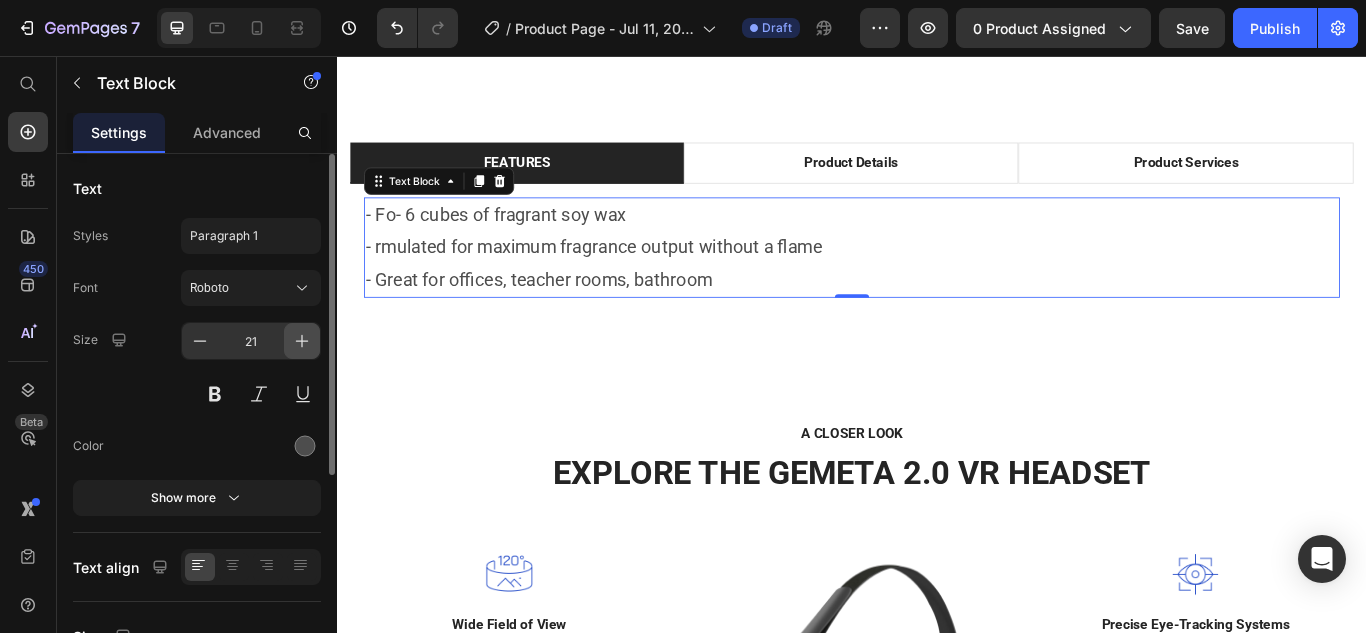click 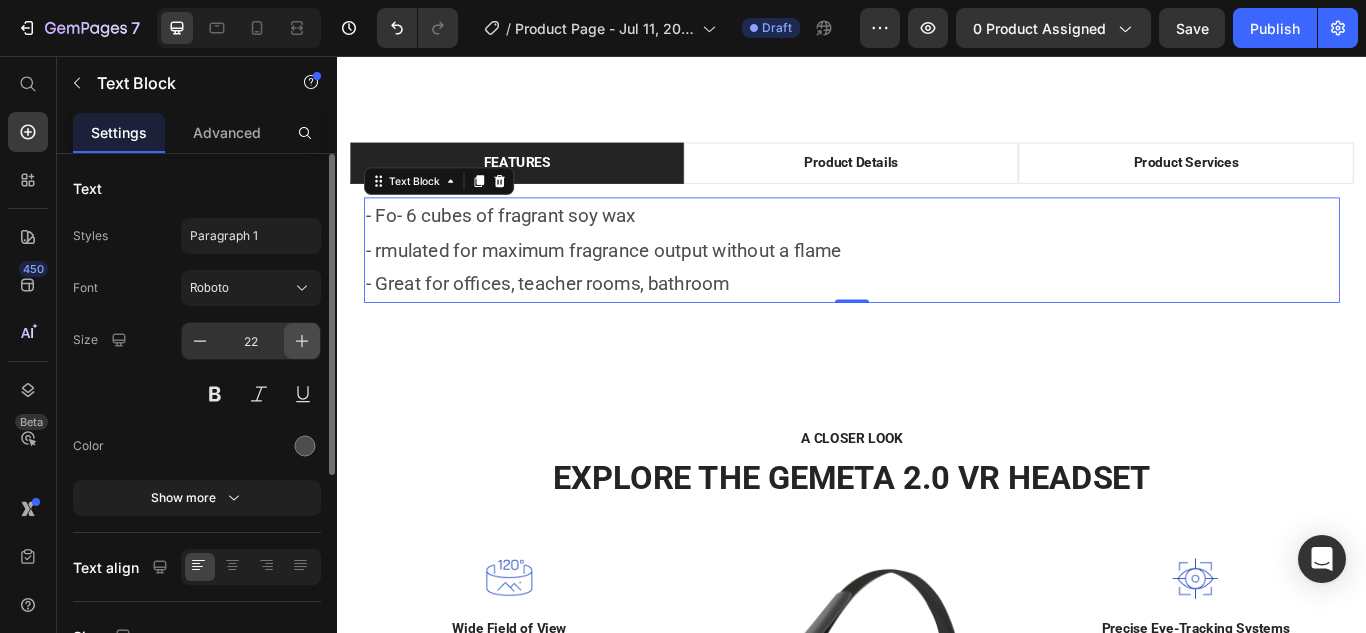 click 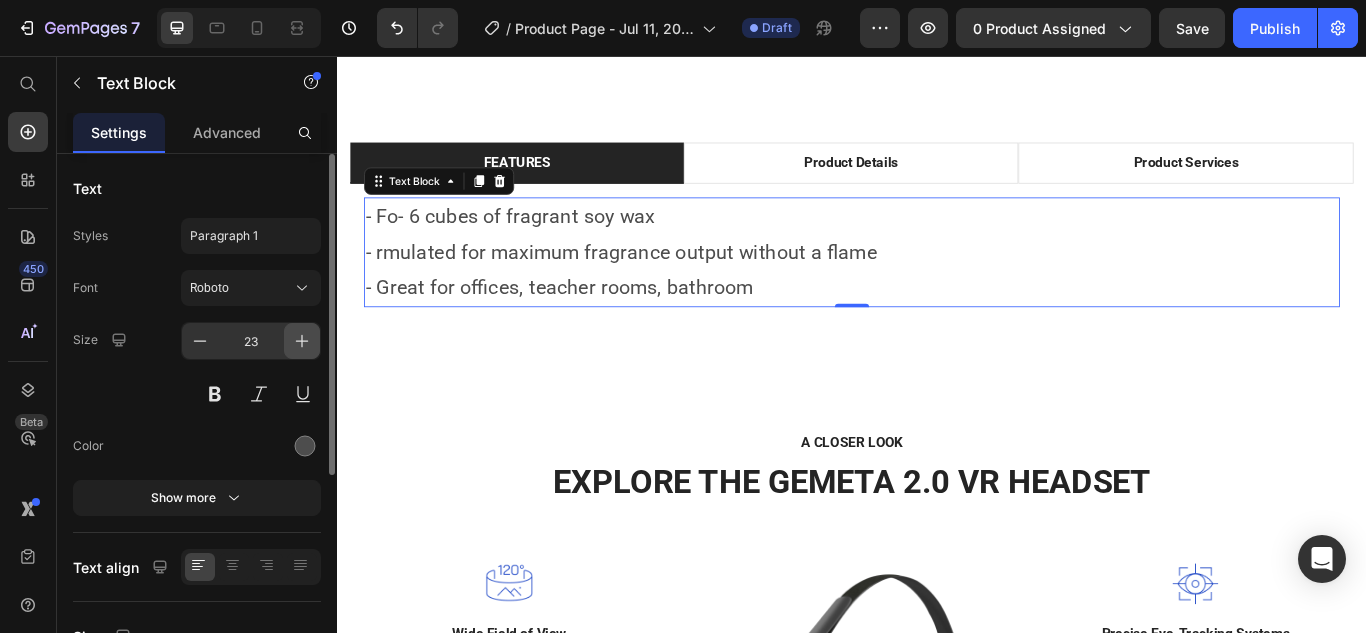 click 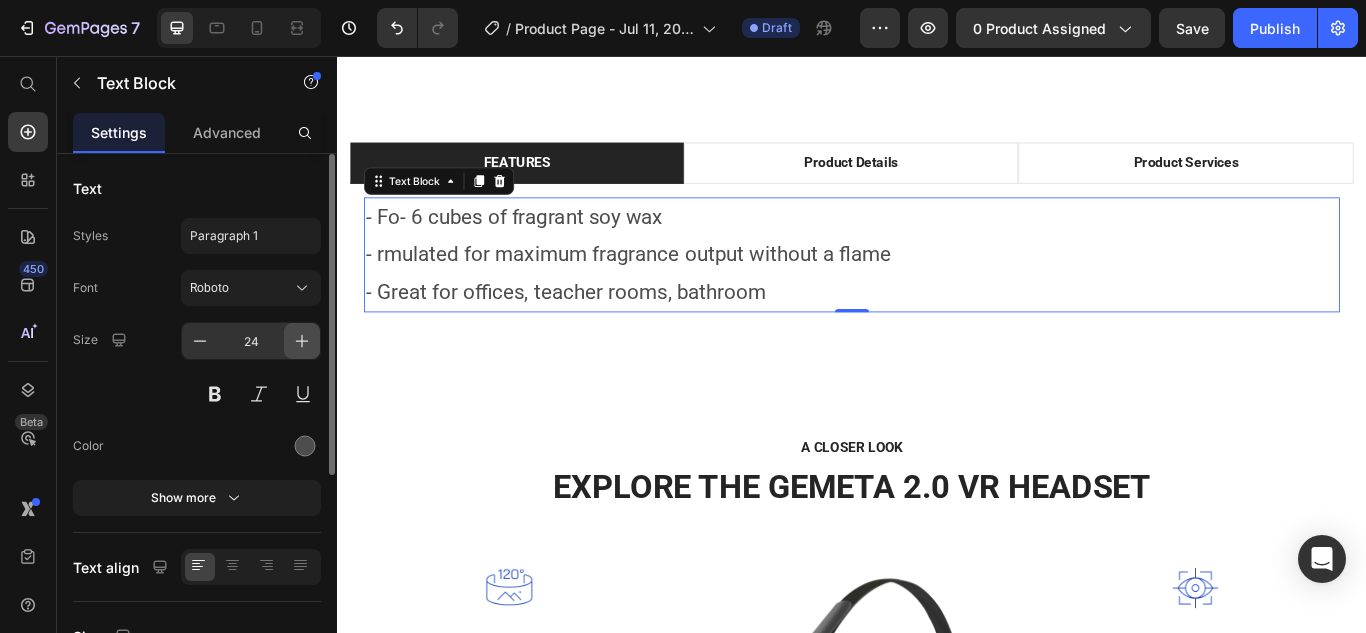 click 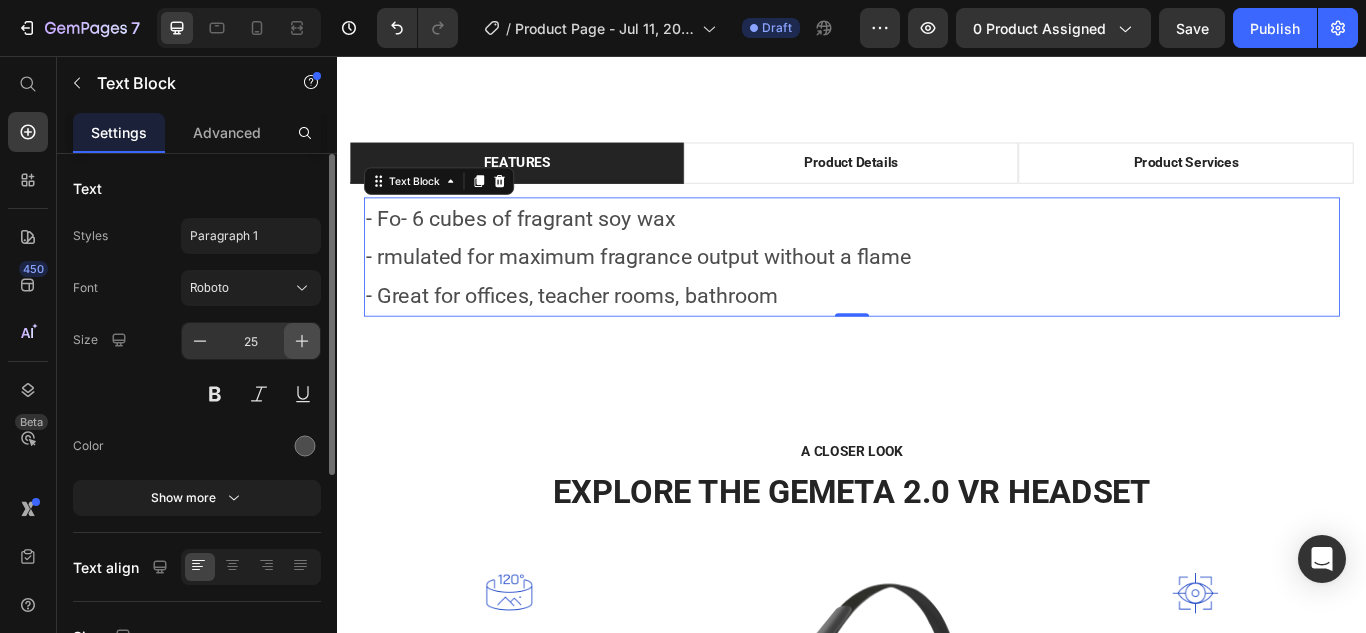 click 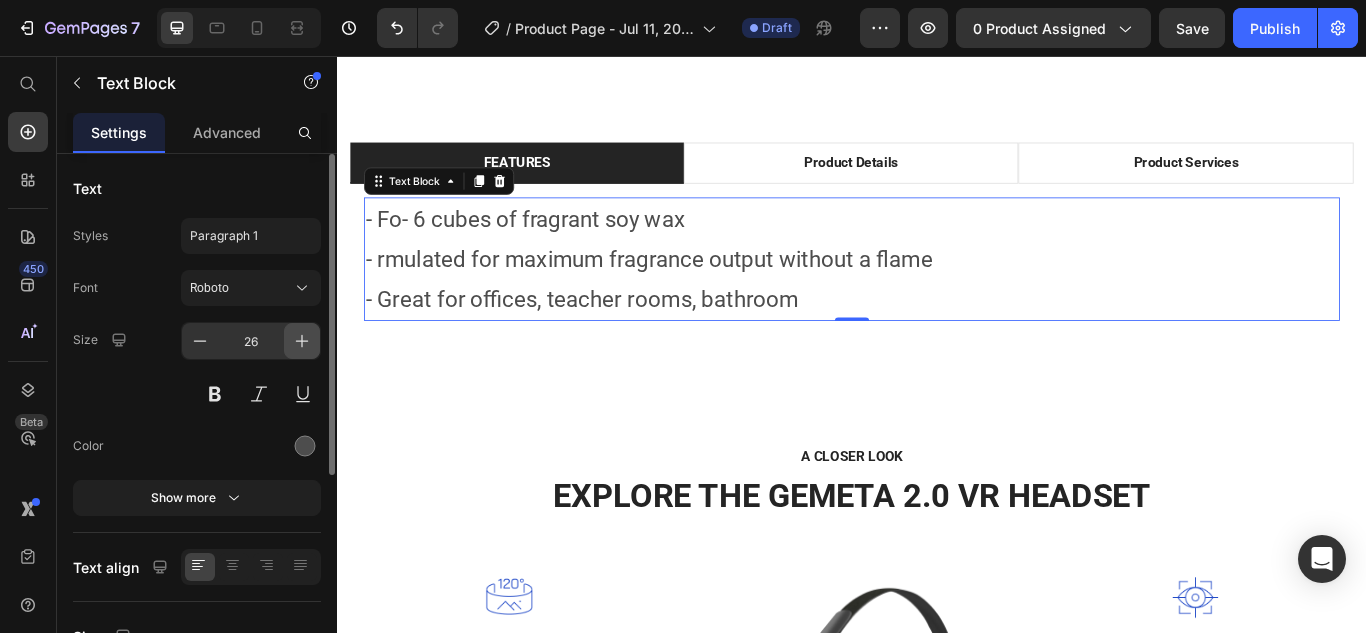 click 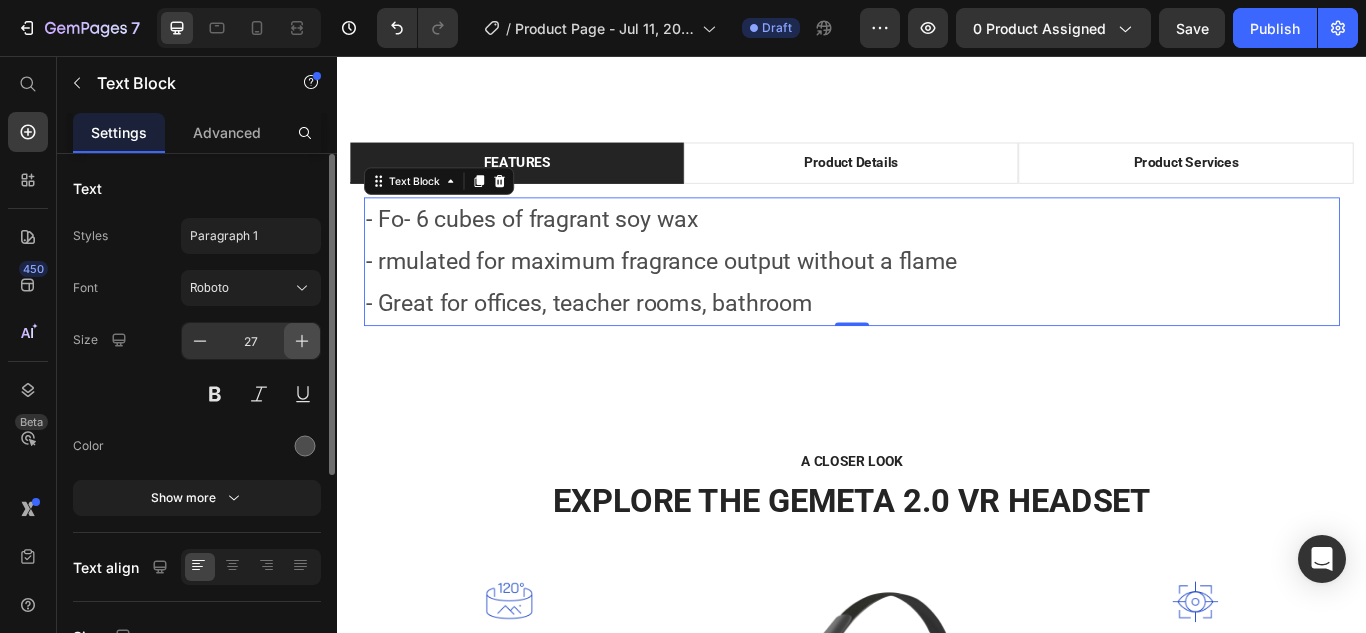 click 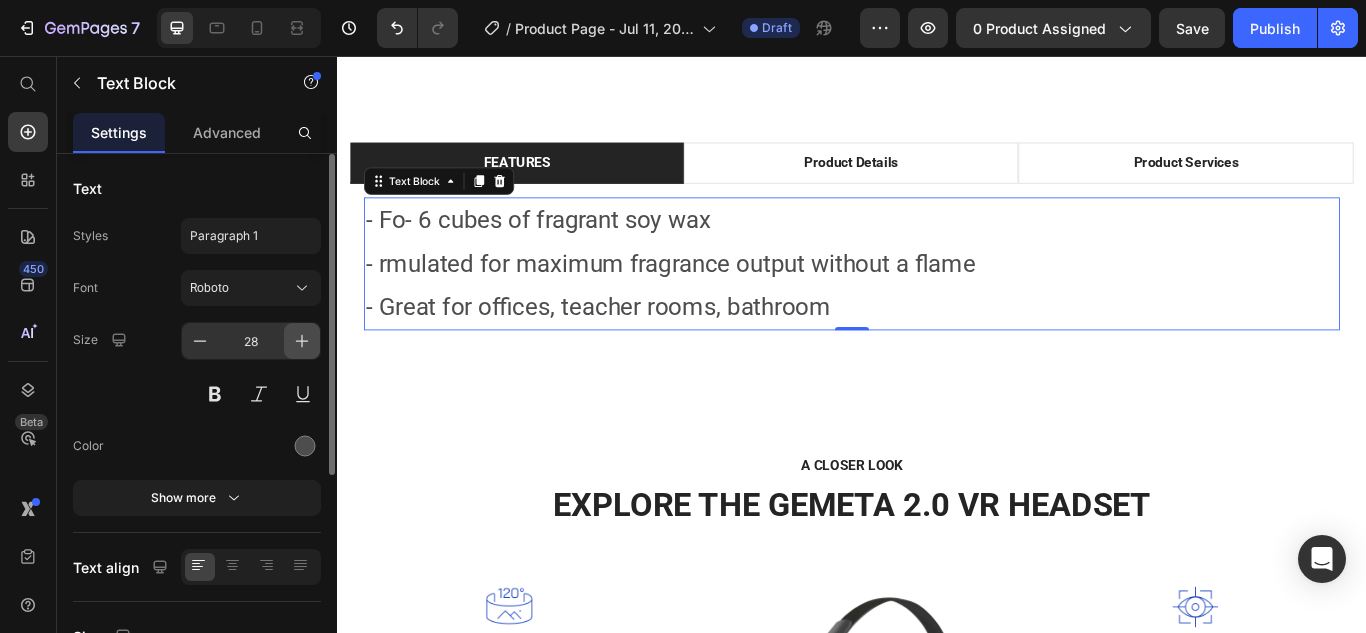 click 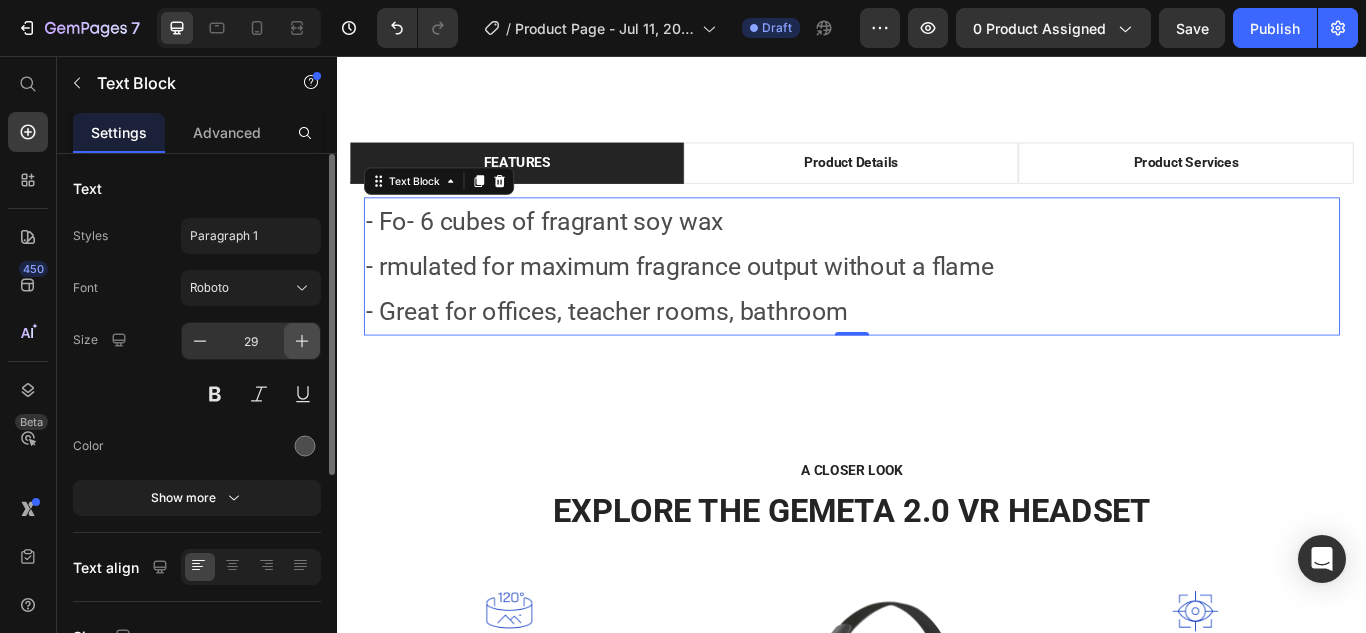 click 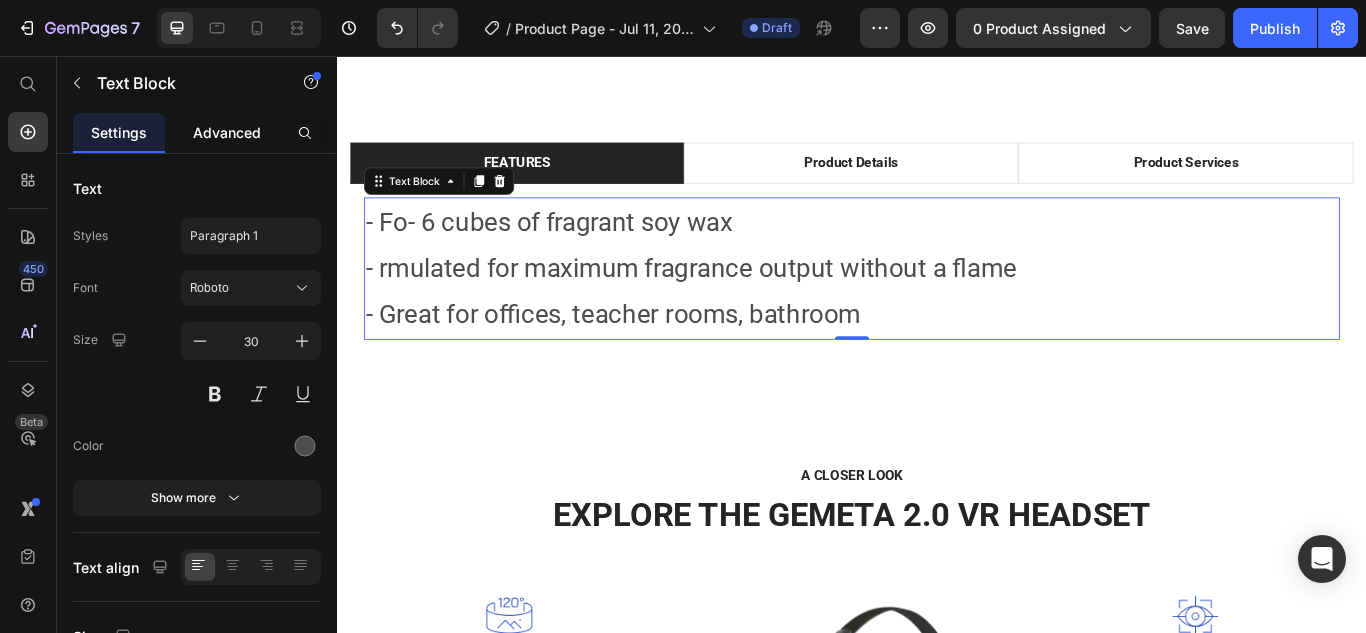 click on "Advanced" at bounding box center (227, 132) 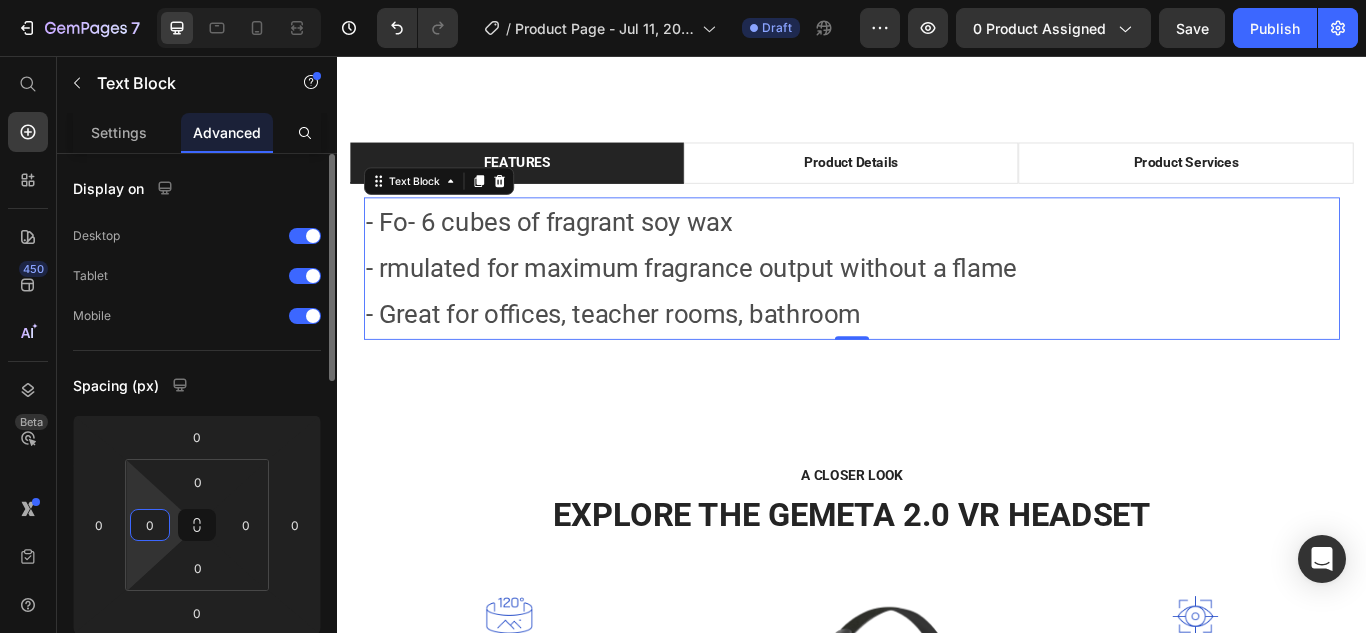 click on "0" at bounding box center [150, 525] 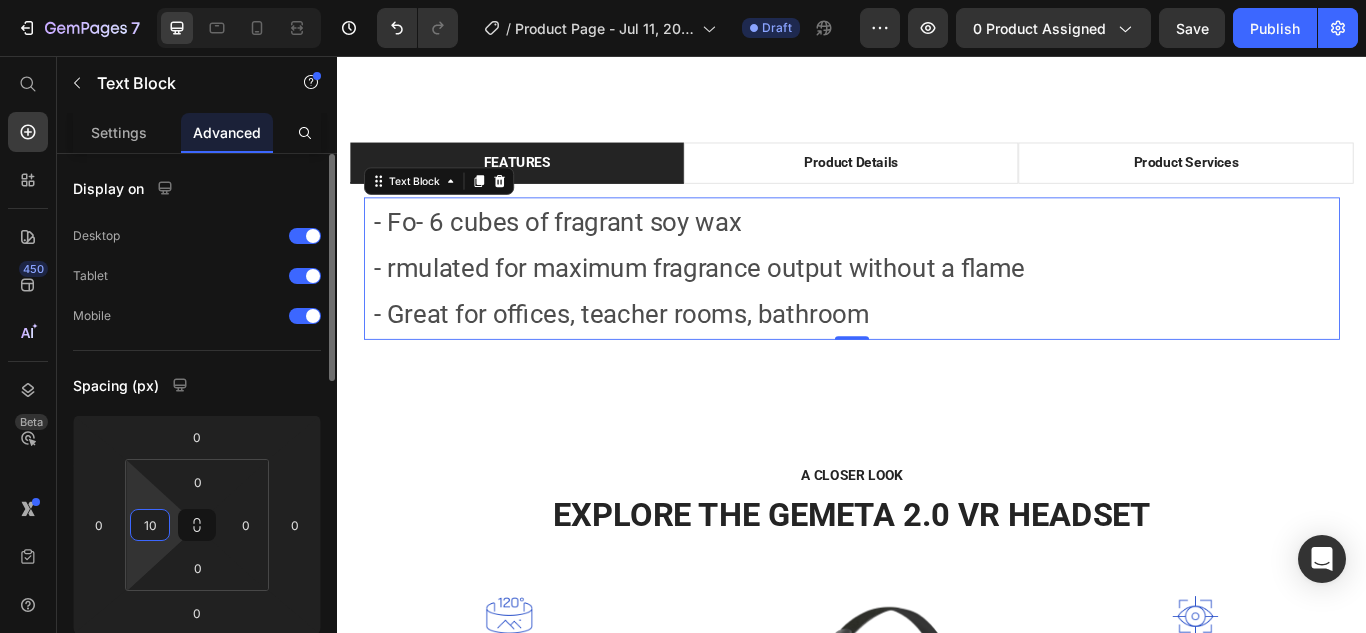 type on "100" 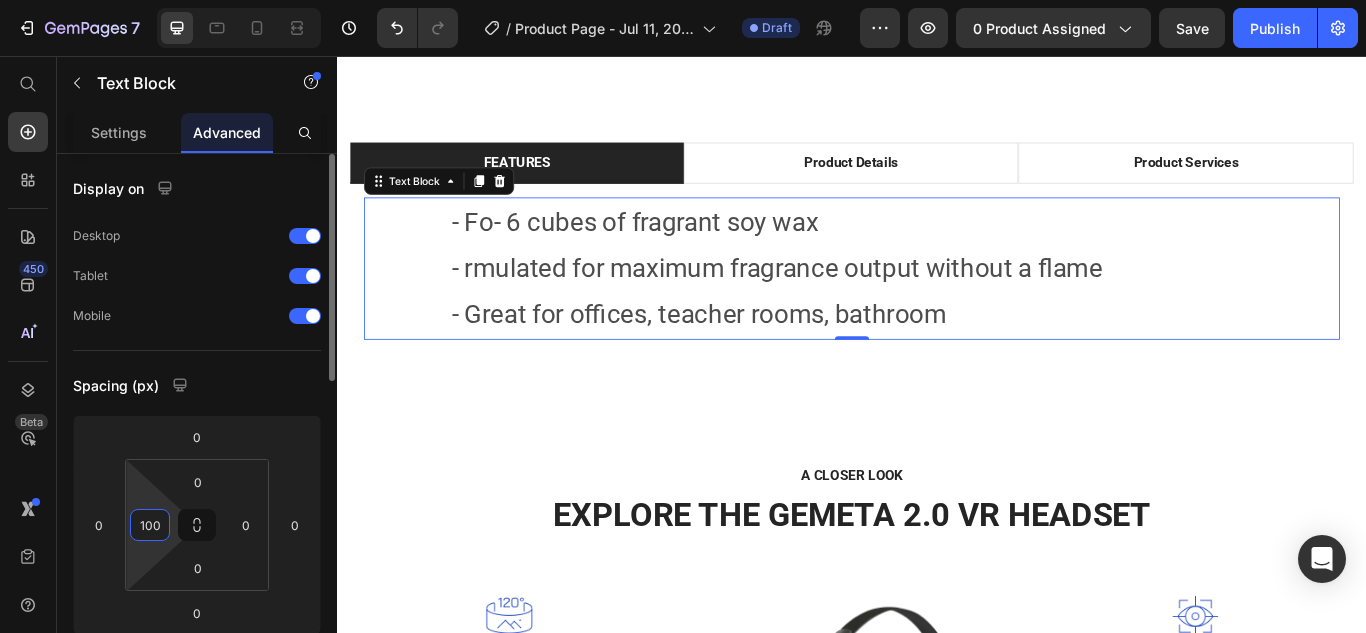 click on "100" at bounding box center [150, 525] 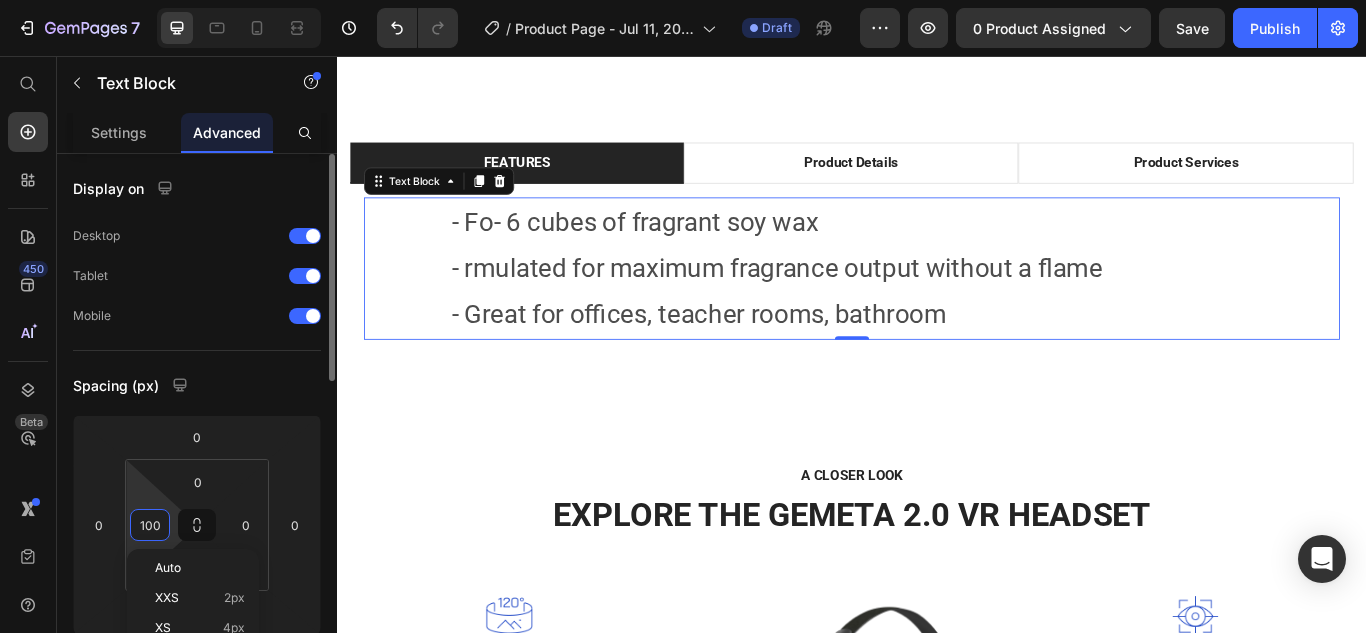 click on "100" at bounding box center [150, 525] 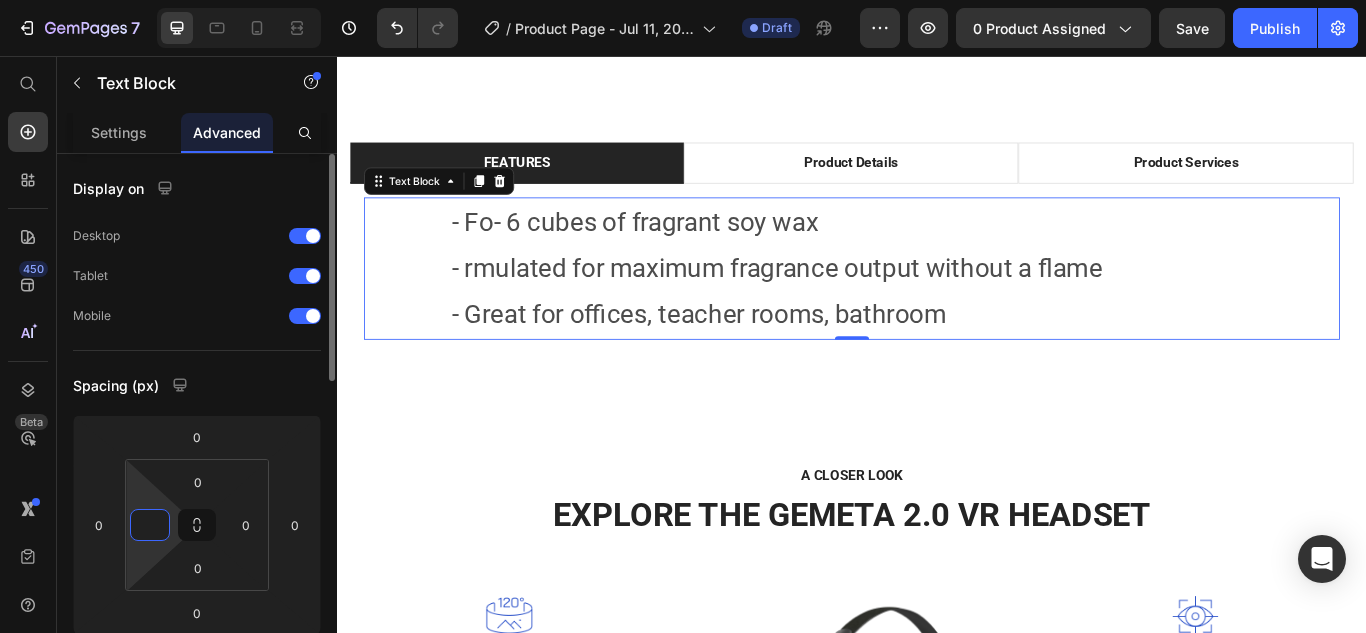 click on "Spacing (px)" at bounding box center (197, 385) 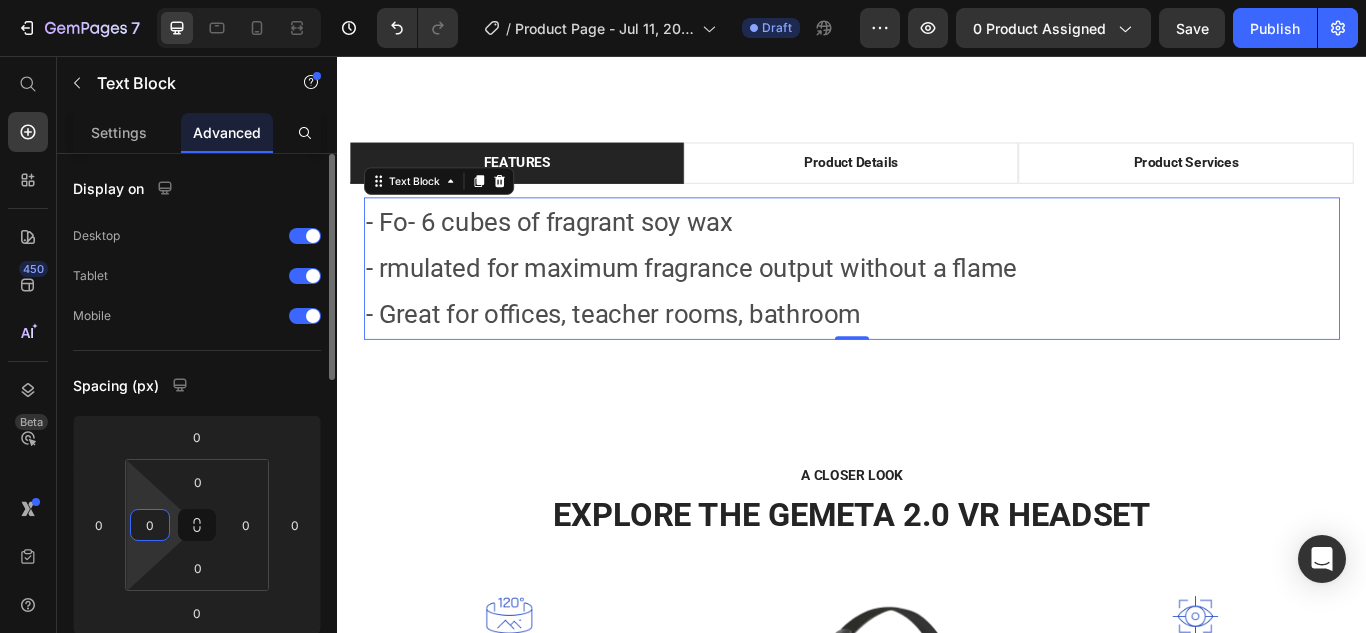 click on "0" at bounding box center (150, 525) 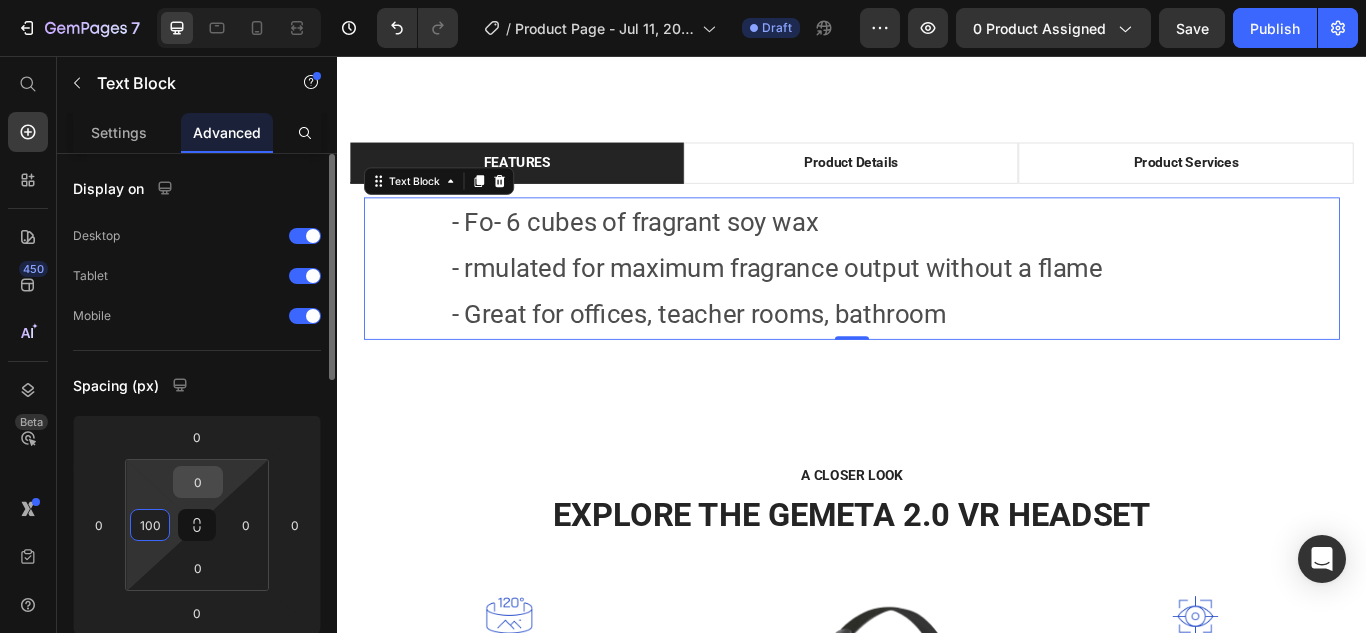 type on "100" 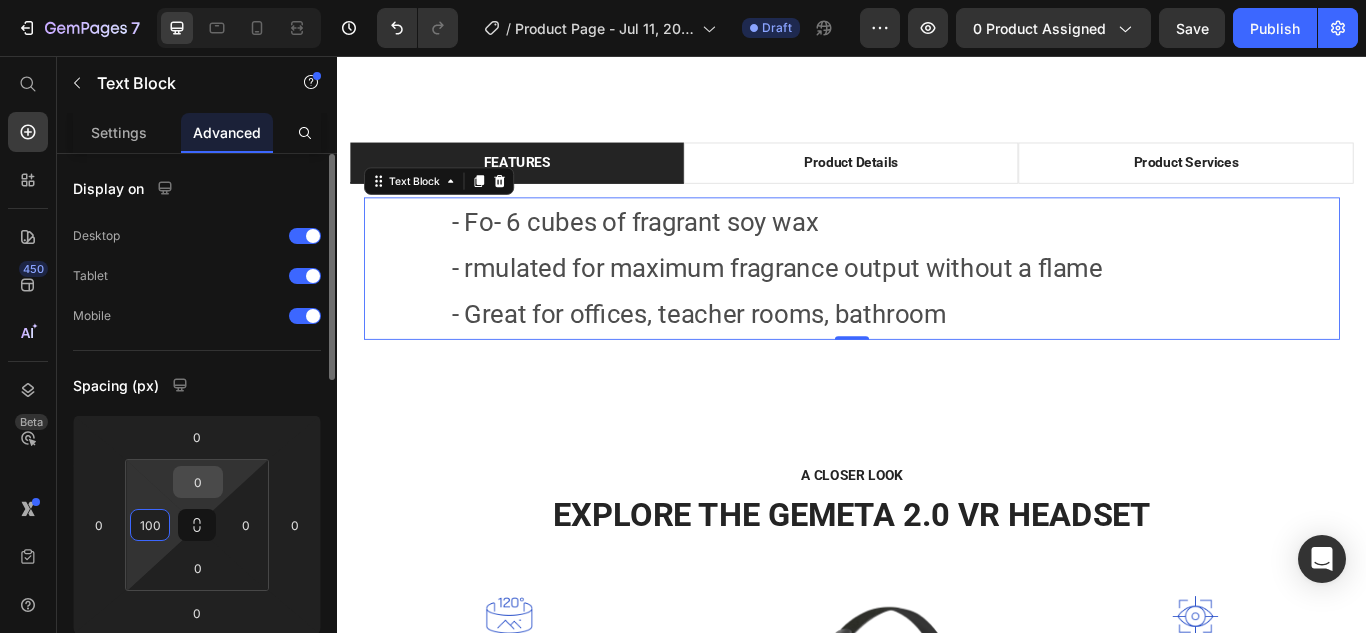click on "0" at bounding box center [198, 482] 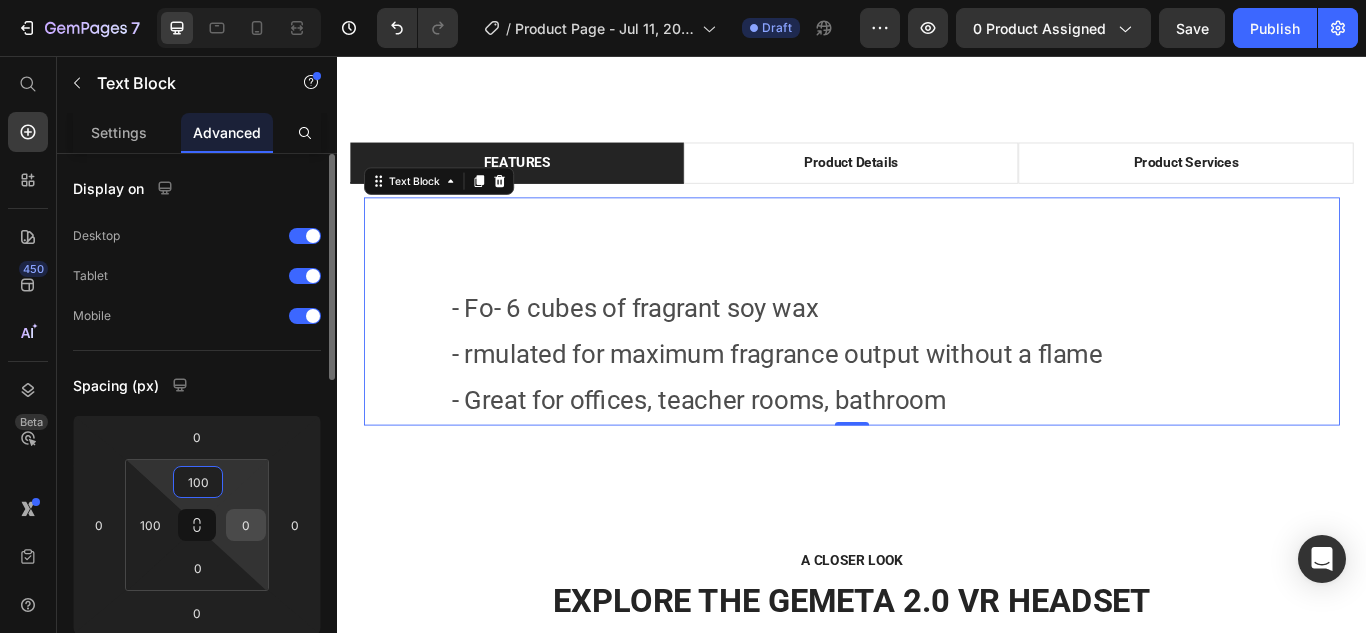 type on "100" 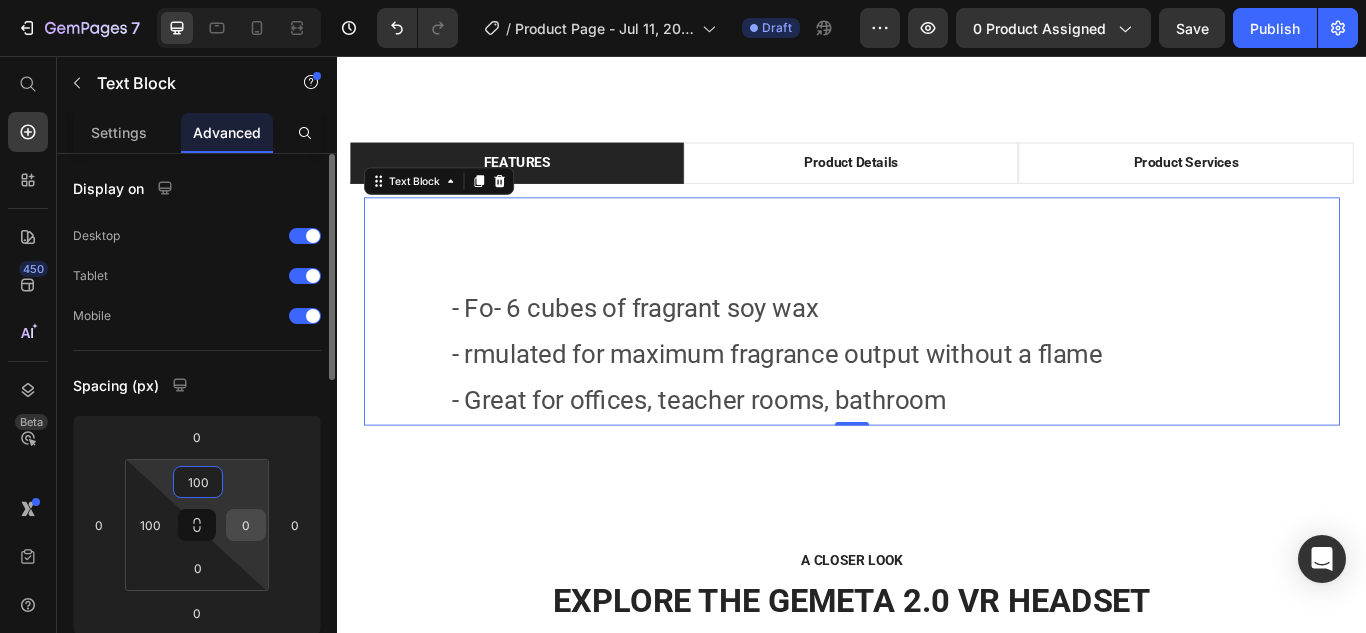 click on "0" at bounding box center [246, 525] 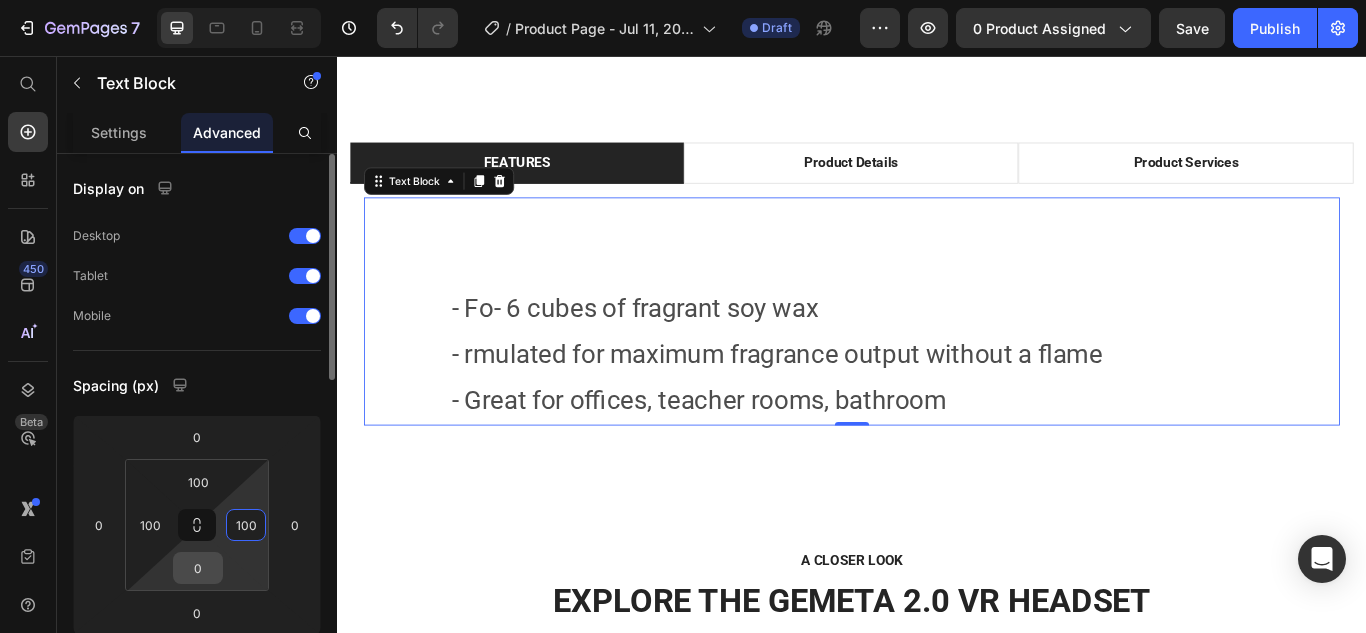 type on "100" 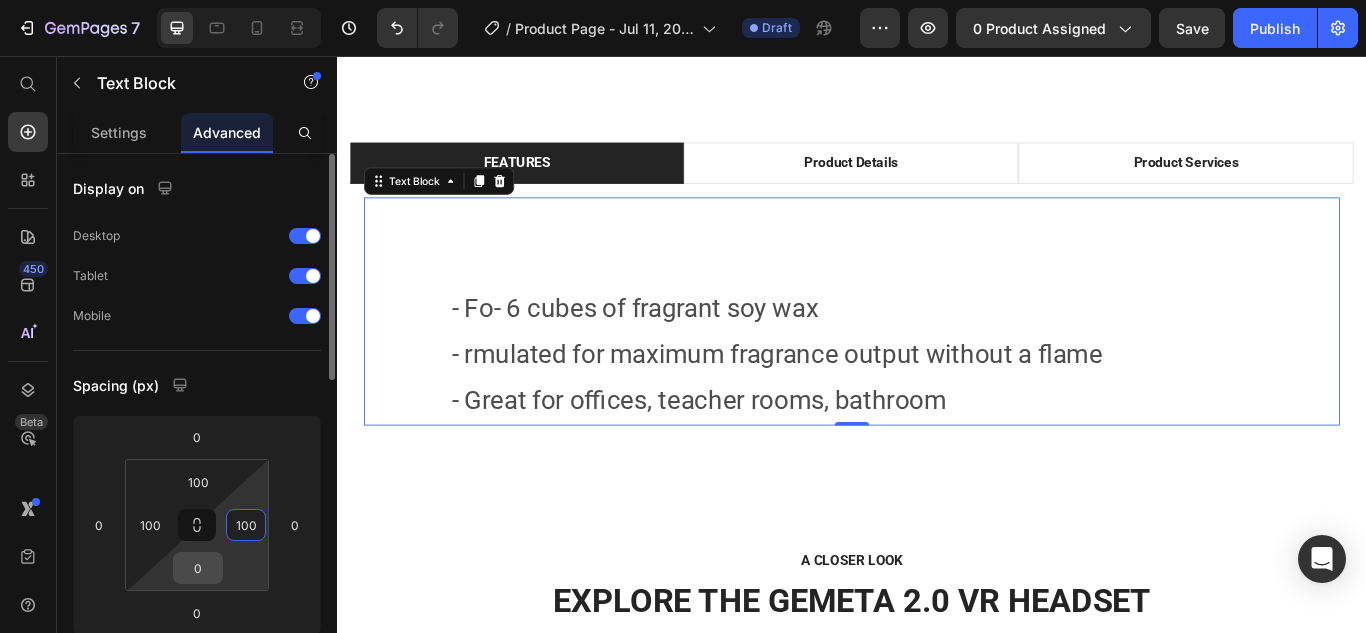 click on "0" at bounding box center (198, 568) 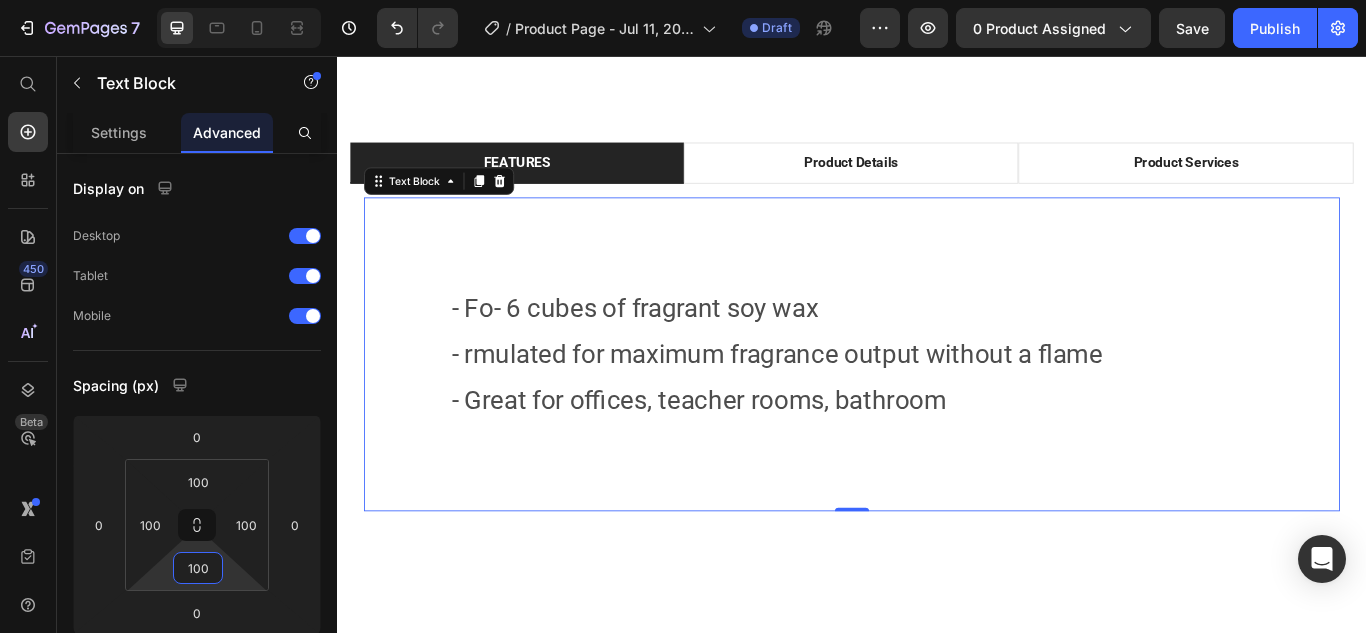 type on "100" 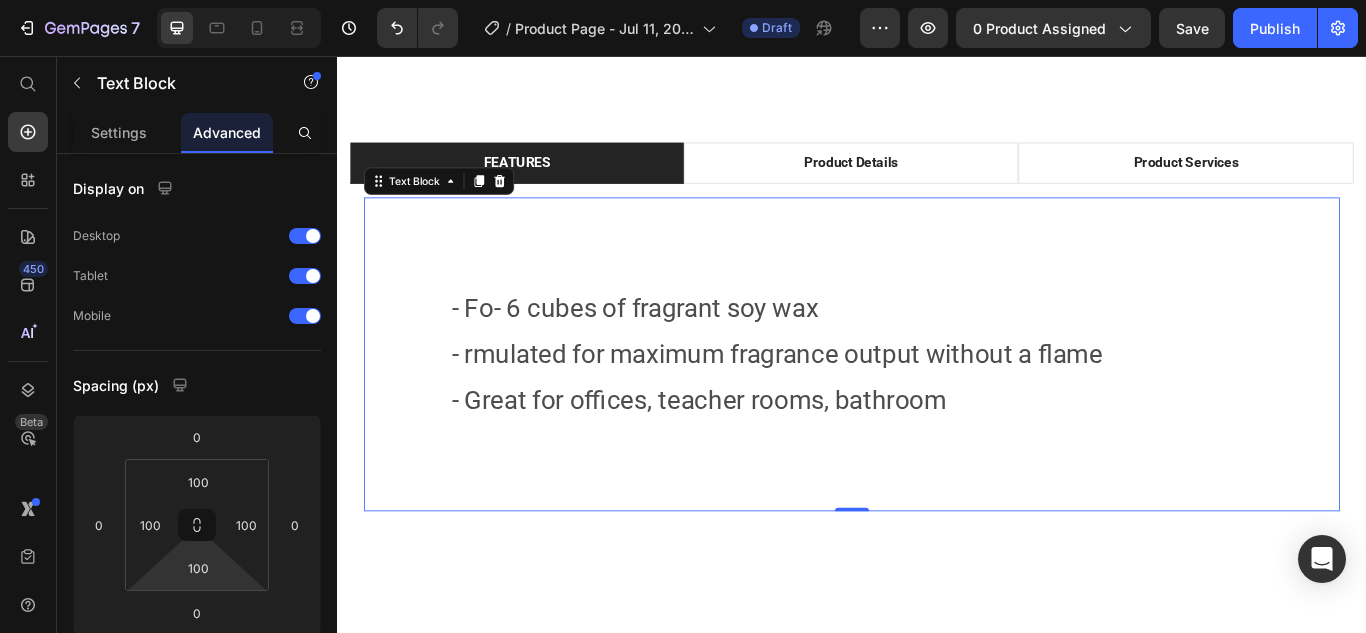 click on "- Fo- 6 cubes of fragrant soy wax - rmulated for maximum fragrance output without a flame - Great for offices, teacher rooms, bathroom Text Block   0" at bounding box center (937, 404) 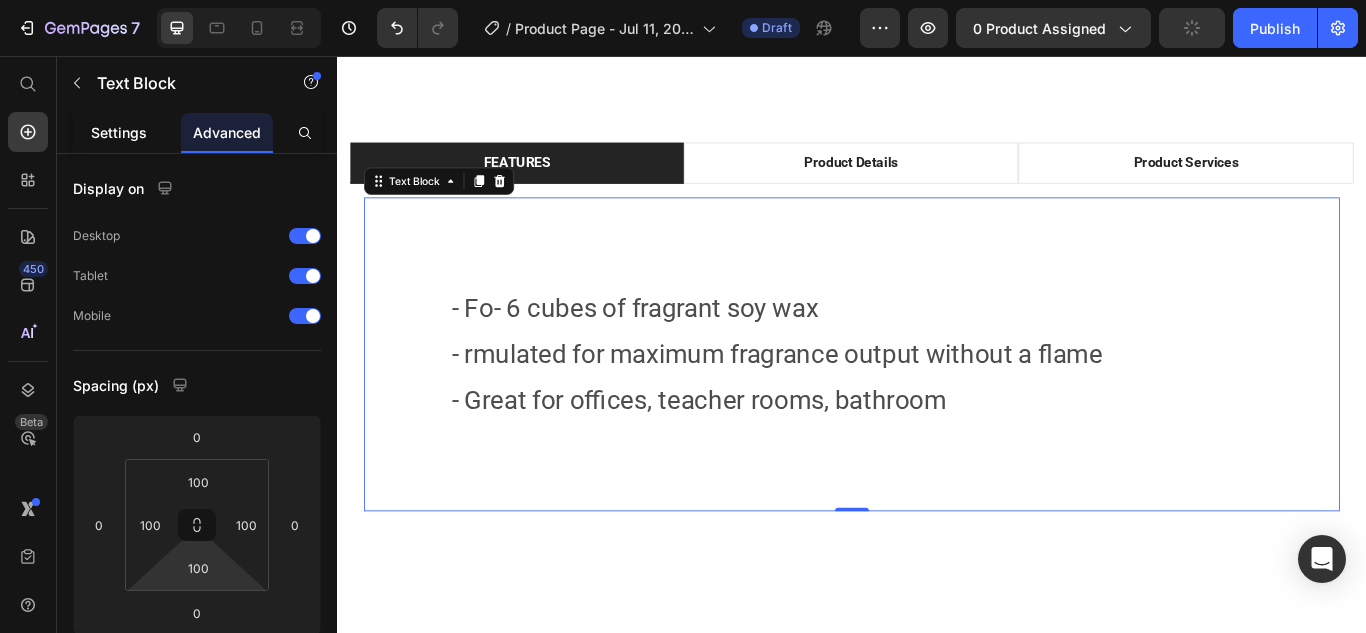 click on "Settings" 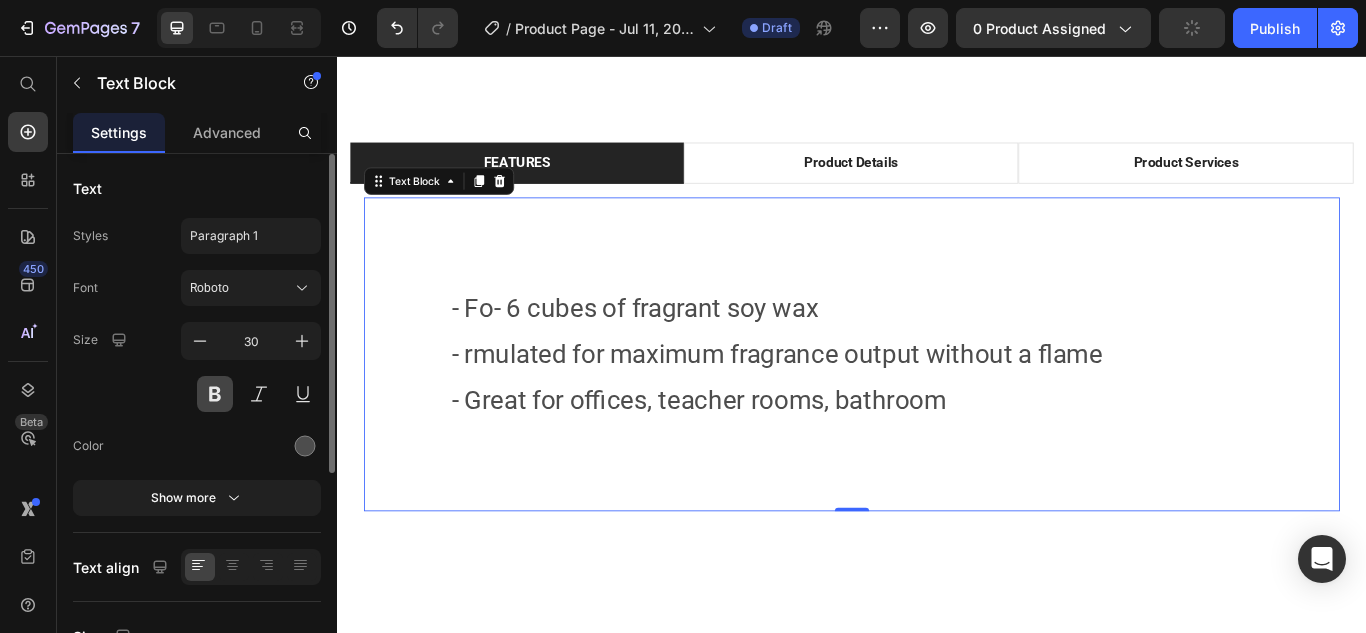 click at bounding box center (215, 394) 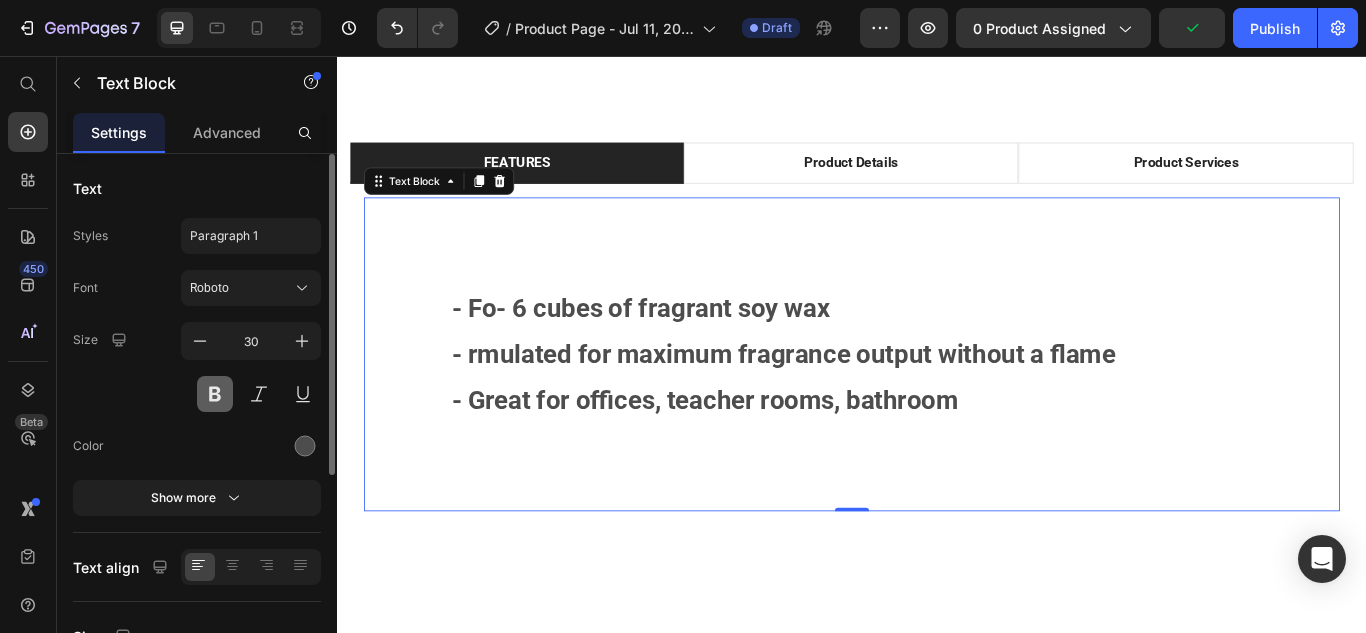 click at bounding box center [215, 394] 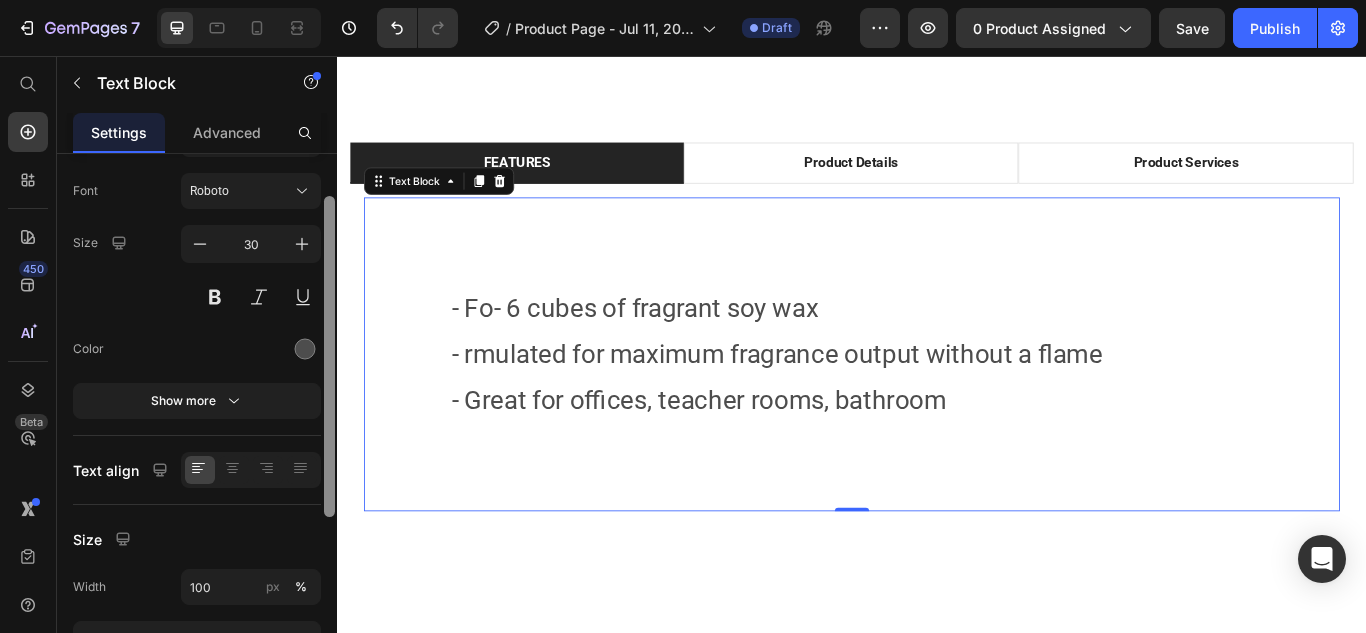 scroll, scrollTop: 47, scrollLeft: 0, axis: vertical 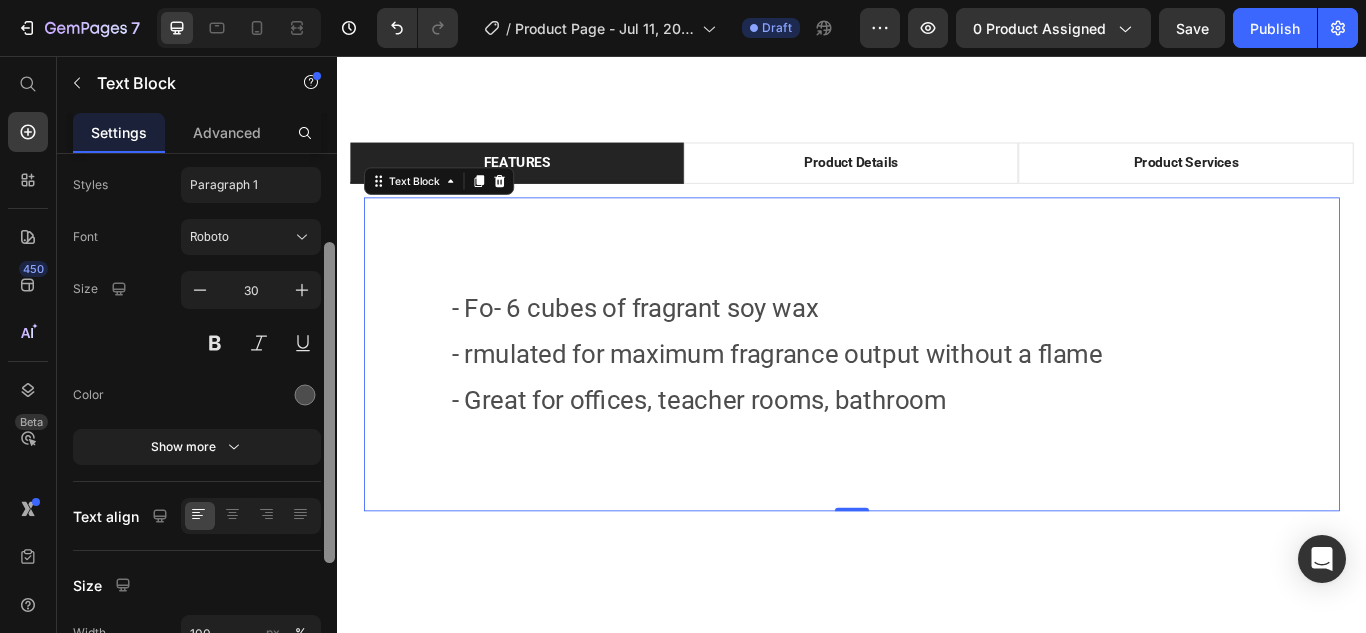 drag, startPoint x: 328, startPoint y: 404, endPoint x: 323, endPoint y: 428, distance: 24.5153 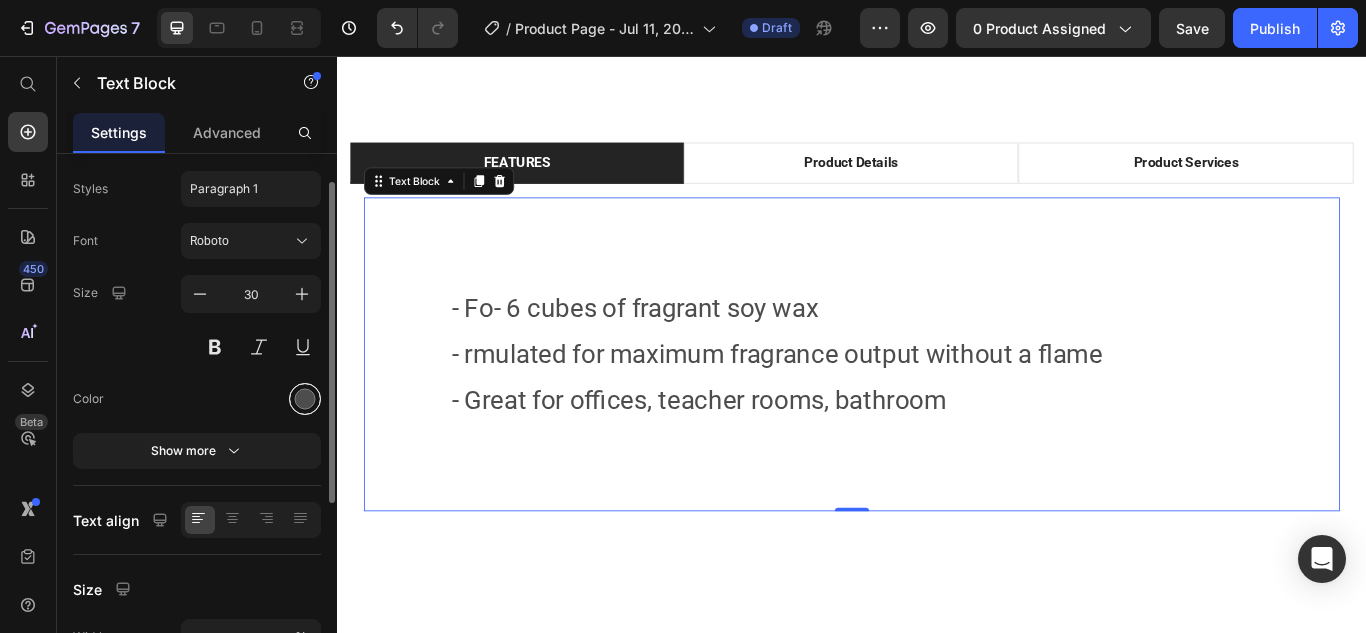 click at bounding box center [305, 399] 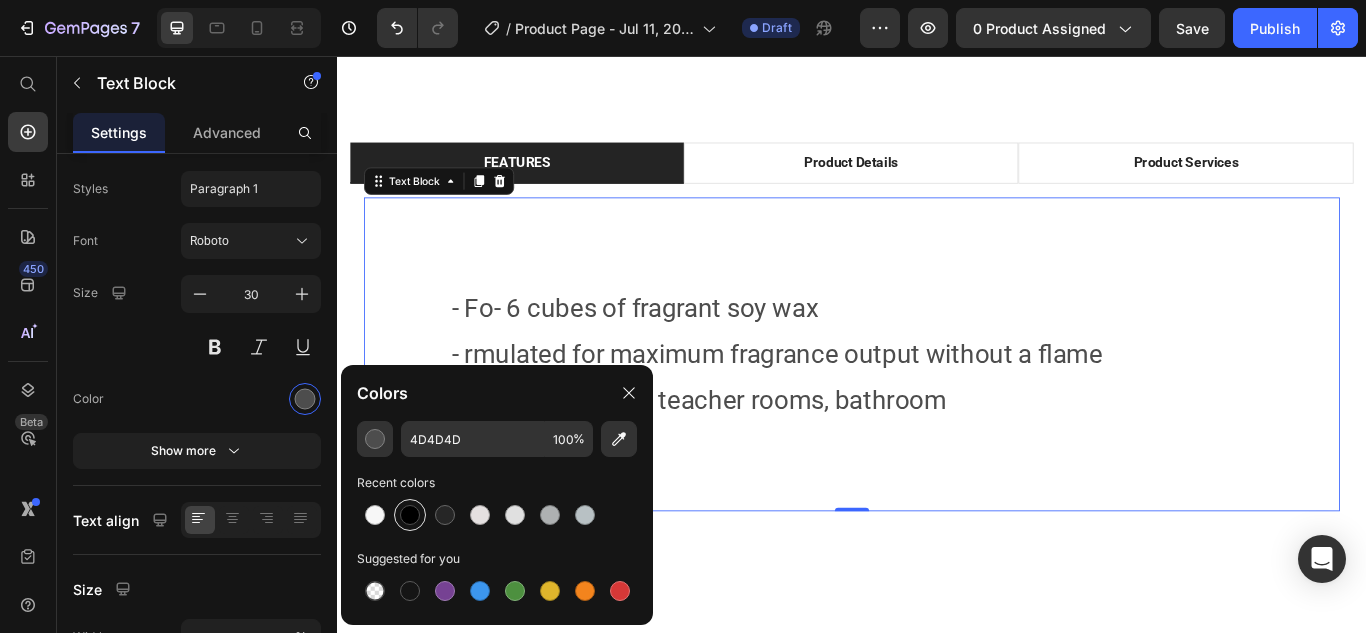 click at bounding box center [410, 515] 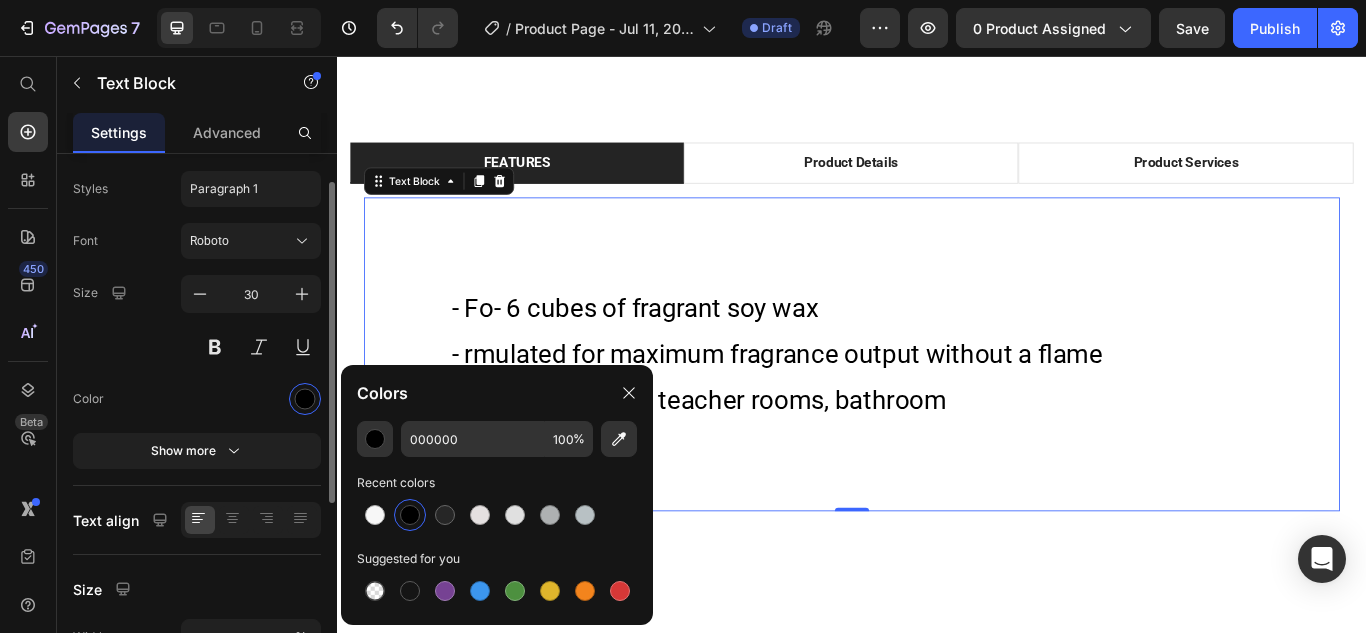 click on "Font Roboto Size 30 Color Show more" at bounding box center (197, 346) 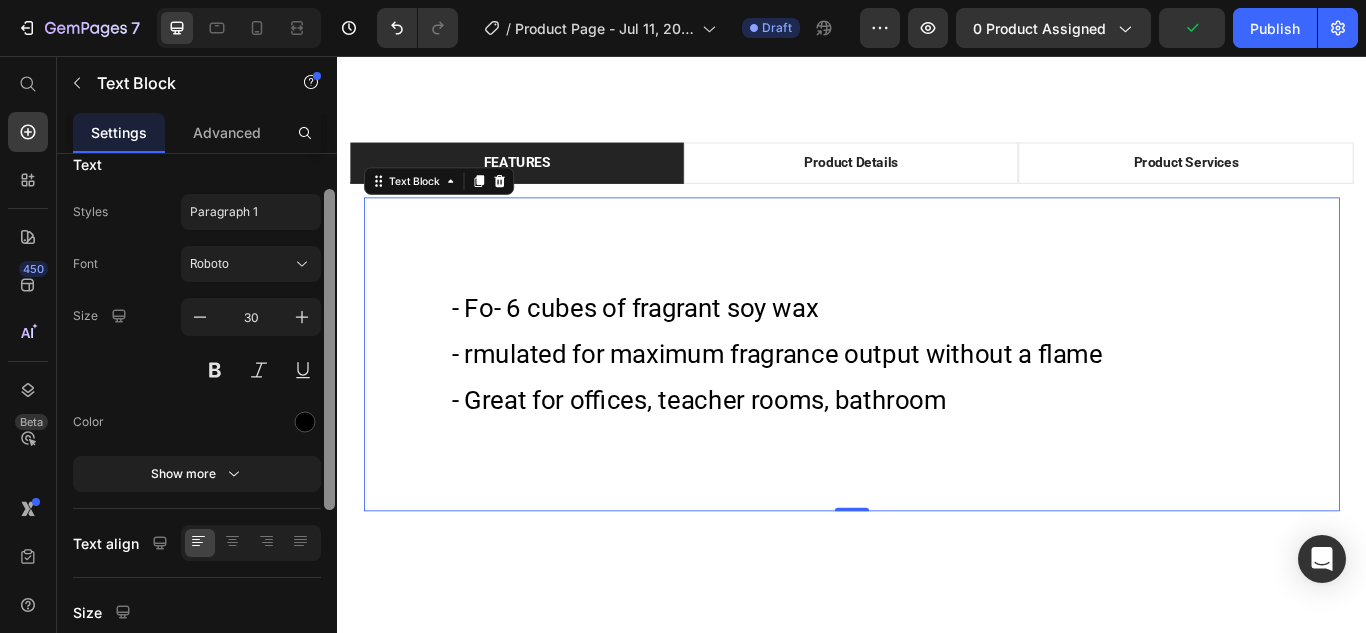 scroll, scrollTop: 0, scrollLeft: 0, axis: both 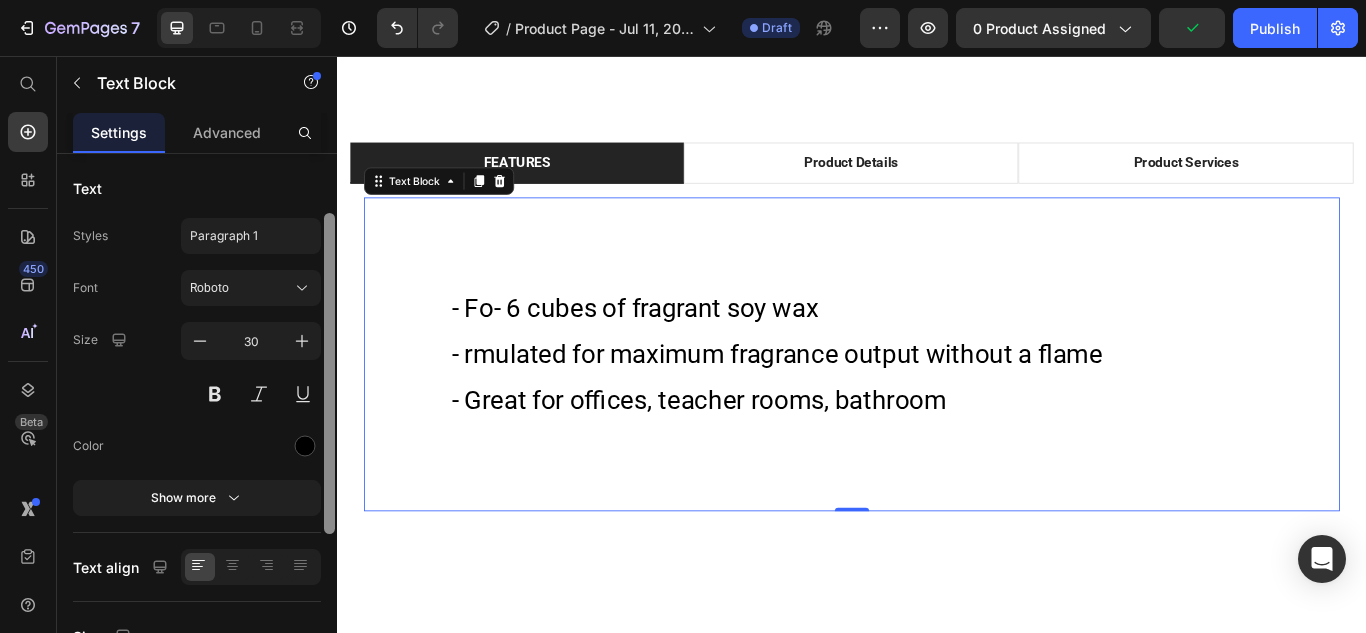 drag, startPoint x: 325, startPoint y: 195, endPoint x: 327, endPoint y: 147, distance: 48.04165 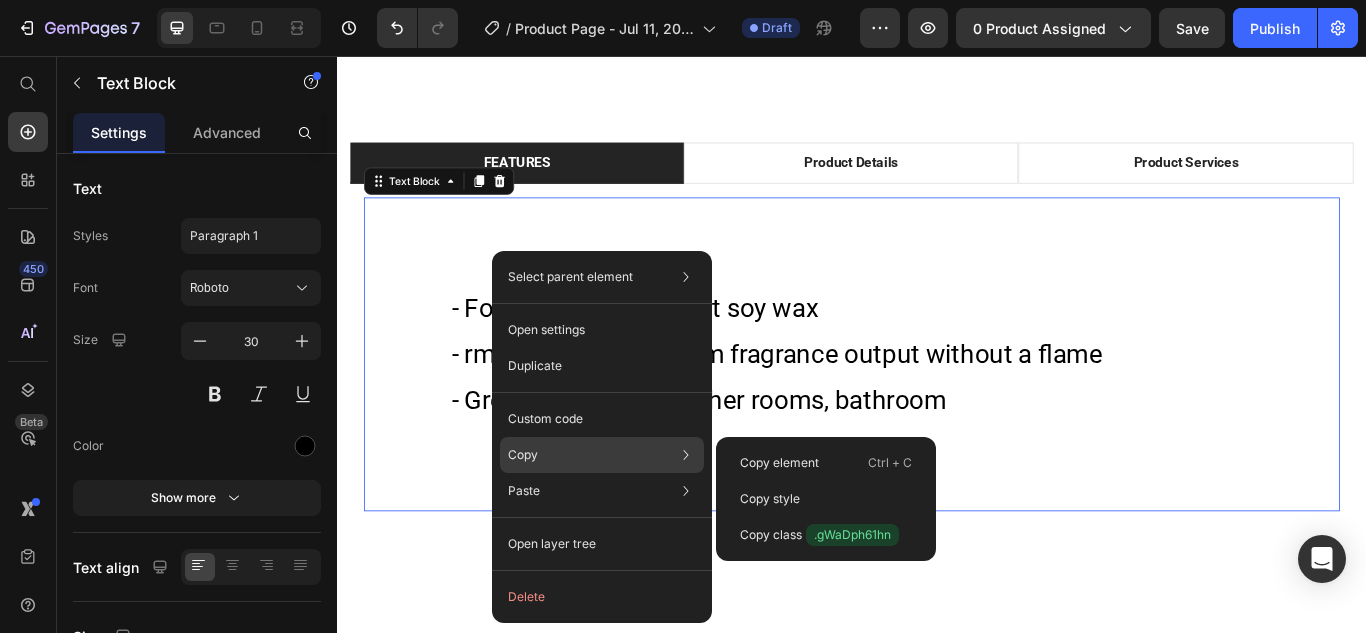 click on "Copy Copy element  Ctrl + C Copy style  Copy class  .gWaDph61hn" 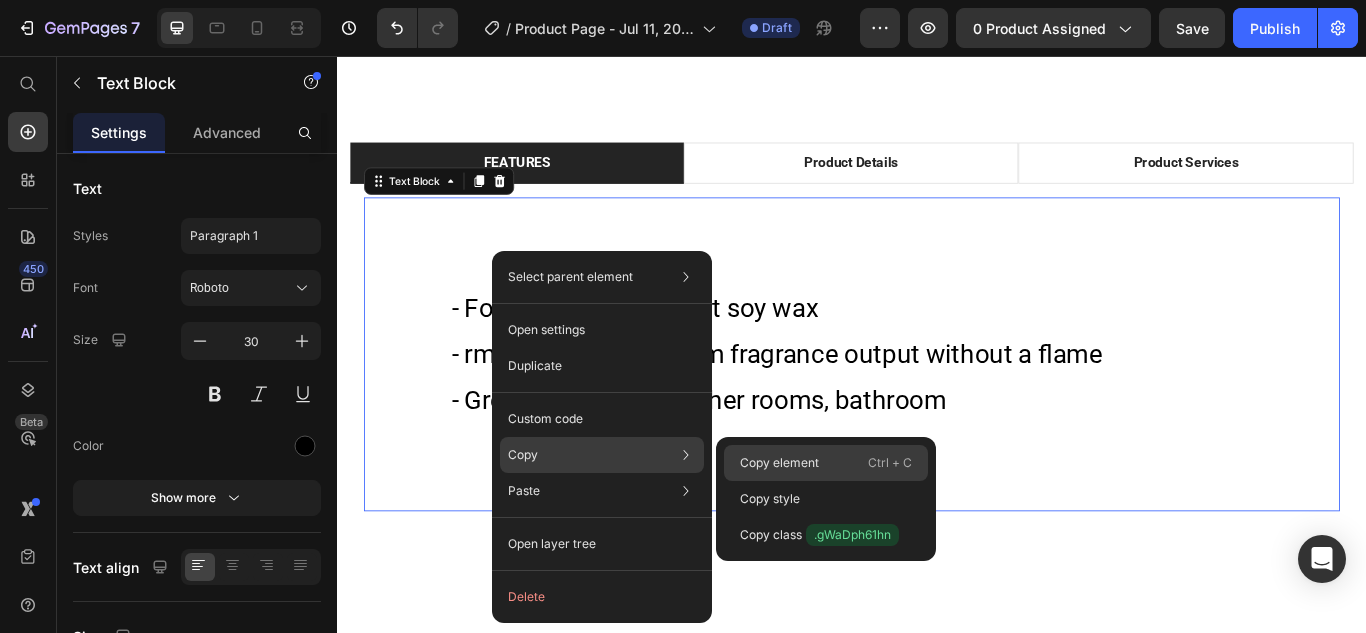 click on "Copy element  Ctrl + C" 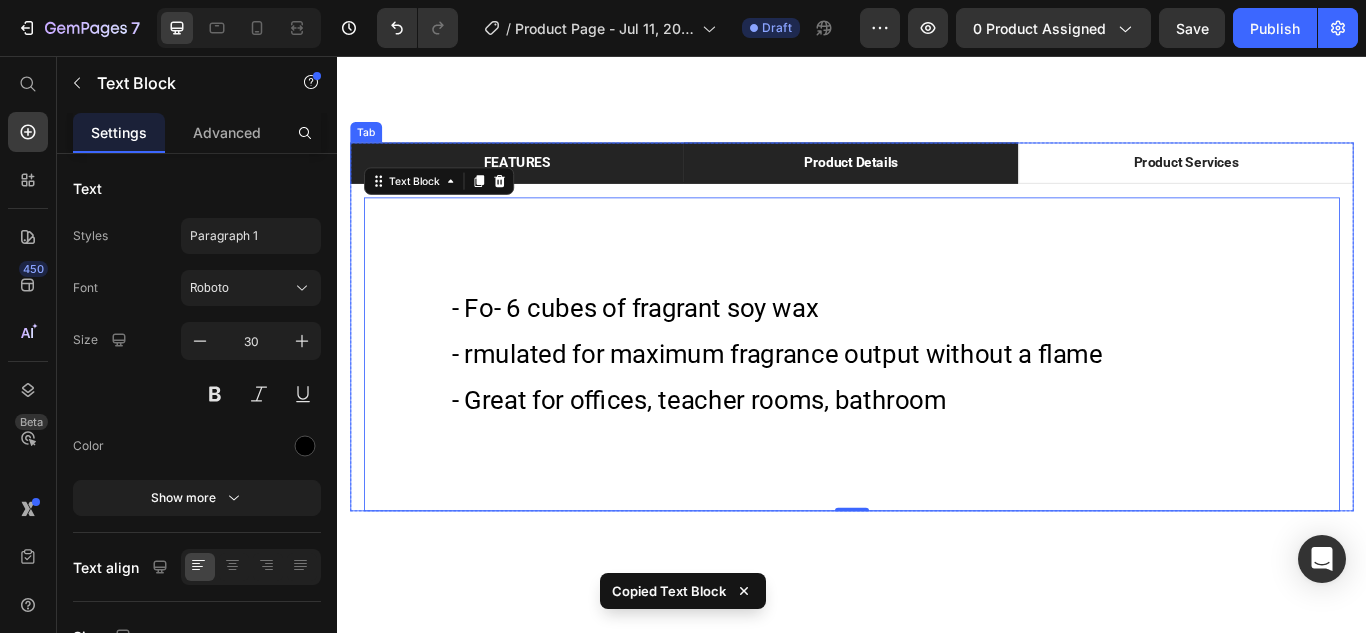 click on "Product Details" at bounding box center [936, 181] 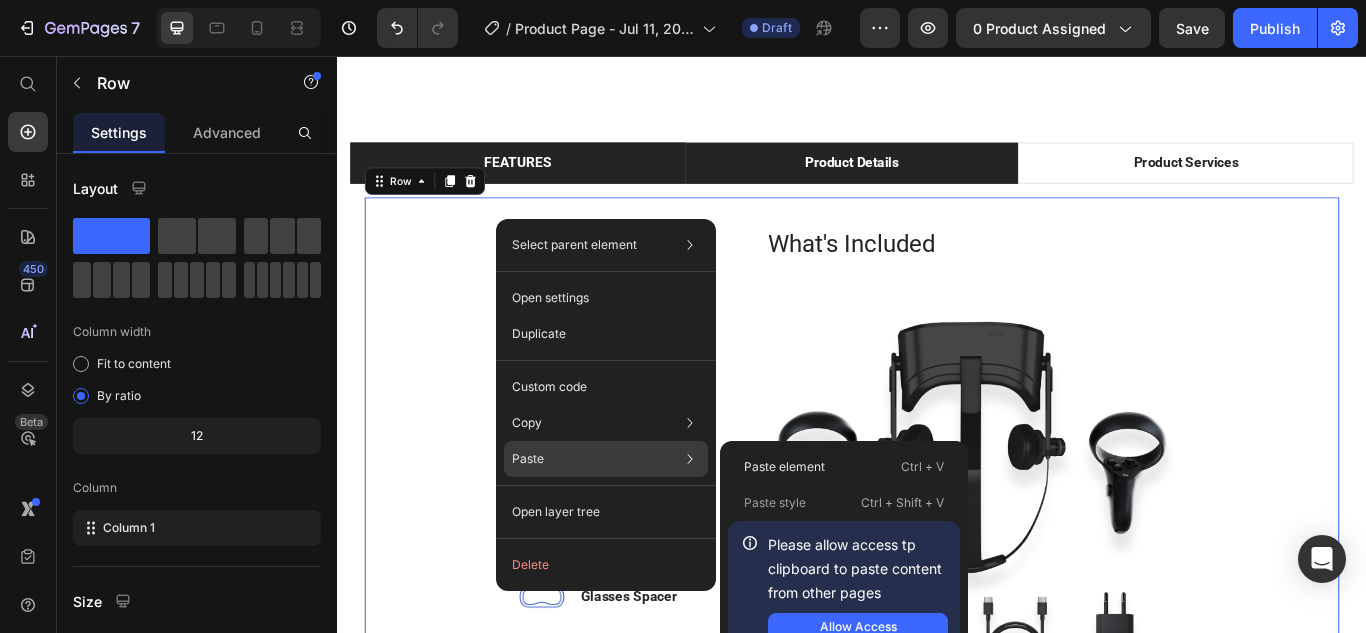 click on "Paste Paste element  Ctrl + V Paste style  Ctrl + Shift + V  Please allow access tp clipboard to paste content from other pages  Allow Access" 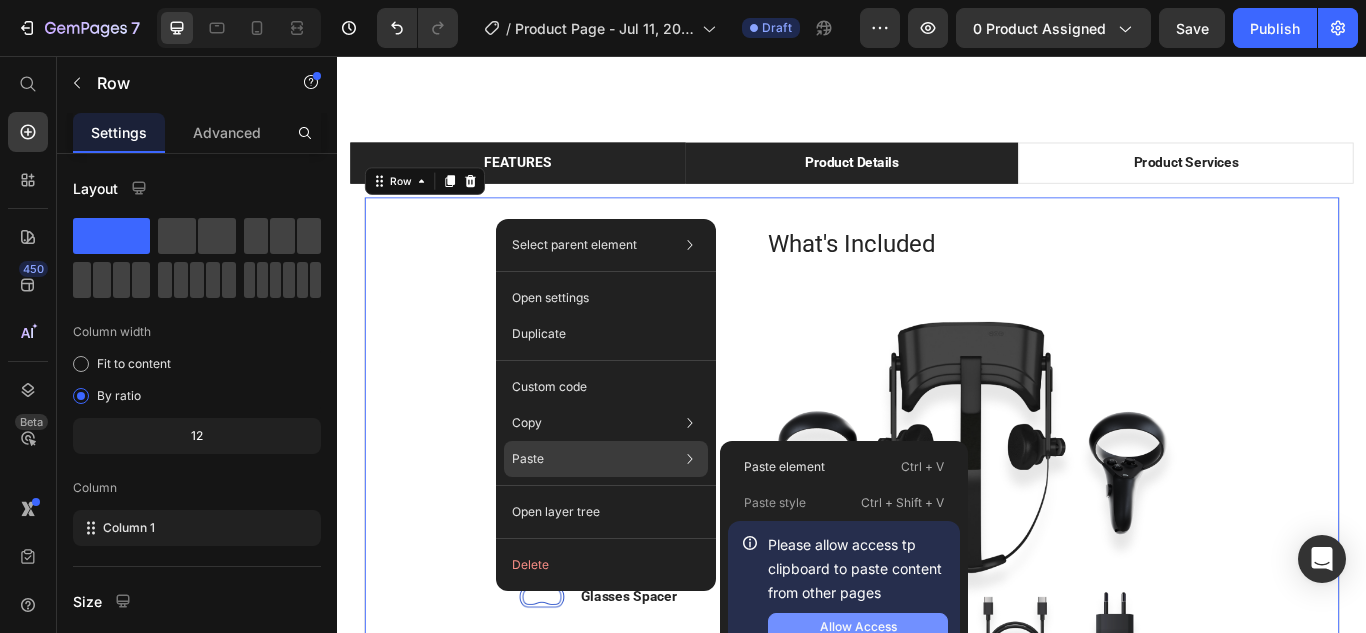 click on "Allow Access" at bounding box center (858, 627) 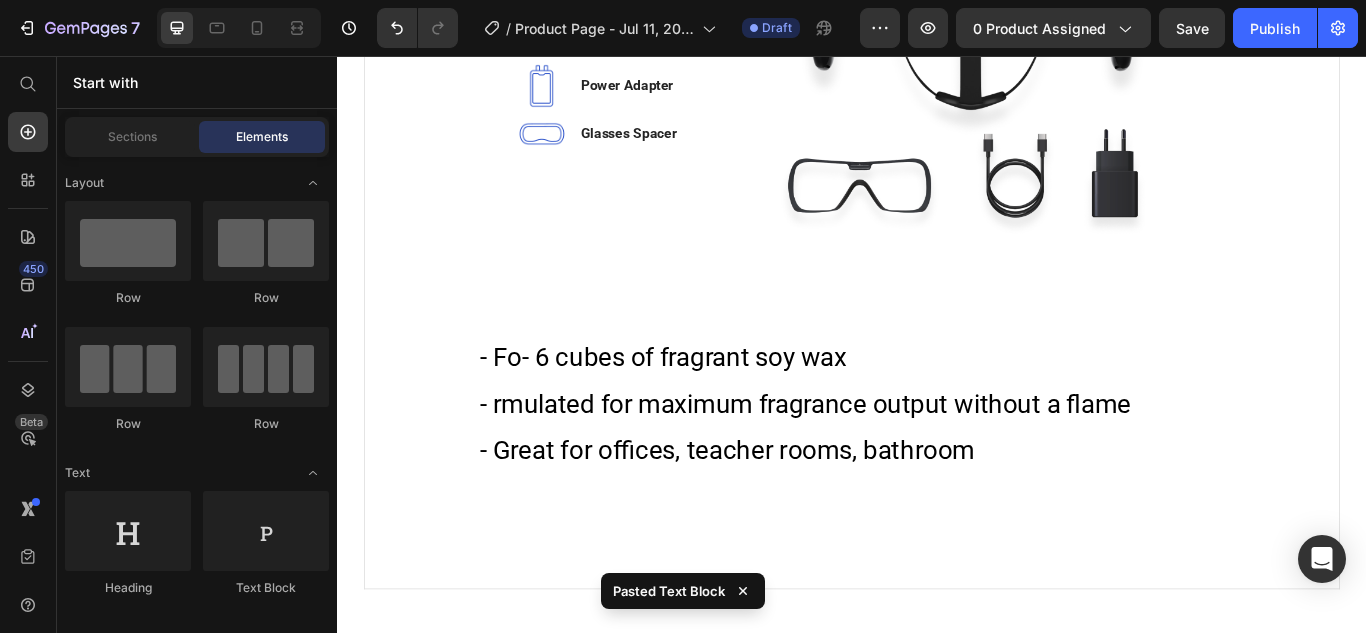 scroll, scrollTop: 1058, scrollLeft: 0, axis: vertical 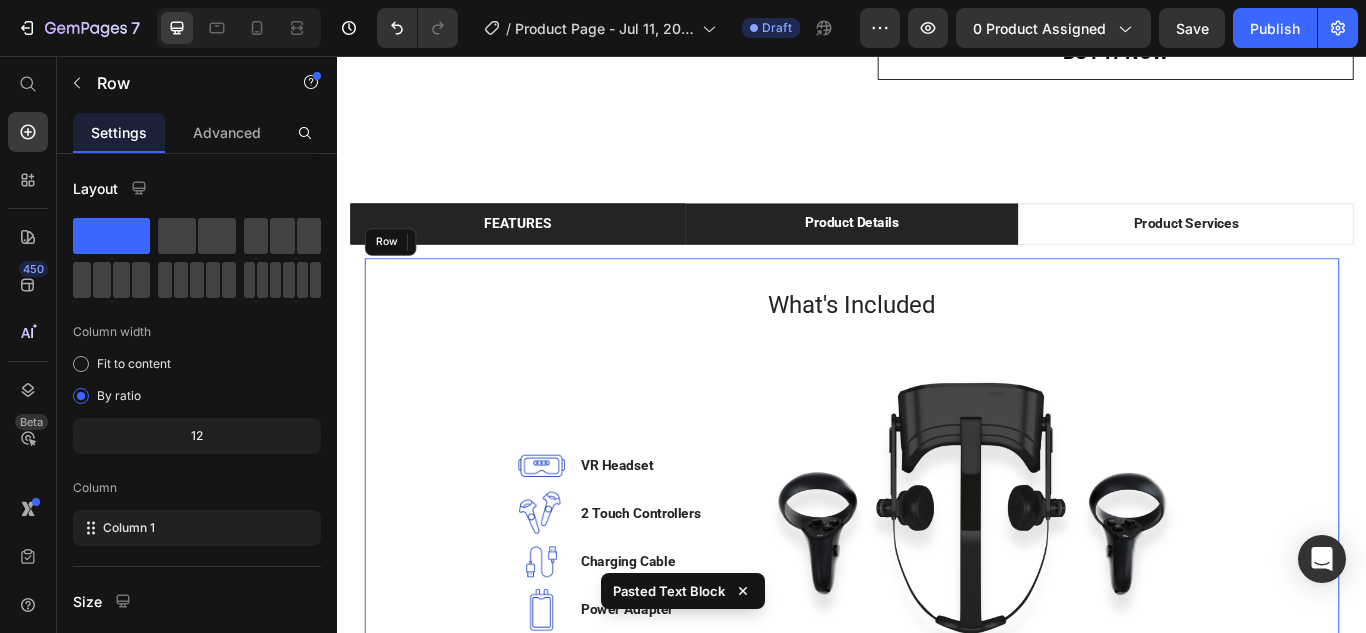 click on "What's Included Heading Image VR Headset Text block Image 2 Touch Controllers Text block Image Charging Cable Text block Image Power Adapter Text block Image Glasses Spacer Text block Icon List Image Row - Fo- 6 cubes of fragrant soy wax - rmulated for maximum fragrance output without a flame - Great for offices, teacher rooms, bathroom Text Block Row" at bounding box center [937, 790] 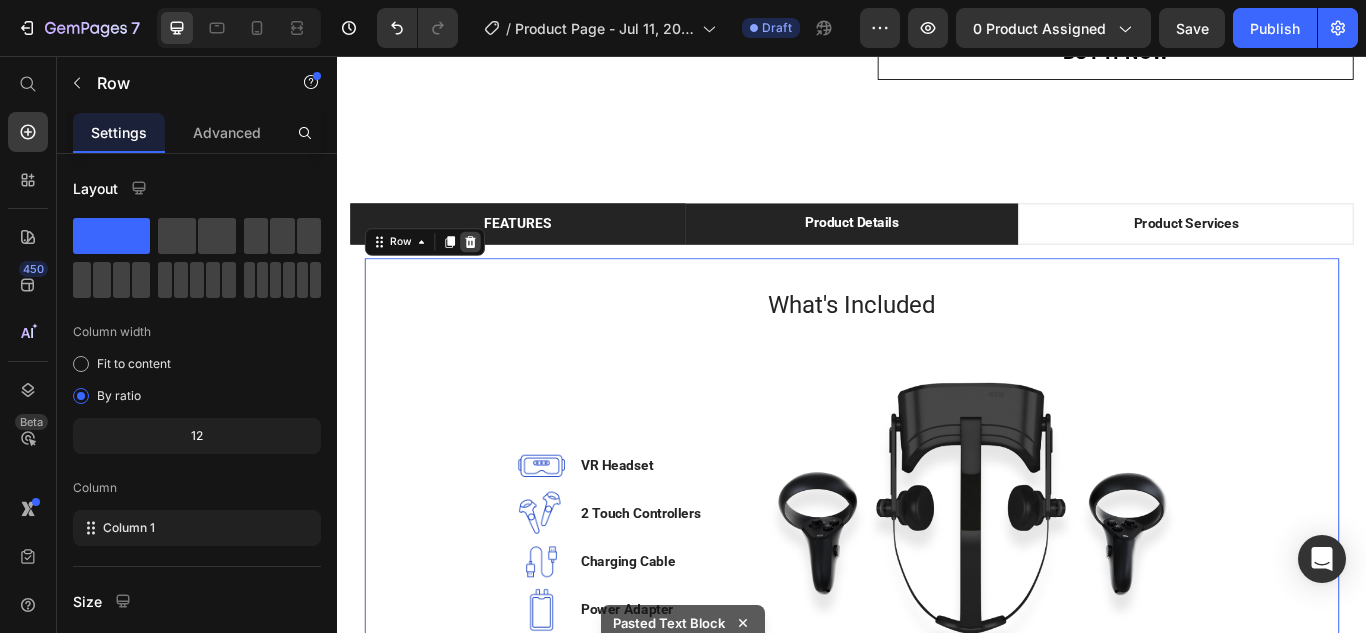click 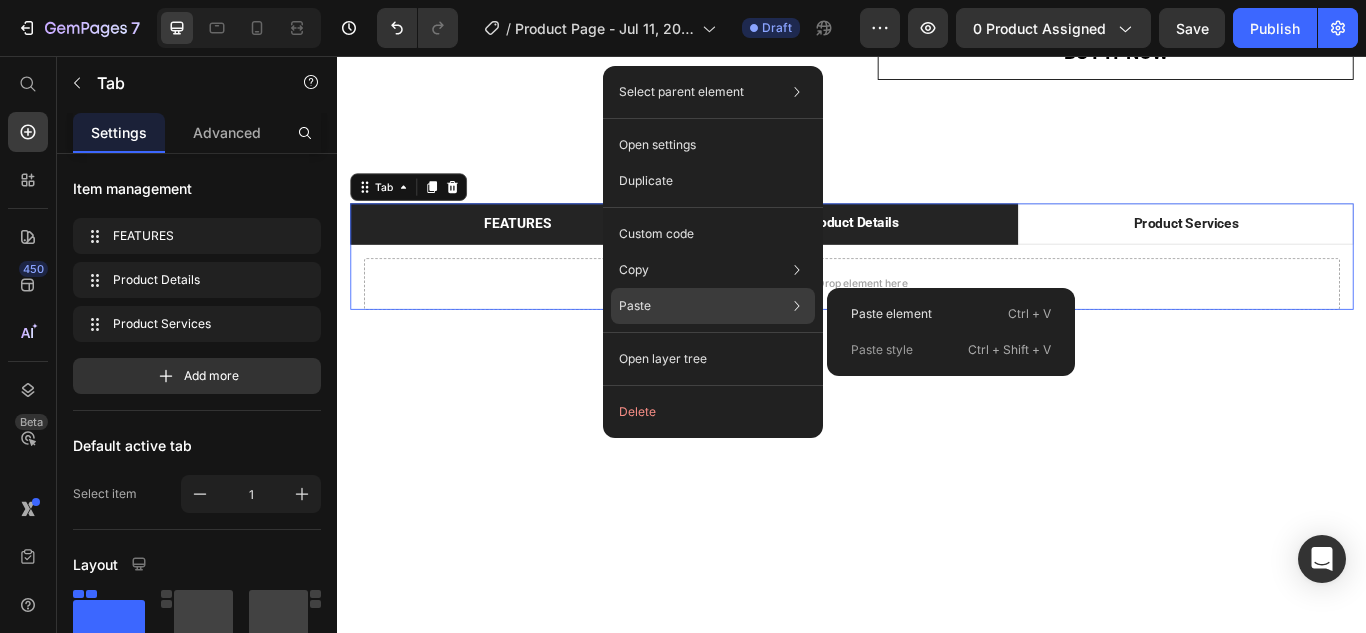 click on "Paste Paste element  Ctrl + V Paste style  Ctrl + Shift + V" 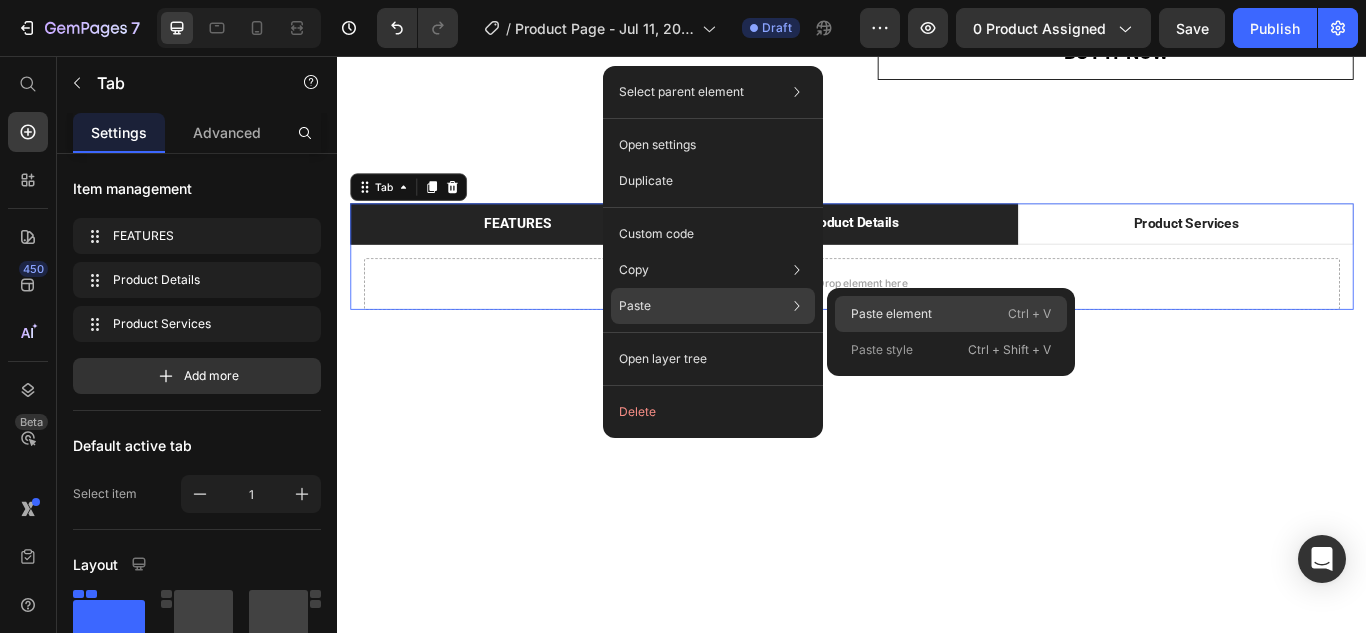 click on "Paste element  Ctrl + V" 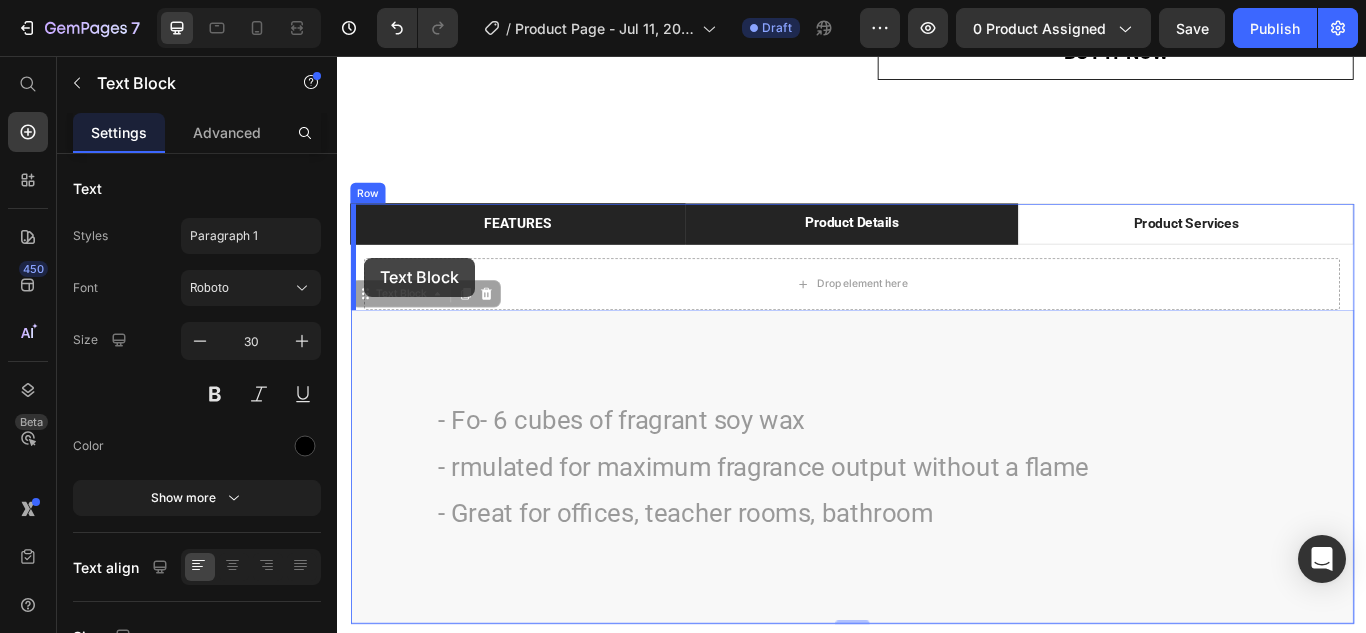 drag, startPoint x: 374, startPoint y: 335, endPoint x: 369, endPoint y: 291, distance: 44.28318 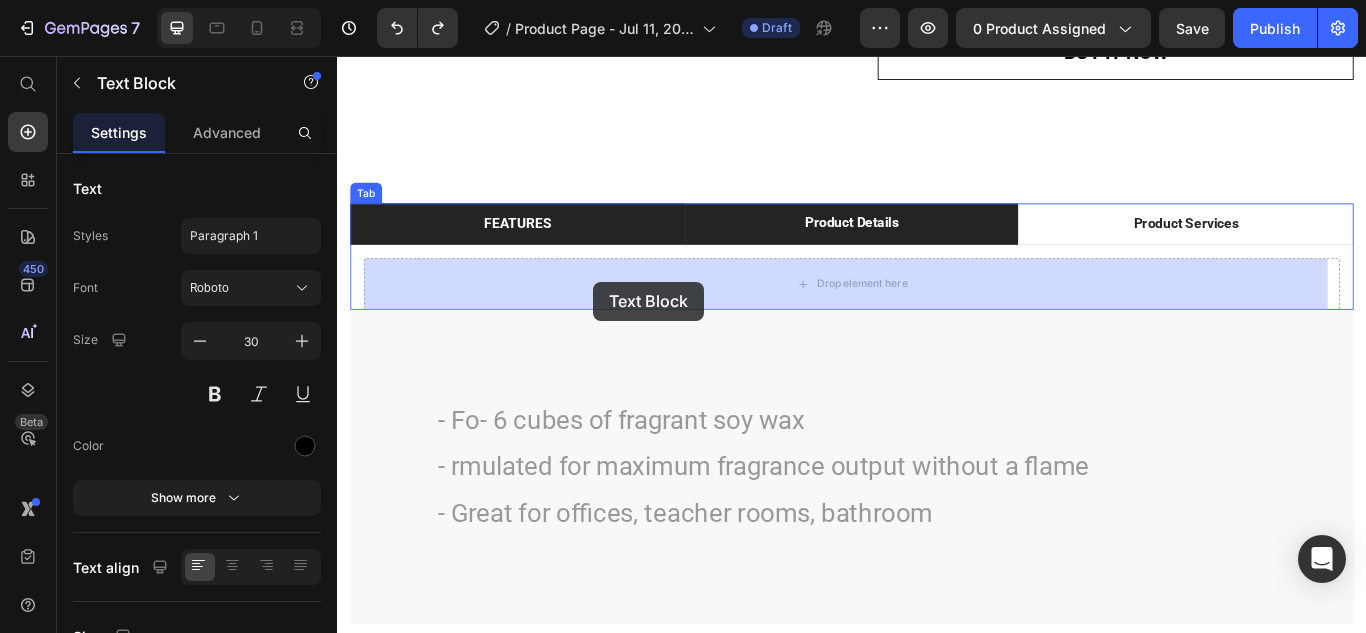 drag, startPoint x: 607, startPoint y: 415, endPoint x: 636, endPoint y: 319, distance: 100.28459 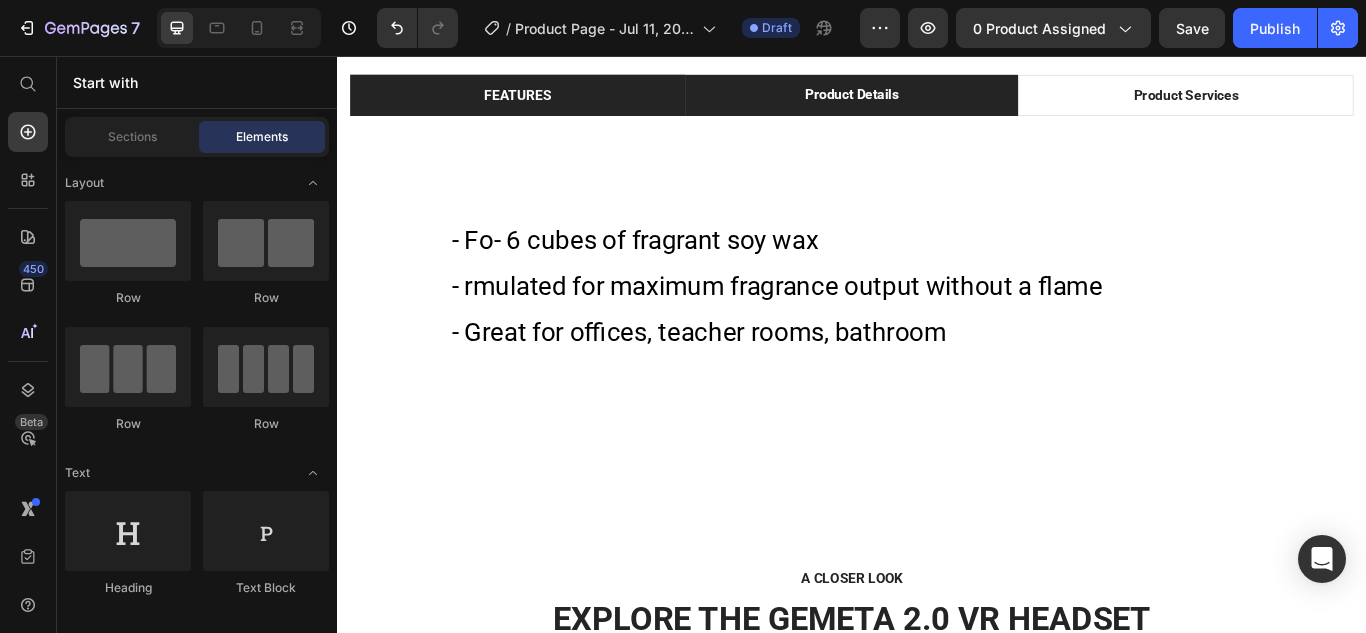 scroll, scrollTop: 1166, scrollLeft: 0, axis: vertical 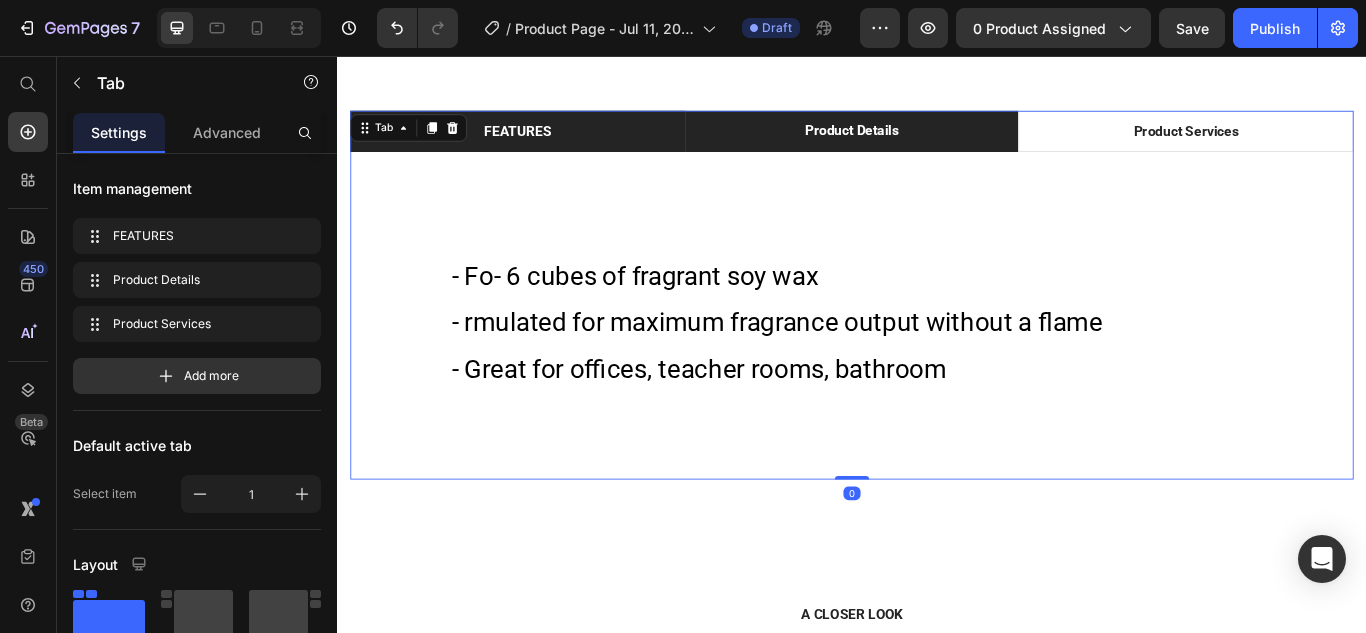 click on "Product Details" at bounding box center (937, 143) 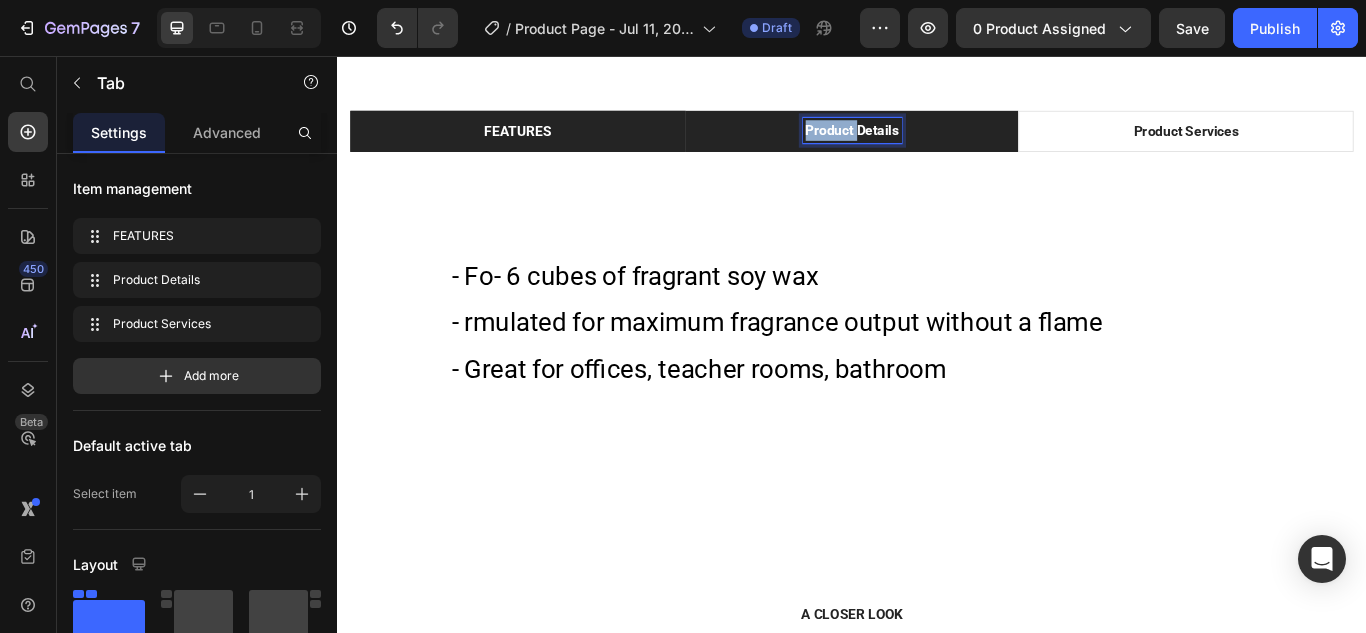 click on "Product Details" at bounding box center [937, 143] 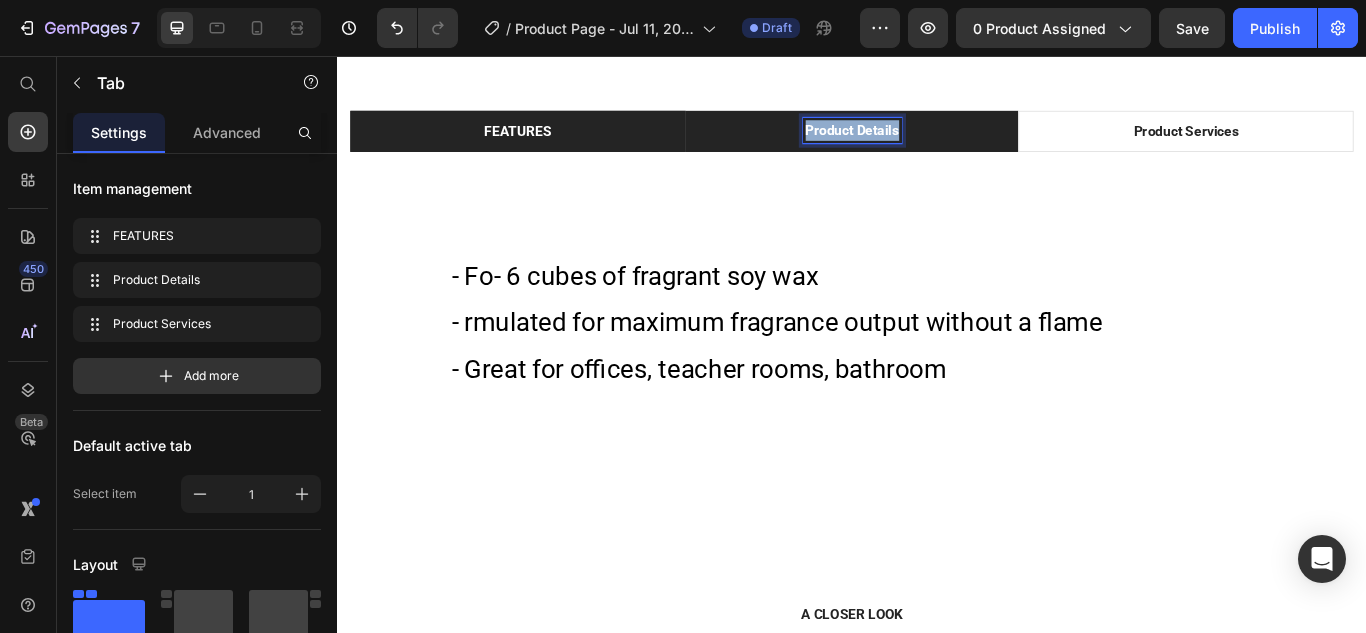 click on "Product Details" at bounding box center (937, 143) 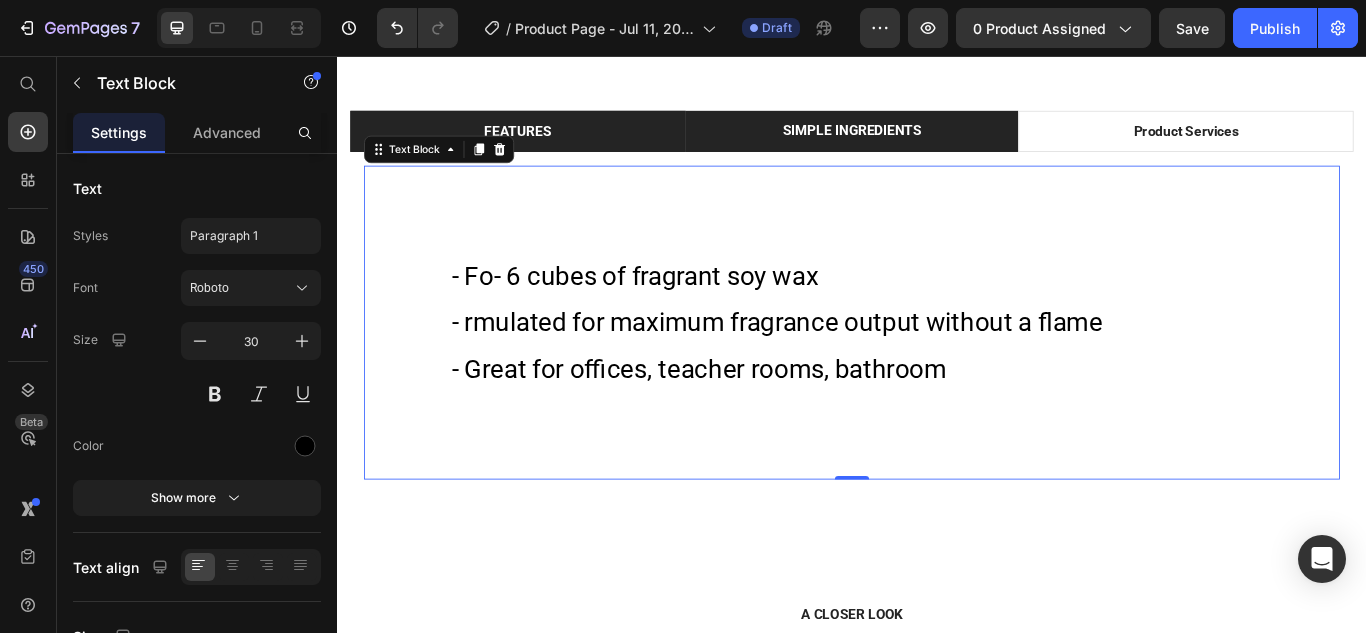 click on "- Fo- 6 cubes of fragrant soy wax - rmulated for maximum fragrance output without a flame - Great for offices, teacher rooms, bathroom" at bounding box center (937, 367) 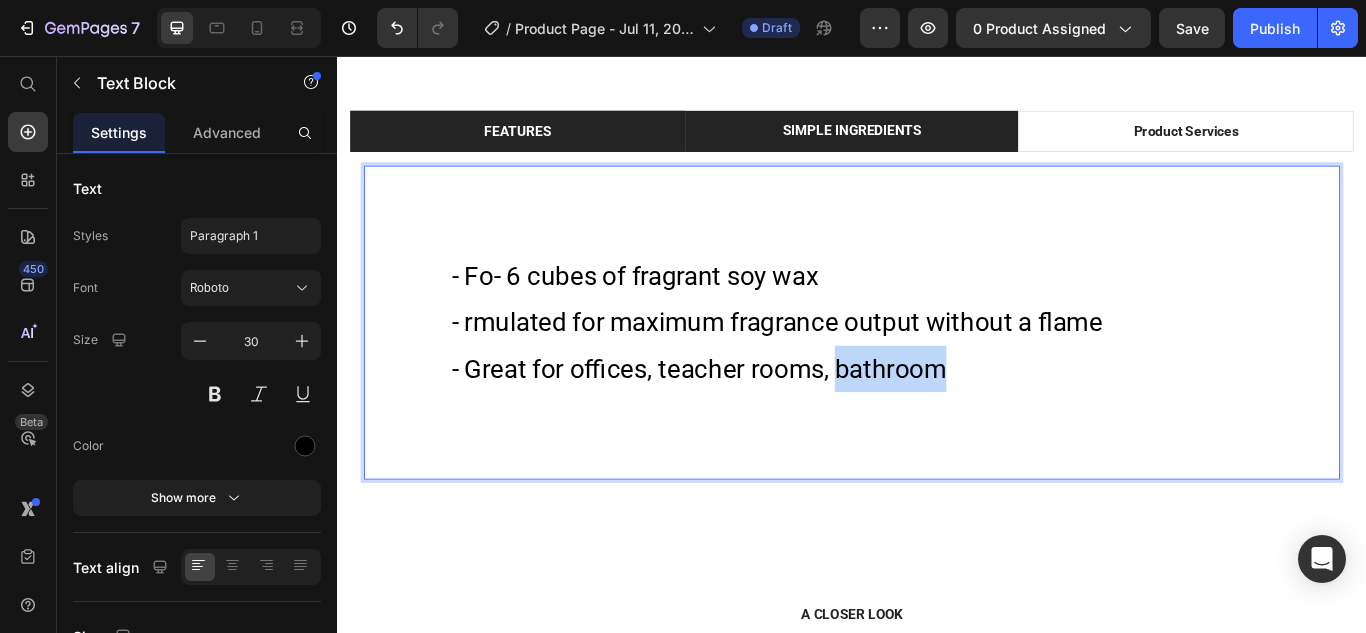 click on "- Fo- 6 cubes of fragrant soy wax - rmulated for maximum fragrance output without a flame - Great for offices, teacher rooms, bathroom" at bounding box center [937, 367] 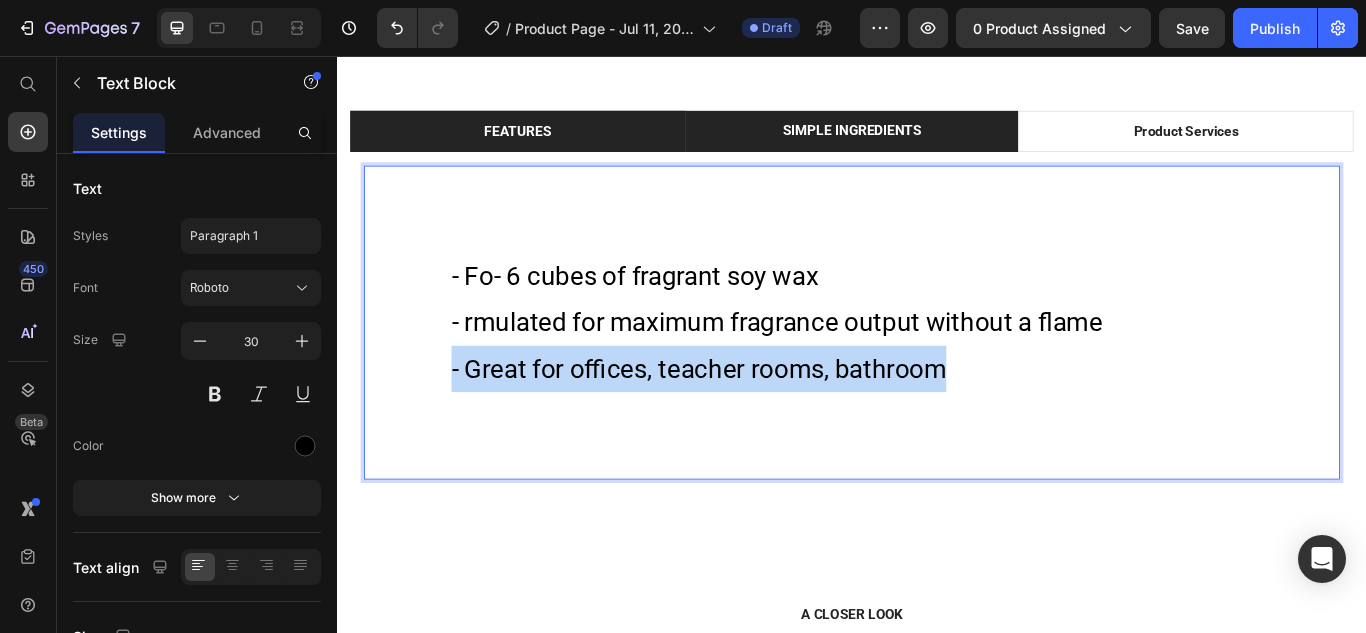 click on "- Fo- 6 cubes of fragrant soy wax - rmulated for maximum fragrance output without a flame - Great for offices, teacher rooms, bathroom" at bounding box center [937, 367] 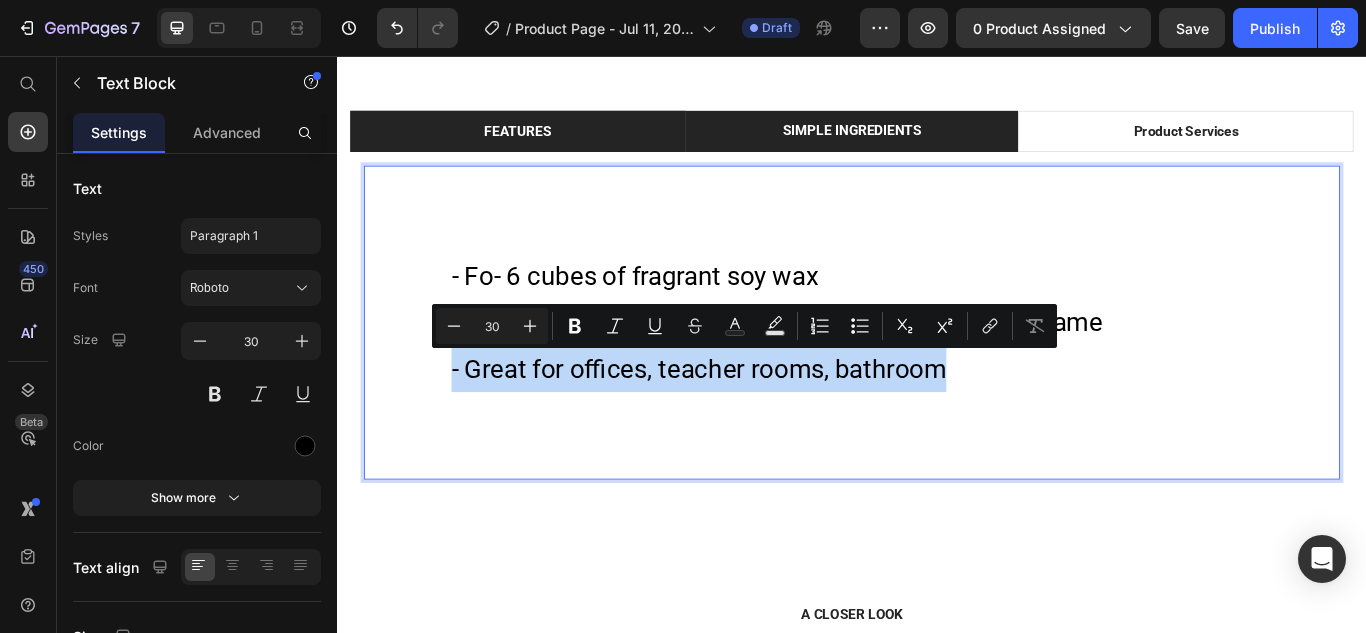 click on "- Fo- 6 cubes of fragrant soy wax - rmulated for maximum fragrance output without a flame - Great for offices, teacher rooms, bathroom" at bounding box center [937, 367] 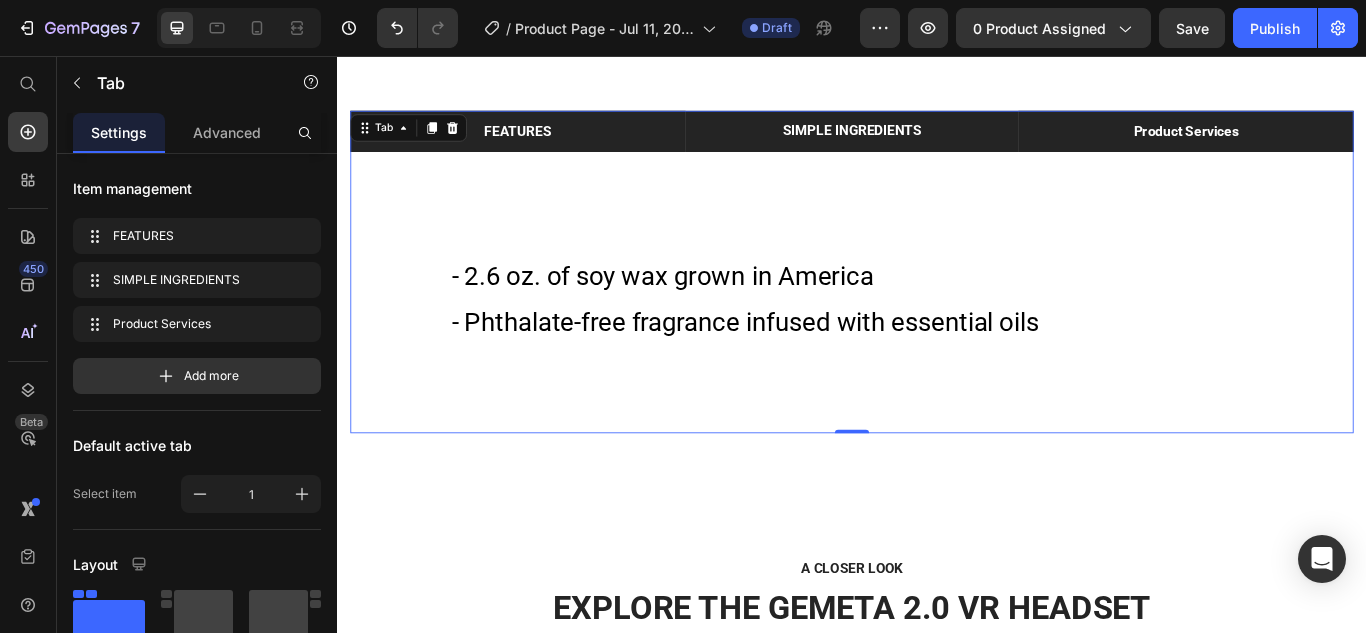 click on "Product Services" at bounding box center (1327, 144) 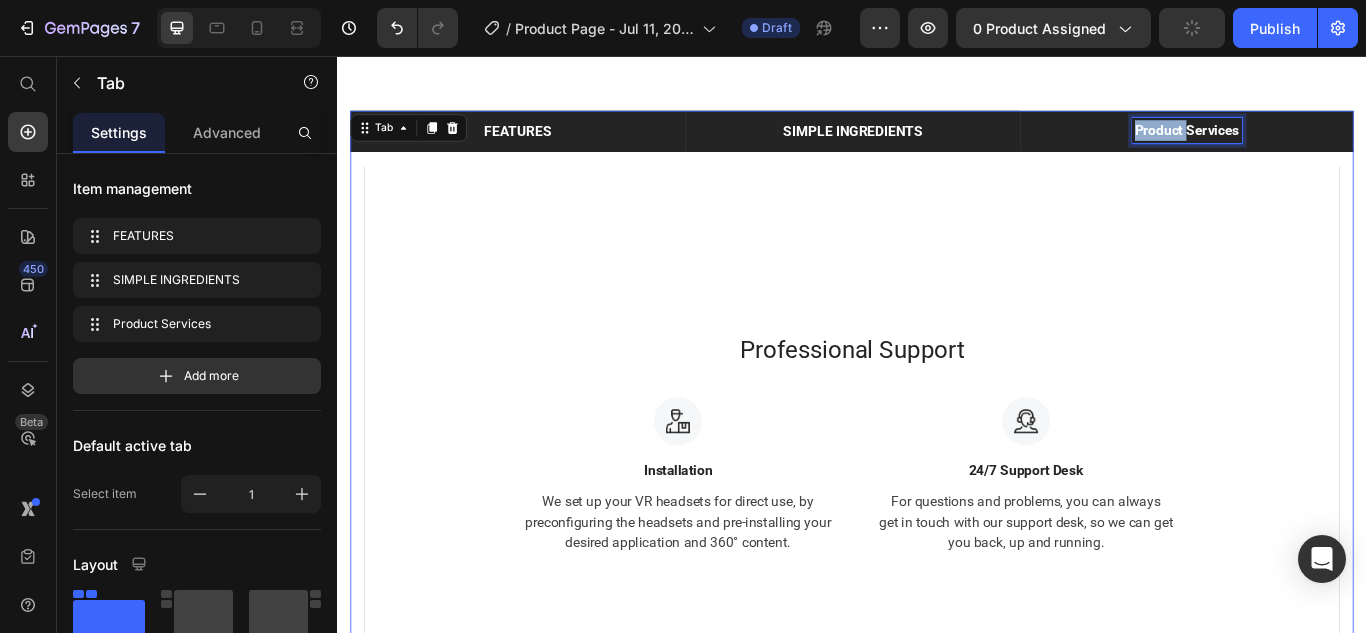 click on "Product Services" at bounding box center (1328, 143) 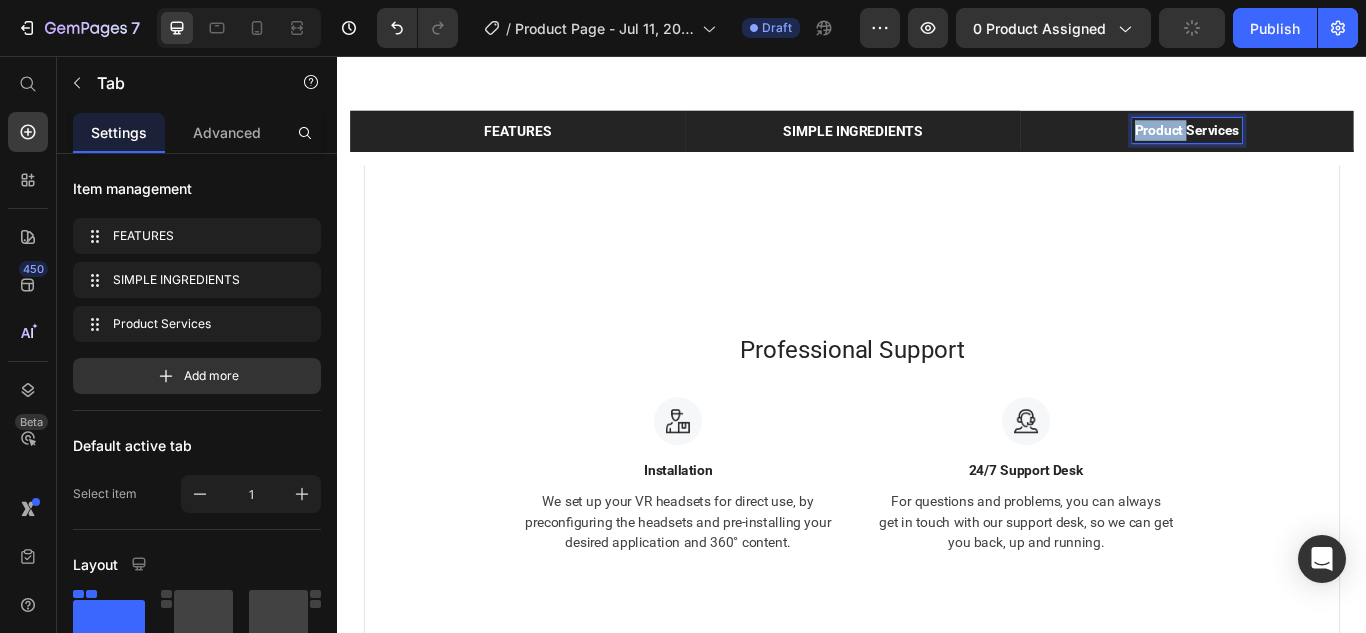 click on "Product Services" at bounding box center [1328, 143] 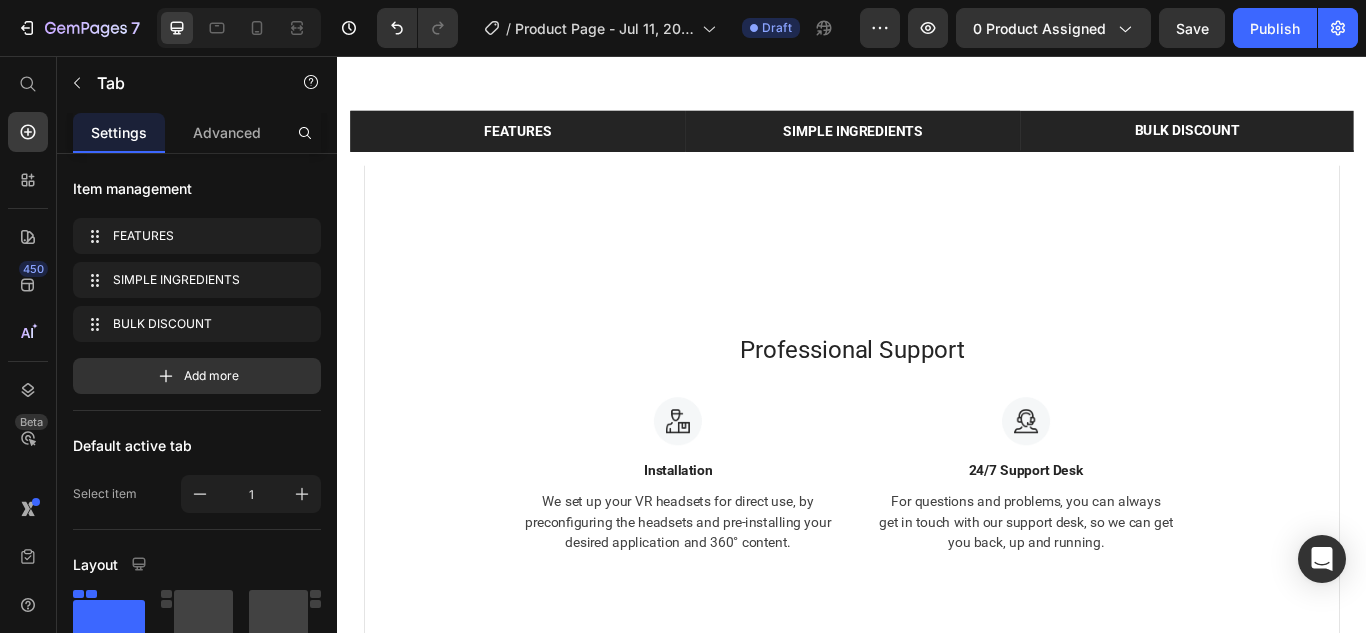 click on "SIMPLE INGREDIENTS" at bounding box center (938, 144) 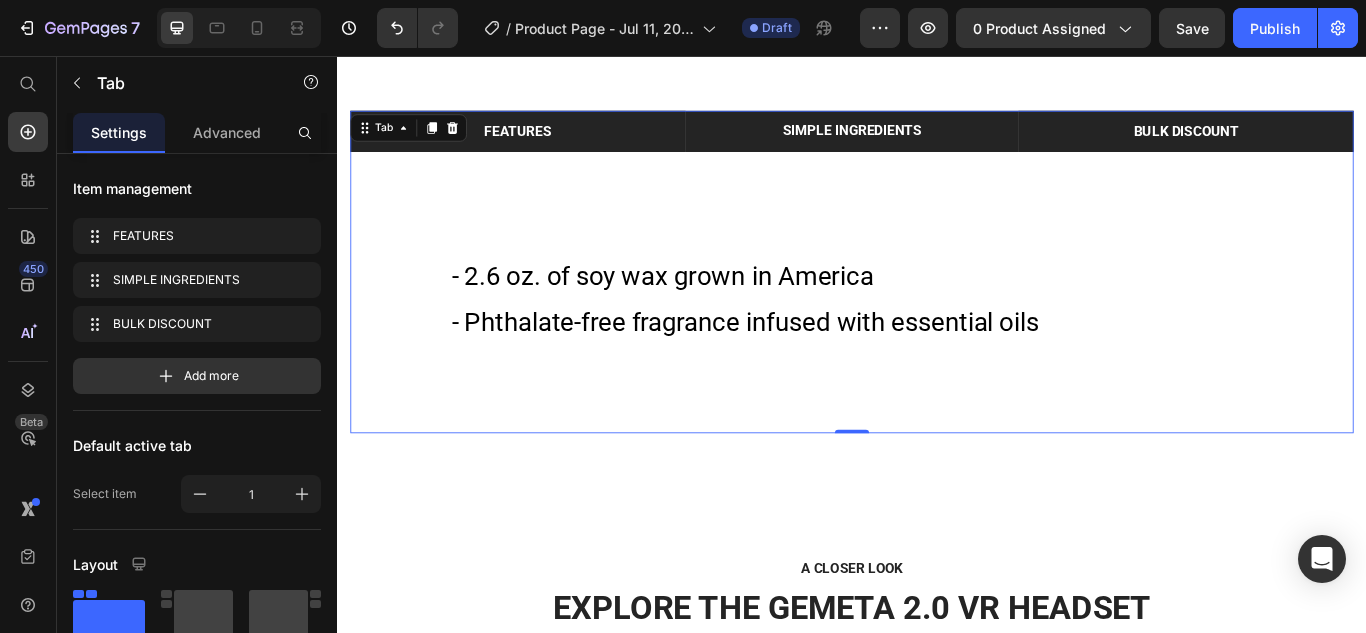 click on "BULK DISCOUNT" at bounding box center [1326, 144] 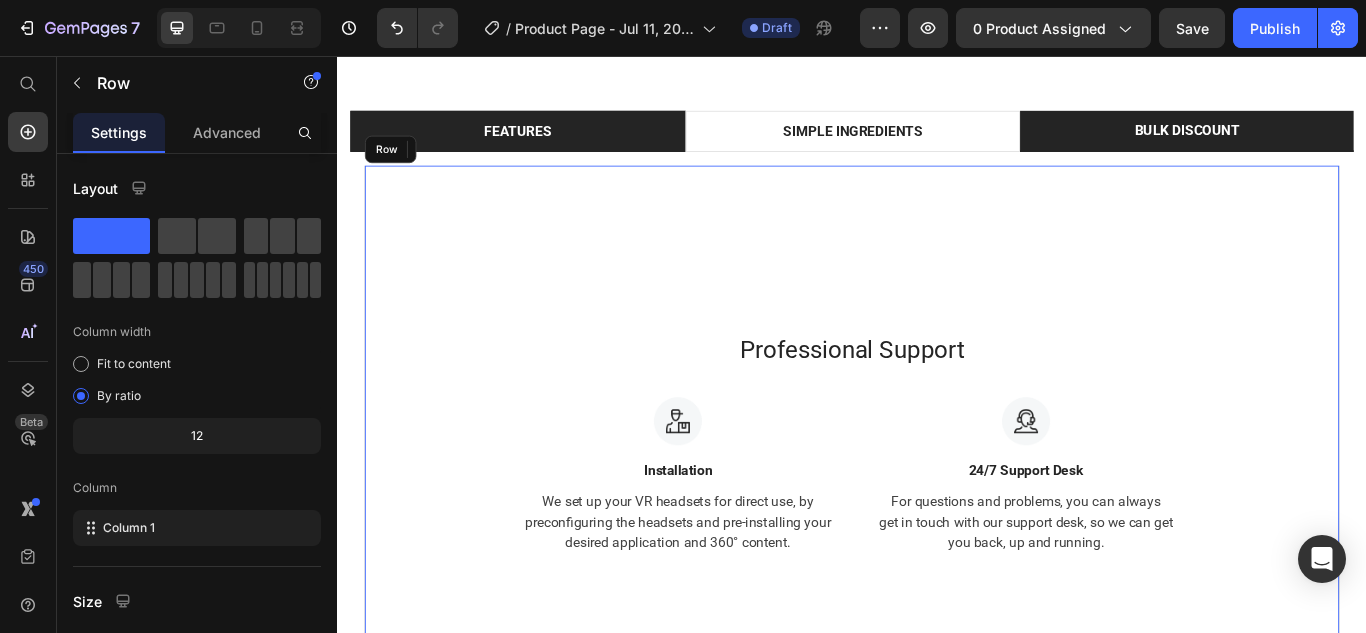 click on "Professional Support Heading Image Installation Text block We set up your VR headsets for direct use, by preconfiguring the headsets and pre-installing your desired application and 360° content. Text block Image 24/7 Support Desk Text block For questions and problems, you can always  get in touch with our support desk, so we can get you back, up and running. Text block Row Row" at bounding box center (937, 507) 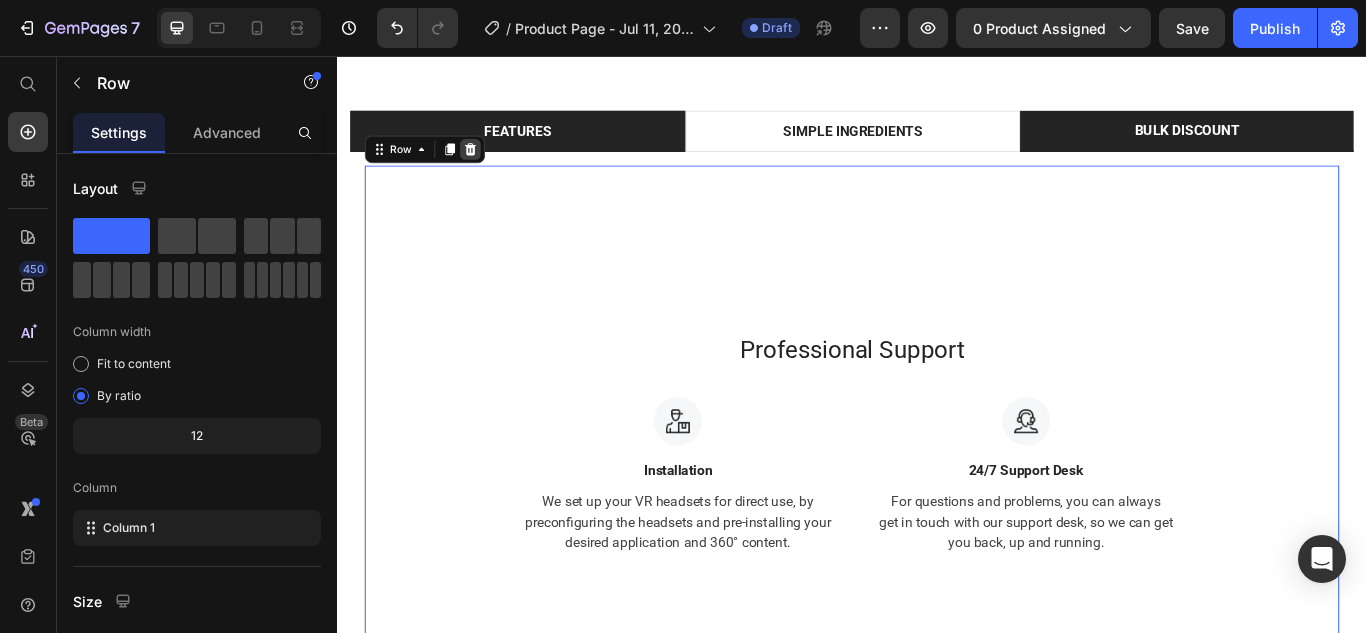 click 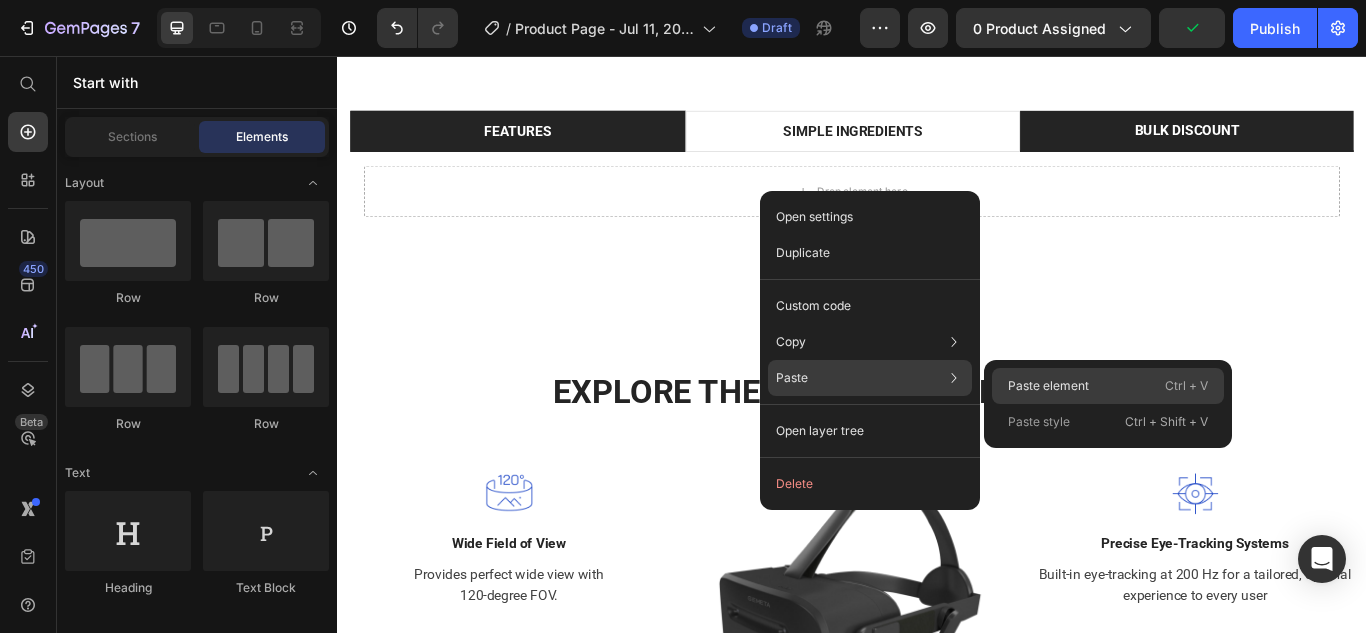 click on "Paste element" at bounding box center (1048, 386) 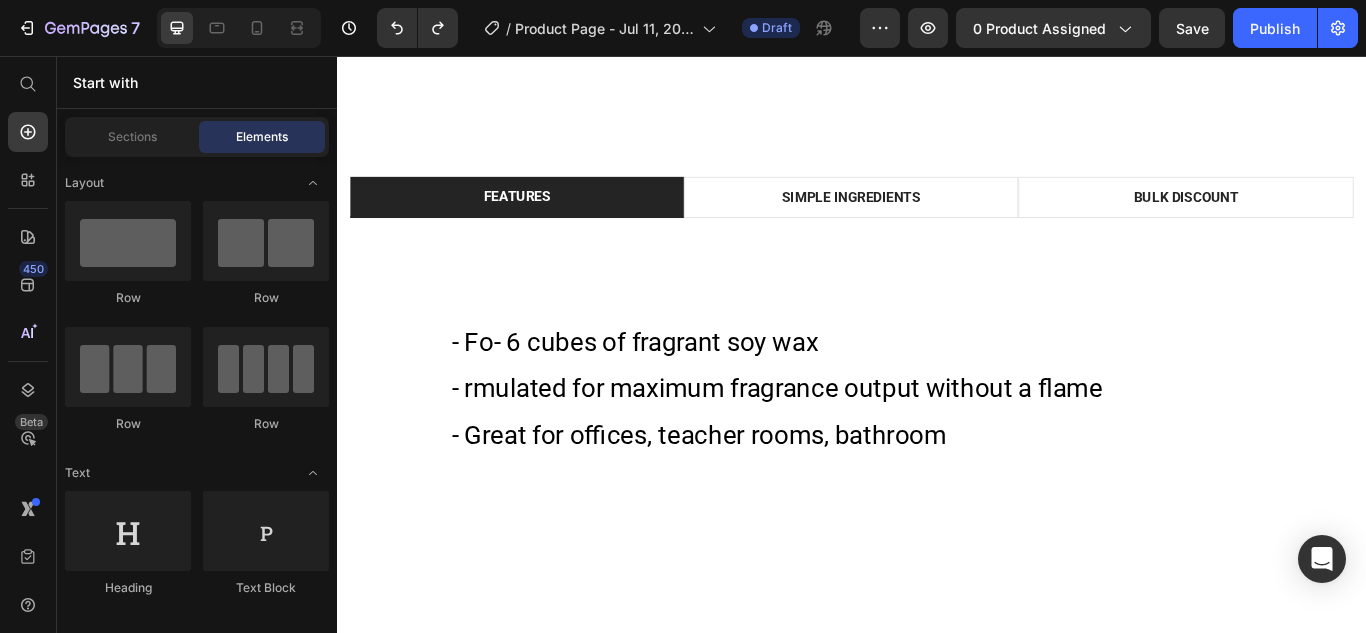 scroll, scrollTop: 1117, scrollLeft: 0, axis: vertical 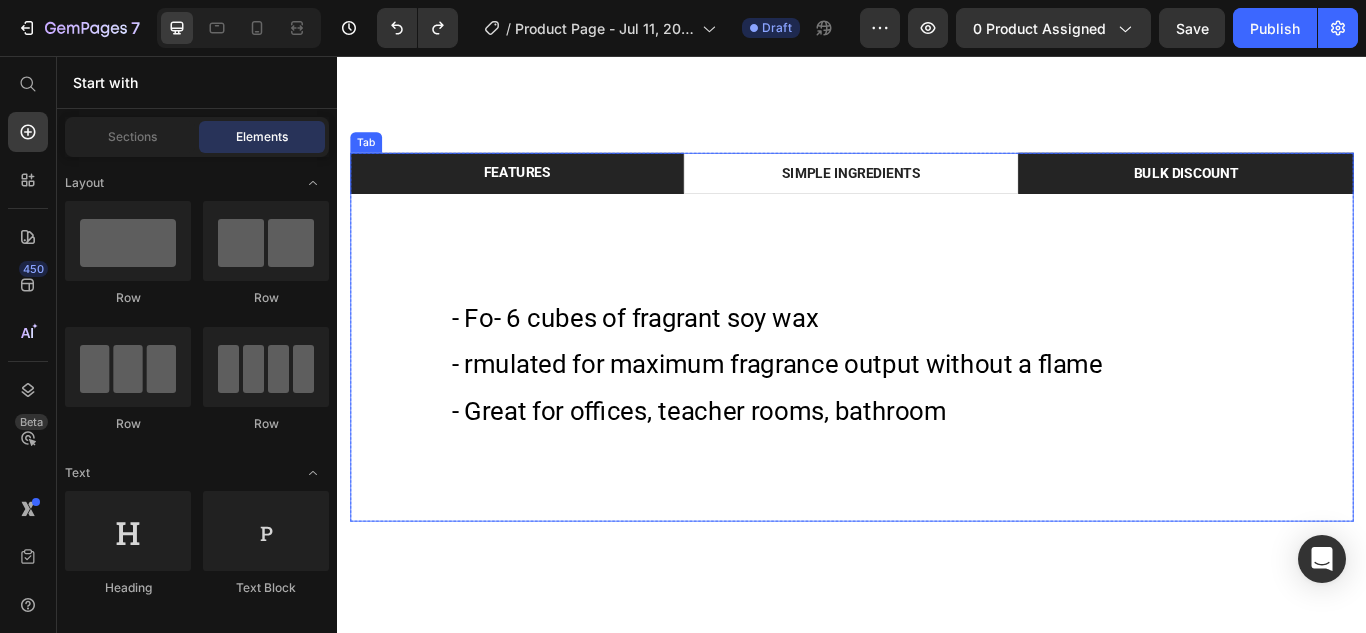click on "BULK DISCOUNT" at bounding box center [1326, 193] 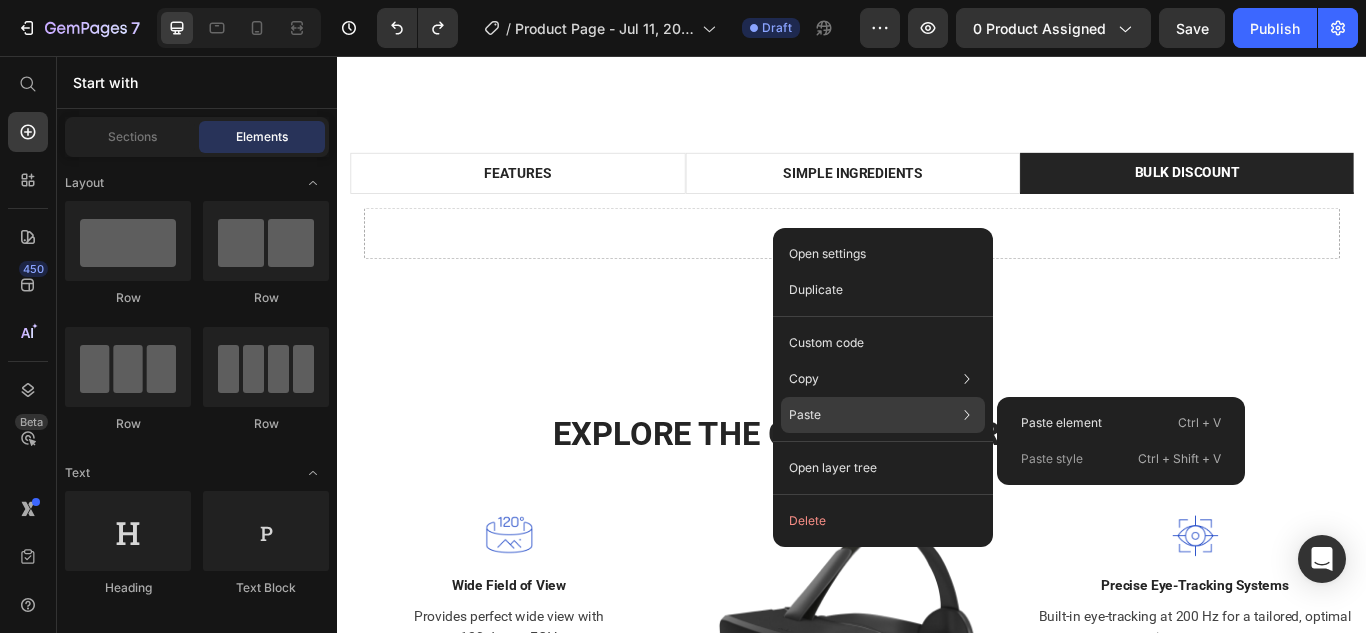 click on "Paste Paste element  Ctrl + V Paste style  Ctrl + Shift + V" 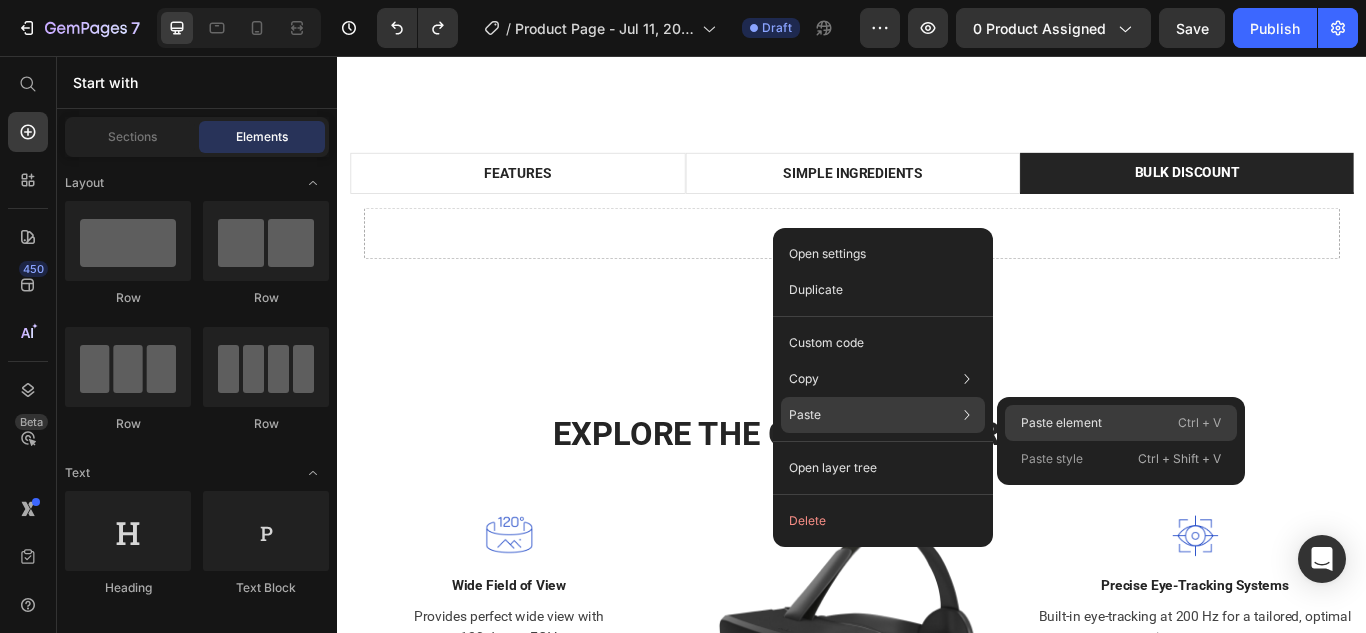 click on "Paste element" at bounding box center [1061, 423] 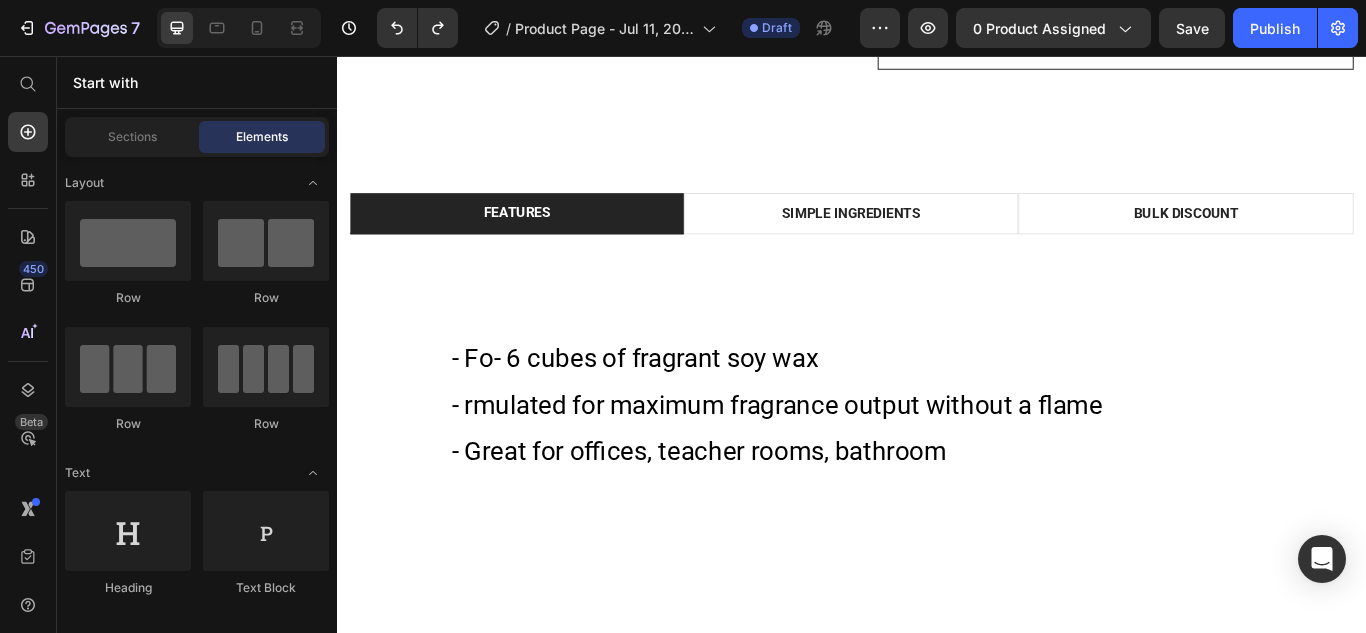 scroll, scrollTop: 1041, scrollLeft: 0, axis: vertical 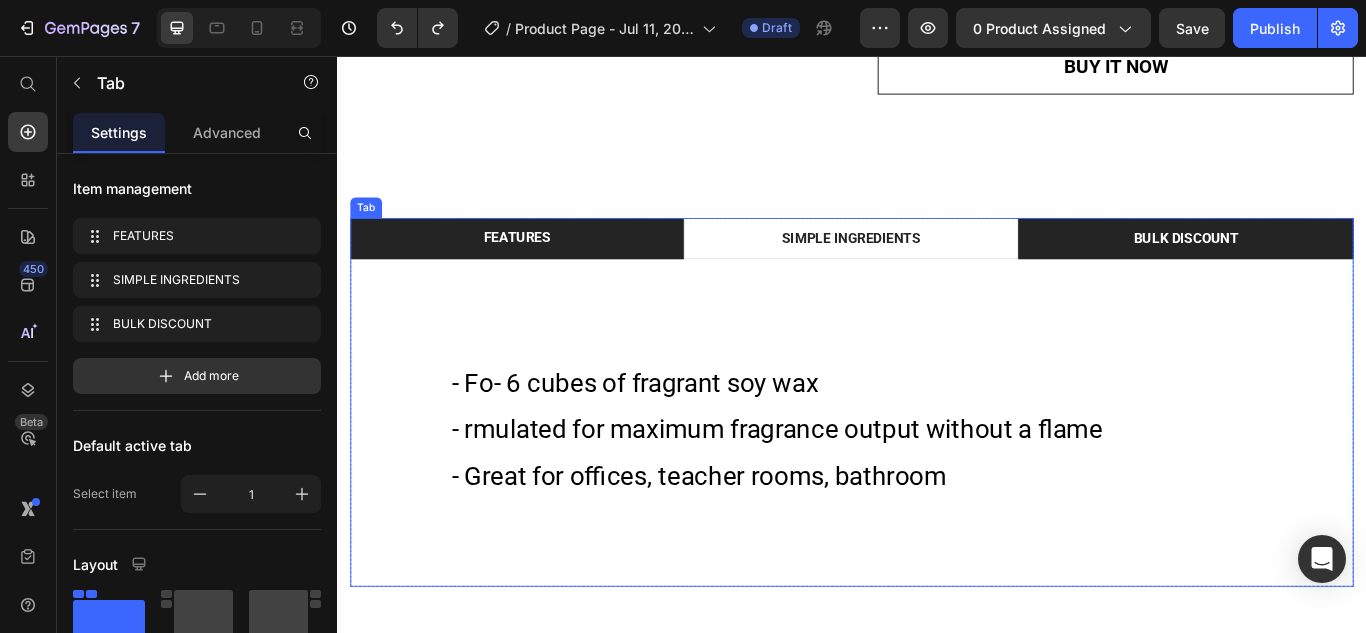 click on "BULK DISCOUNT" at bounding box center [1327, 269] 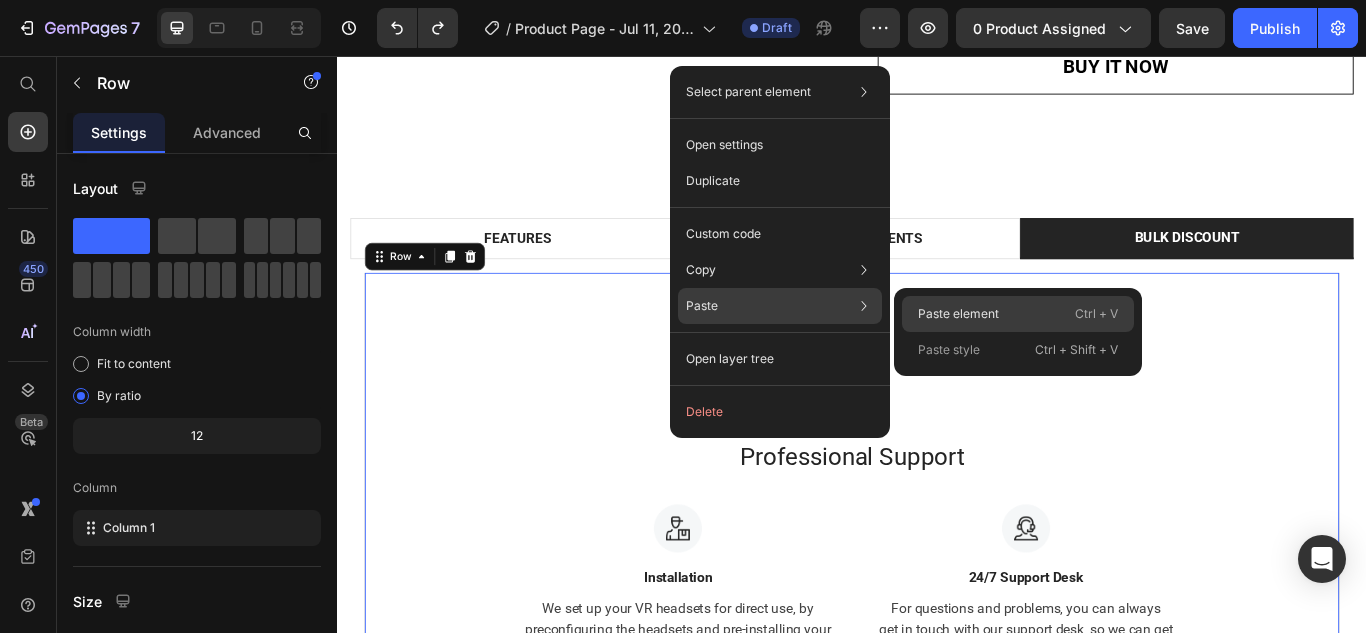 click on "Paste element  Ctrl + V" 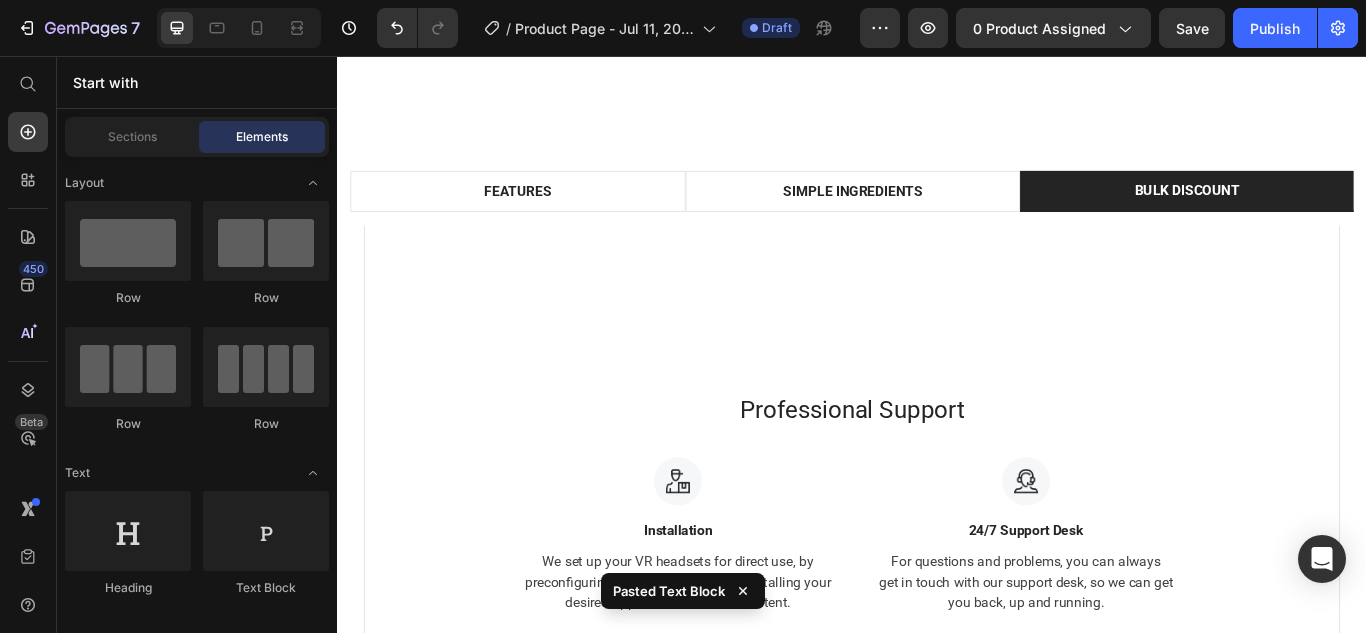scroll, scrollTop: 974, scrollLeft: 0, axis: vertical 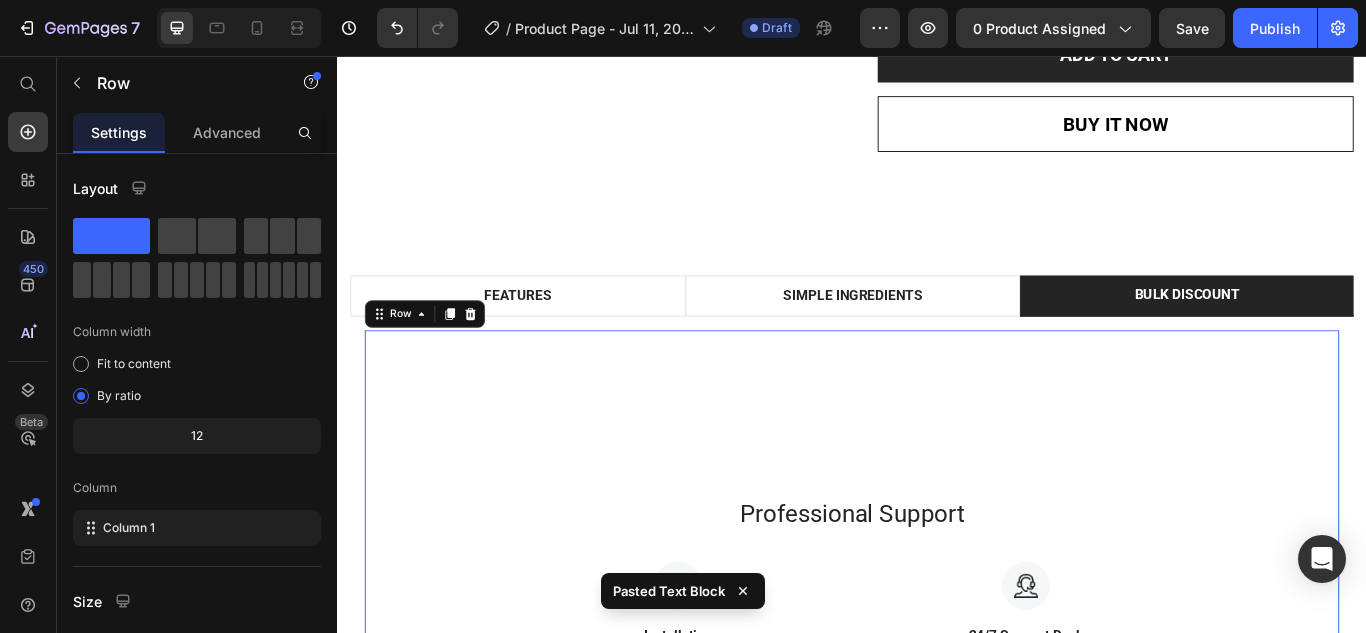 click on "Image Image Image Image Row Copyright © 2023 GemPages. All Rights Reserved. Text block Image Image Image Image Image Row Row Section 5   Create Theme Section AI Content Write with GemAI What would you like to describe here? Tone and Voice Persuasive Product Cedar + Tobacco Wax Melt Show more Generate" at bounding box center (937, 882) 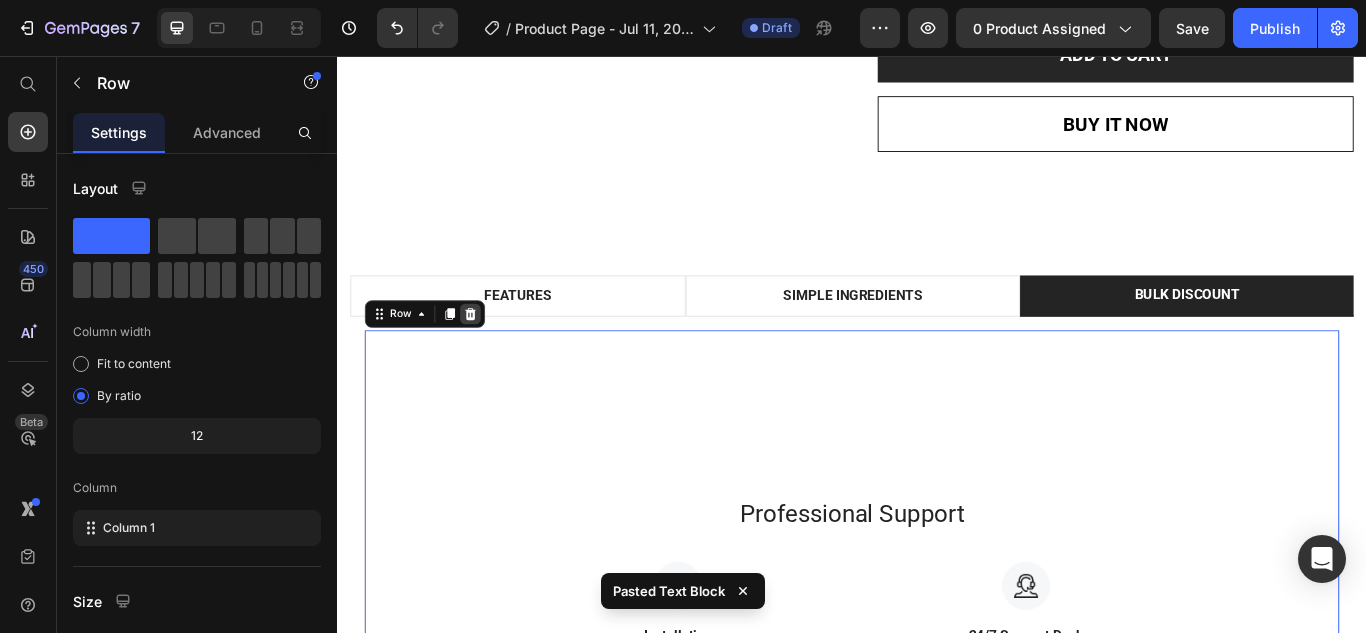 click 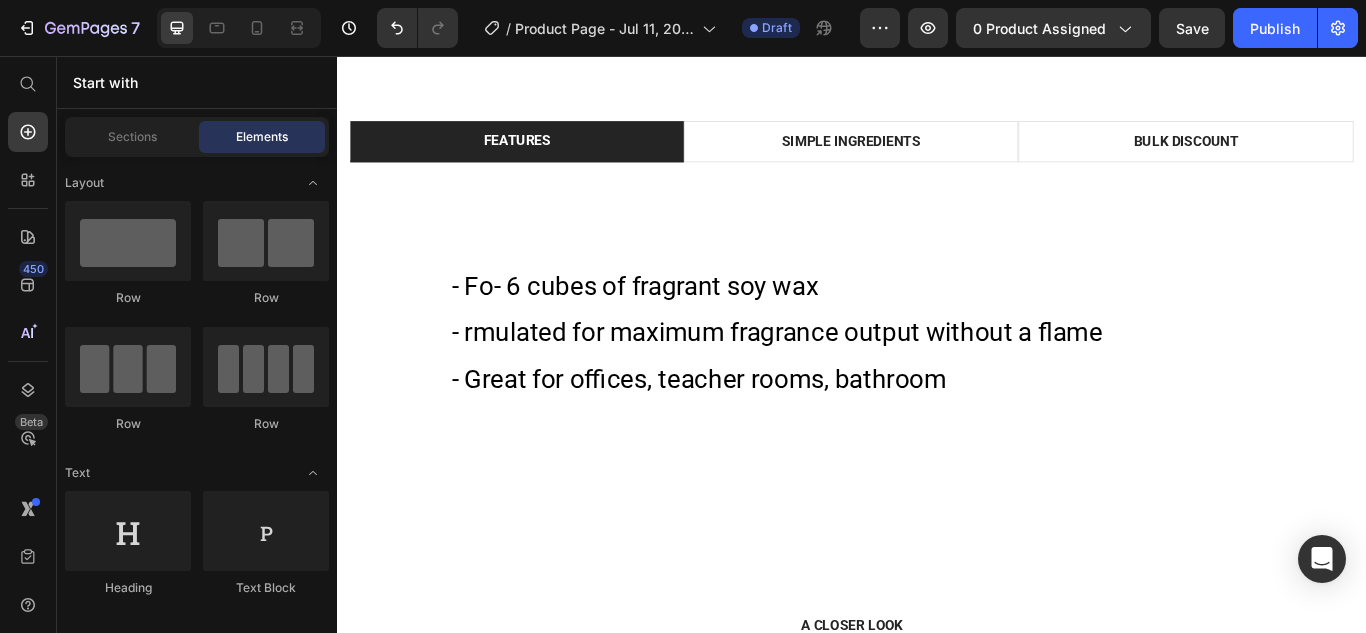 scroll, scrollTop: 1140, scrollLeft: 0, axis: vertical 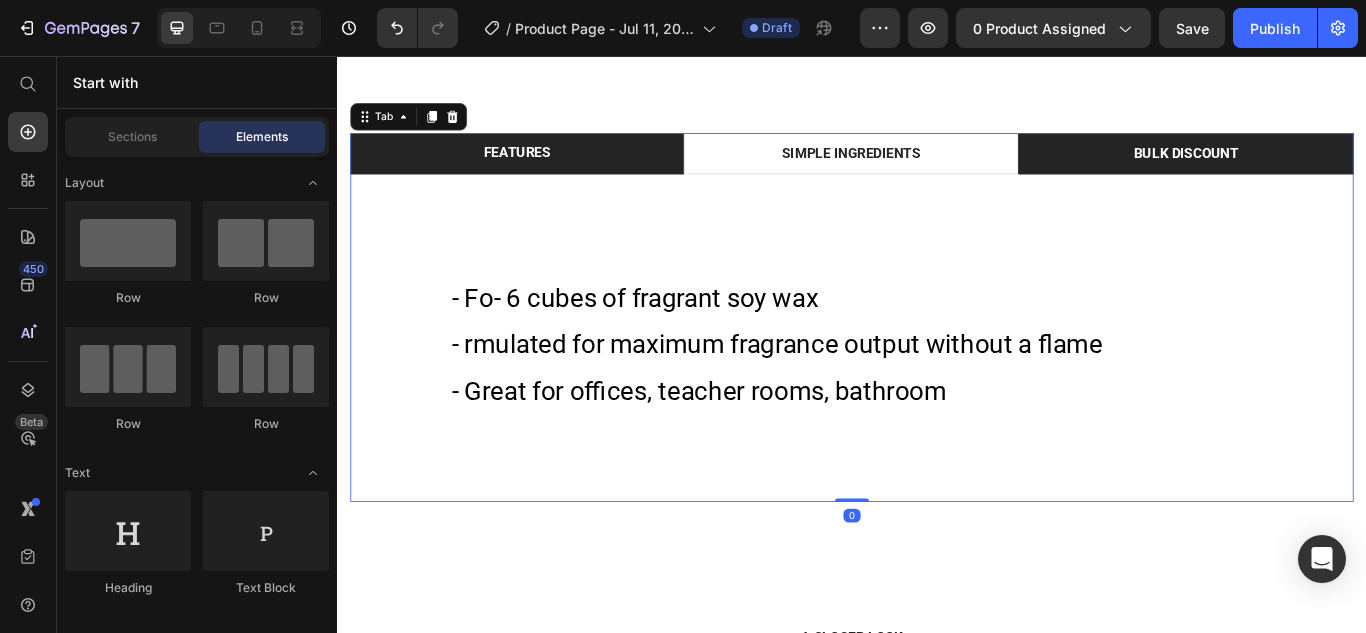 click on "BULK DISCOUNT" at bounding box center (1326, 170) 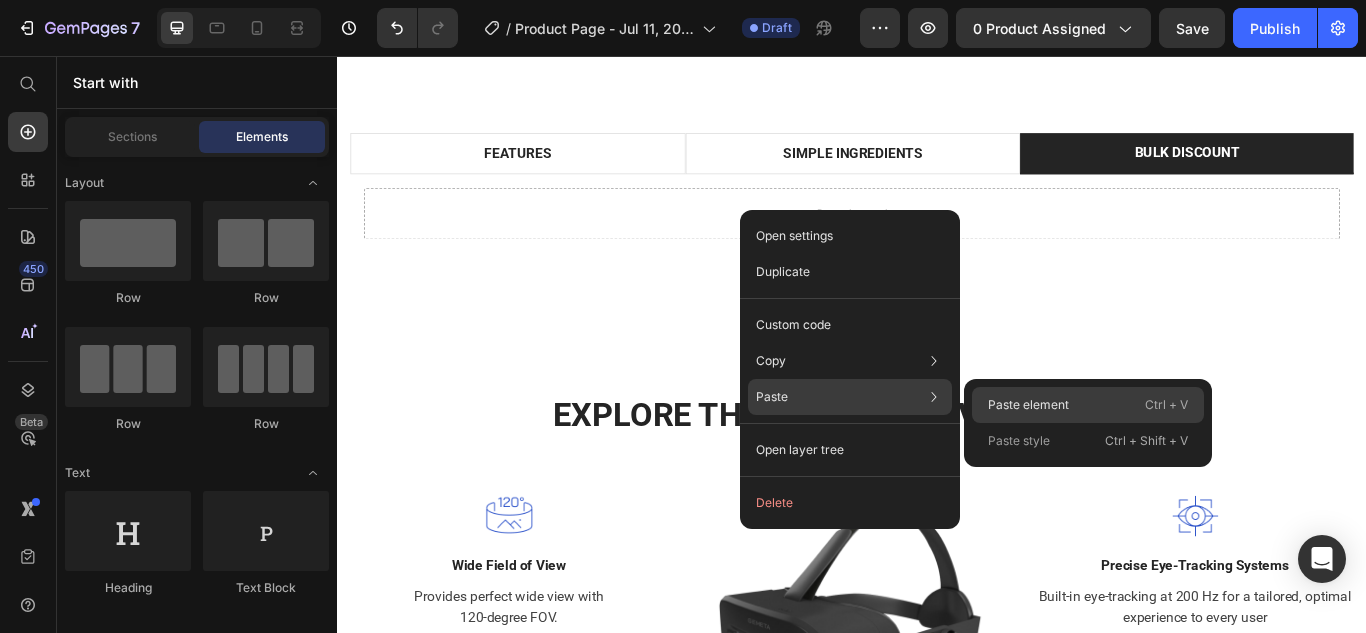 click on "Paste element" at bounding box center [1028, 405] 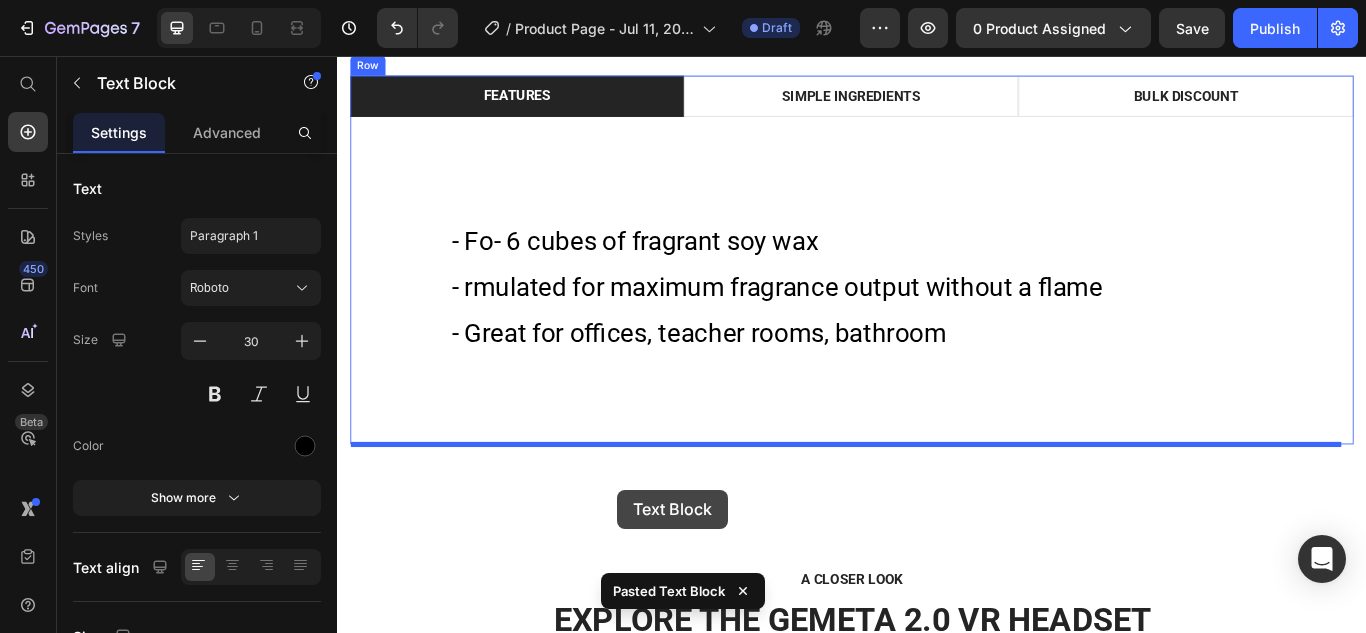 scroll, scrollTop: 1211, scrollLeft: 0, axis: vertical 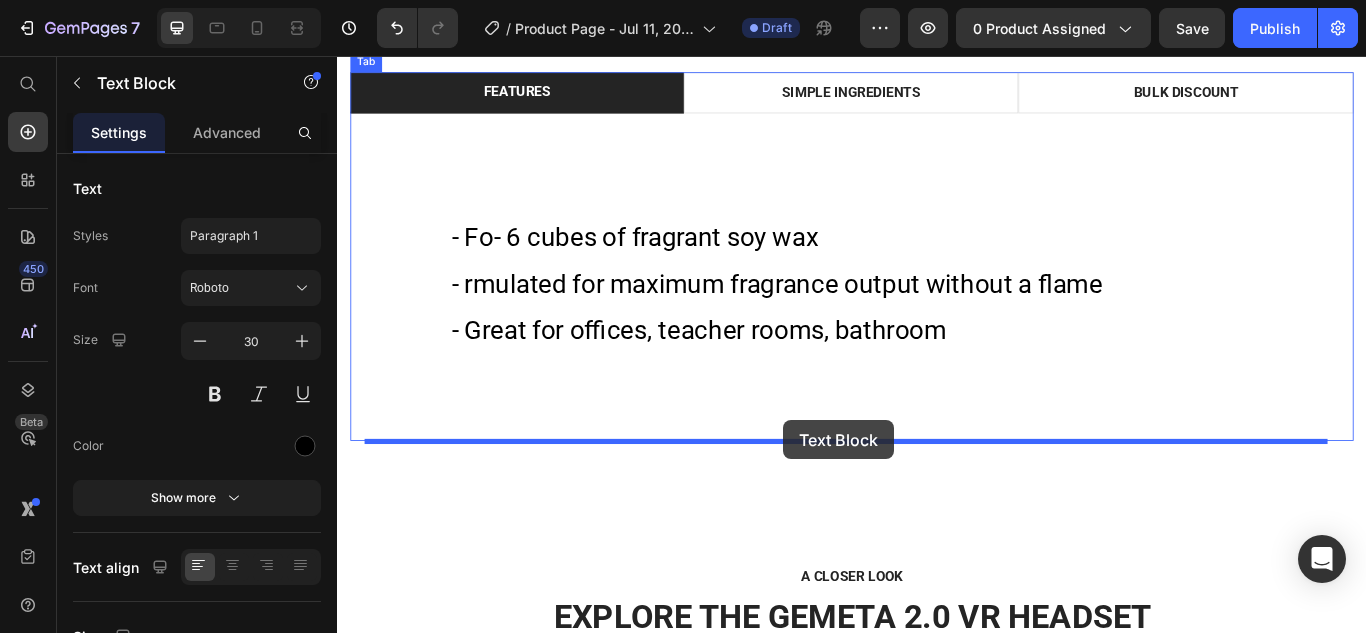 drag, startPoint x: 530, startPoint y: 173, endPoint x: 857, endPoint y: 481, distance: 449.21375 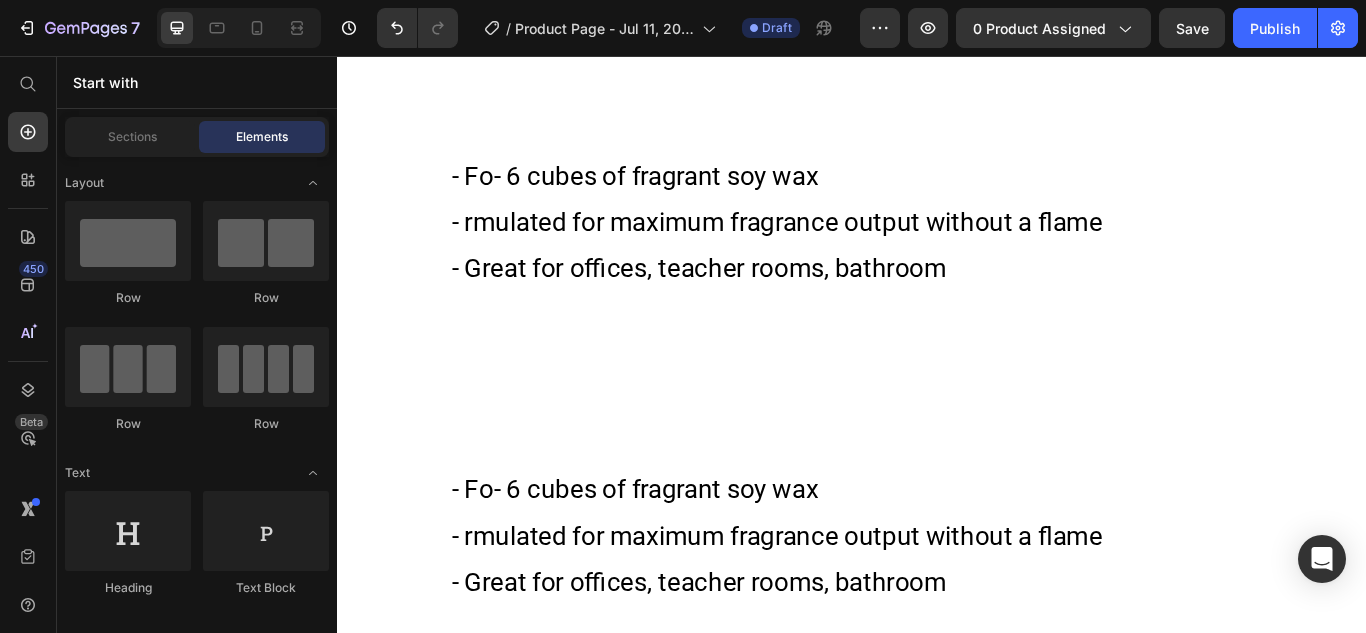 scroll, scrollTop: 1358, scrollLeft: 0, axis: vertical 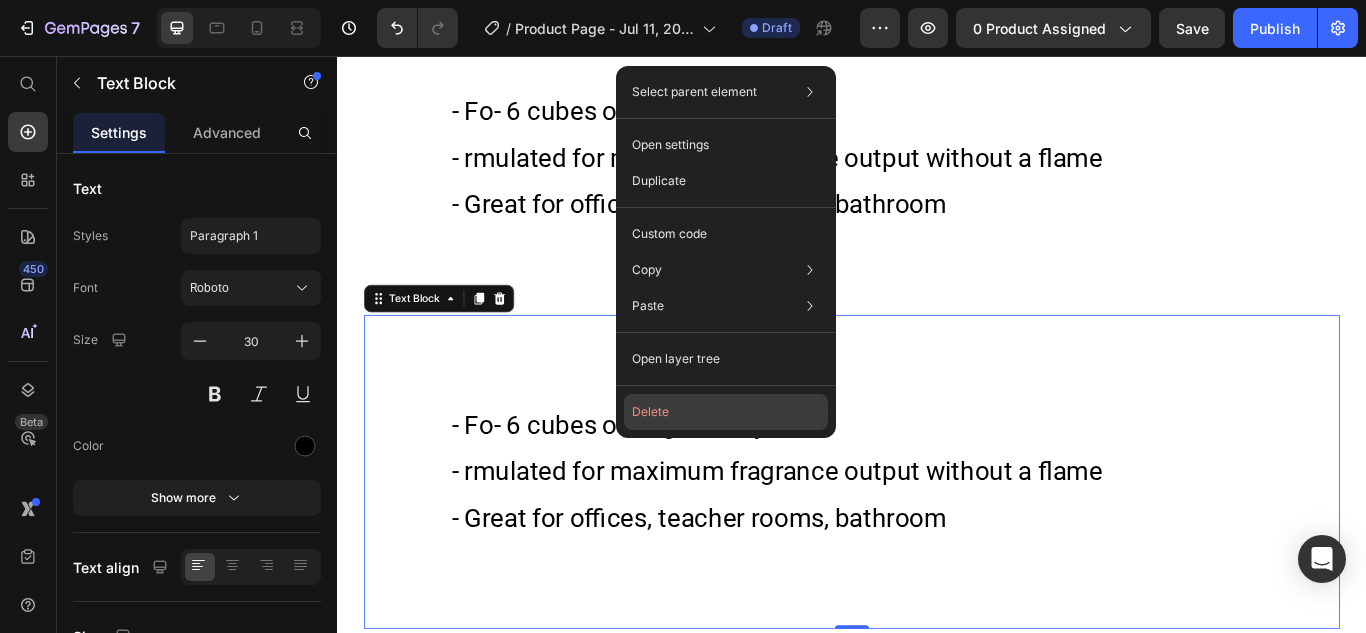 click on "Delete" 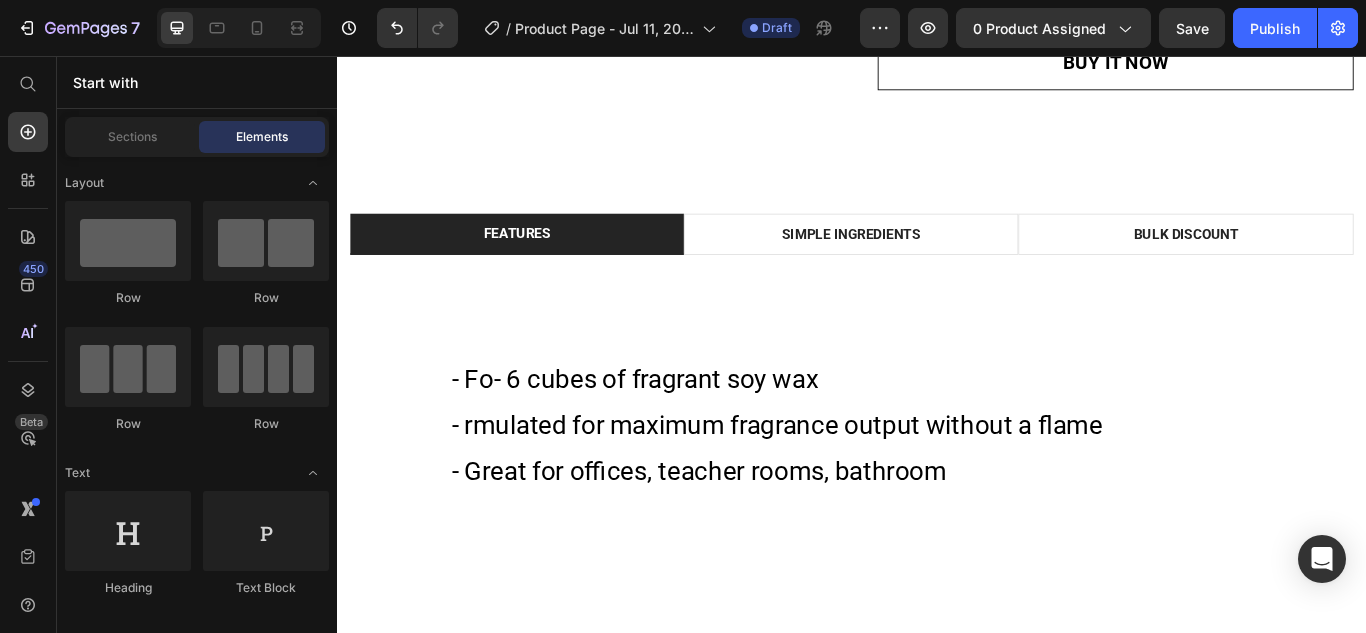 scroll, scrollTop: 933, scrollLeft: 0, axis: vertical 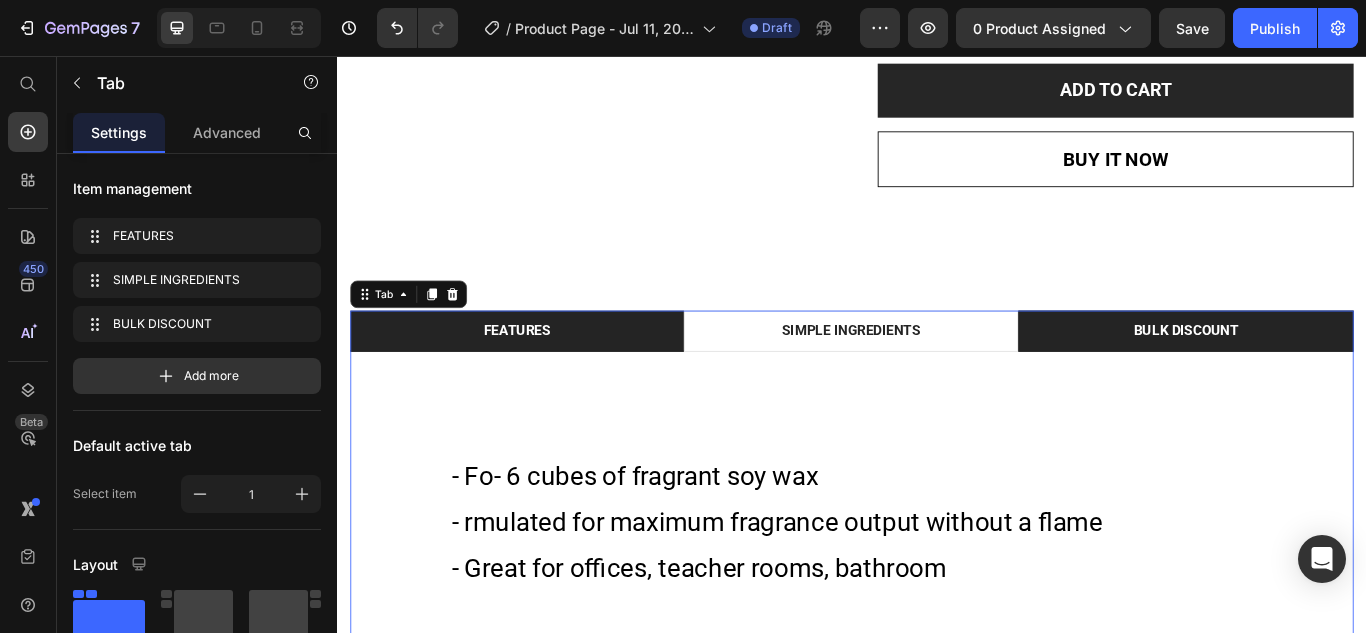 click on "BULK DISCOUNT" at bounding box center [1326, 377] 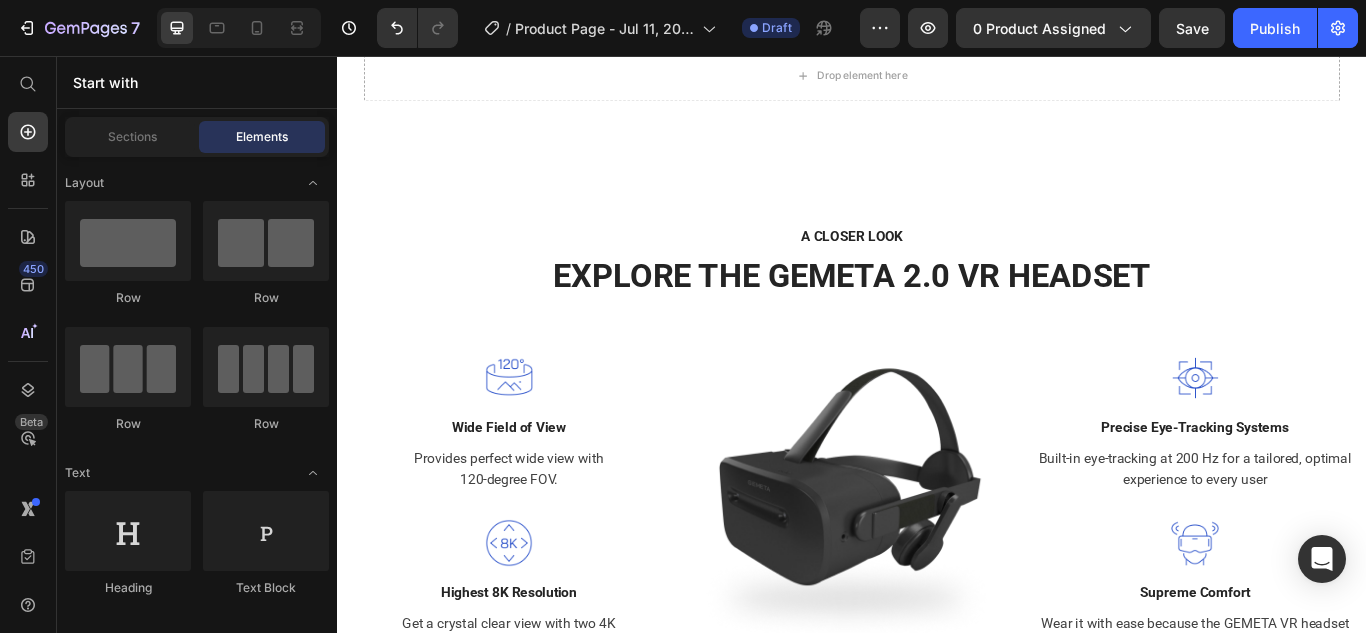 scroll, scrollTop: 1043, scrollLeft: 0, axis: vertical 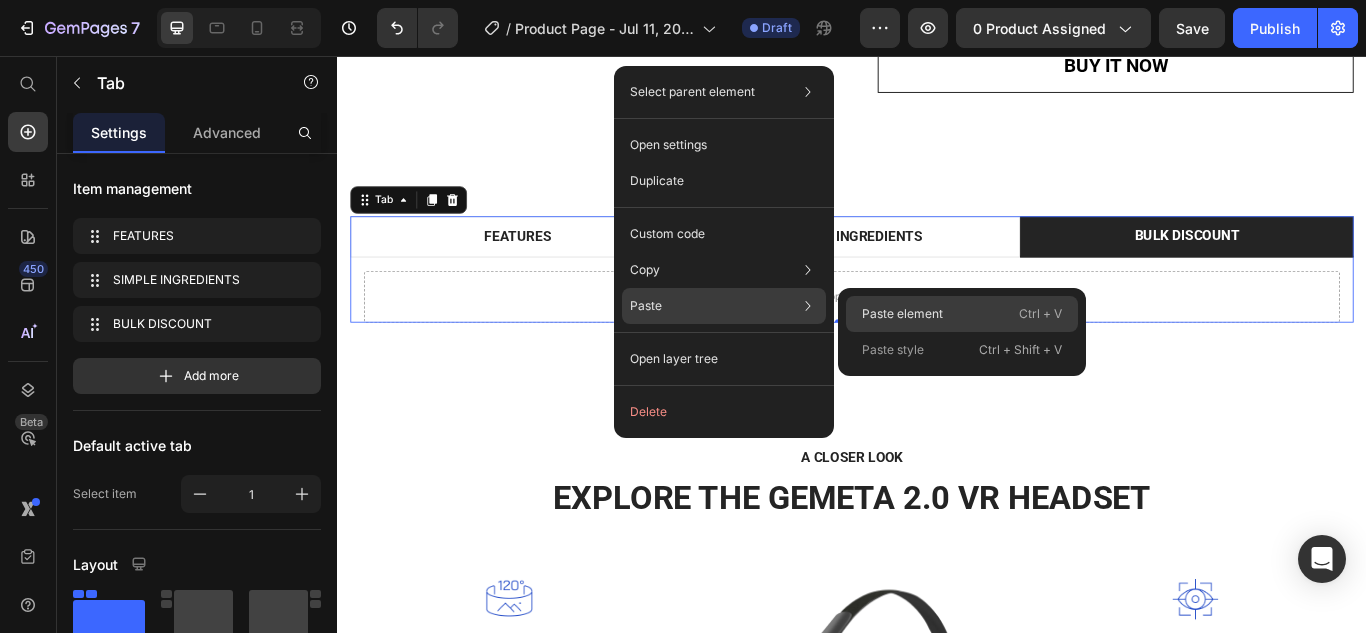 click on "Paste element  Ctrl + V" 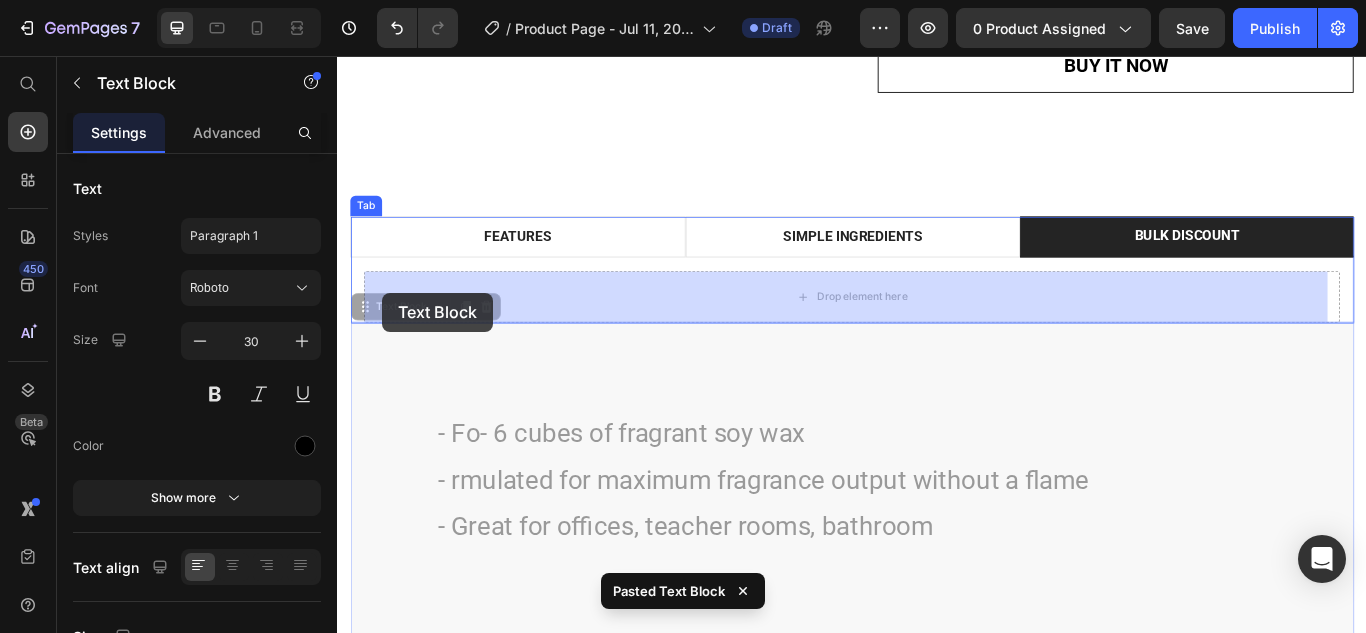 drag, startPoint x: 398, startPoint y: 410, endPoint x: 390, endPoint y: 332, distance: 78.40918 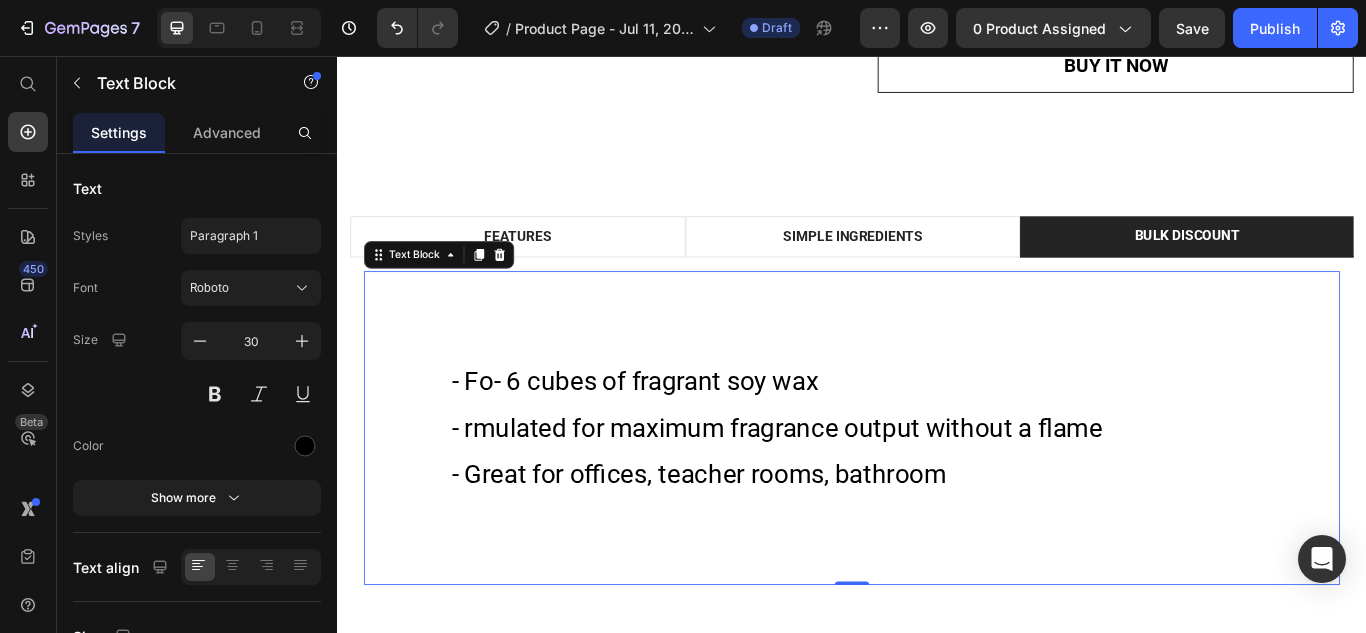 click on "- Fo- 6 cubes of fragrant soy wax - rmulated for maximum fragrance output without a flame - Great for offices, teacher rooms, bathroom" at bounding box center [937, 490] 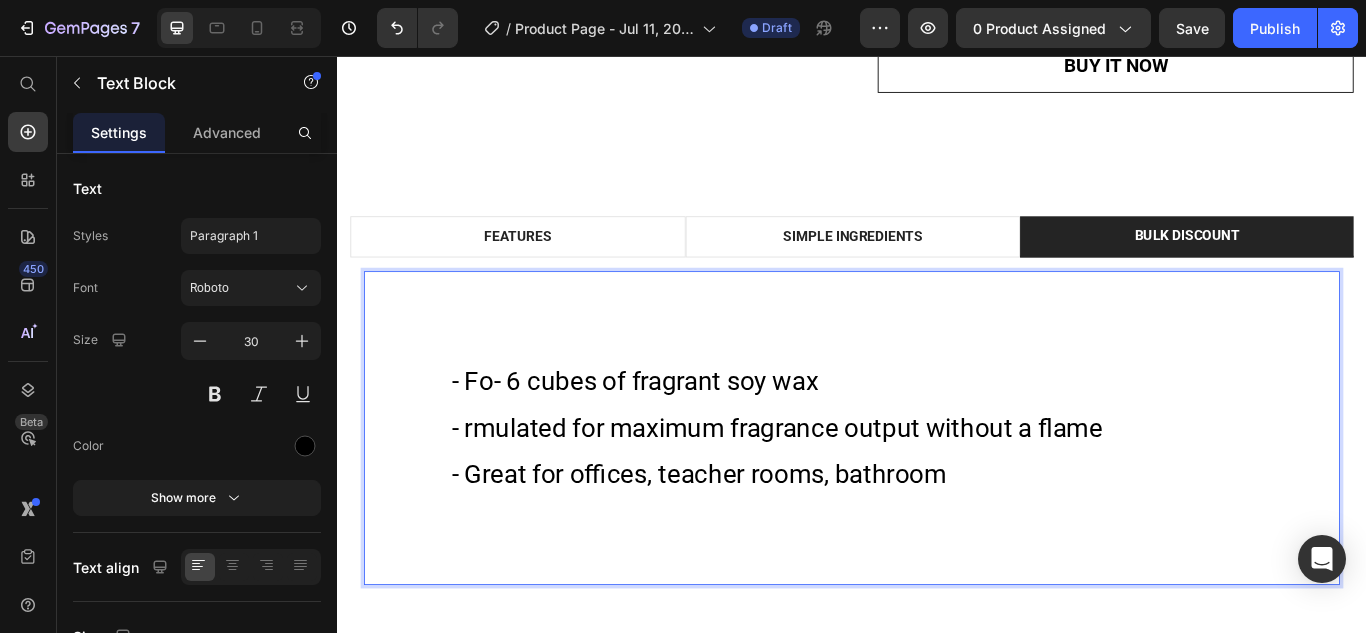 click on "- Fo- 6 cubes of fragrant soy wax - rmulated for maximum fragrance output without a flame - Great for offices, teacher rooms, bathroom" at bounding box center (937, 490) 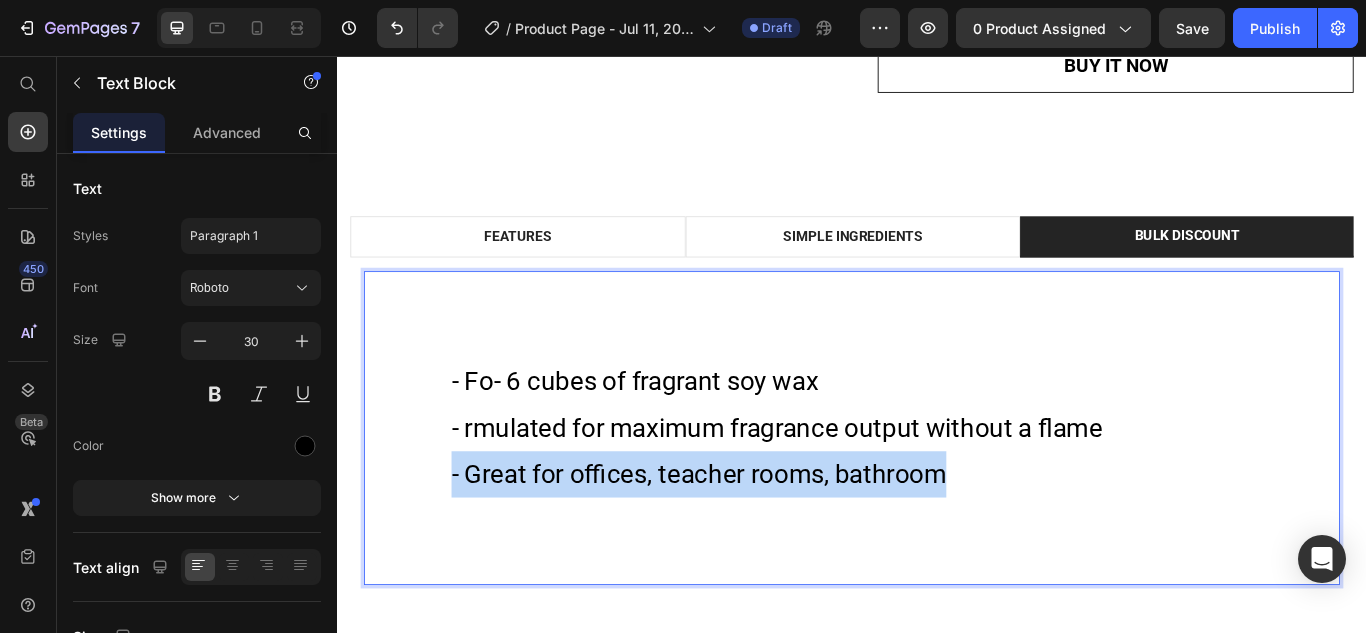 click on "- Fo- 6 cubes of fragrant soy wax - rmulated for maximum fragrance output without a flame - Great for offices, teacher rooms, bathroom" at bounding box center (937, 490) 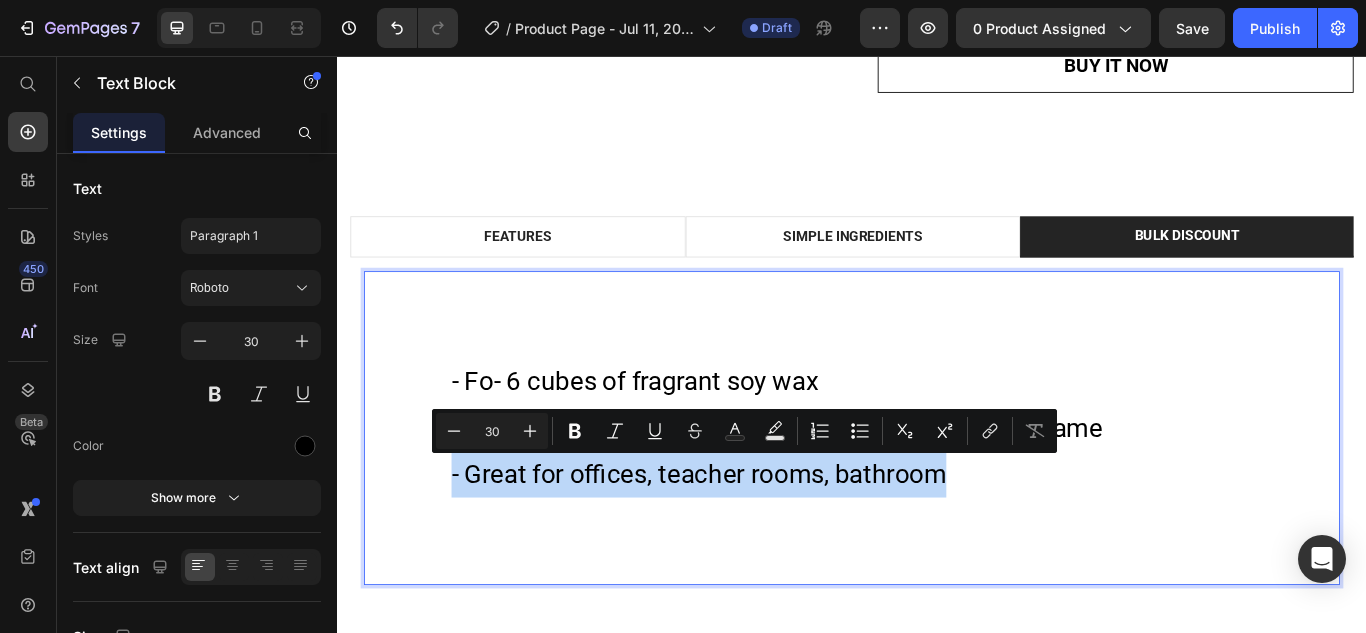 click on "- Fo- 6 cubes of fragrant soy wax - rmulated for maximum fragrance output without a flame - Great for offices, teacher rooms, bathroom" at bounding box center [937, 490] 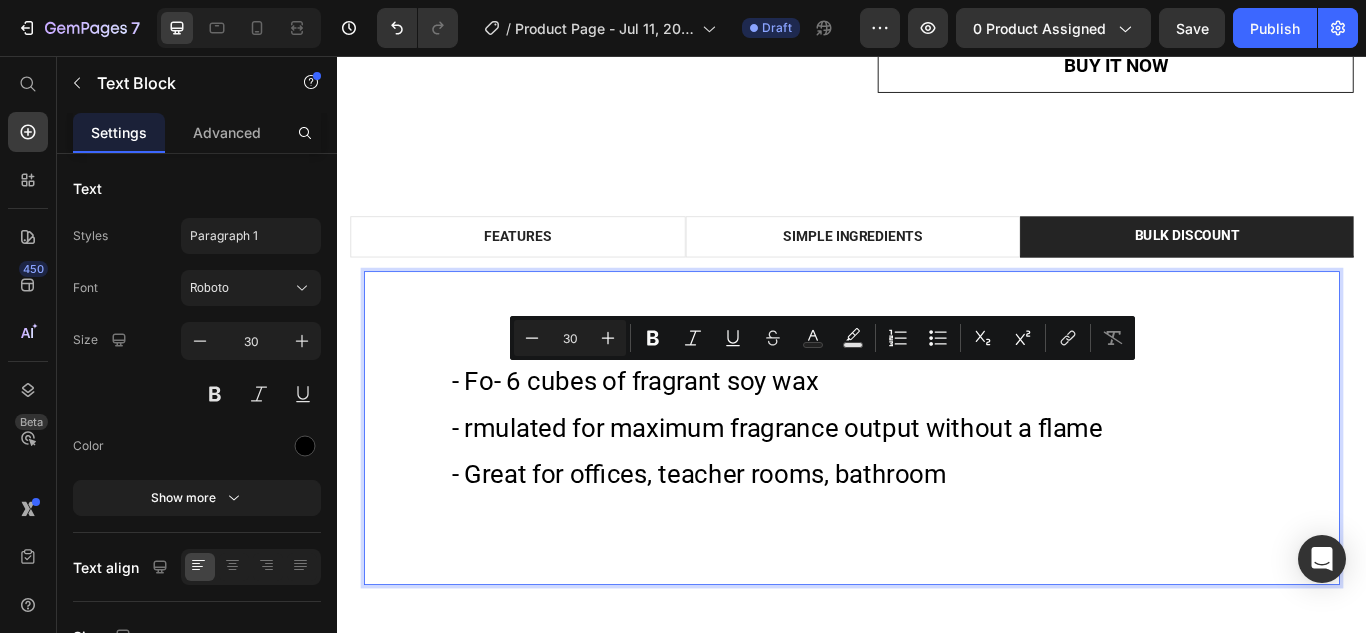 scroll, scrollTop: 12, scrollLeft: 0, axis: vertical 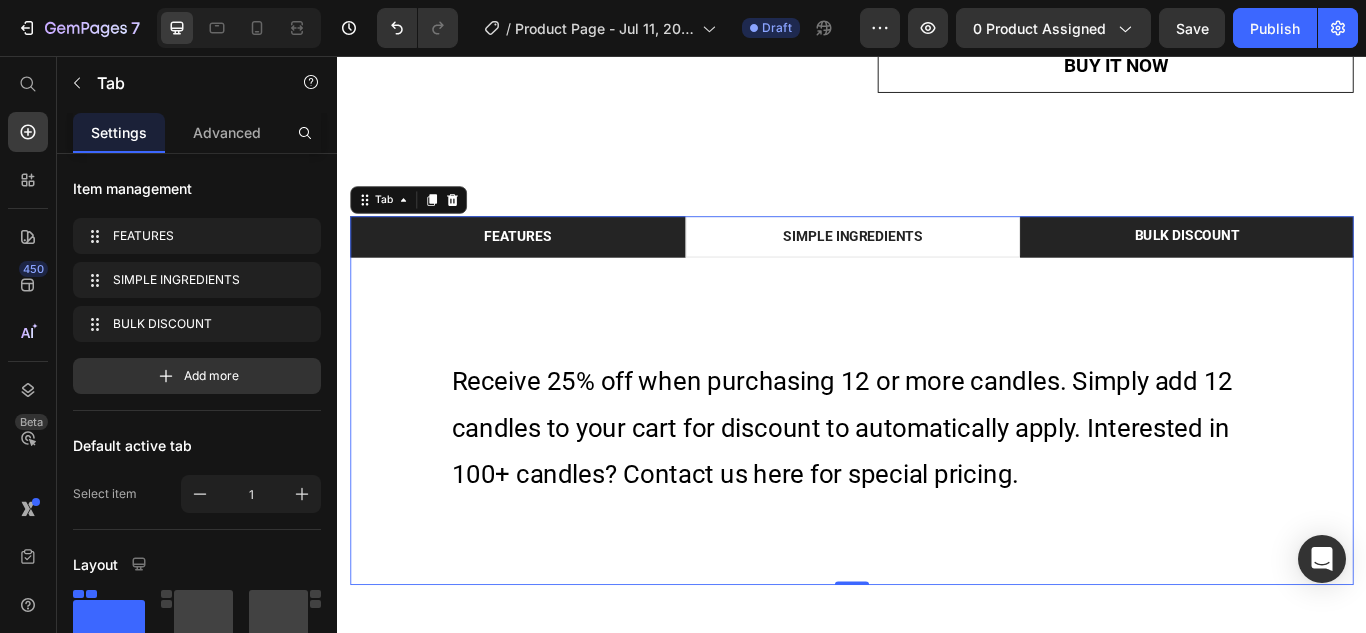 click on "FEATURES" at bounding box center (547, 267) 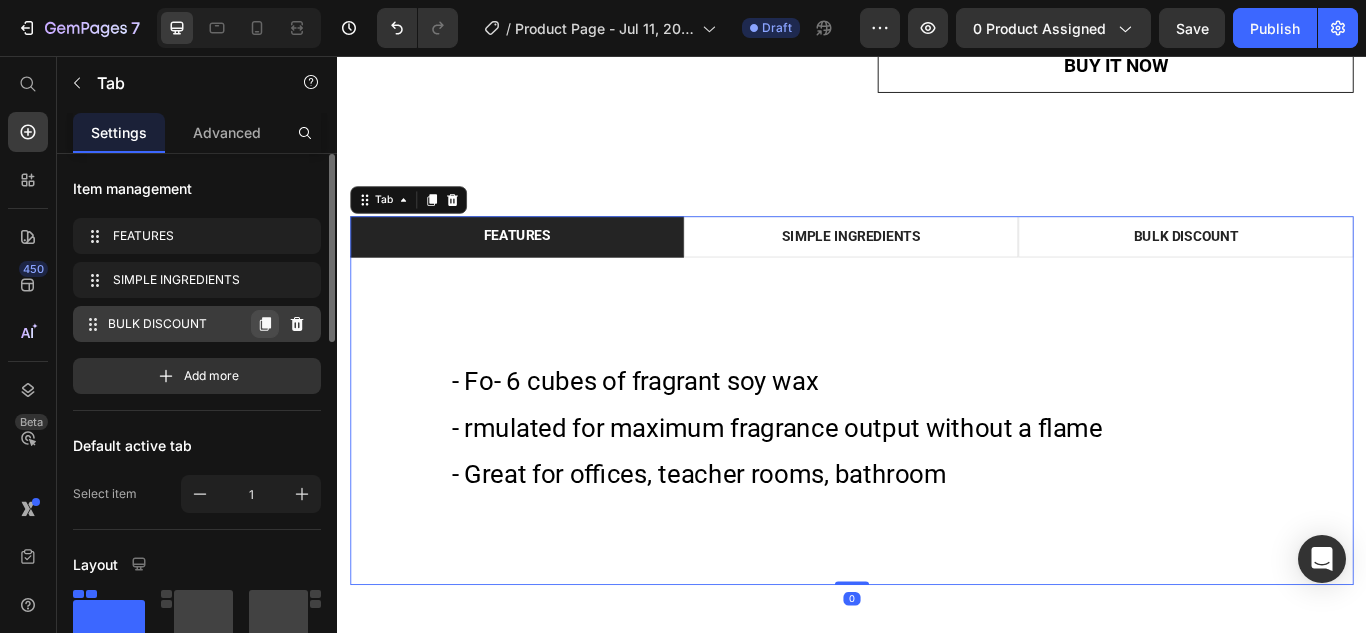 click 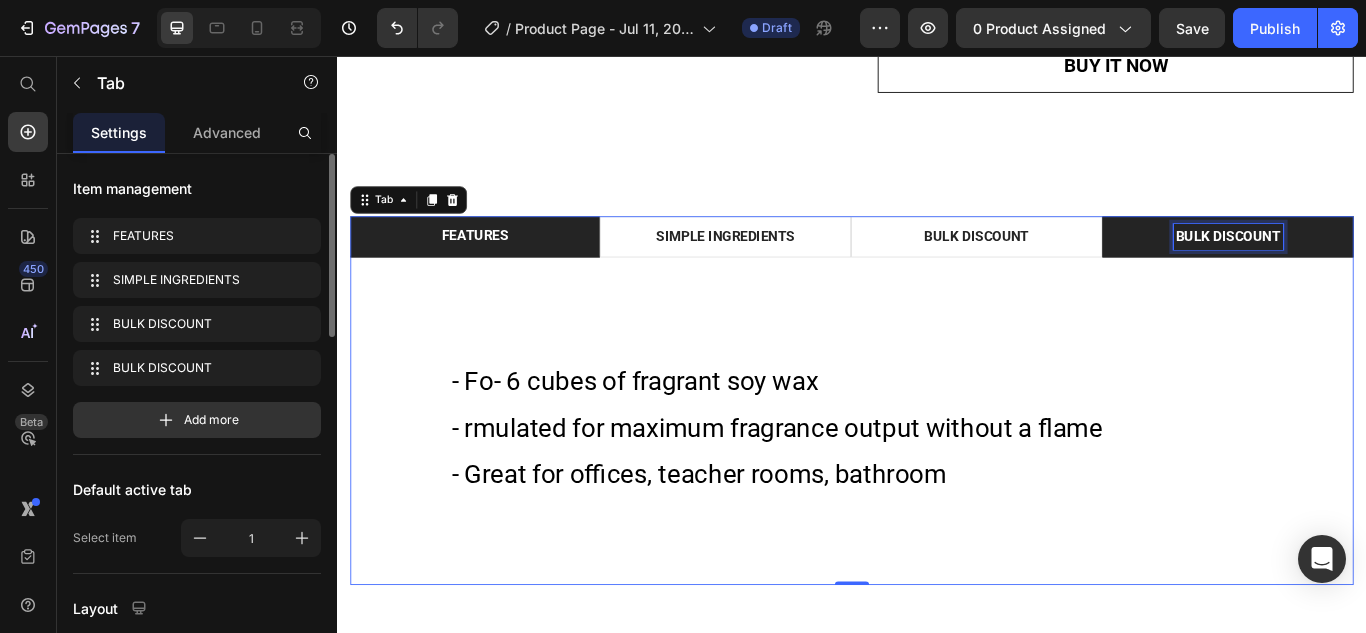click on "BULK DISCOUNT" at bounding box center [1376, 267] 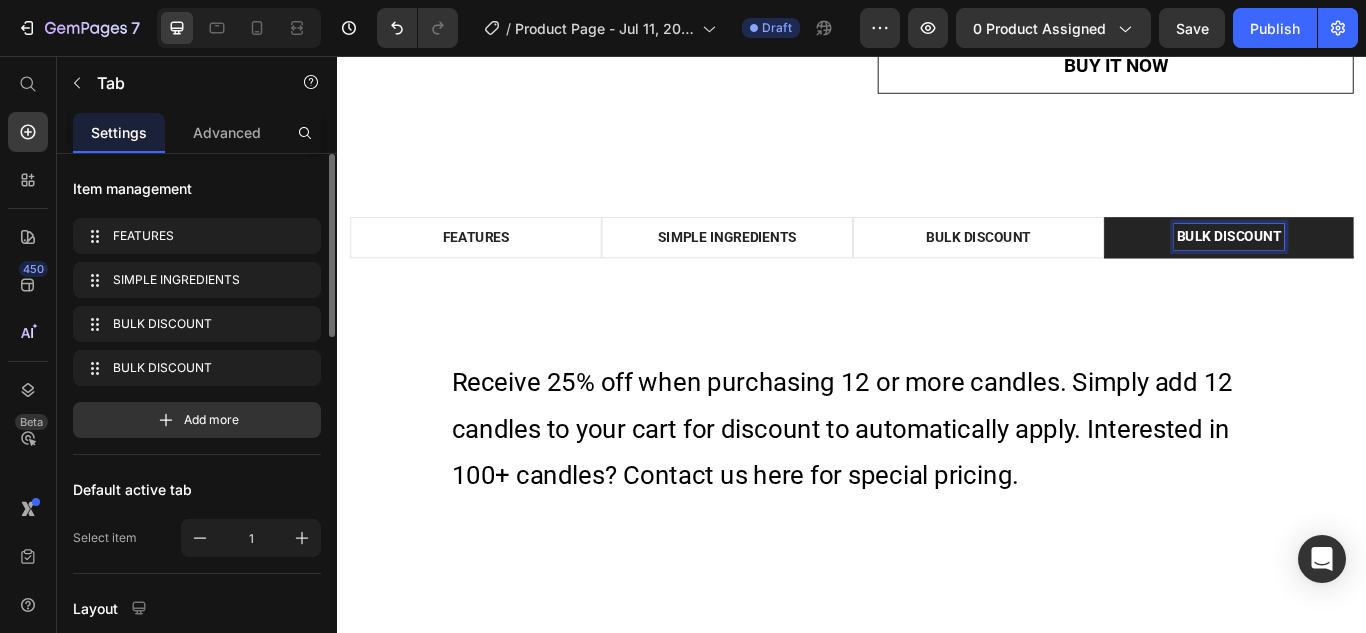 click on "BULK DISCOUNT" at bounding box center (1377, 267) 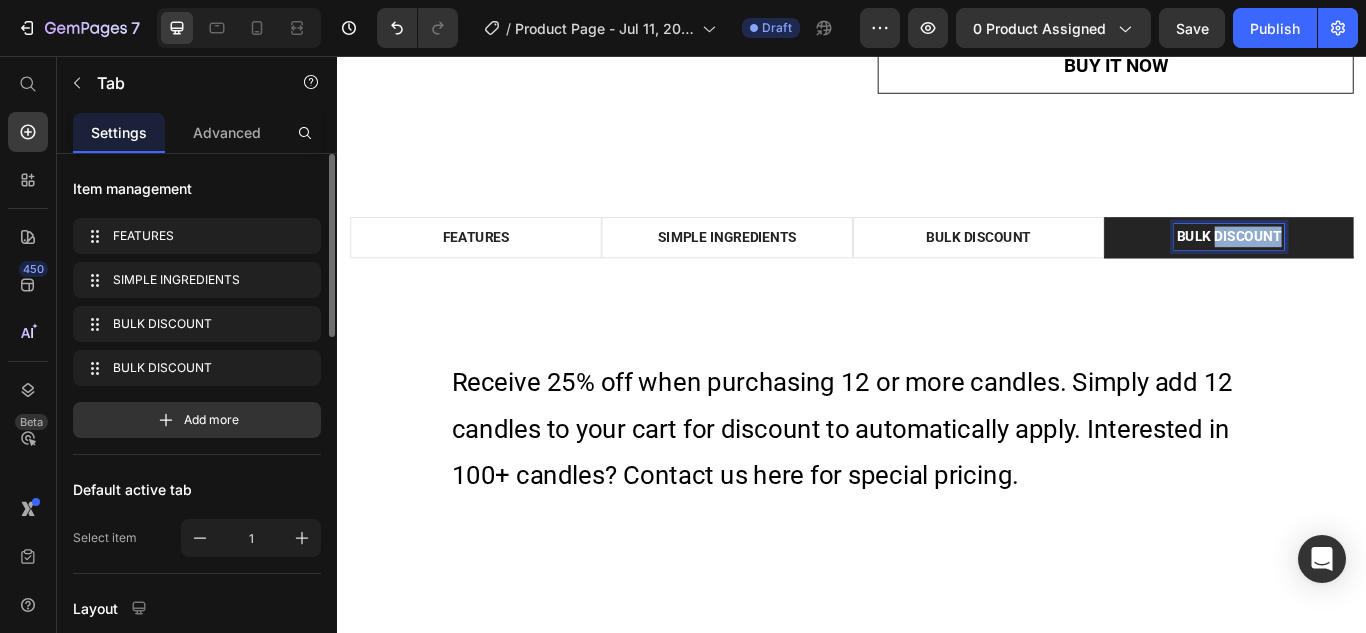 click on "BULK DISCOUNT" at bounding box center [1377, 267] 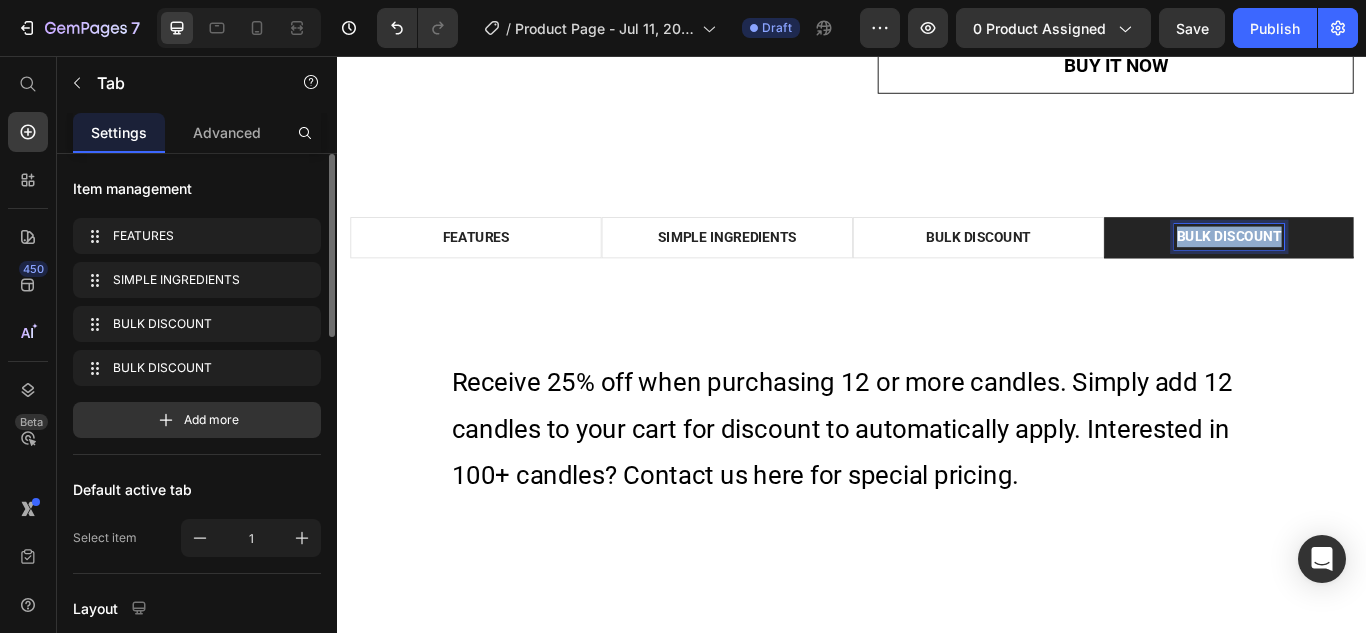 click on "BULK DISCOUNT" at bounding box center [1377, 267] 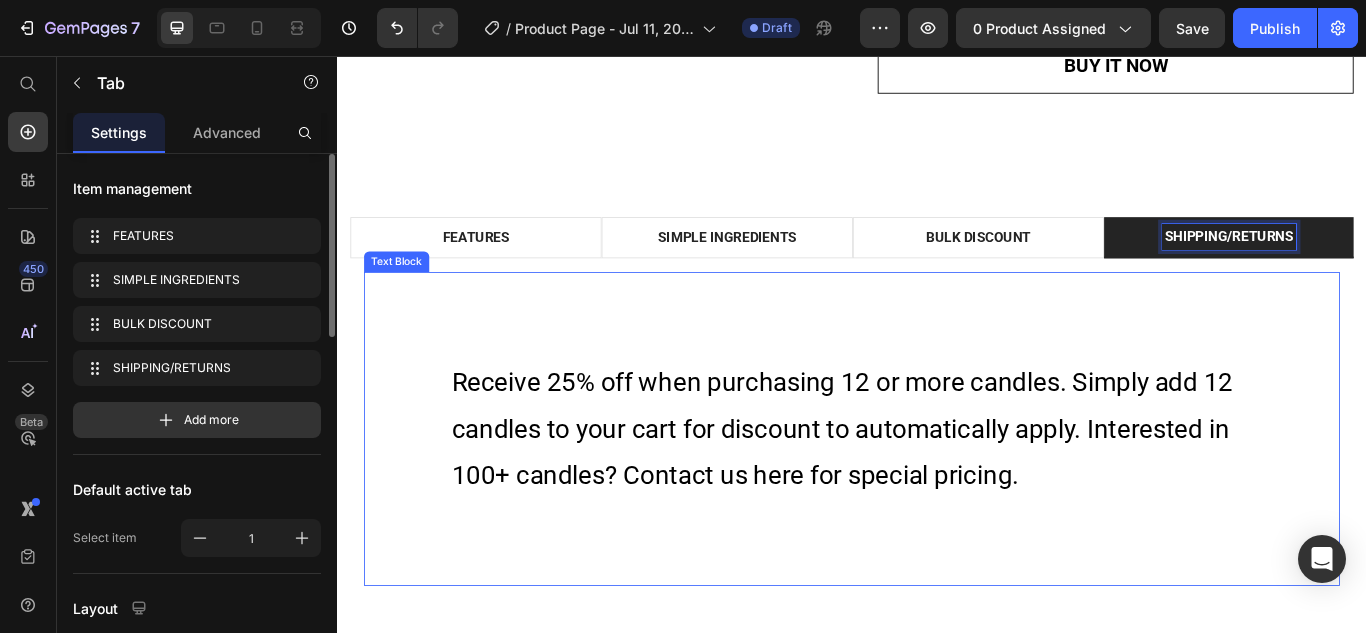 click on "Receive 25% off when purchasing 12 or more candles. Simply add 12 candles to your cart for discount to automatically apply. Interested in 100+ candles? Contact us here for special pricing." at bounding box center (937, 491) 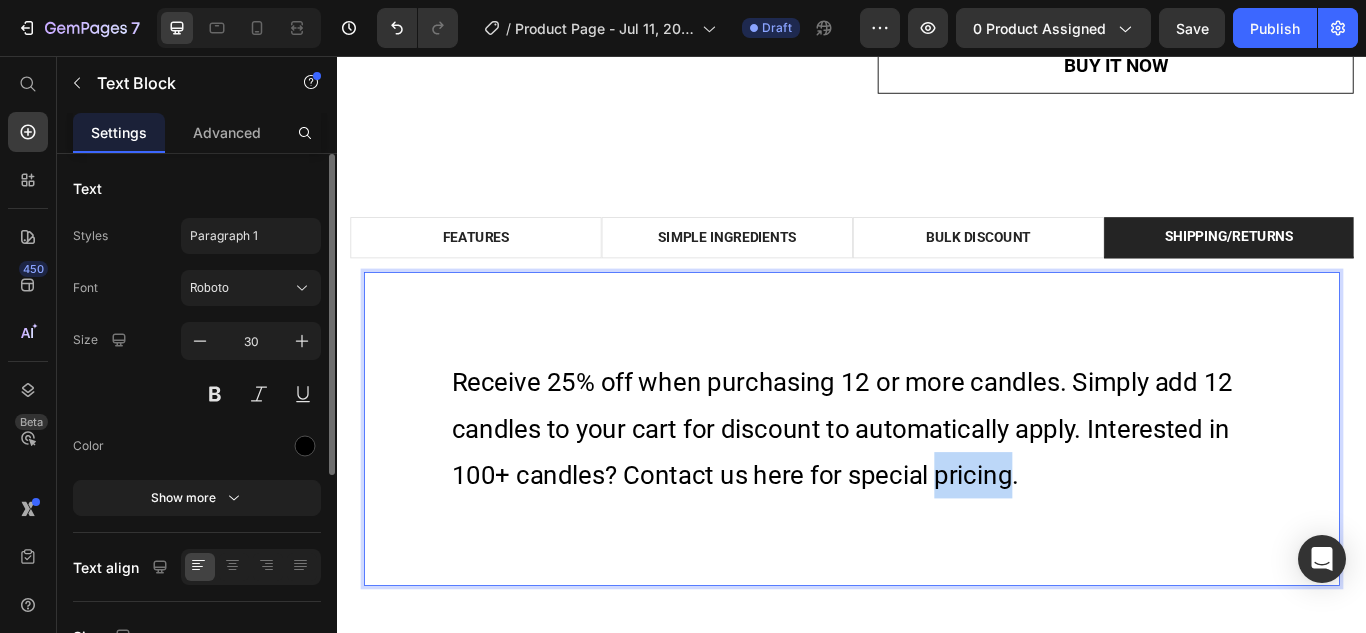 click on "Receive 25% off when purchasing 12 or more candles. Simply add 12 candles to your cart for discount to automatically apply. Interested in 100+ candles? Contact us here for special pricing." at bounding box center (937, 491) 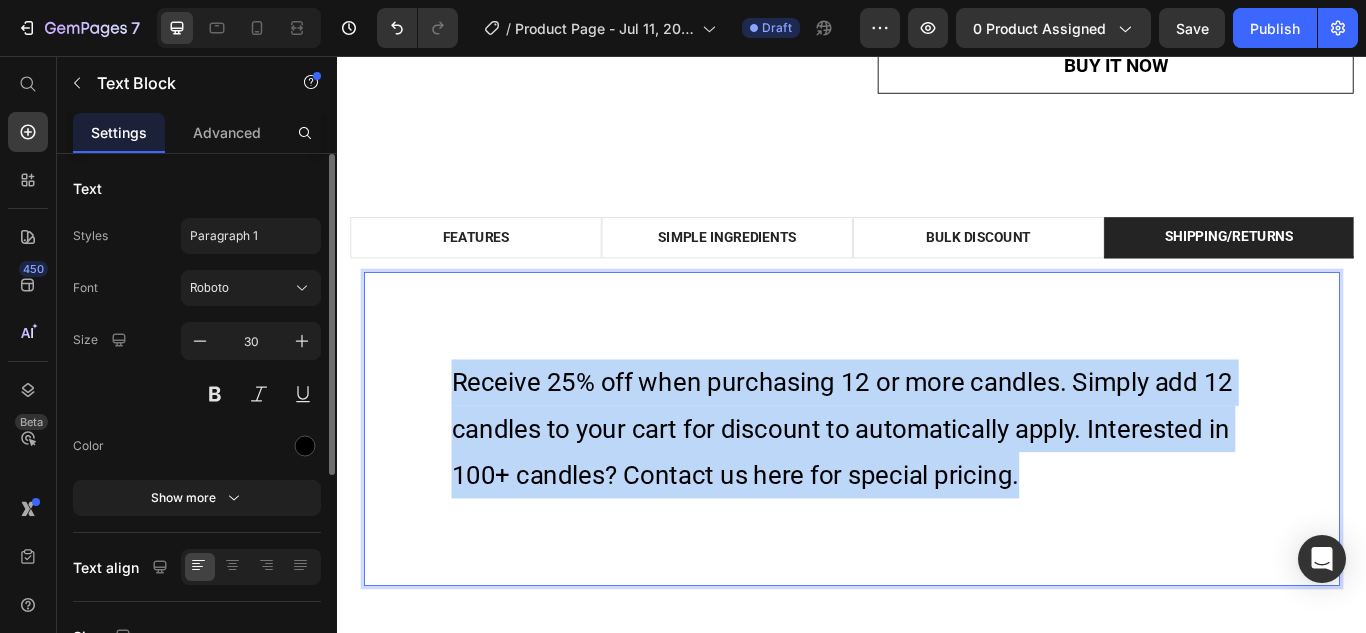 click on "Receive 25% off when purchasing 12 or more candles. Simply add 12 candles to your cart for discount to automatically apply. Interested in 100+ candles? Contact us here for special pricing." at bounding box center (937, 491) 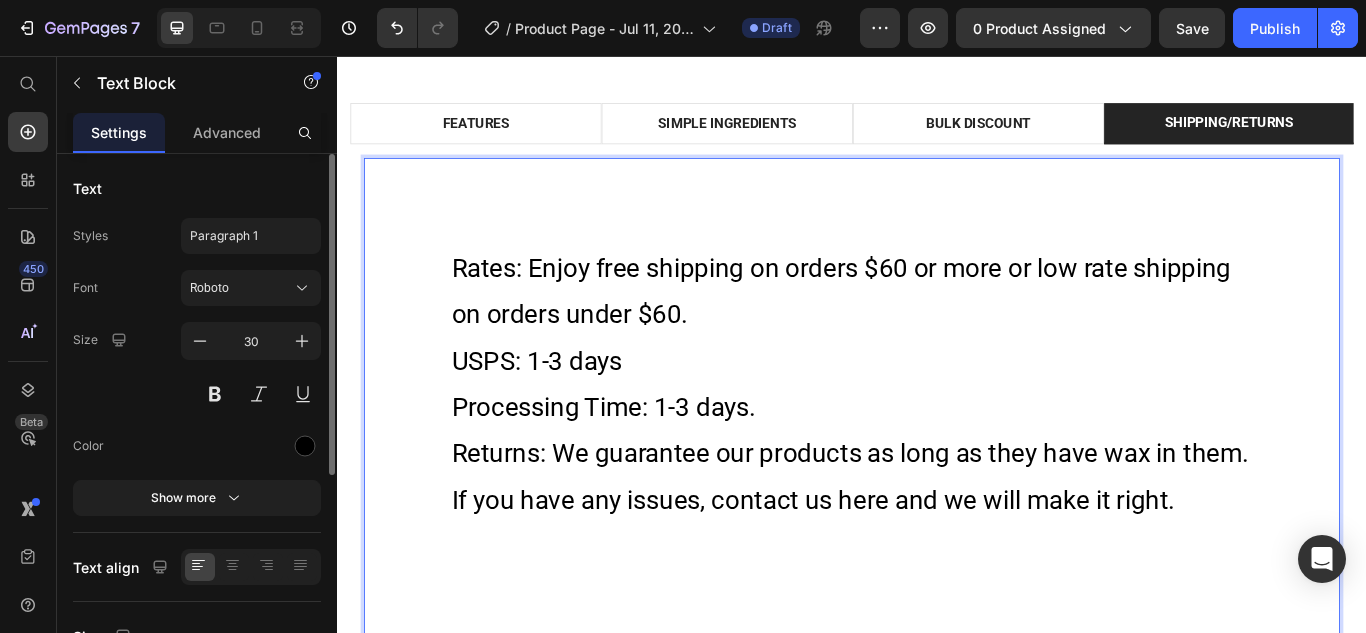 scroll, scrollTop: 178, scrollLeft: 0, axis: vertical 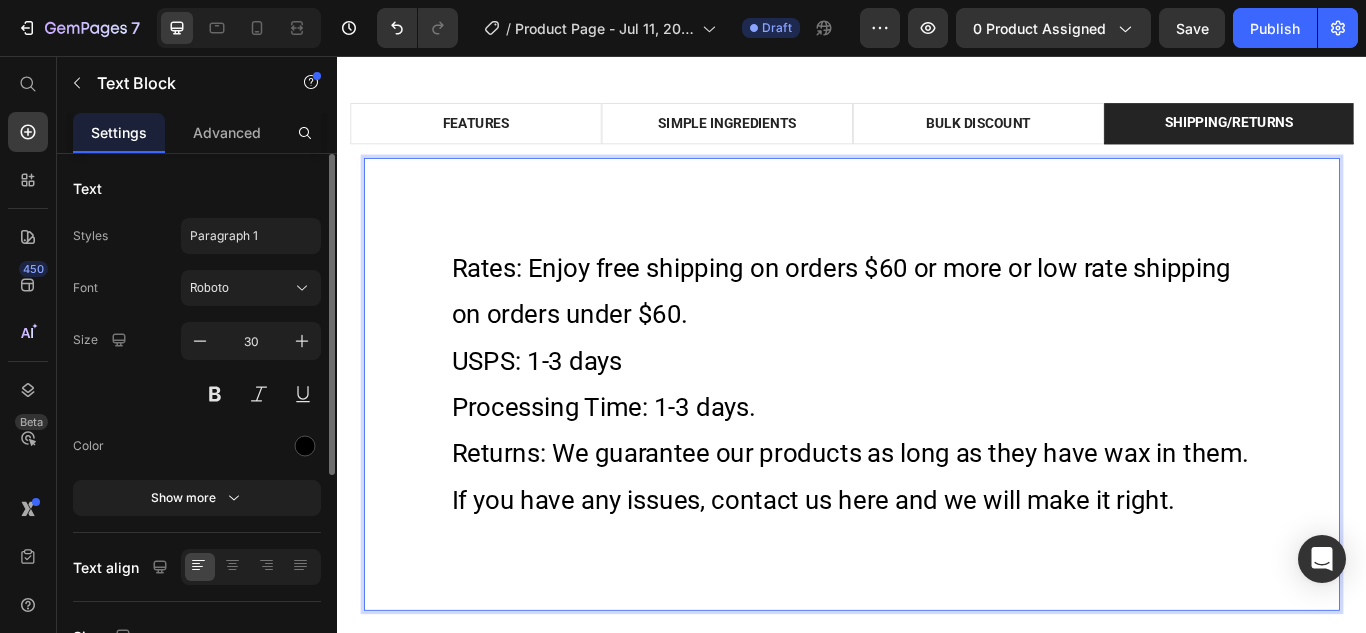 click on "Rates: Enjoy free shipping on orders $60 or more or low rate shipping on orders under $60." at bounding box center [937, 331] 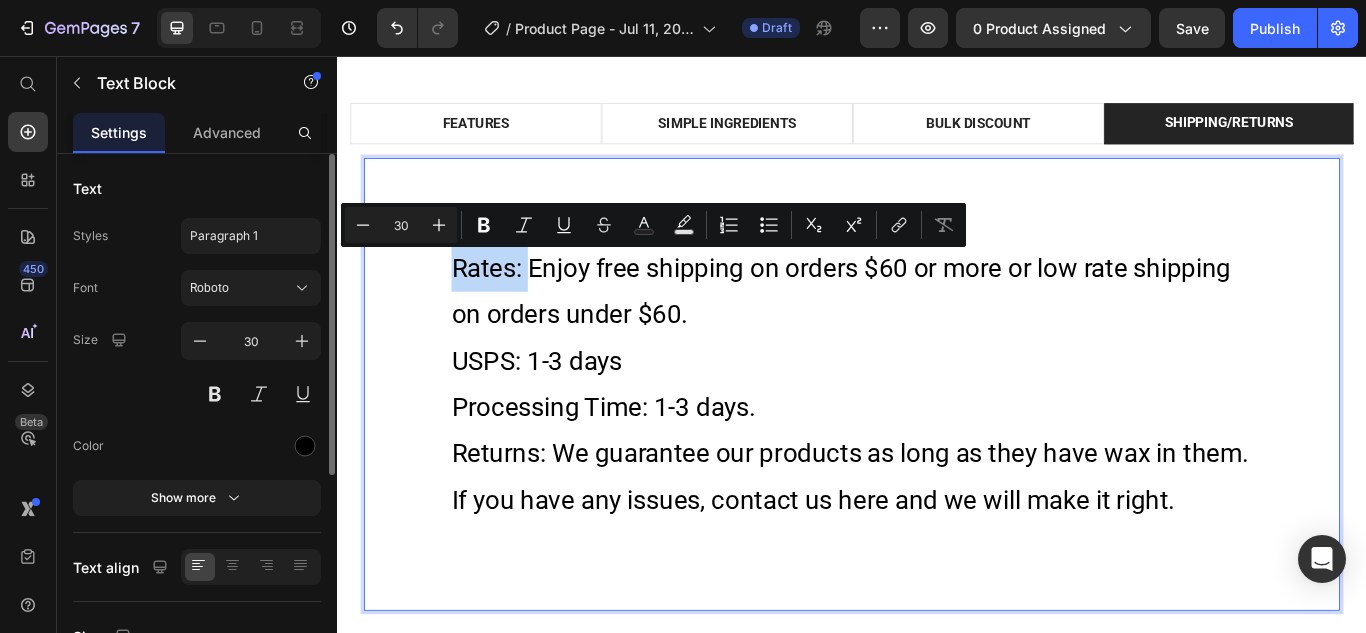 drag, startPoint x: 551, startPoint y: 303, endPoint x: 480, endPoint y: 303, distance: 71 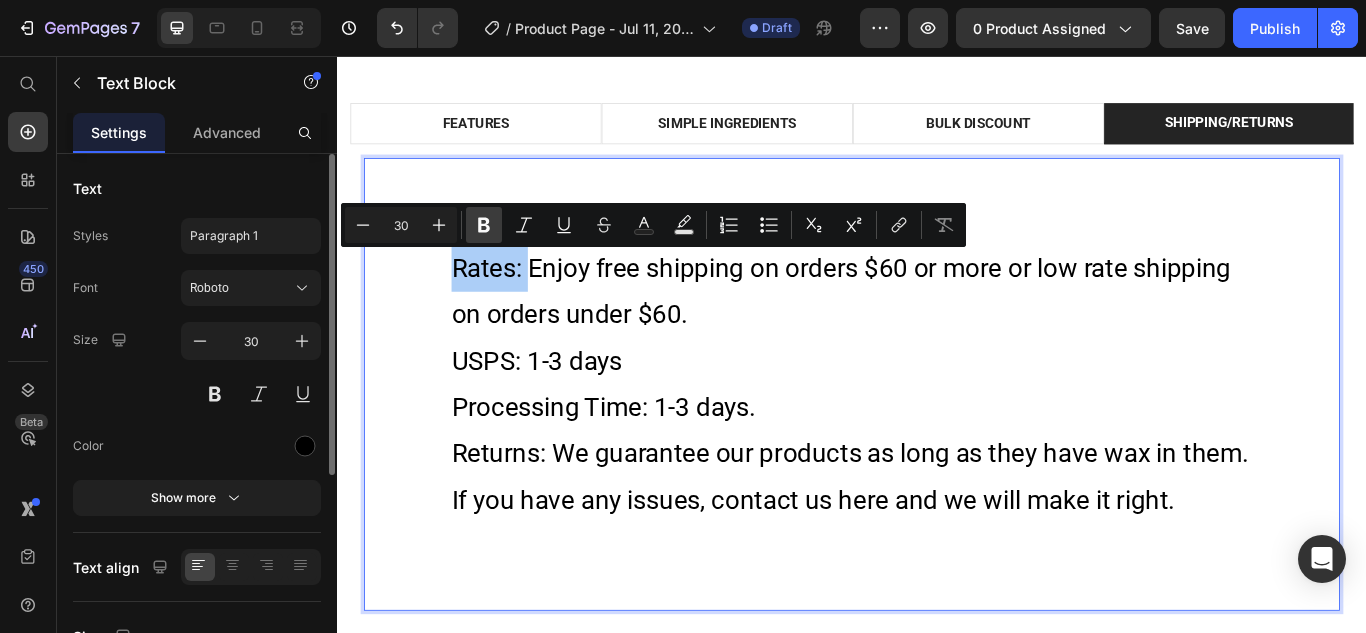 click on "Bold" at bounding box center (484, 225) 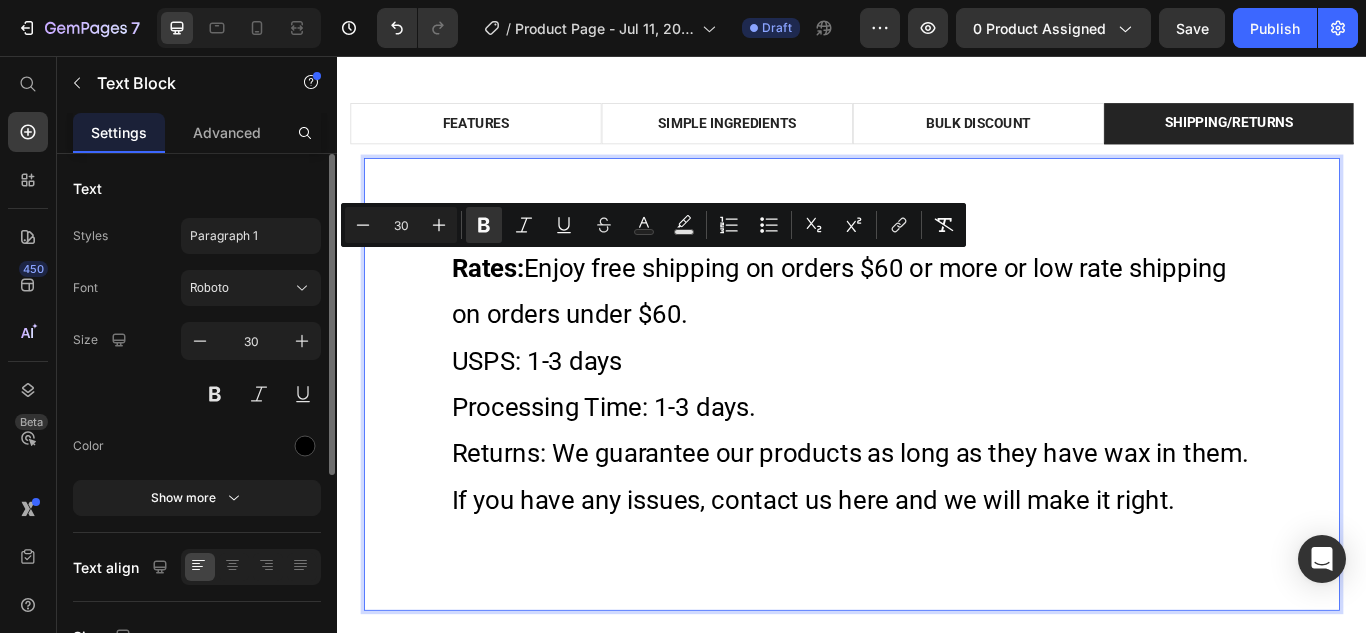 click on "USPS: 1-3 days" at bounding box center (937, 412) 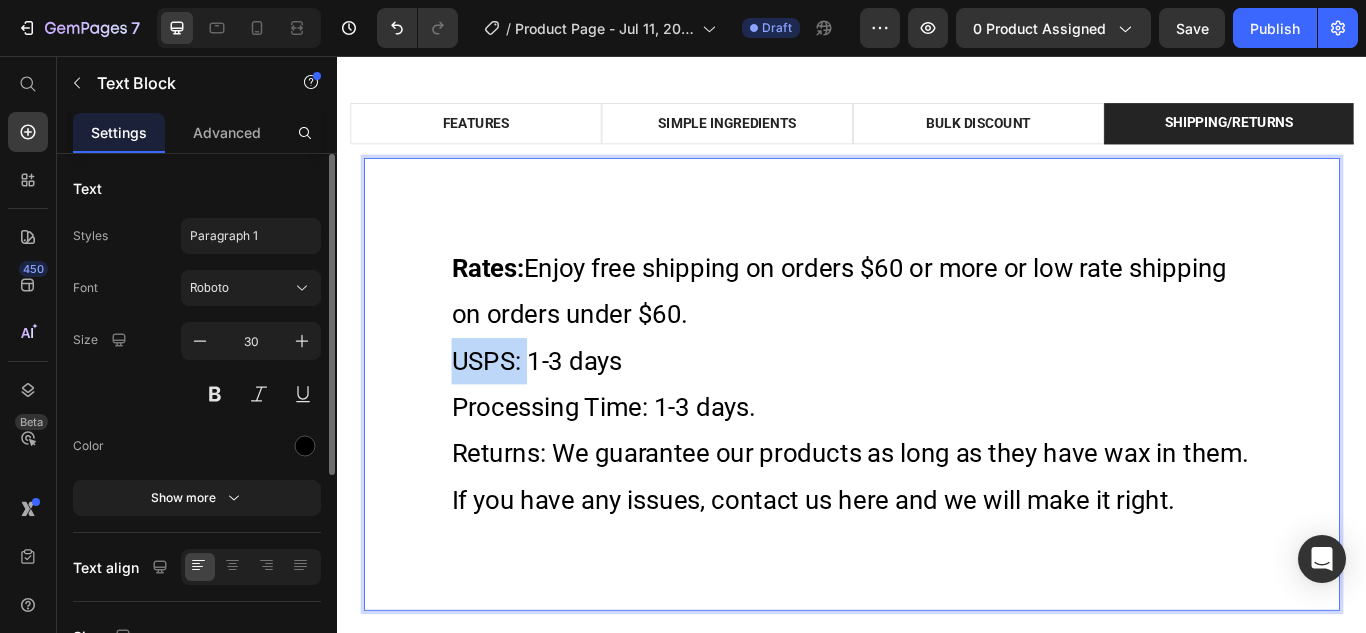 drag, startPoint x: 549, startPoint y: 407, endPoint x: 464, endPoint y: 401, distance: 85.2115 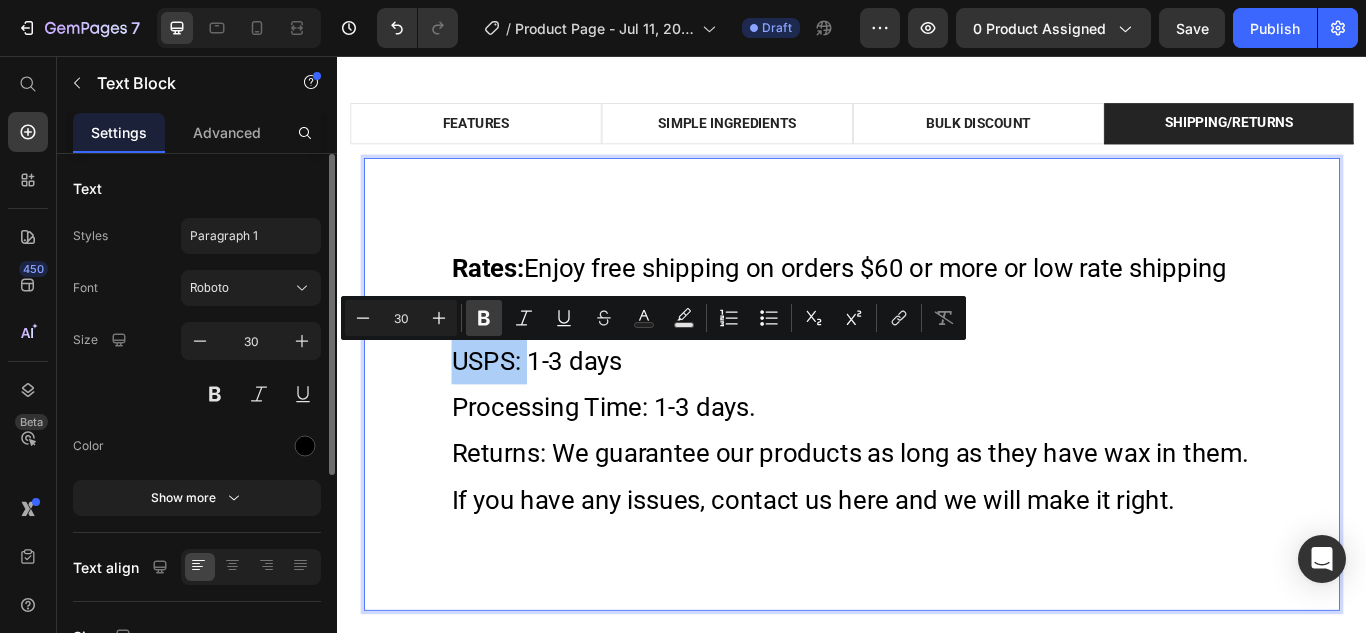 click 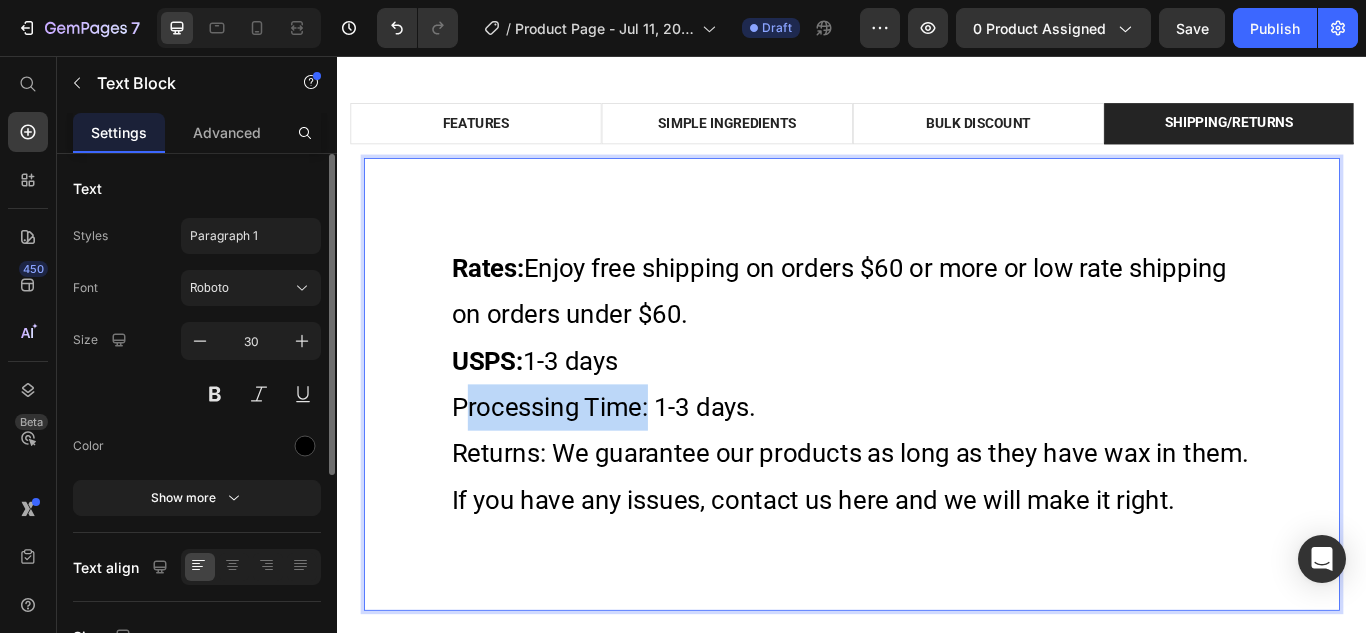drag, startPoint x: 702, startPoint y: 460, endPoint x: 483, endPoint y: 464, distance: 219.03653 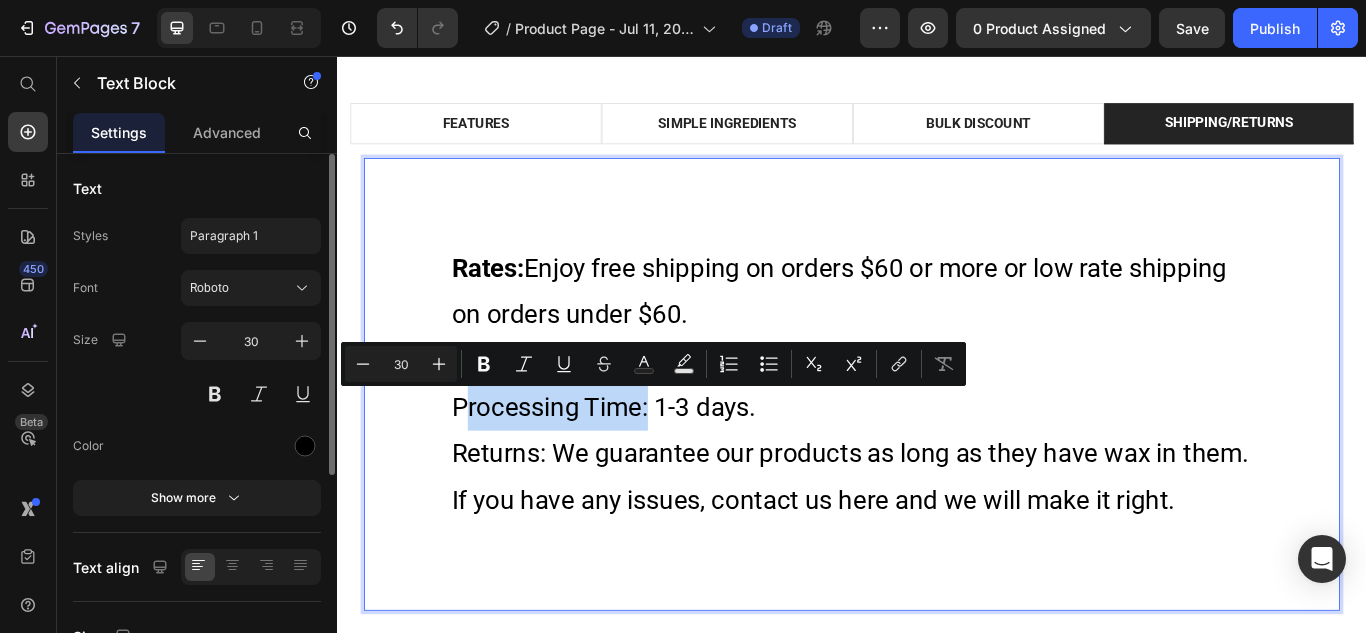 click on "Processing Time: 1-3 days." at bounding box center (937, 466) 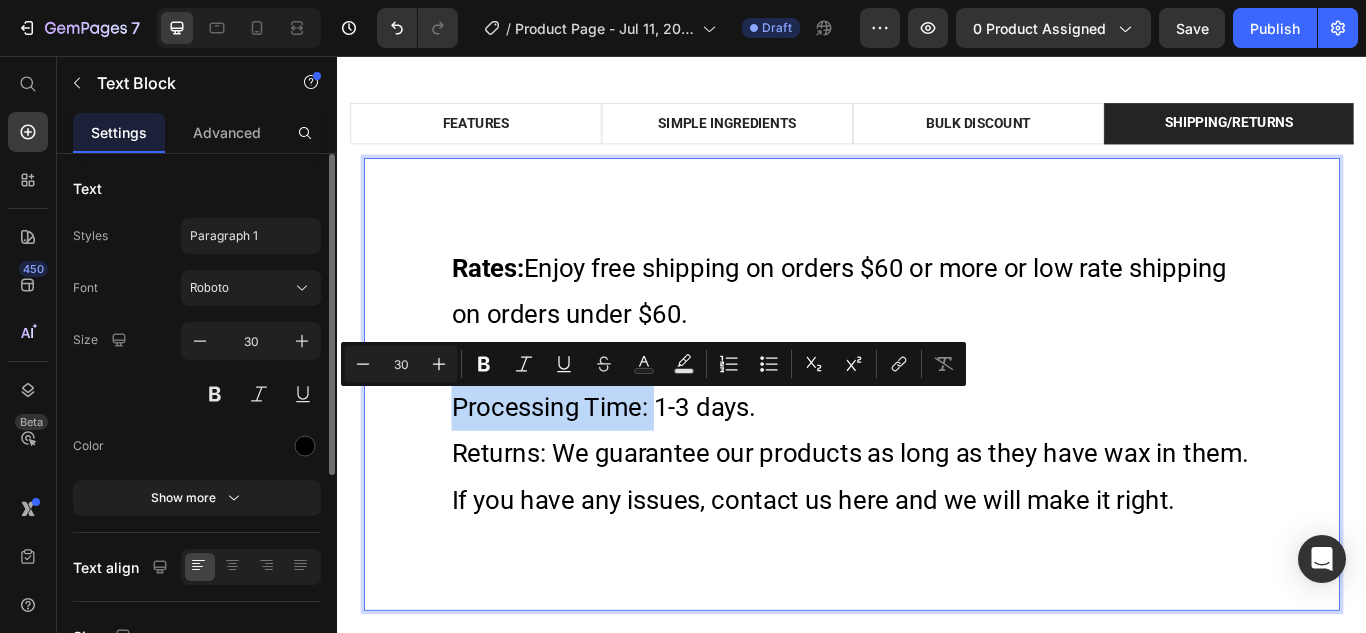 drag, startPoint x: 698, startPoint y: 467, endPoint x: 461, endPoint y: 466, distance: 237.0021 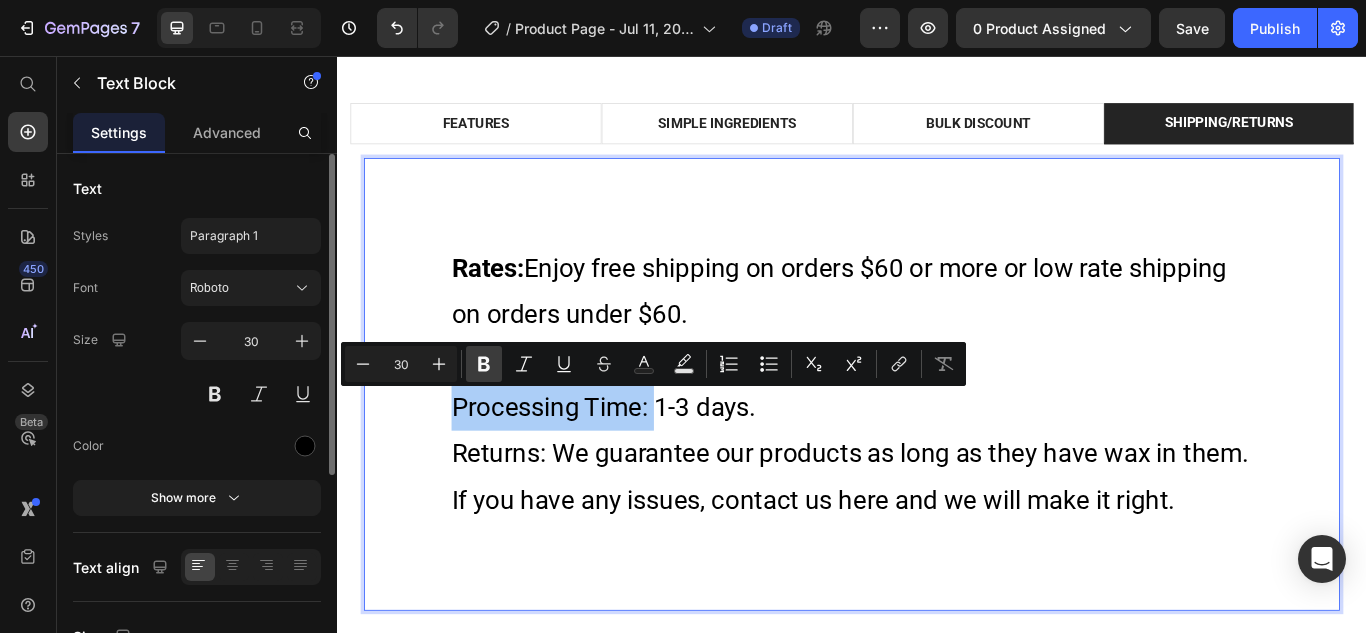 click 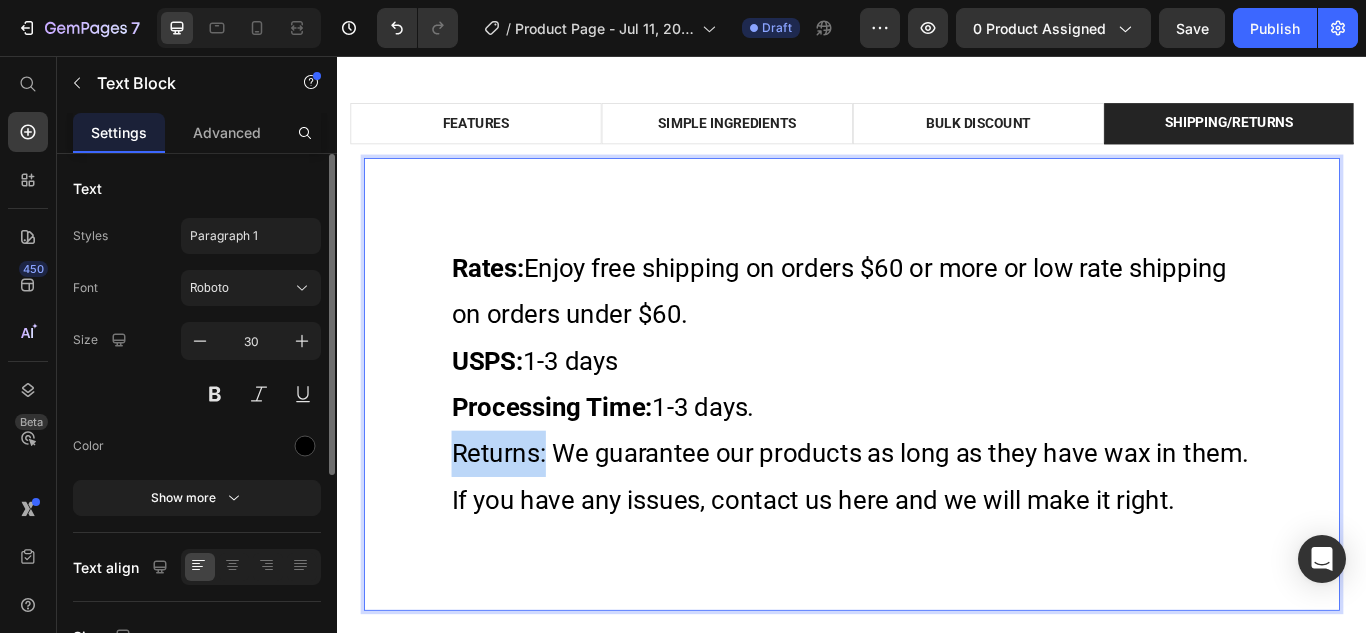 drag, startPoint x: 578, startPoint y: 517, endPoint x: 464, endPoint y: 517, distance: 114 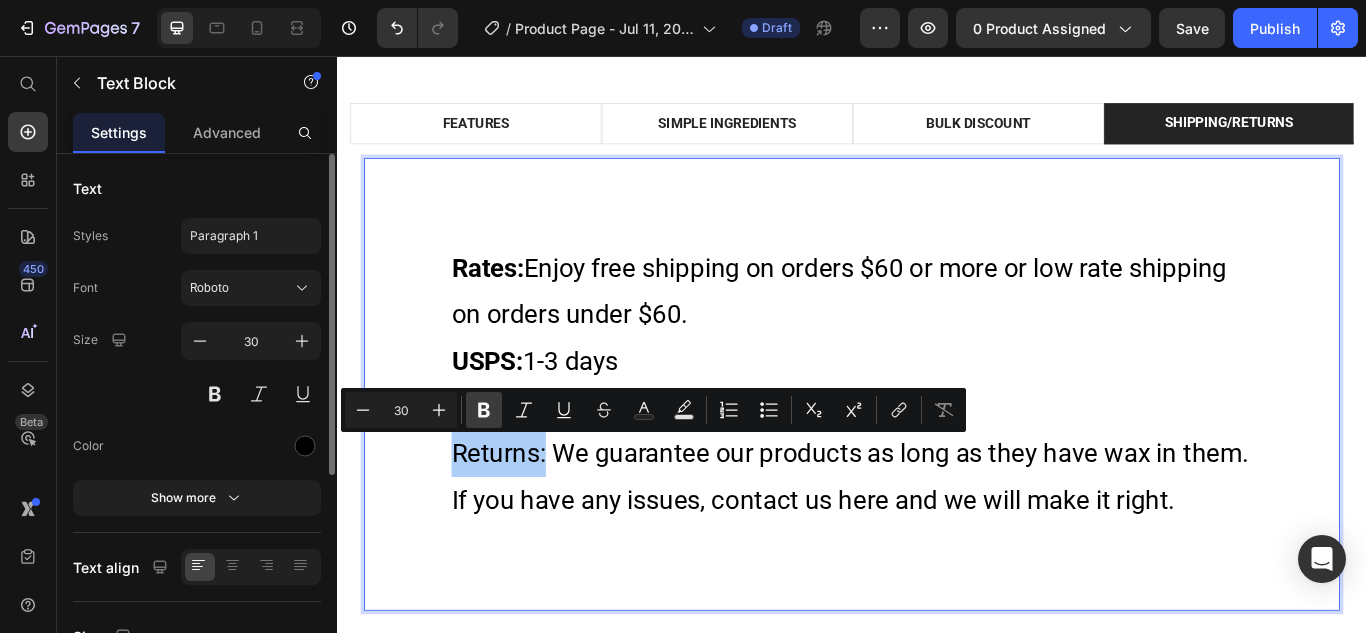 click 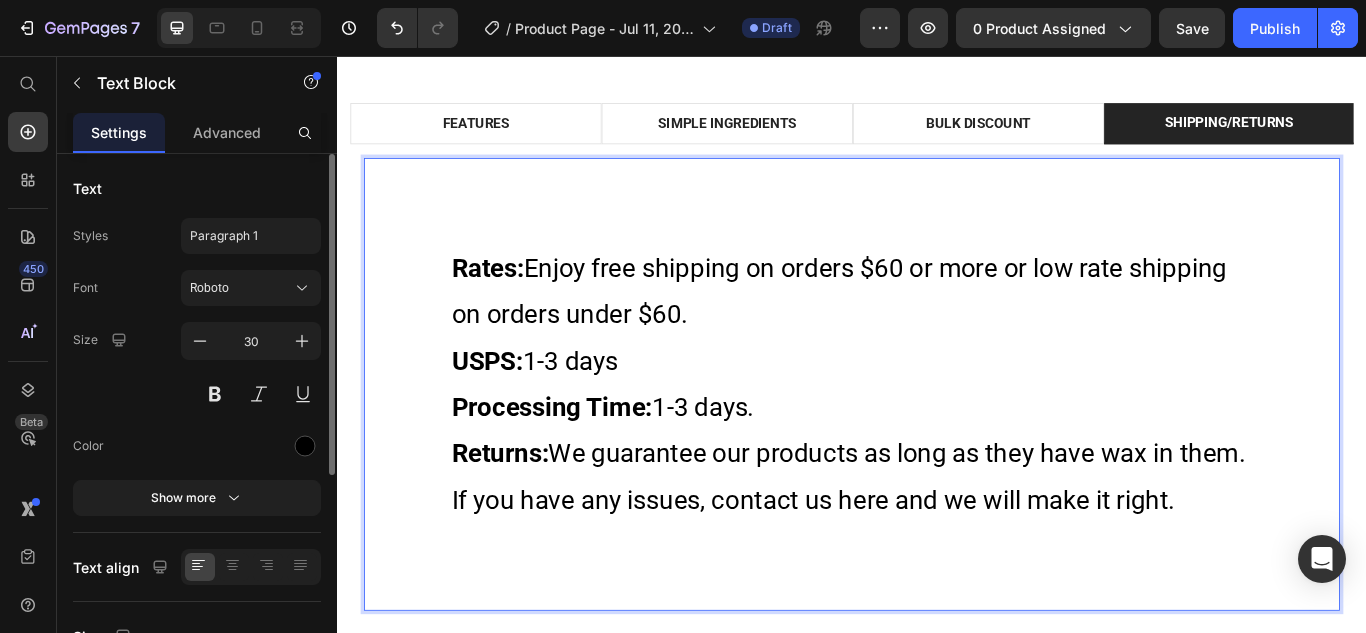 click on "Rates:  Enjoy free shipping on orders $60 or more or low rate shipping on orders under $60." at bounding box center [937, 331] 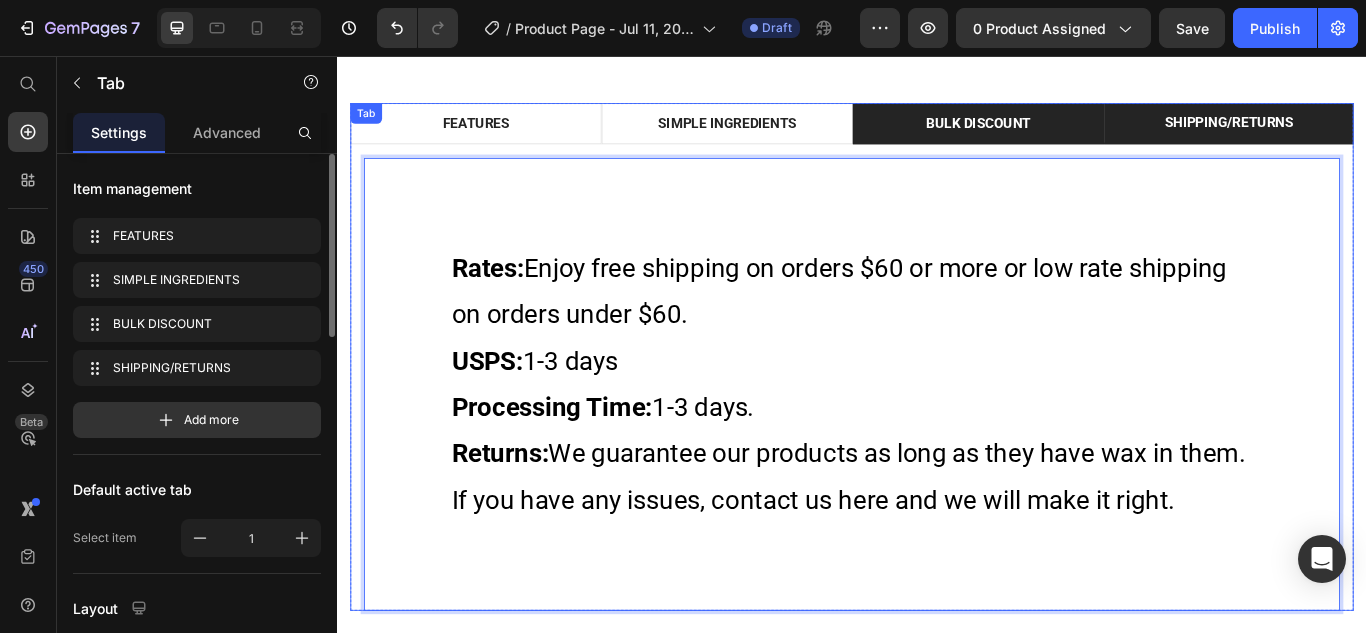 click on "BULK DISCOUNT" at bounding box center [1084, 135] 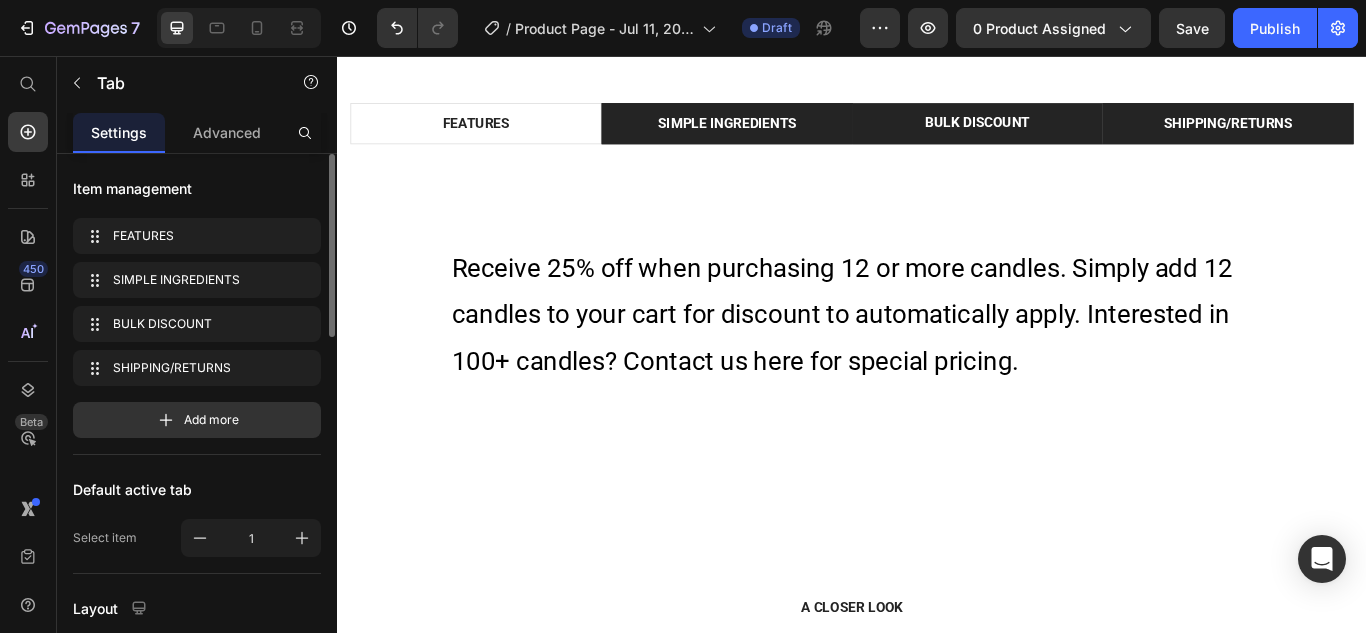 click on "SIMPLE INGREDIENTS" at bounding box center [791, 135] 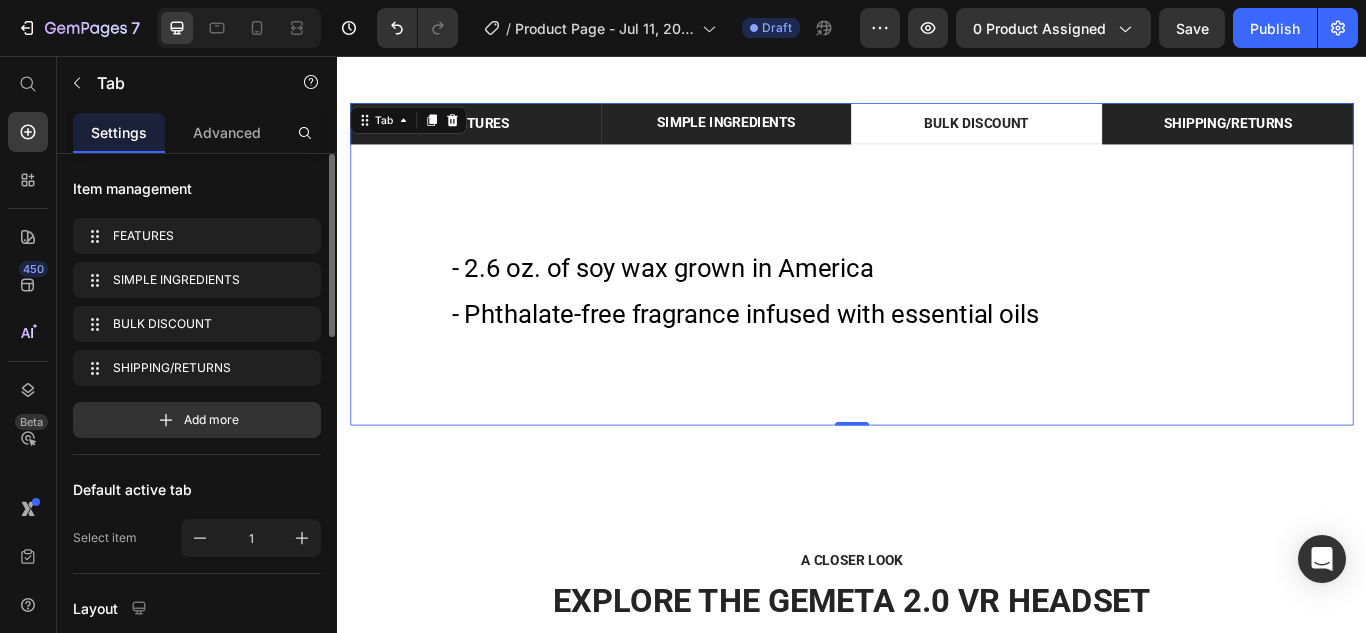 click on "FEATURES" at bounding box center [498, 135] 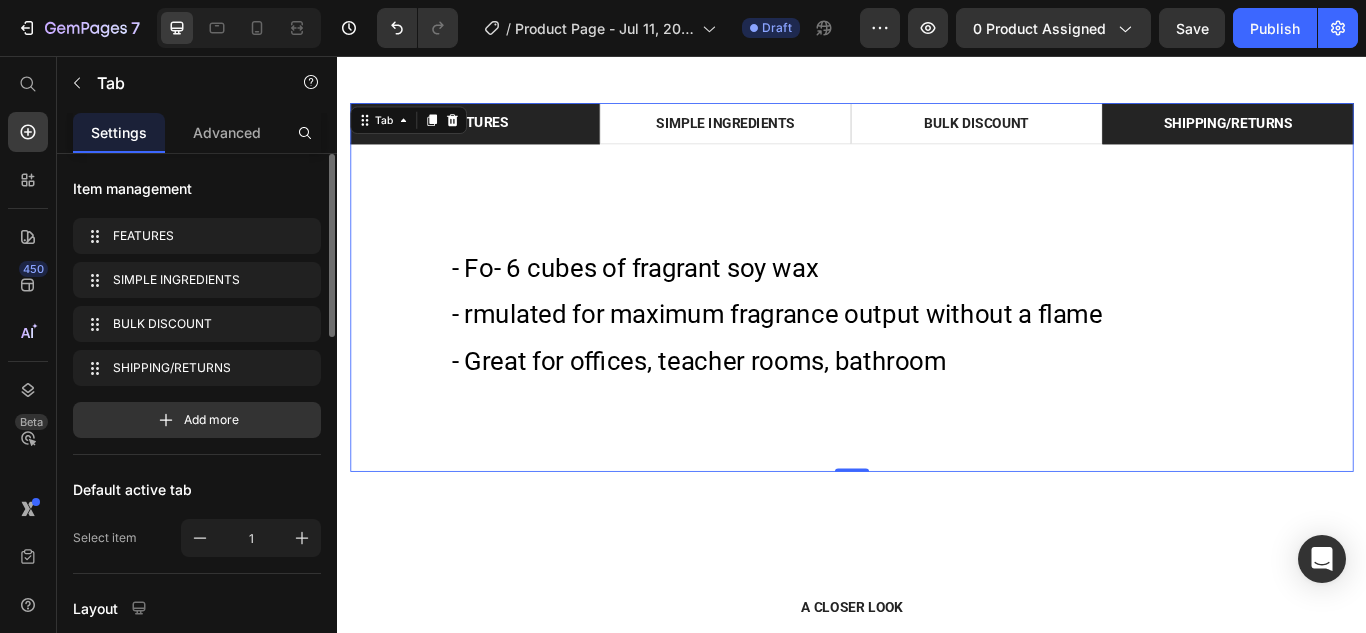 click on "SHIPPING/RETURNS" at bounding box center [1375, 135] 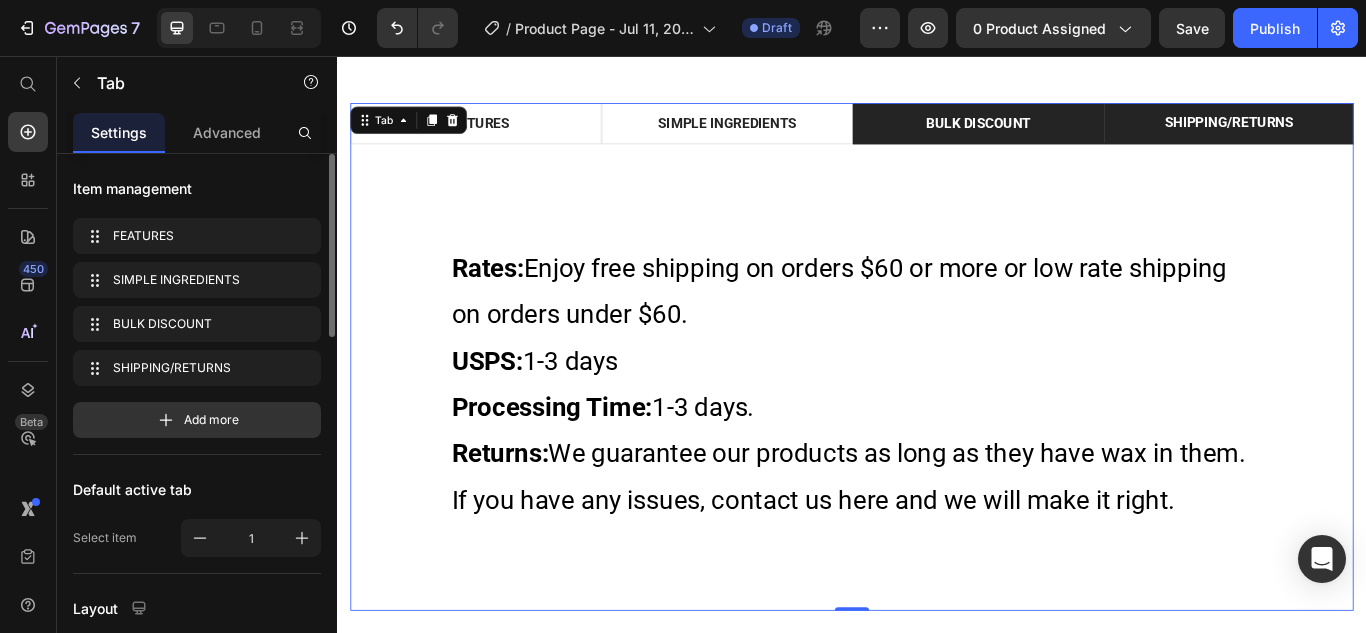 click on "BULK DISCOUNT" at bounding box center [1084, 135] 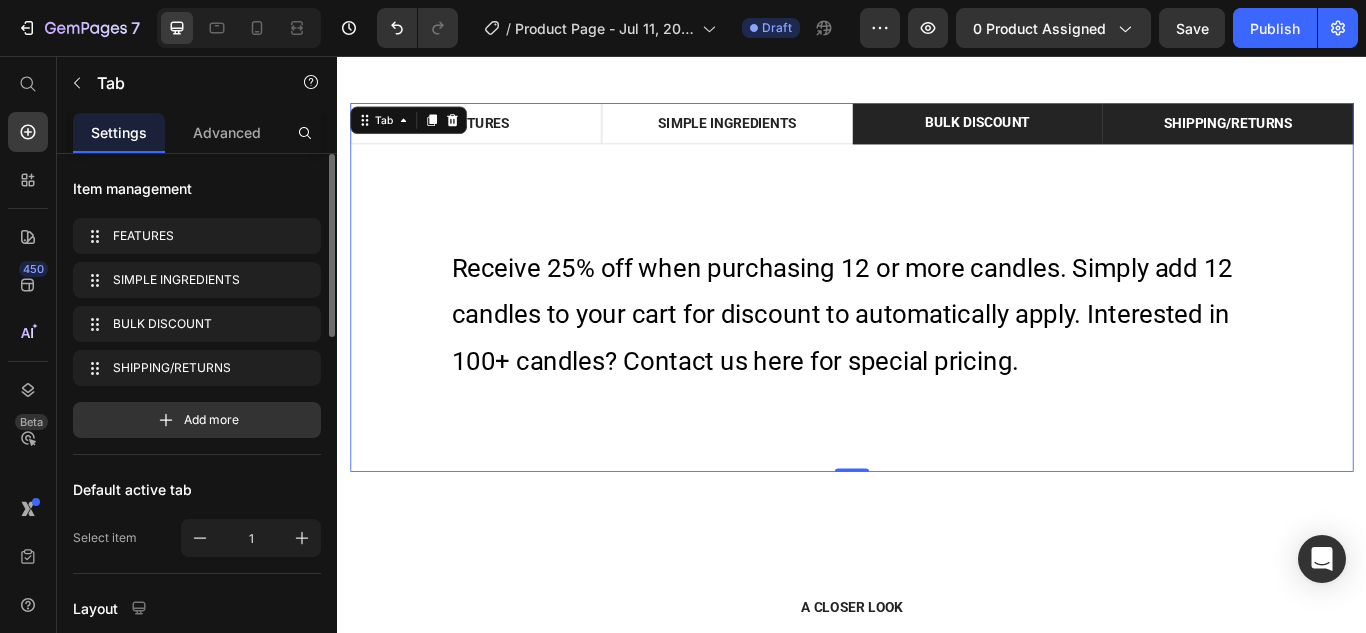 click on "SHIPPING/RETURNS" at bounding box center [1375, 135] 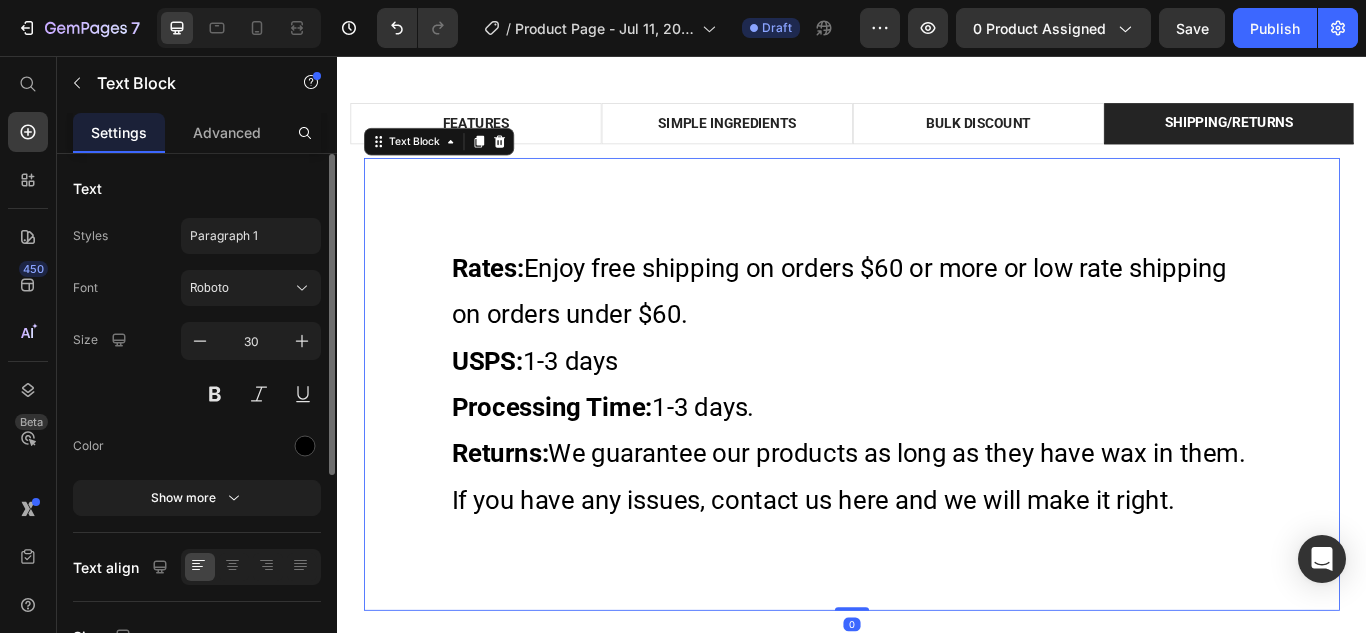 click on "Rates:  Enjoy free shipping on orders $60 or more or low rate shipping on orders under $60." at bounding box center (937, 331) 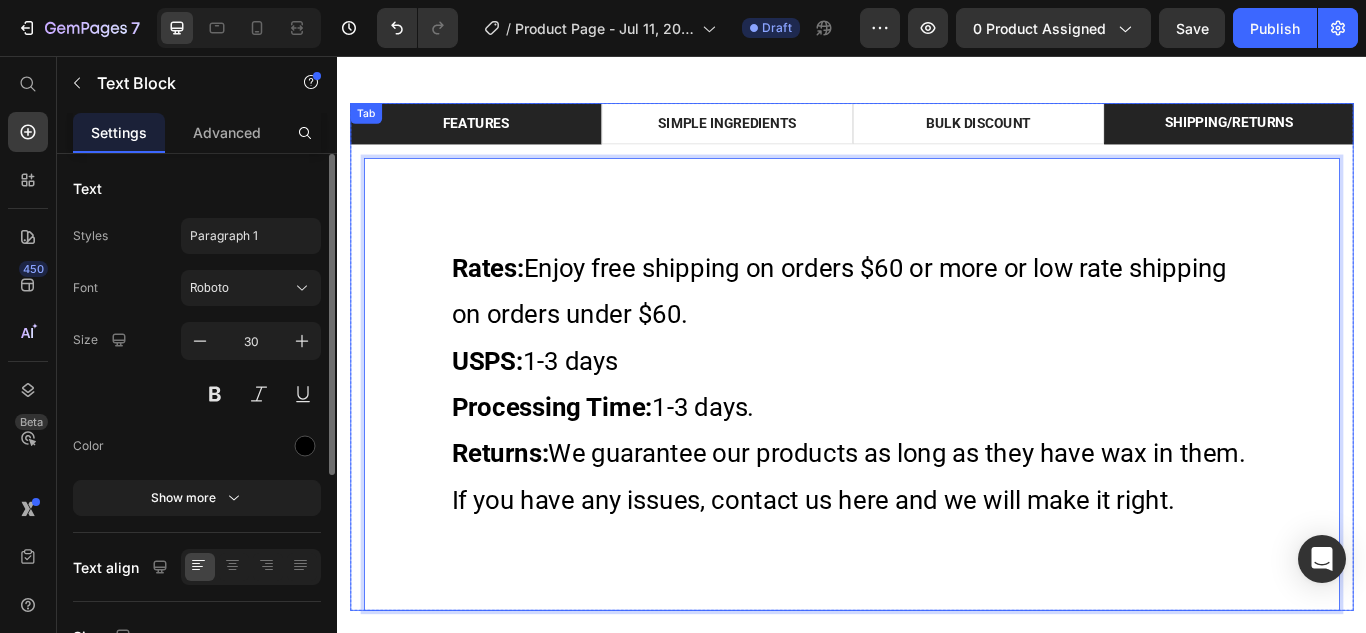click on "FEATURES" at bounding box center (498, 135) 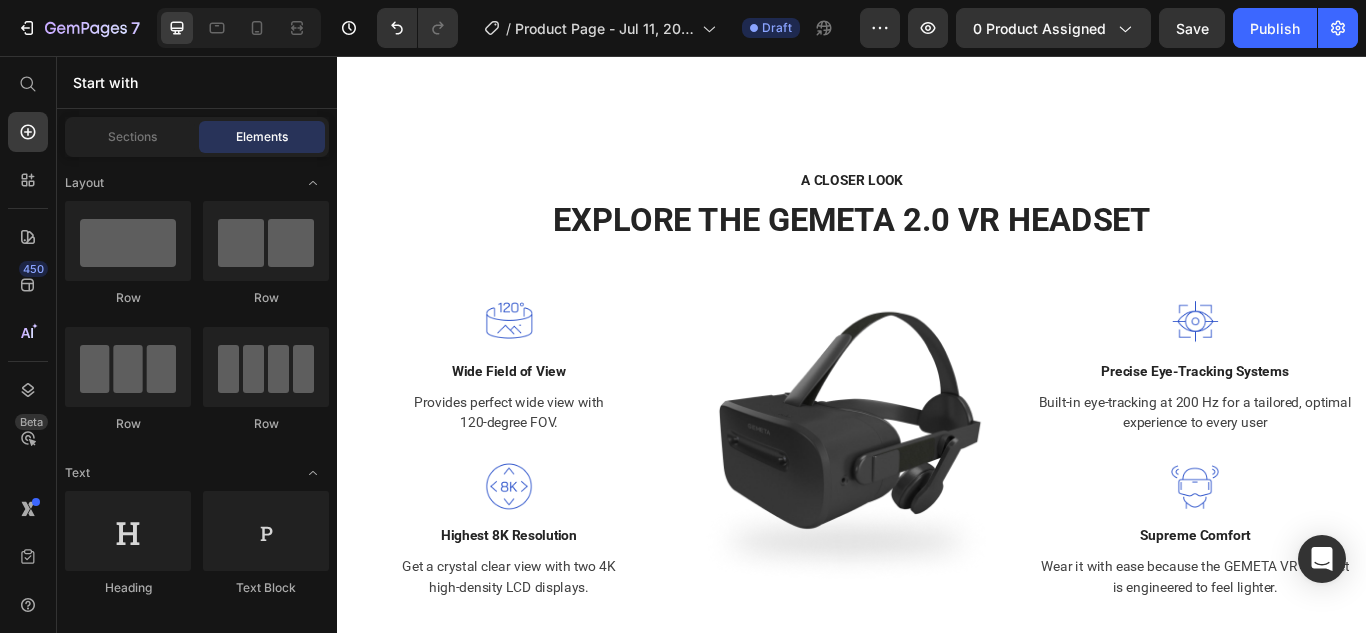 scroll, scrollTop: 1730, scrollLeft: 0, axis: vertical 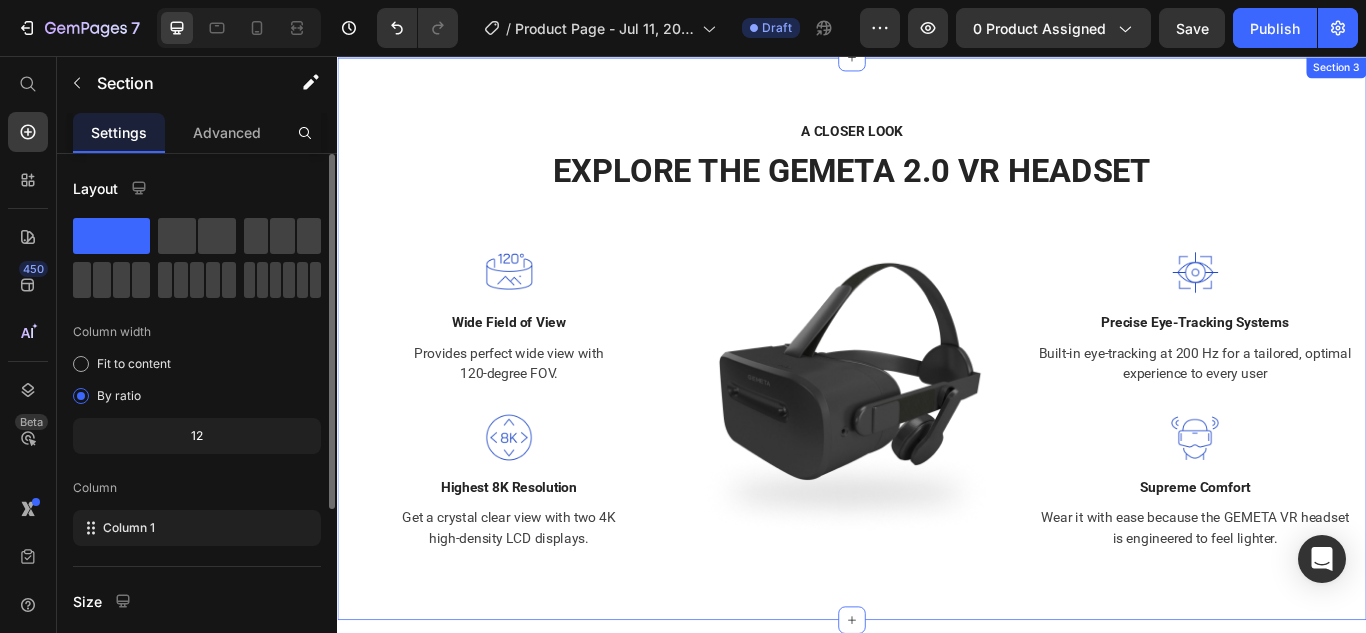 click on "A CLOSER LOOK Text block EXPLORE THE GEMETA 2.0 VR HEADSET Heading Row Image Wide Field of View Text block Provides perfect wide view with  120-degree FOV. Text block Row Image Highest 8K Resolution Text block Get a crystal clear view with two 4K  high-density LCD displays. Text block Row Image Image Precise Eye-Tracking Systems Text block Built-in eye-tracking at 200 Hz for a tailored, optimal experience to every user Text block Row Image Supreme Comfort  Text block Wear it with ease because the GEMETA VR headset is engineered to feel lighter. Text block Row Row Section 3" at bounding box center (937, 386) 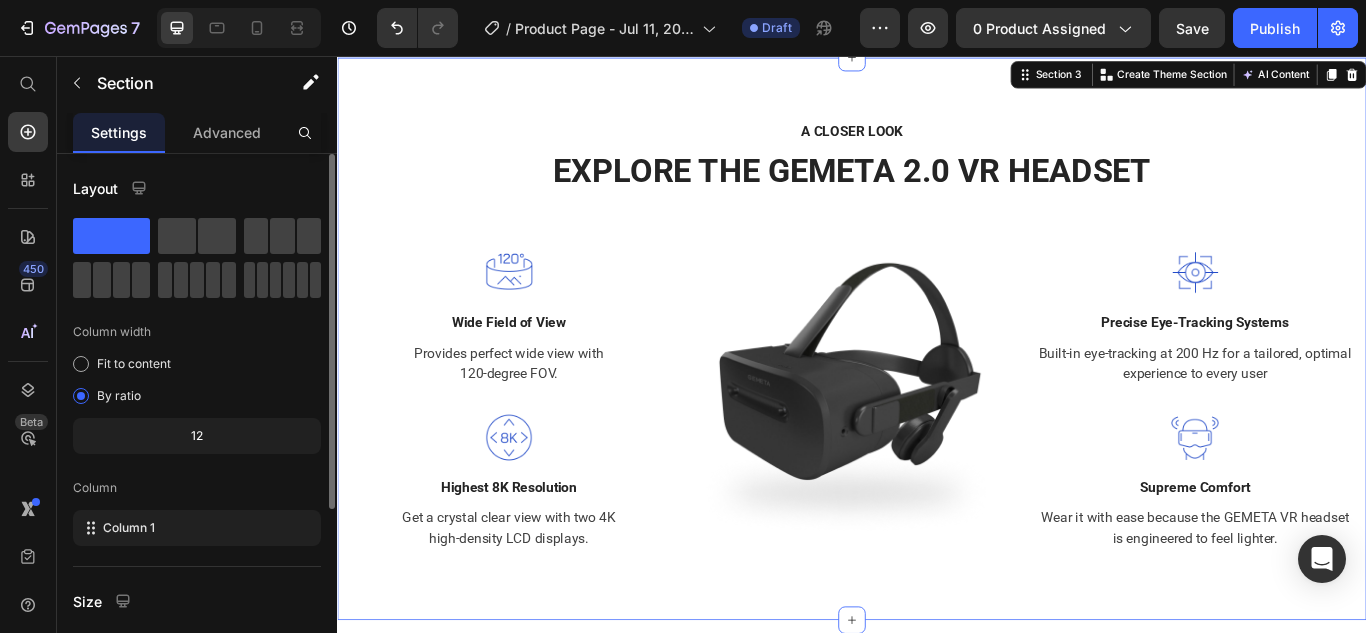 click on "Section 3   Create Theme Section AI Content Write with GemAI What would you like to describe here? Tone and Voice Persuasive Product Cedar + Tobacco Wax Melt Show more Generate" at bounding box center [1329, 78] 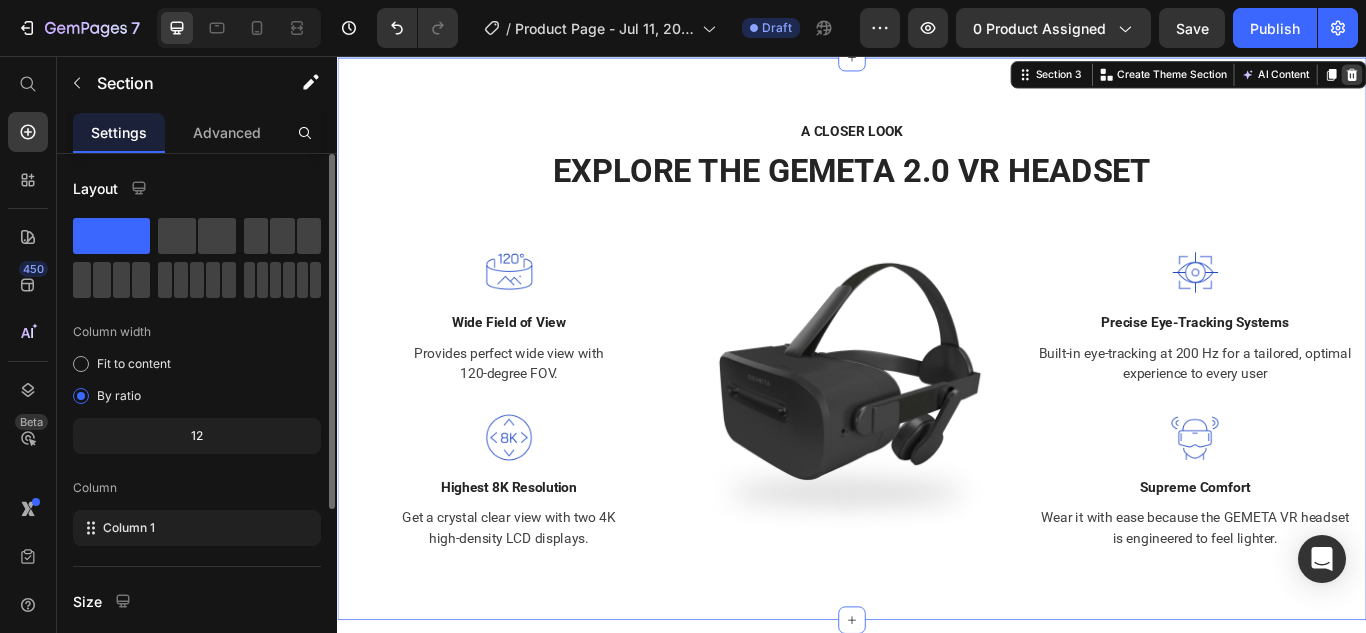 click 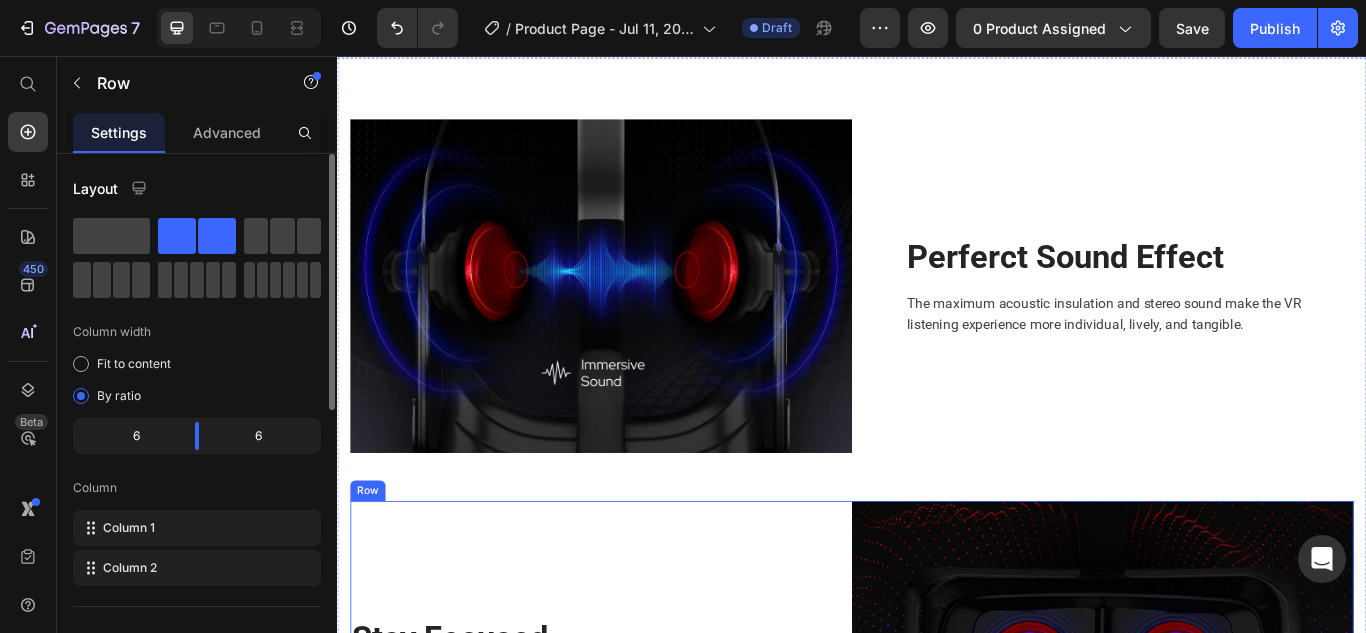 click on "Stay Focused Heading Adjustable diopter lenses offer personalized focusing power - so you can find your viewing sweet spot. Text block Row" at bounding box center [644, 770] 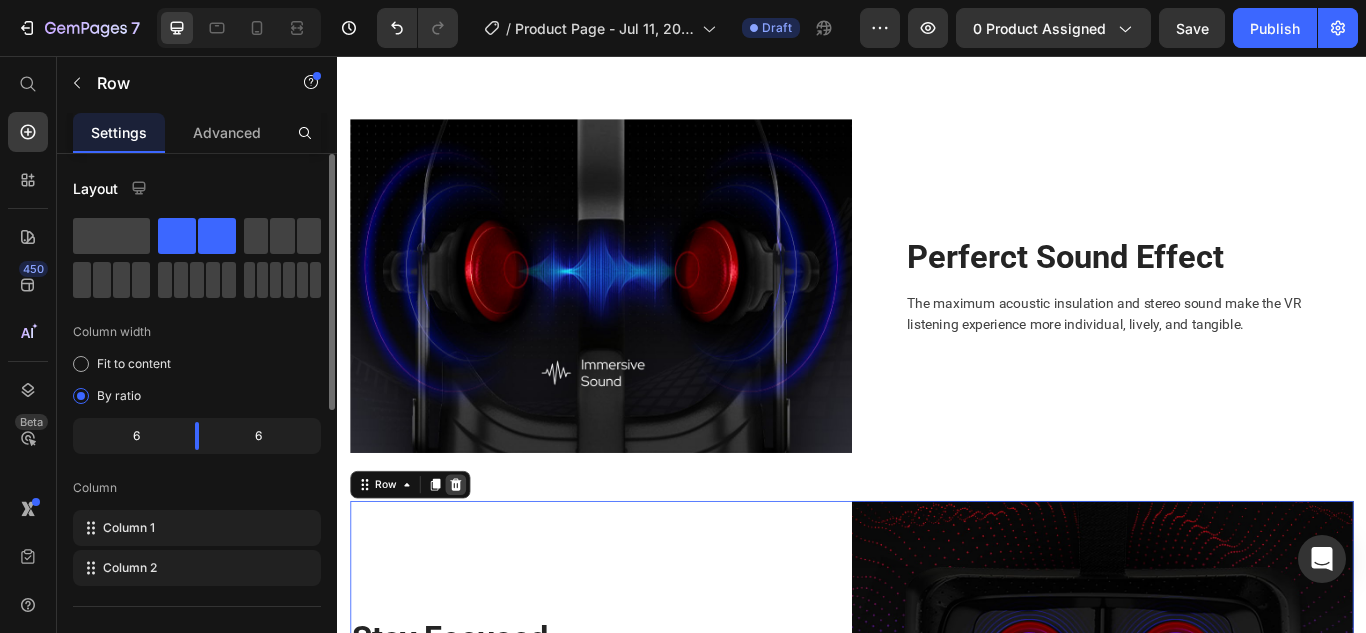 click 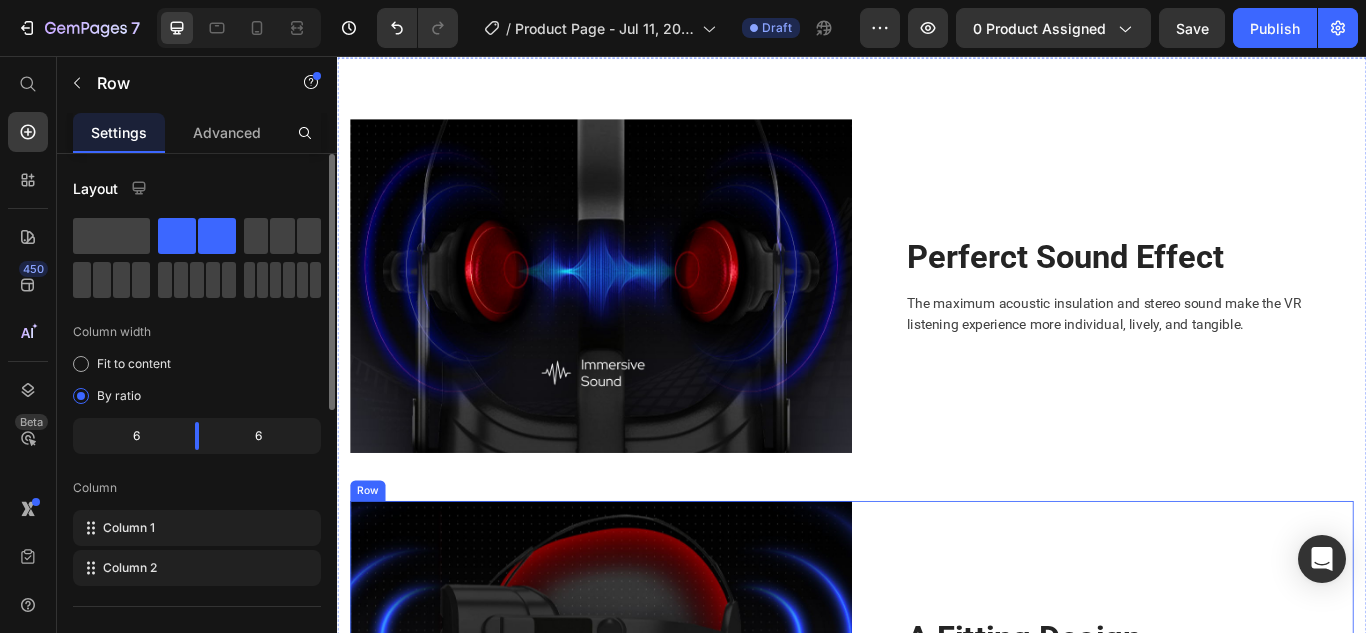 click on "A Fitting Design Heading Easy to put on and take off. The proprietary dual-hinge fit design ensures both comfort and stability for different head shapes and sizes. Text block Row" at bounding box center (1229, 769) 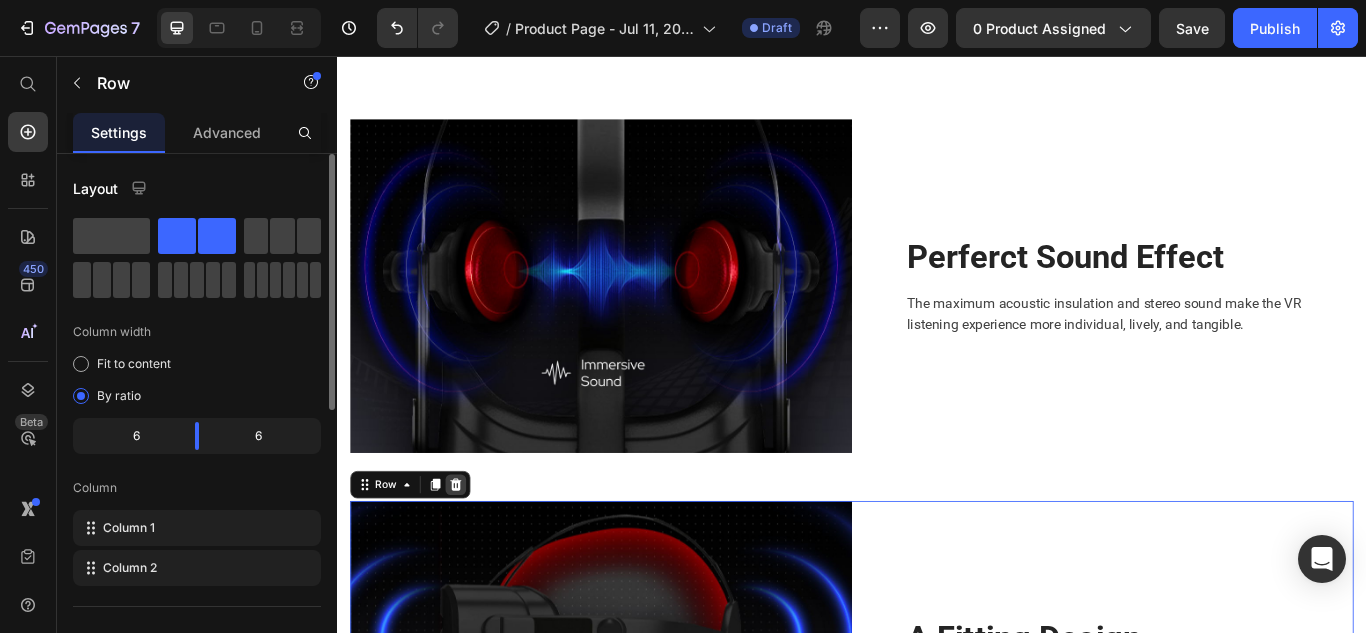 click 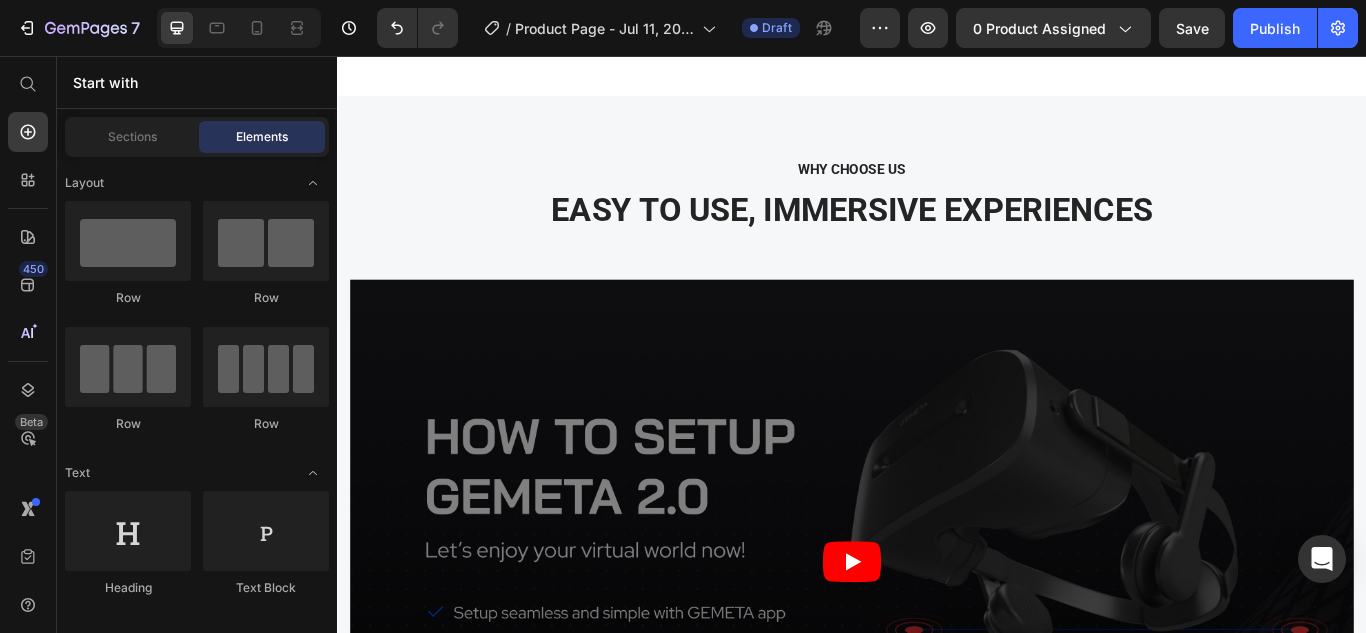 scroll, scrollTop: 2250, scrollLeft: 0, axis: vertical 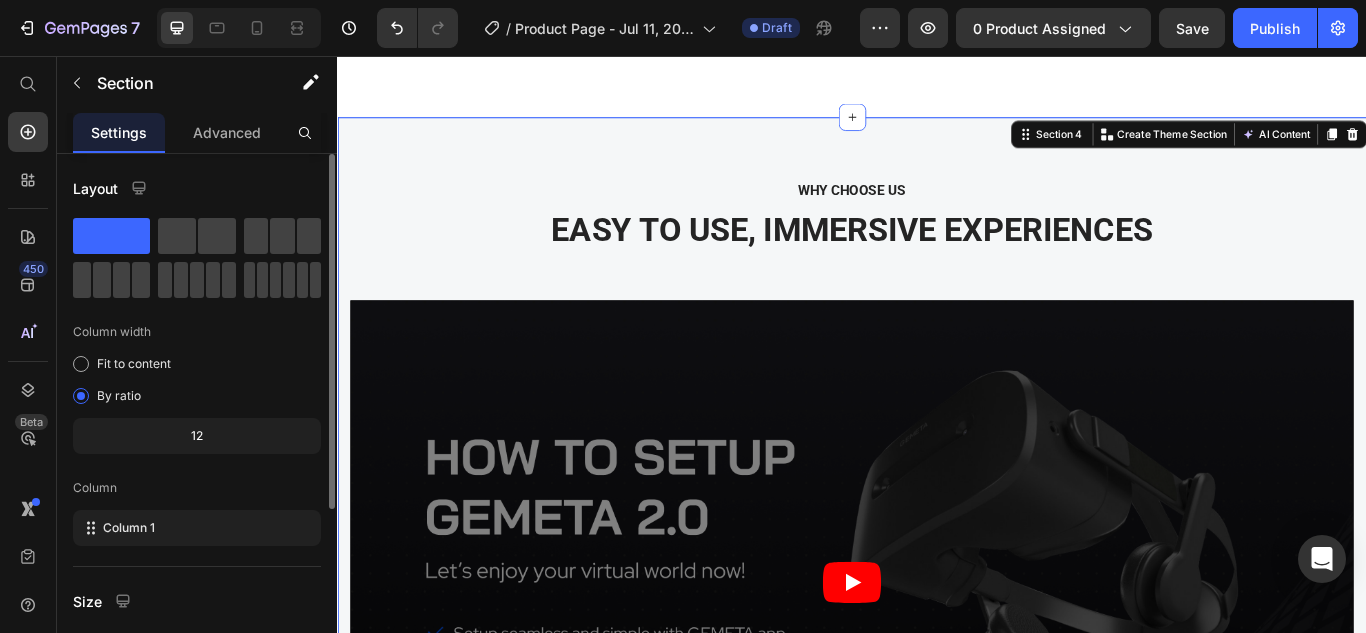 click on "WHY CHOOSE US Text block EASY TO USE, IMMERSIVE EXPERIENCES Heading Video
Image “Best thing I ever bought for myself! Great VR experiences for exercise, doing 3D art, amazing visual puzzle games. I wear glasses and it’s even more clear amazing visual puzzle games. I wear glasses and it’s even more clear for me in VR then without!” Text block [FIRST] [LAST] Heading 5.0 Text block
Icon
Icon
Icon
Icon
Icon Icon List Hoz Row Row Row Image “Super cool device! Really happy about this VR. It’s great for people who don’t have PC, because you don’t need a PC to run any games. Moreover, very fast shipping, it came in the mail earlier than I thought it would. Thanks.” Text block [FIRST] [LAST] Heading 5.0 Text block
Icon
Icon
Icon
Icon
Icon Icon List Hoz Row Row Row Image Text block [FIRST] [LAST] Heading 5.0 Text block Icon Icon" at bounding box center (937, 771) 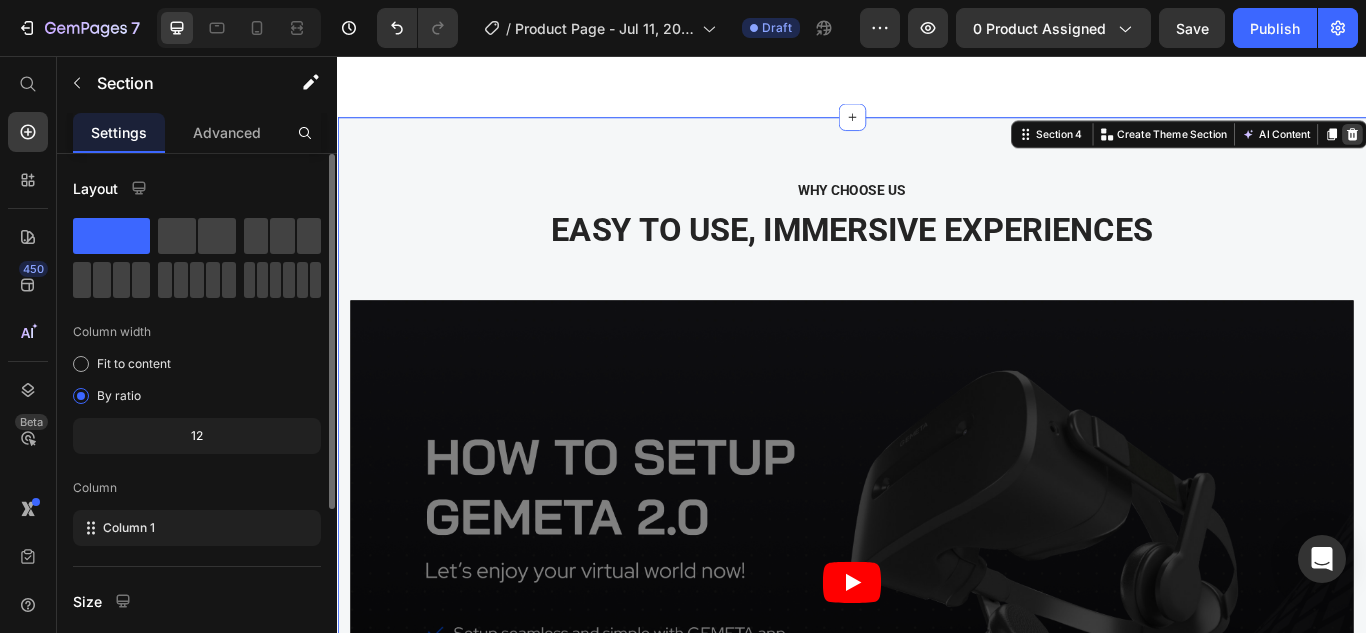 click 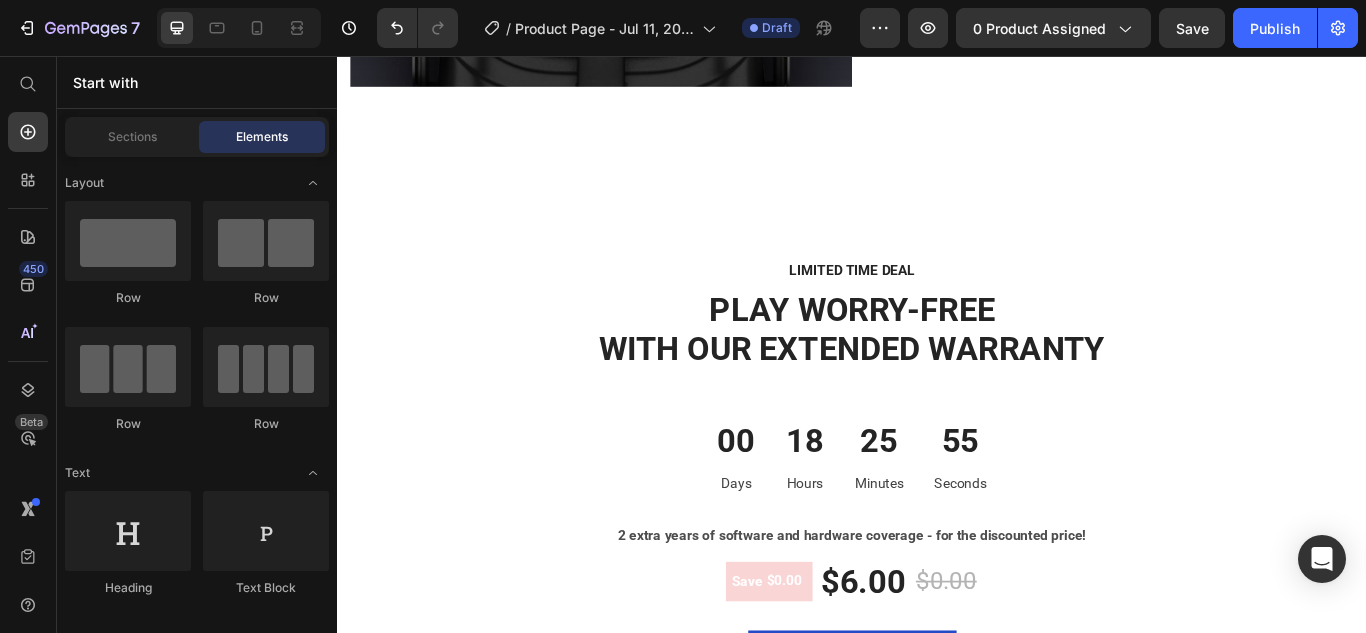 scroll, scrollTop: 2111, scrollLeft: 0, axis: vertical 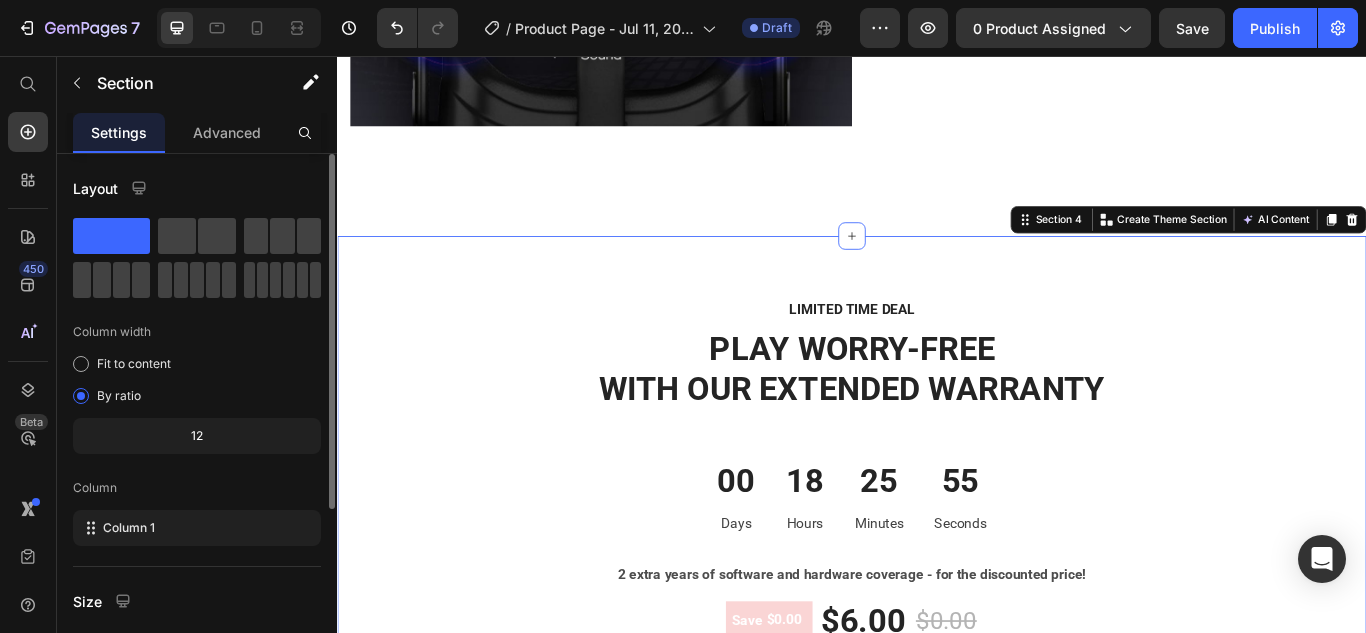 click on "LIMITED TIME DEAL Text block PLAY WORRY-FREE  WITH OUR EXTENDED WARRANTY Heading 00 Days 18 Hours 25 Minutes 55 Seconds CountDown Timer 2 extra years of software and hardware coverage - for the discounted price! Text block Save $0.00 (P) Tag $6.00 (P) Price $0.00 (P) Price Row GET LIMITED DEAL (P) Cart Button Product Row Image Image 2-Year Care Pack Heading
Icon
Icon
Icon
Icon
Icon Icon List Hoz $60.00 Text block $72.00 Text block Row                Title Line Remote diagnostics and phone technical support. Prepaid shipping label, materials, and instructions. Convenient door-to-door service, protection against accidental damage. Next Business Day Exchange. Text block Row Row Section 4   Create Theme Section AI Content Write with GemAI What would you like to describe here? Tone and Voice Persuasive Product Cedar + Tobacco Wax Melt Show more Generate" at bounding box center (937, 872) 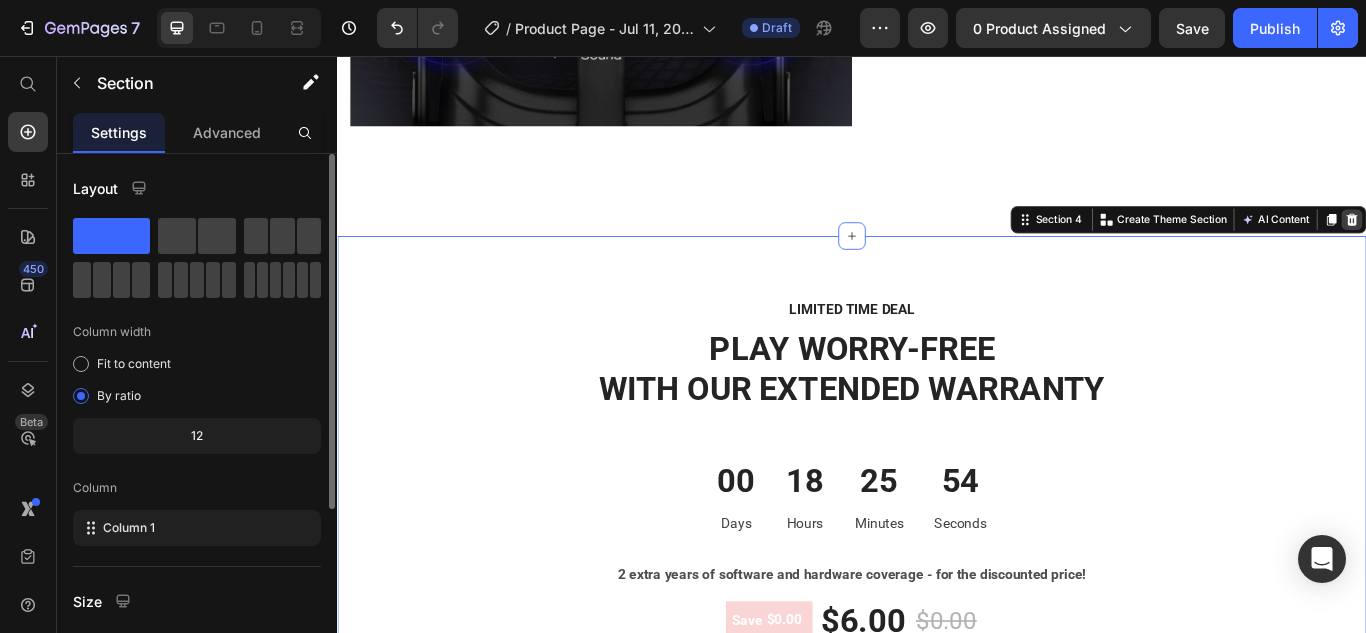 click 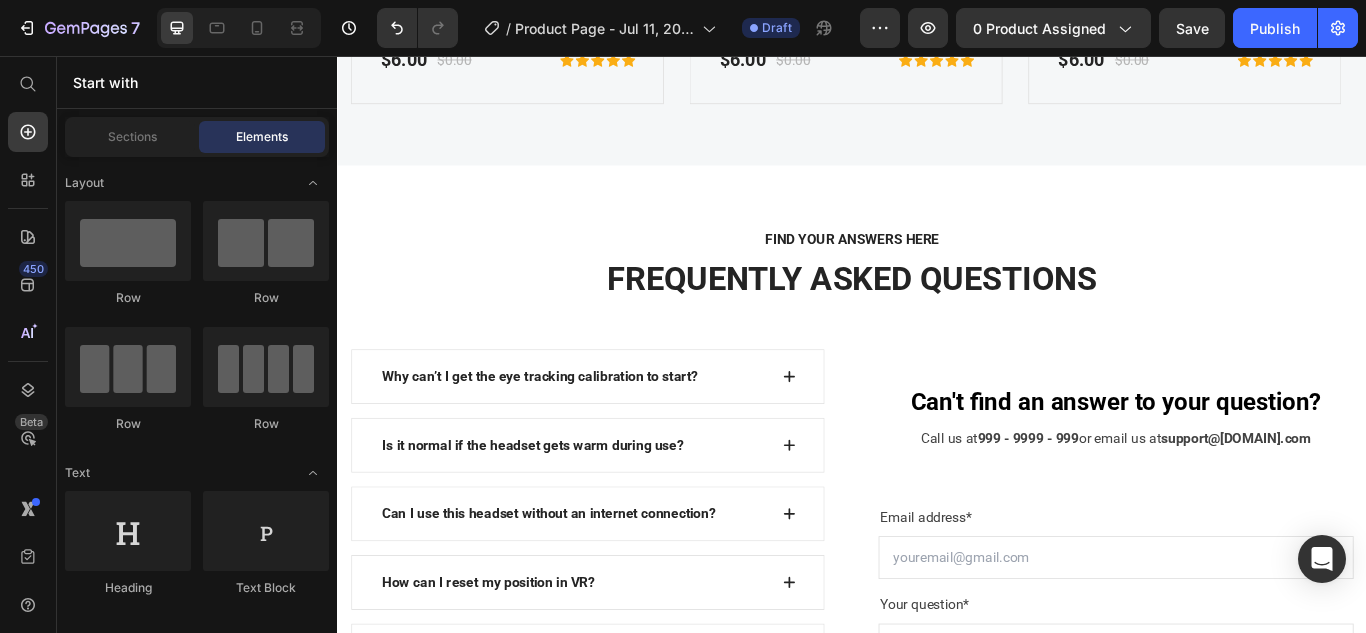scroll, scrollTop: 3122, scrollLeft: 0, axis: vertical 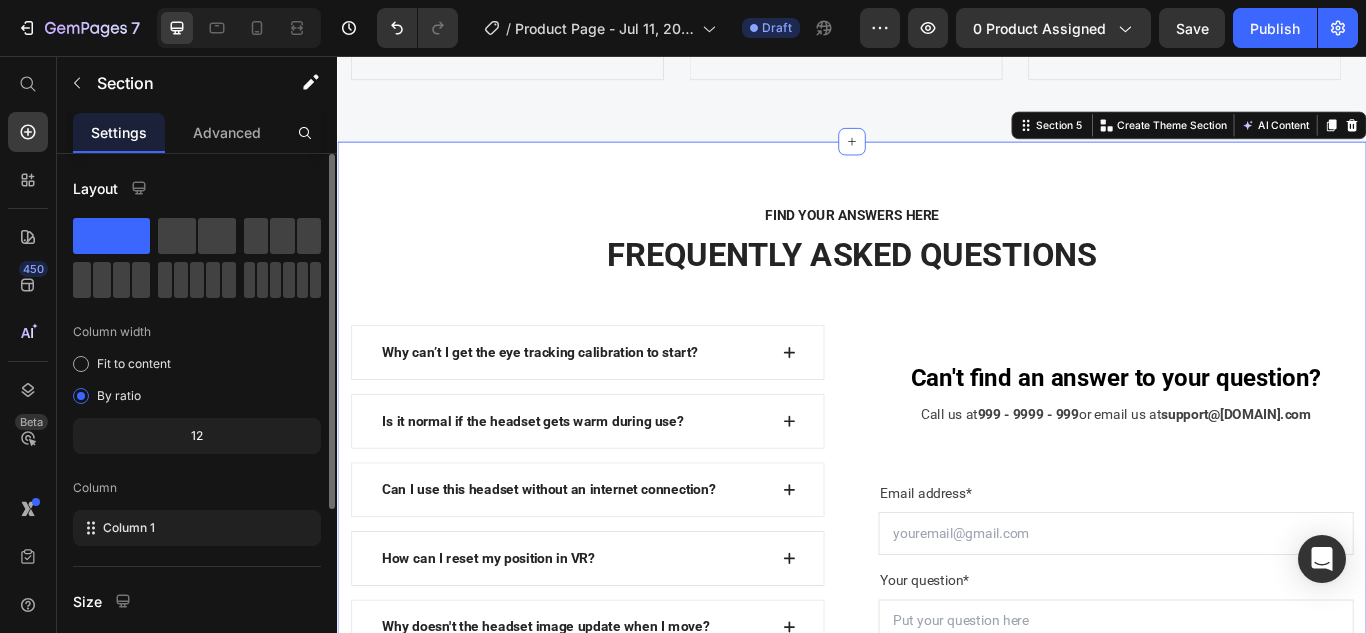 click on "FIND YOUR ANSWERS HERE Text block FREQUENTLY ASKED QUESTIONS Heading Row Why can’t I get the eye tracking calibration to start? Is it normal if the headset gets warm during use? Can I use this headset without an internet connection? How can I reset my position in VR? Why doesn't the headset image update when I move? Why are my controllers not working? What is included in the 2-year GEMETA Care Package? Accordion
See All FAQs Button Row Can't find an answer to your question? Heading Call us at  [PHONE]  or email us at  support@[DOMAIN].com Text block Email address* Text block Email Field Your question* Text block Text Area SUBMIT NOW Submit Button Contact Form Row Section 5   Create Theme Section AI Content Write with GemAI What would you like to describe here? Tone and Voice Persuasive Product Show more Generate" at bounding box center (937, 599) 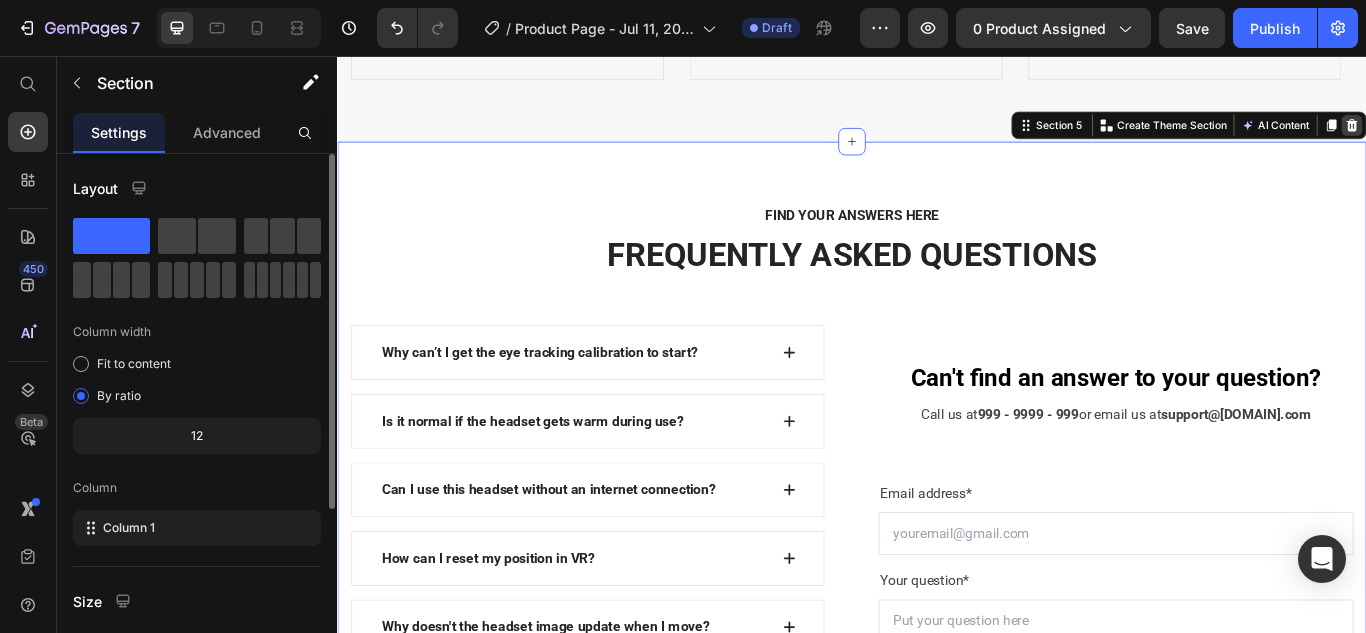 click 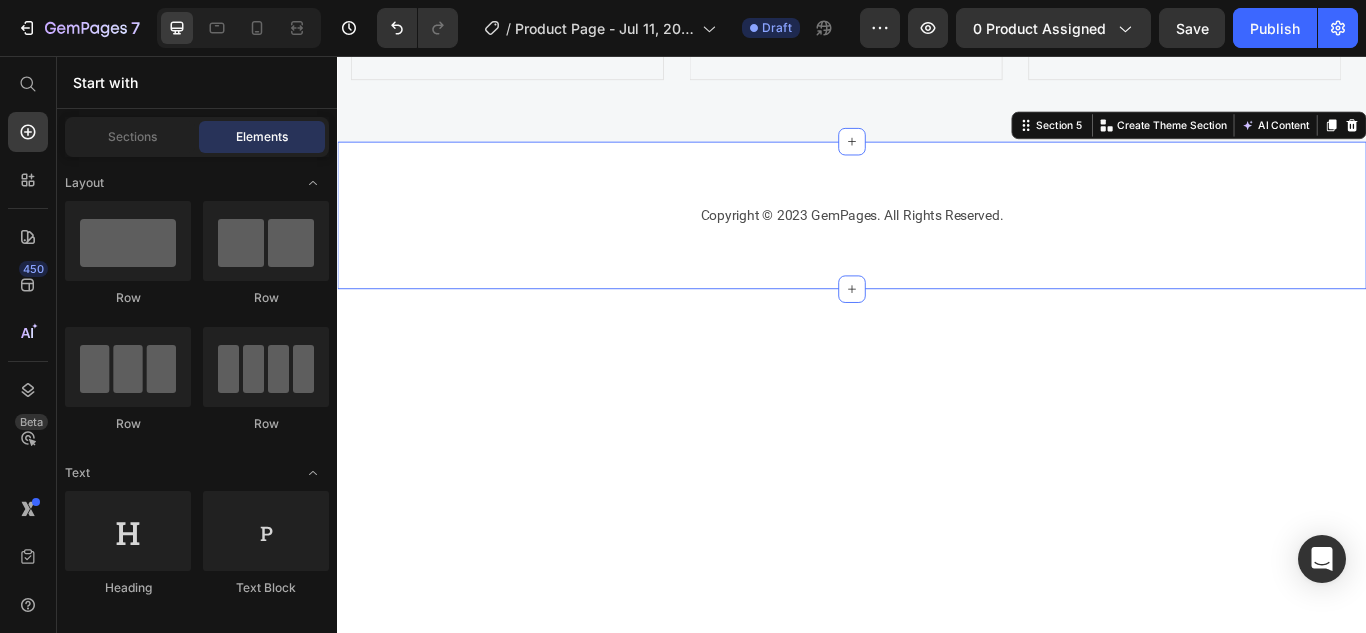 click on "Image Image Image Image Row Copyright © 2023 GemPages. All Rights Reserved. Text block Image Image Image Image Image Row Row Section 5   Create Theme Section AI Content Write with GemAI What would you like to describe here? Tone and Voice Persuasive Product Cedar + Tobacco Wax Melt Show more Generate" at bounding box center (937, 251) 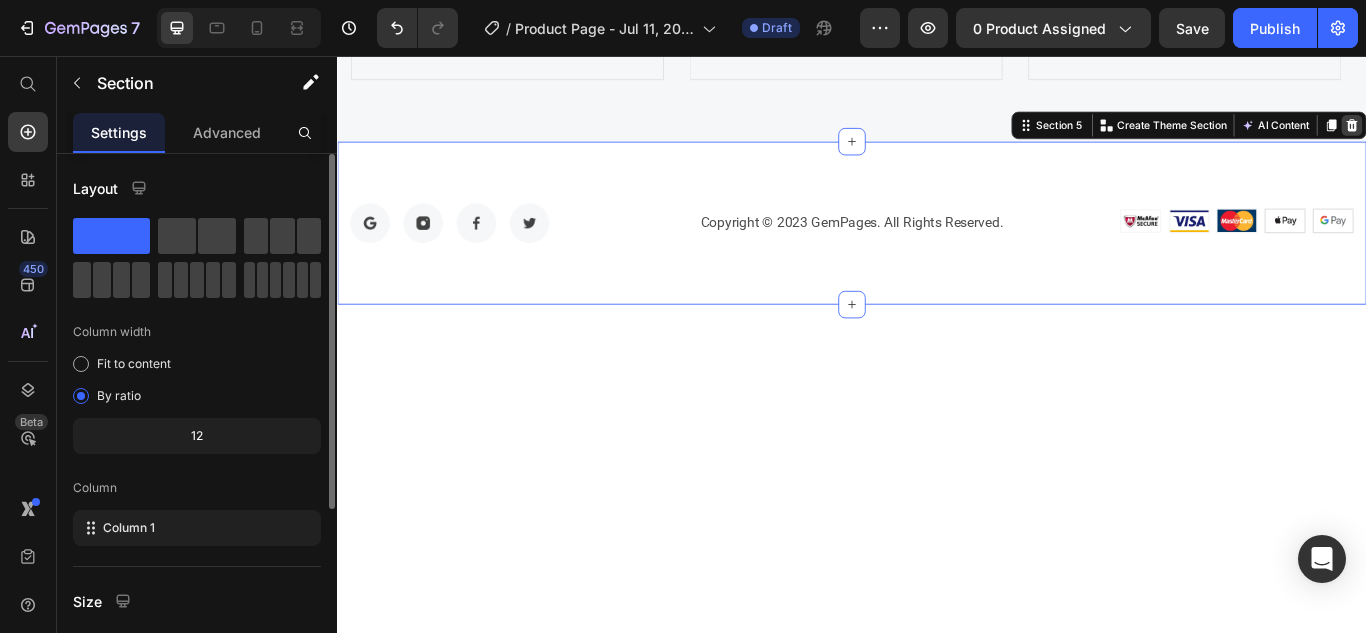 click 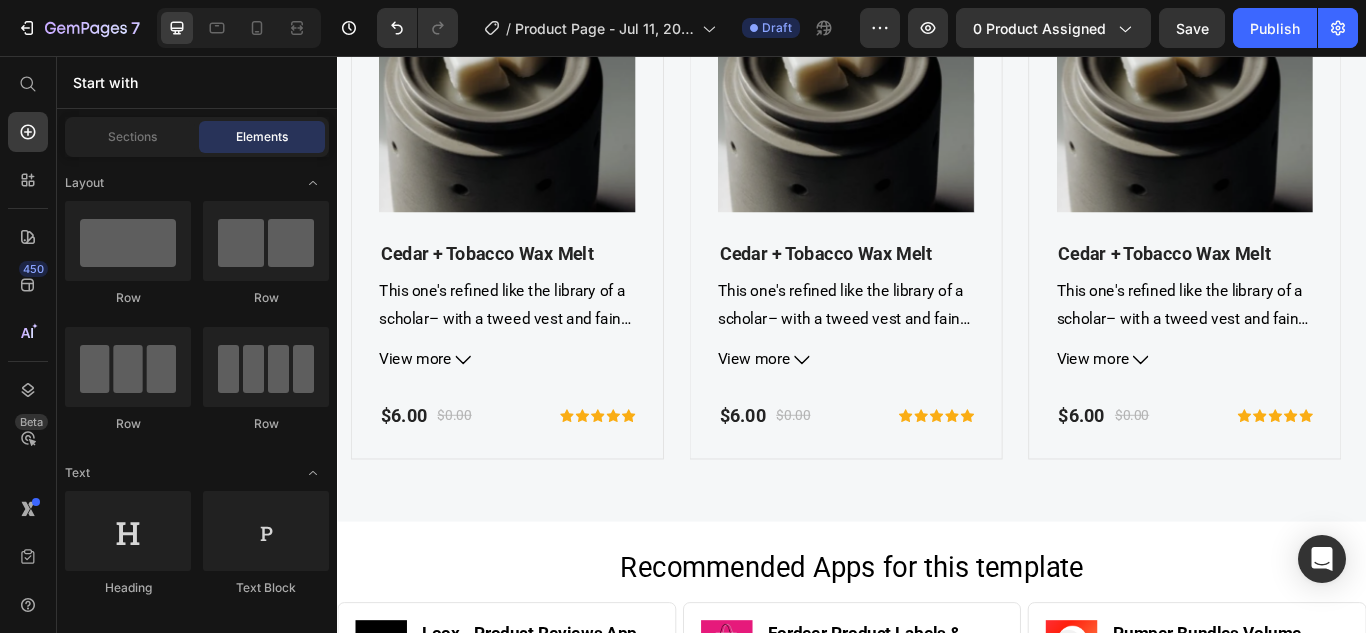 scroll, scrollTop: 2828, scrollLeft: 0, axis: vertical 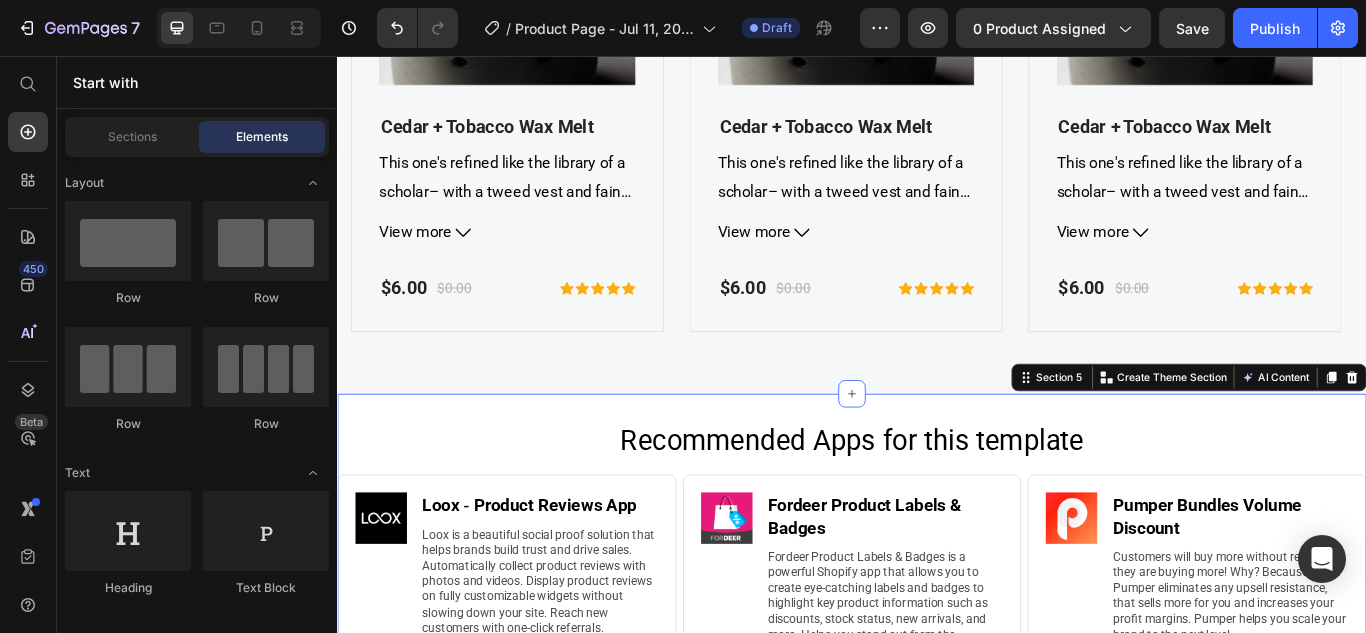 click on "Recommended Apps for this template Heading Image Loox ‑ Product Reviews App Heading Loox is a beautiful social proof solution that helps brands build trust and drive sales. Automatically collect product reviews with photos and videos. Display product reviews on fully customizable widgets without slowing down your site. Reach new customers with one-click referrals. Text Block https://gempages.co/loox Text Block Row Row Image Fordeer Product Labels & Badges Heading Fordeer Product Labels & Badges is a powerful Shopify app that allows you to create eye-catching labels and badges to highlight key product information such as discounts, stock status, new arrivals, and more. Helps you stand out from the competition. Text Block https://gempages.co/fodeer-product-badges-label-design Text Block Row Row Image Pumper Bundles Volume Discount Heading Text Block https://gempages.co/pumper-quantity-breaks-product-bundles-discounts Text Block Row Row Row Section 5   Create Theme Section AI Content Write with GemAI Product" at bounding box center (937, 678) 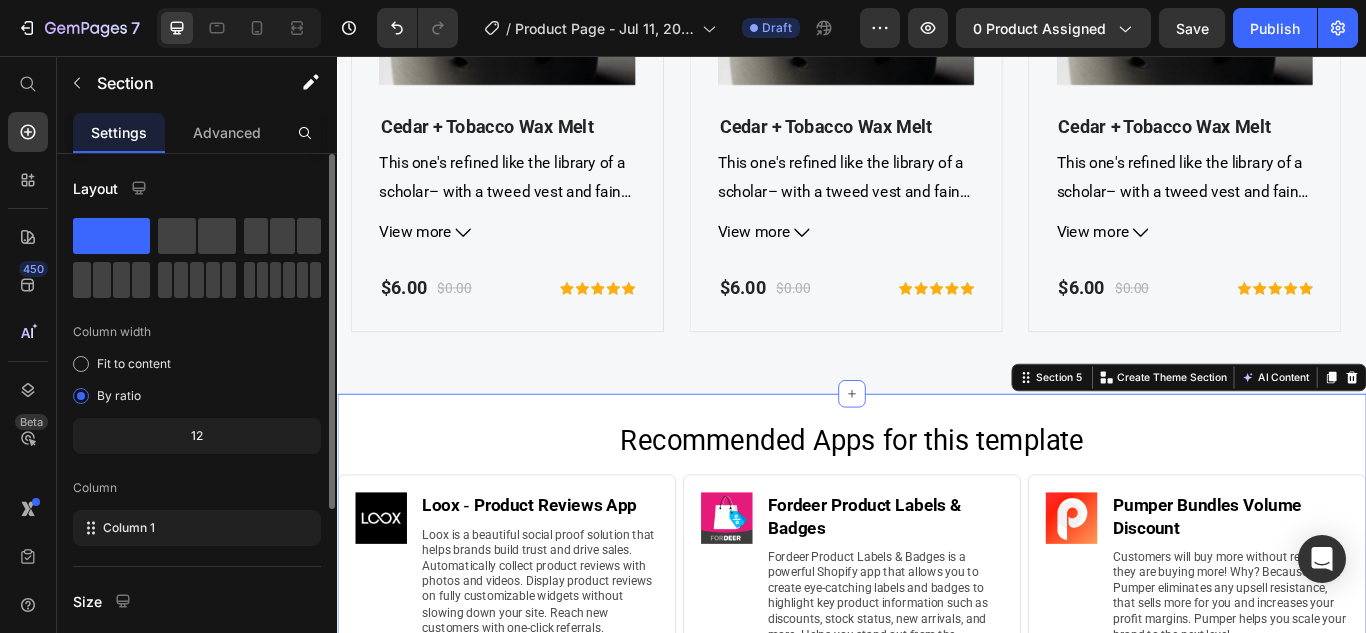 click 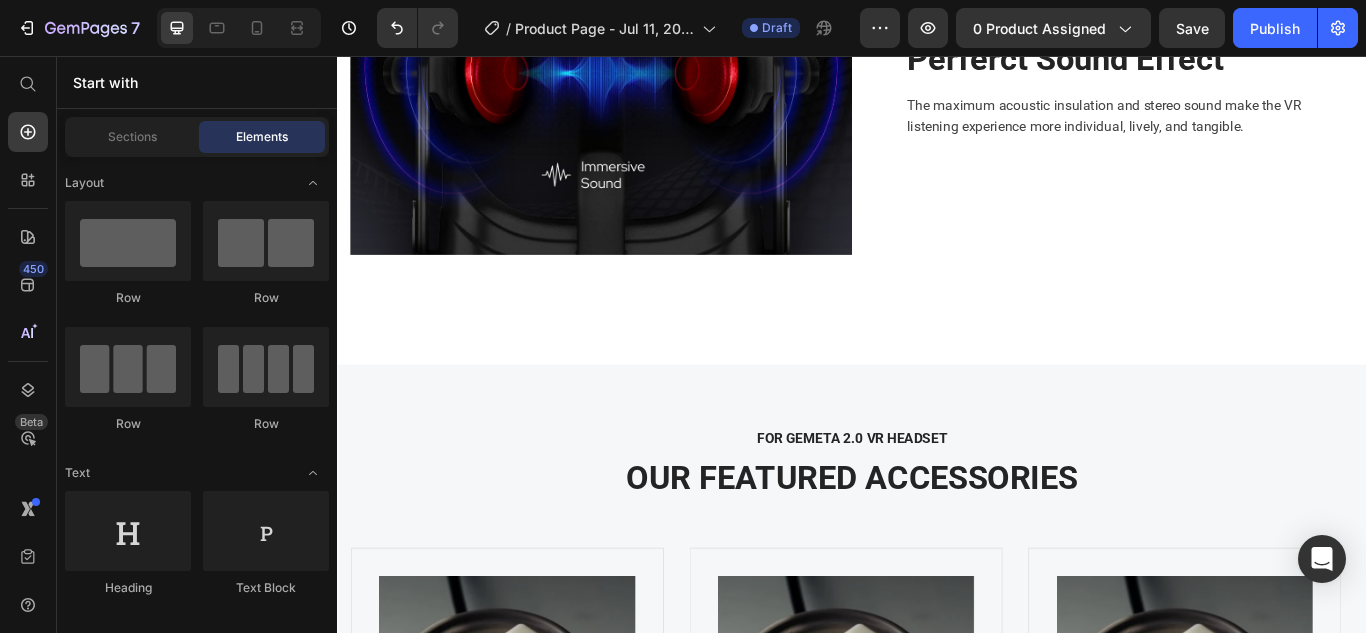scroll, scrollTop: 1906, scrollLeft: 0, axis: vertical 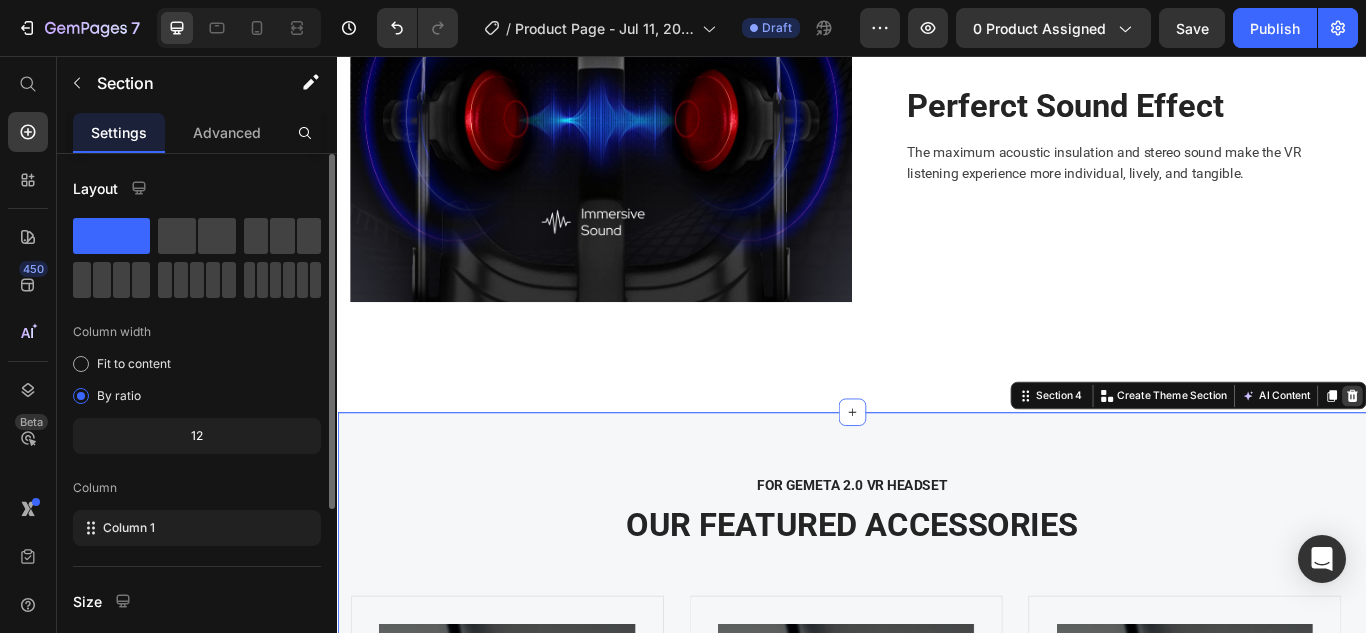 click at bounding box center (1520, 452) 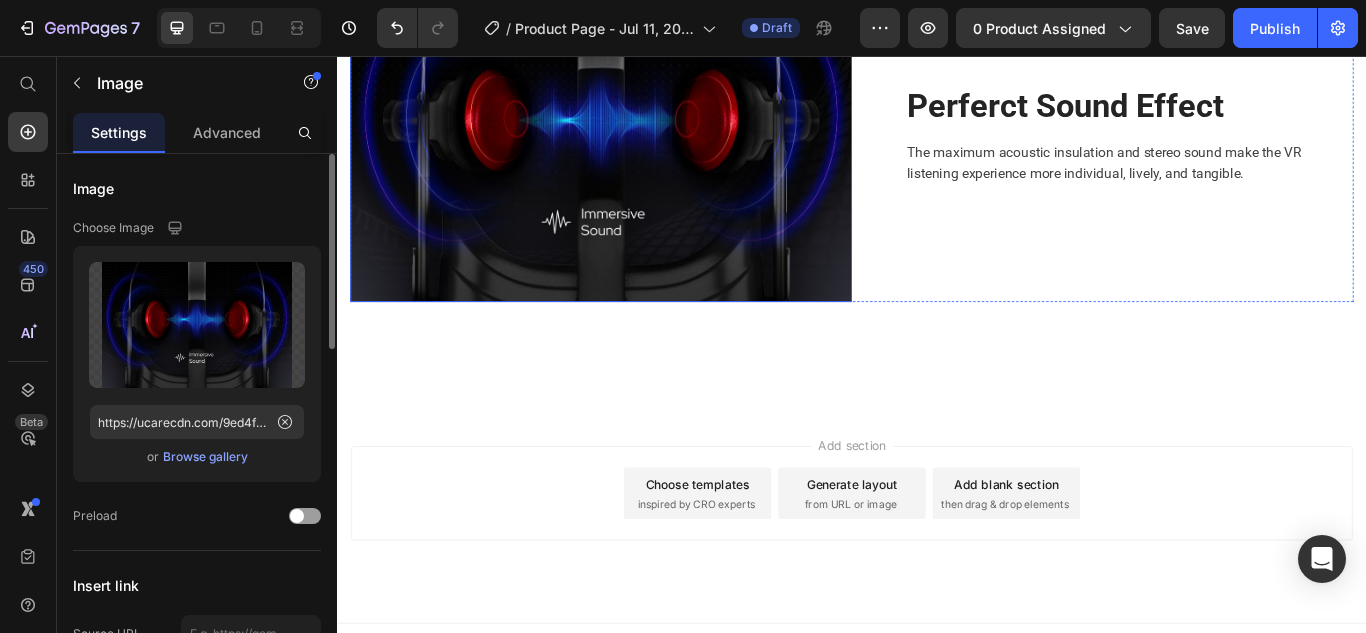 click at bounding box center [644, 148] 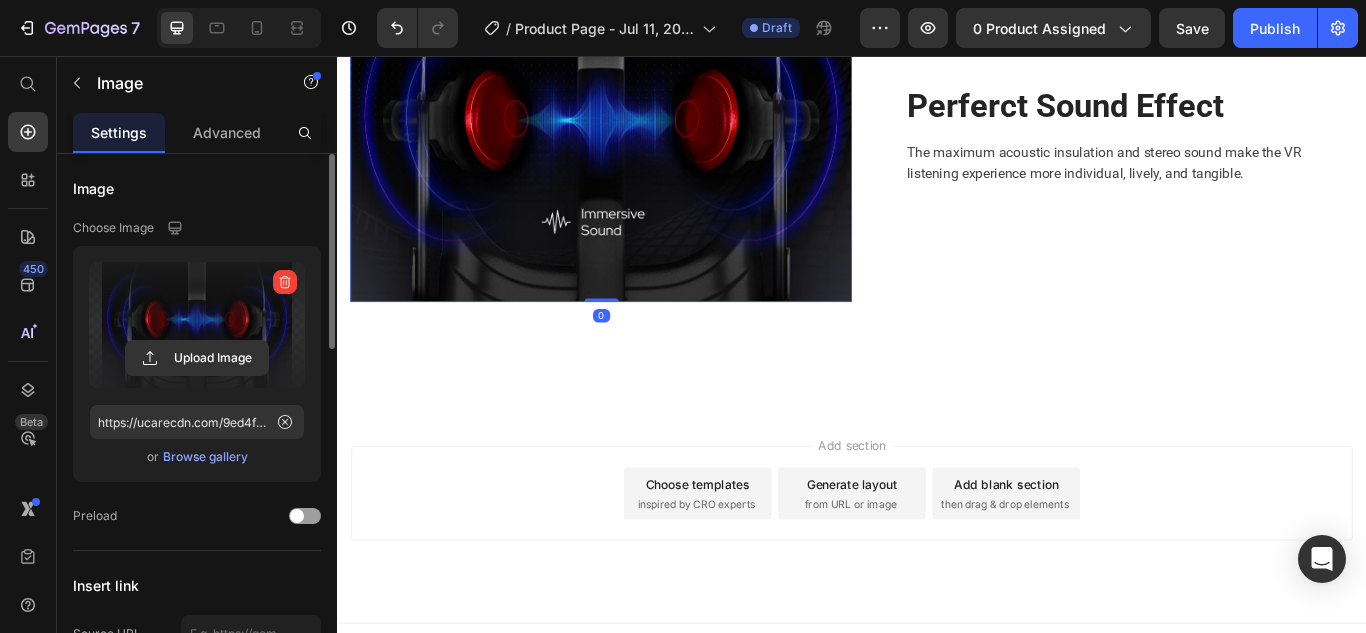 click at bounding box center (197, 325) 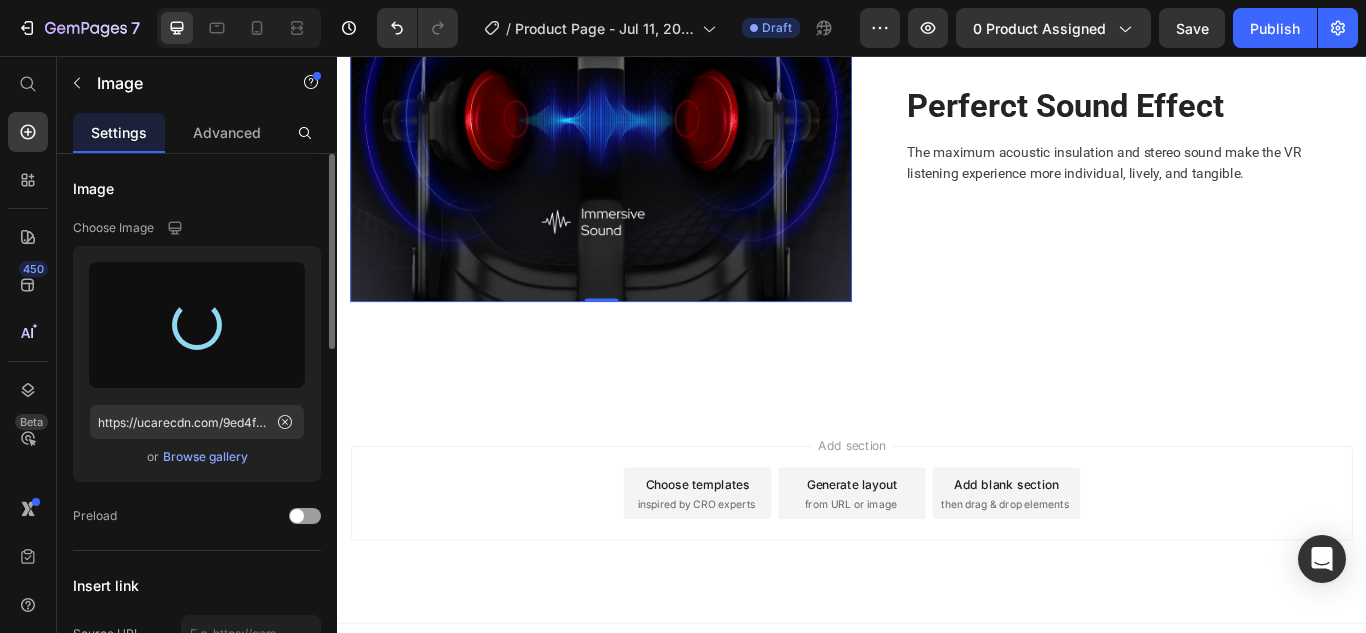 type on "https://cdn.shopify.com/s/files/1/0948/4841/8114/files/gempages_574786015252710175-3e4297bf-c99d-433b-903d-bbc98dcf7265.png" 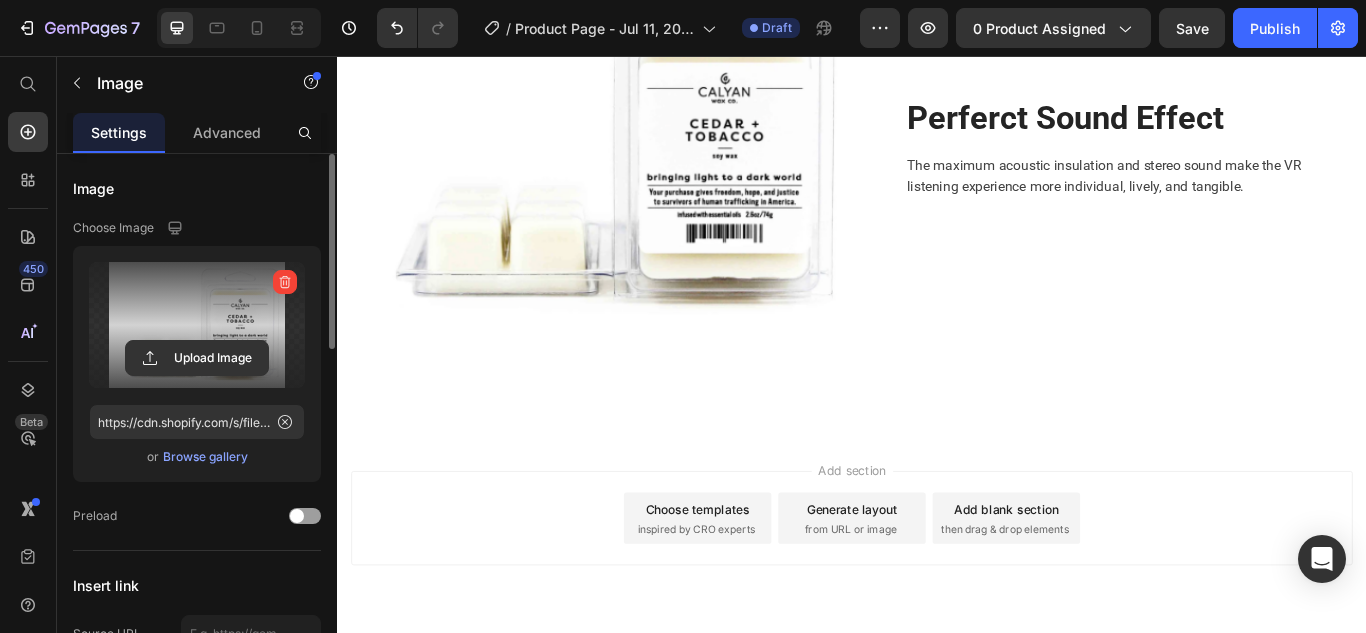 scroll, scrollTop: 1824, scrollLeft: 0, axis: vertical 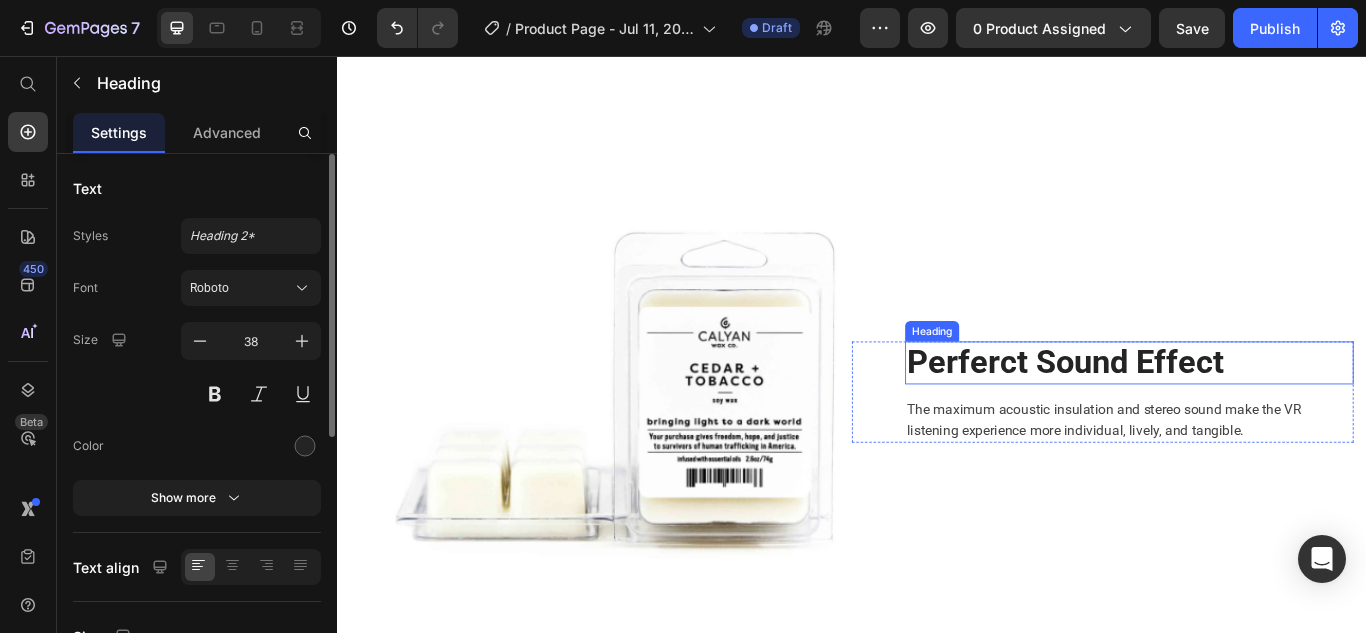 click on "Perferct Sound Effect" at bounding box center [1260, 414] 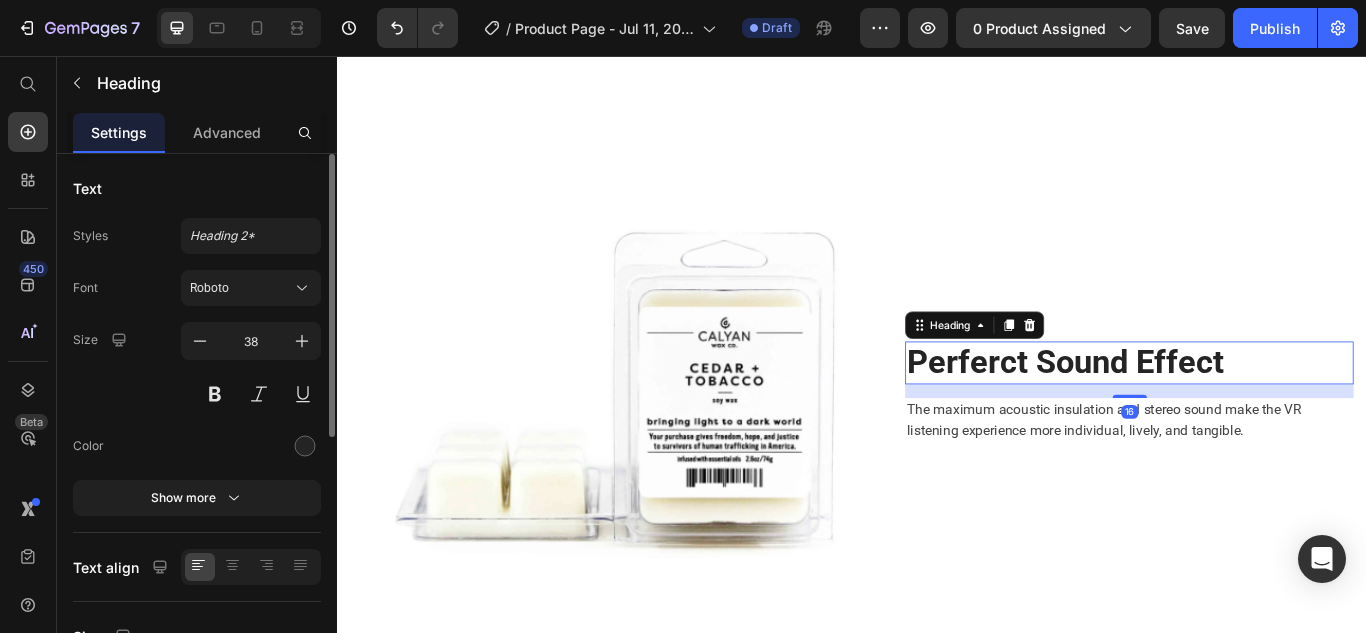 click on "Perferct Sound Effect" at bounding box center (1260, 414) 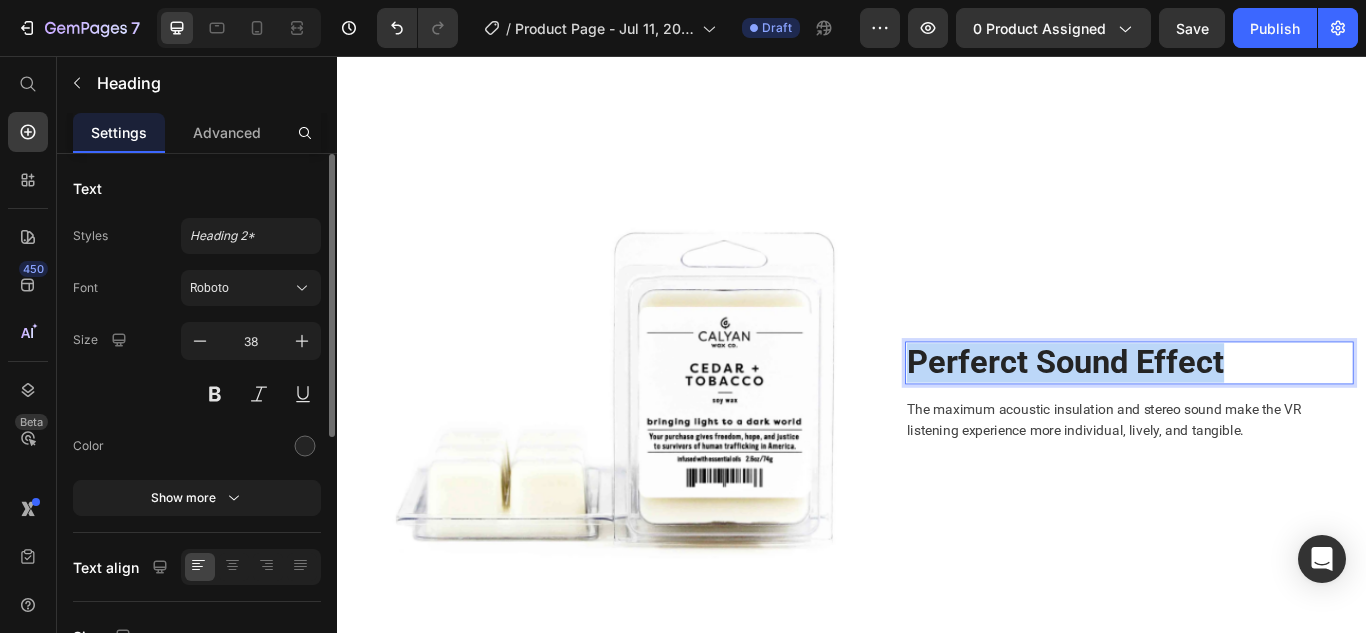 click on "Perferct Sound Effect" at bounding box center [1260, 414] 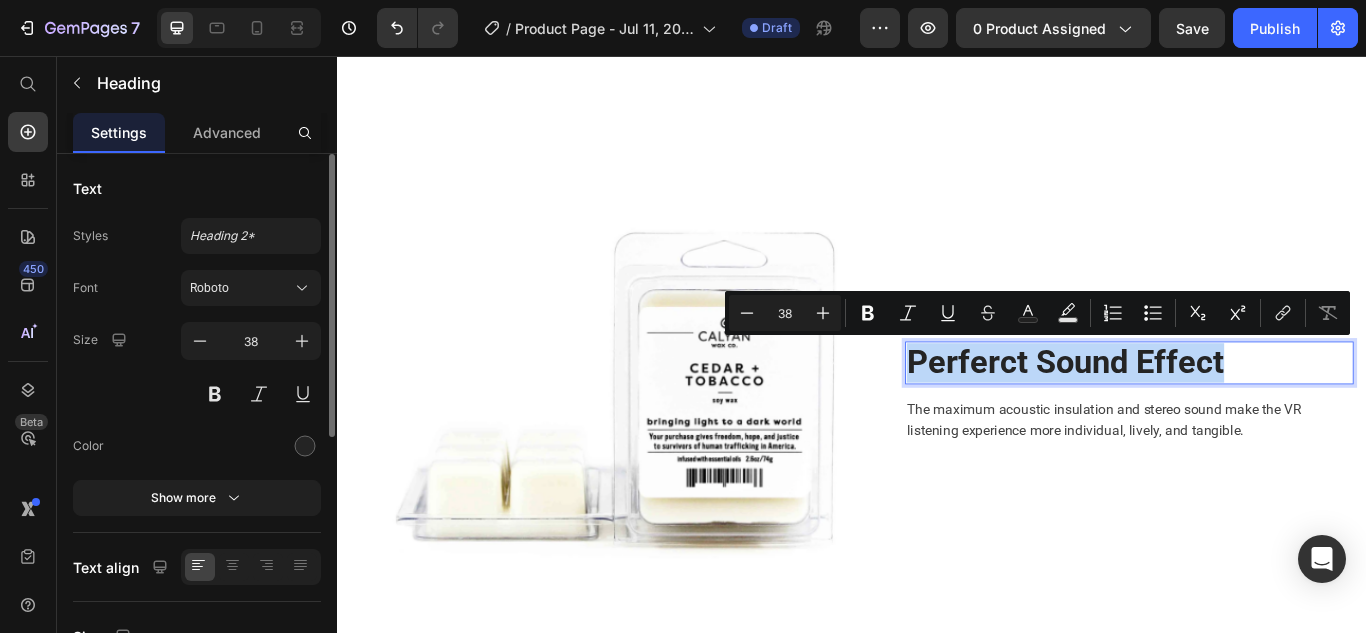 type on "11" 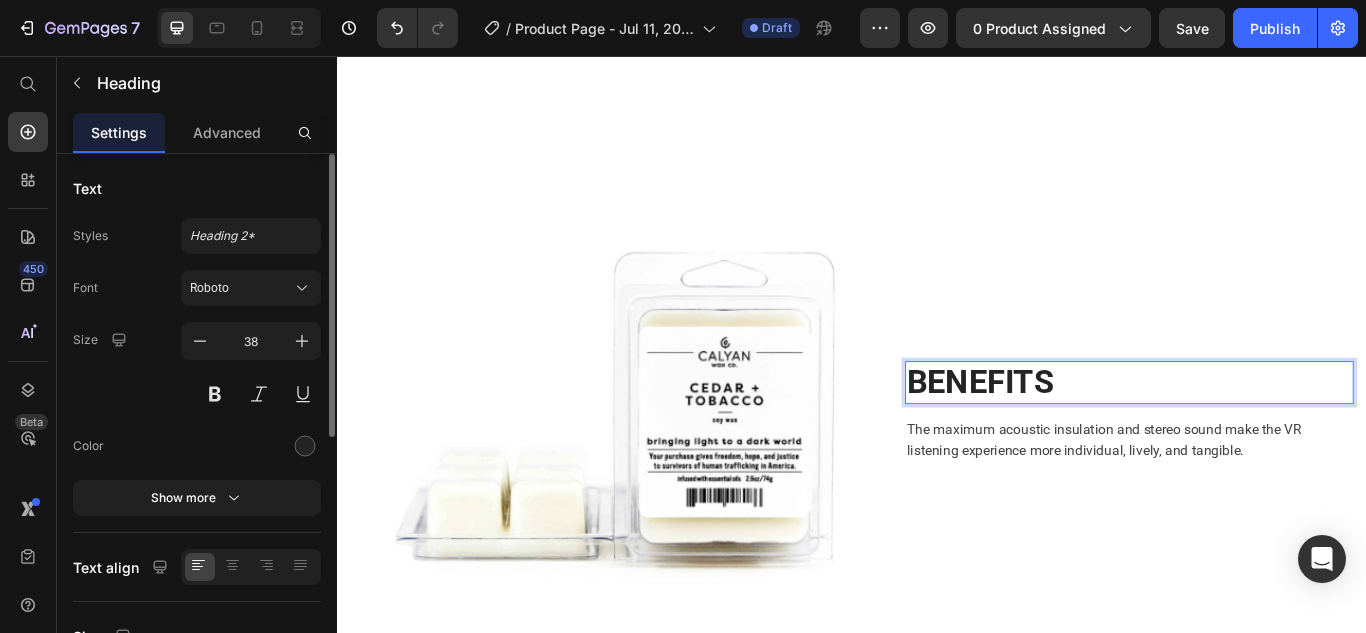 scroll, scrollTop: 1621, scrollLeft: 0, axis: vertical 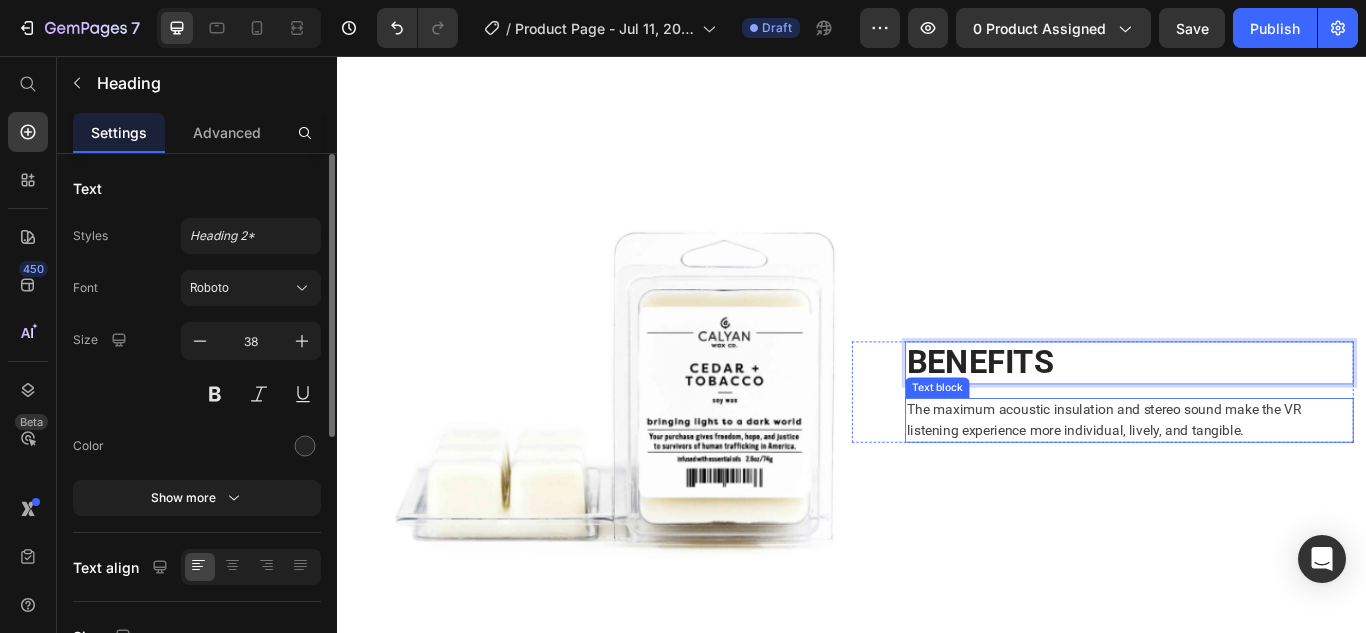 click on "The maximum acoustic insulation and stereo sound make the VR listening experience more individual, lively, and tangible." at bounding box center [1260, 481] 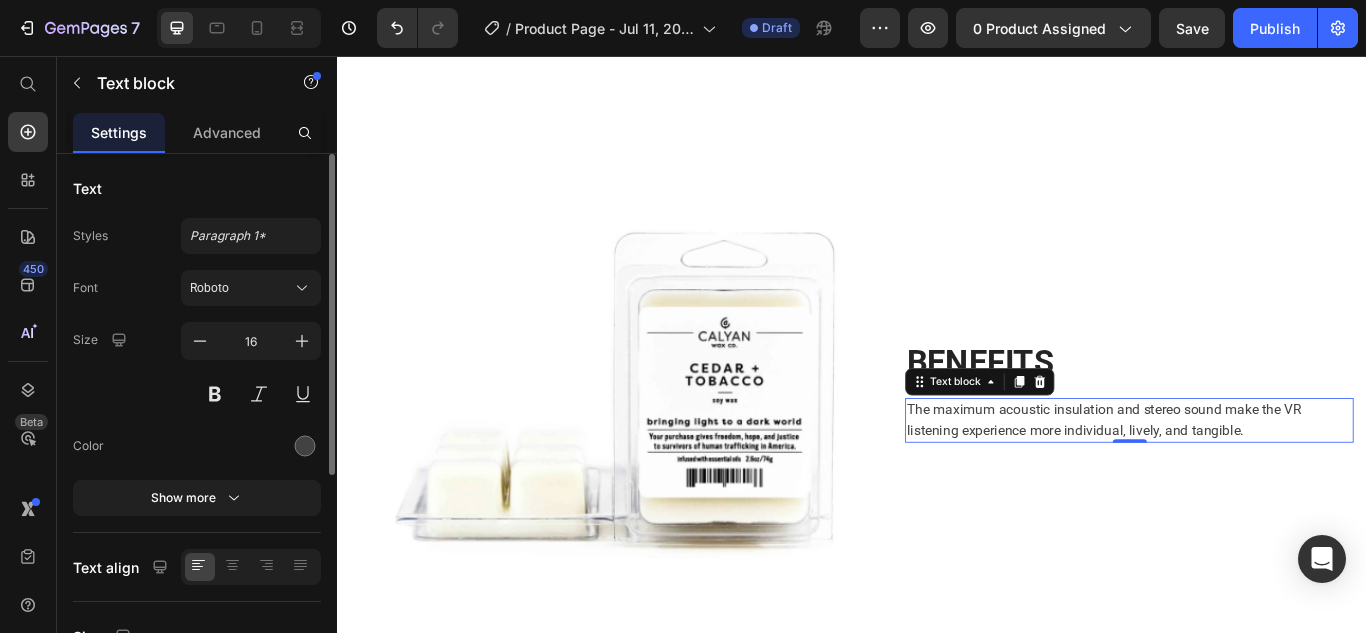 click on "The maximum acoustic insulation and stereo sound make the VR listening experience more individual, lively, and tangible." at bounding box center (1260, 481) 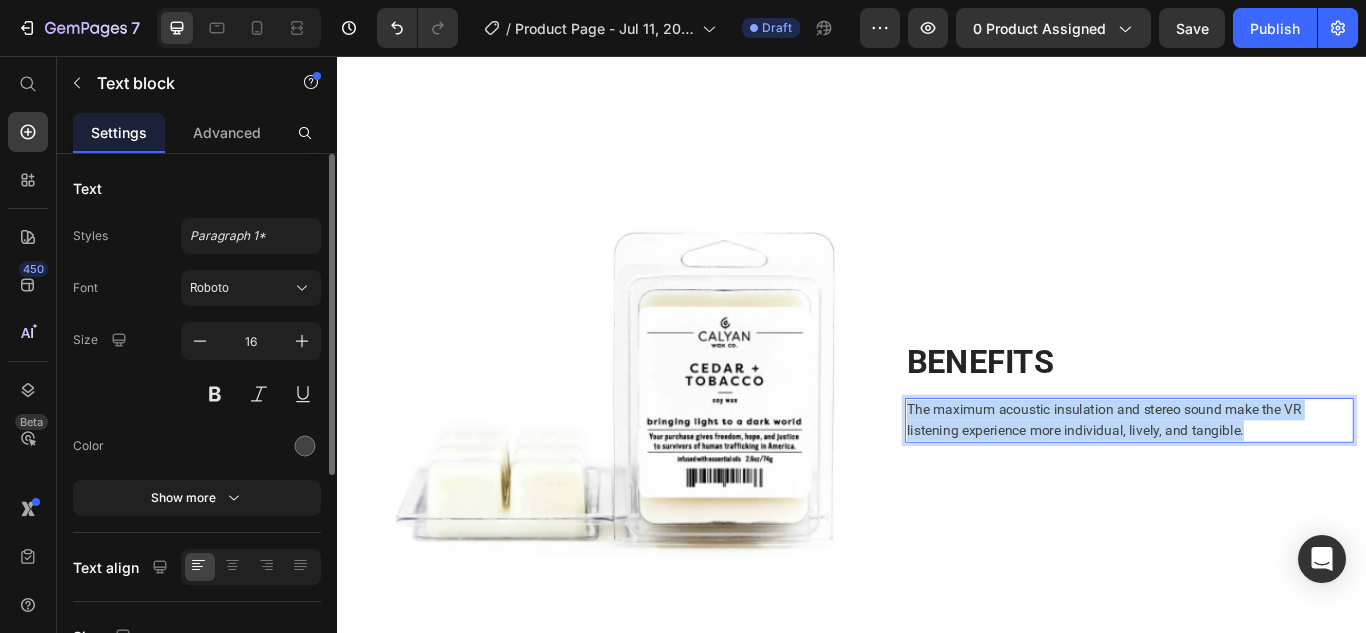 click on "The maximum acoustic insulation and stereo sound make the VR listening experience more individual, lively, and tangible." at bounding box center [1260, 481] 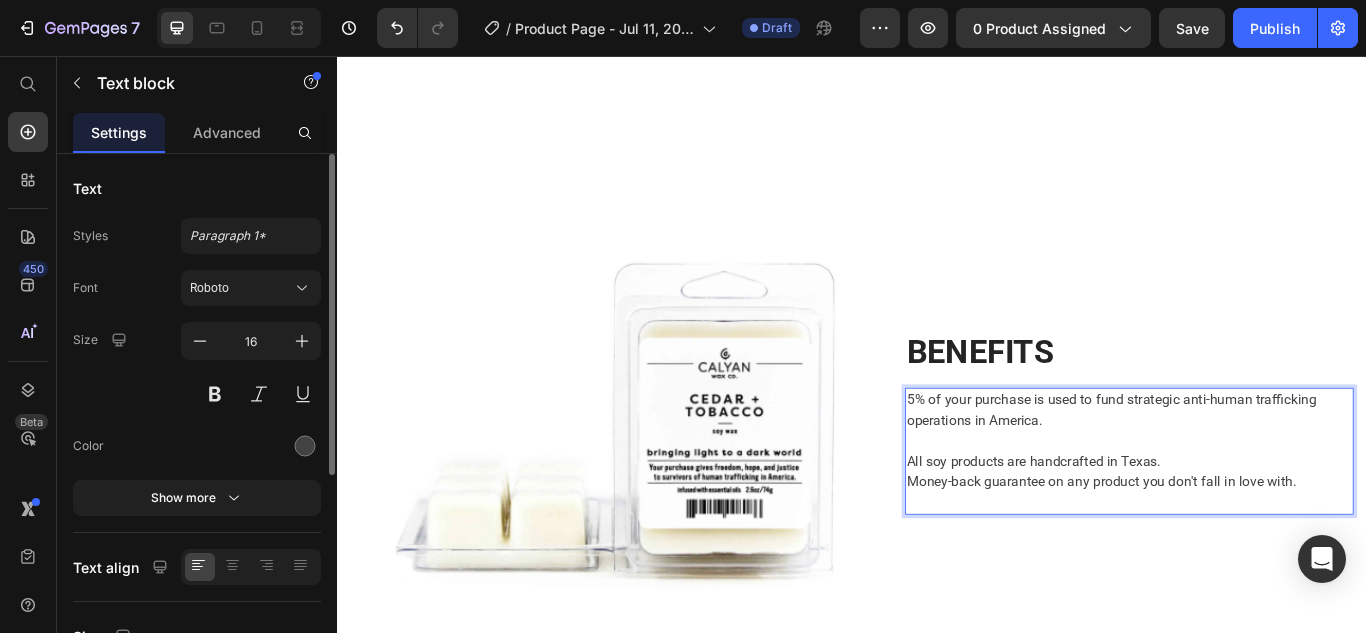 scroll, scrollTop: 1573, scrollLeft: 0, axis: vertical 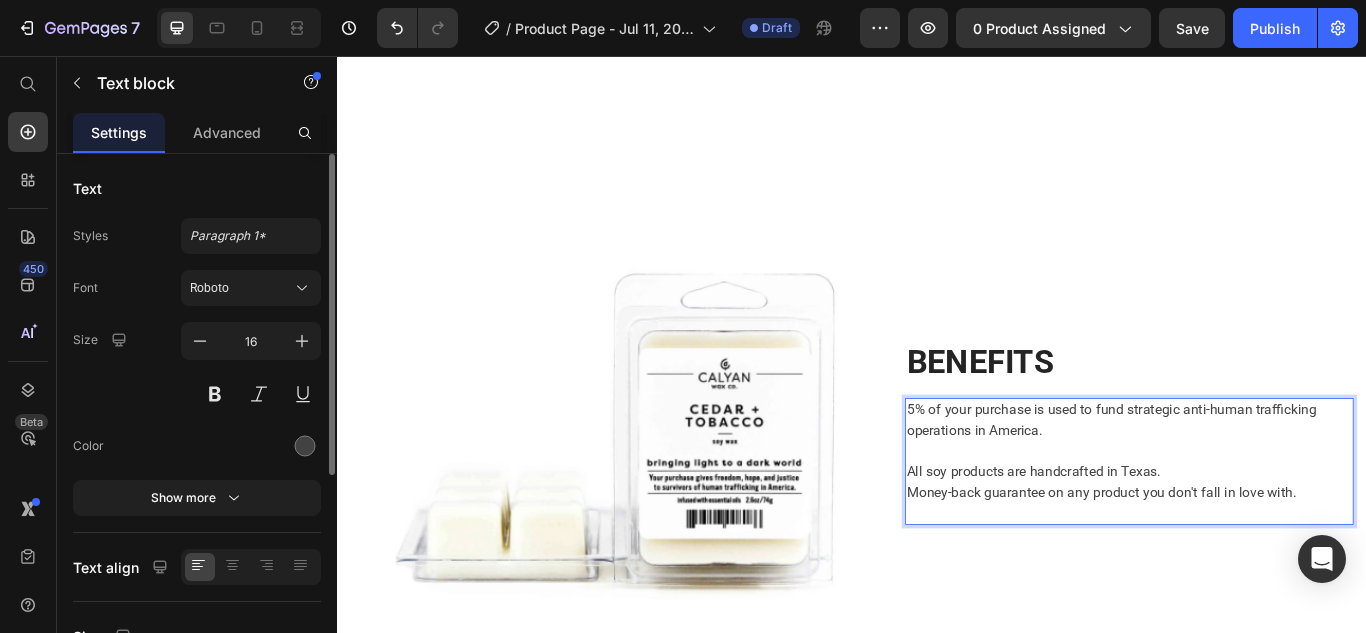click on "All soy products are handcrafted in Texas. Money-back guarantee on any product you don't fall in love with." at bounding box center (1260, 541) 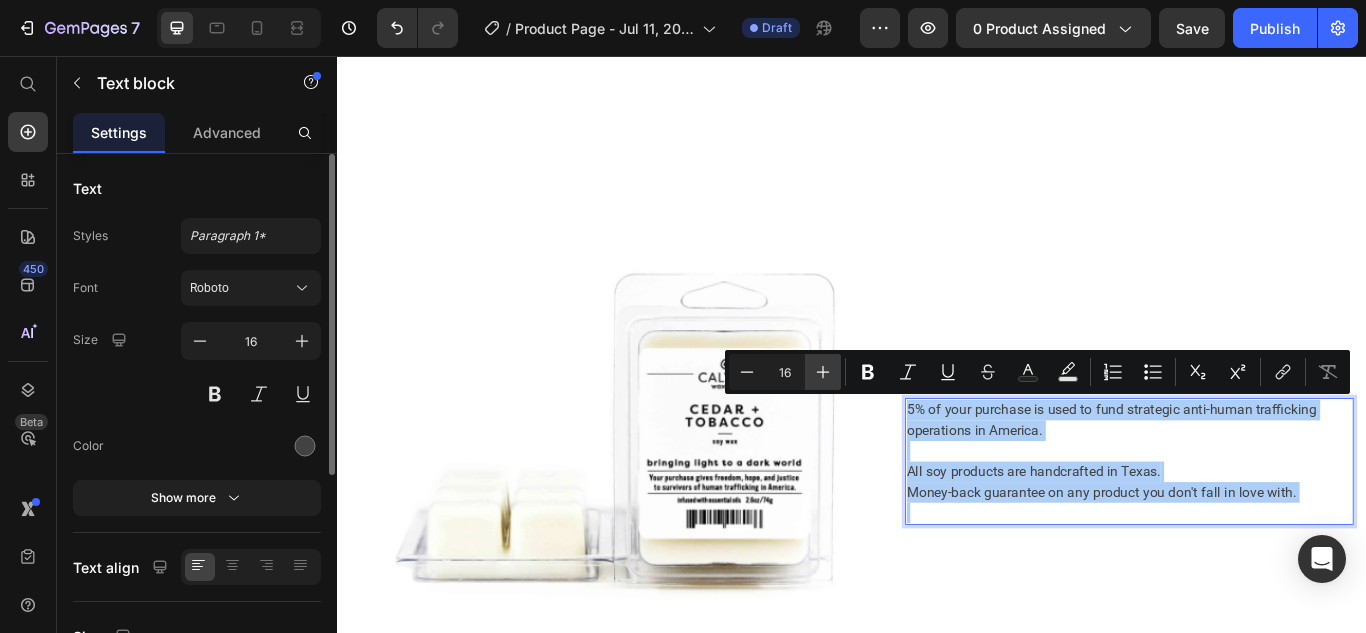click 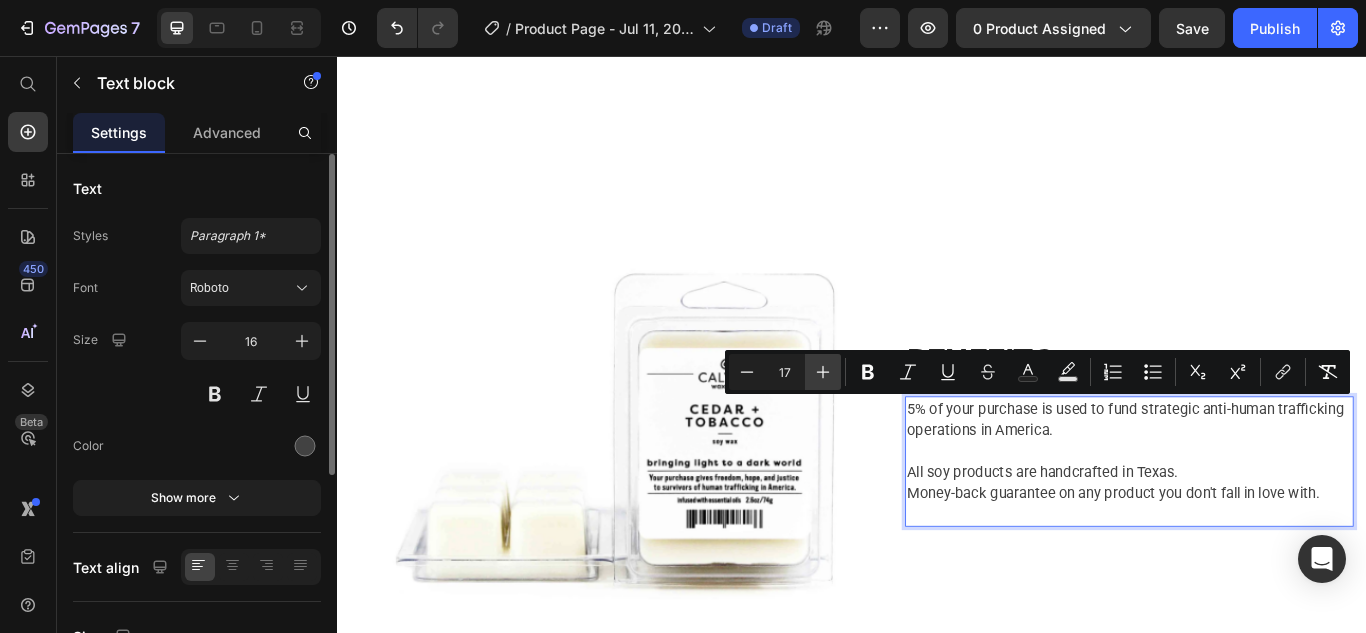 click 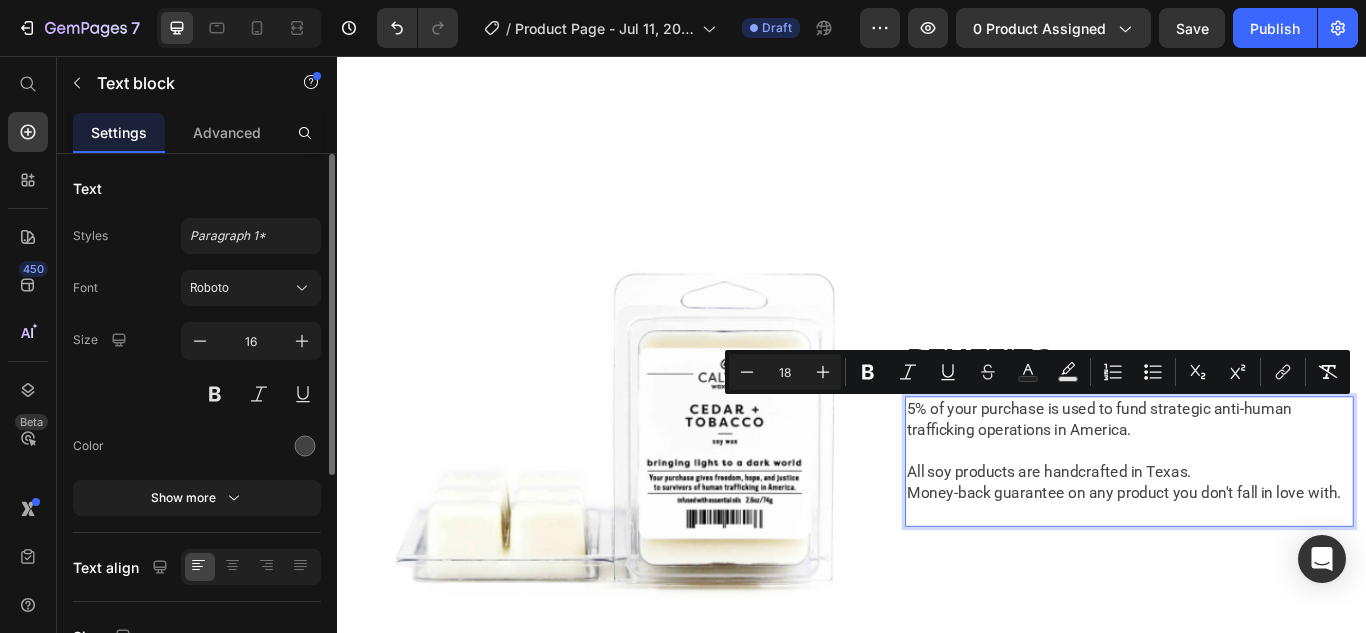 click on "All soy products are handcrafted in Texas. Money-back guarantee on any product you don't fall in love with." at bounding box center [1260, 542] 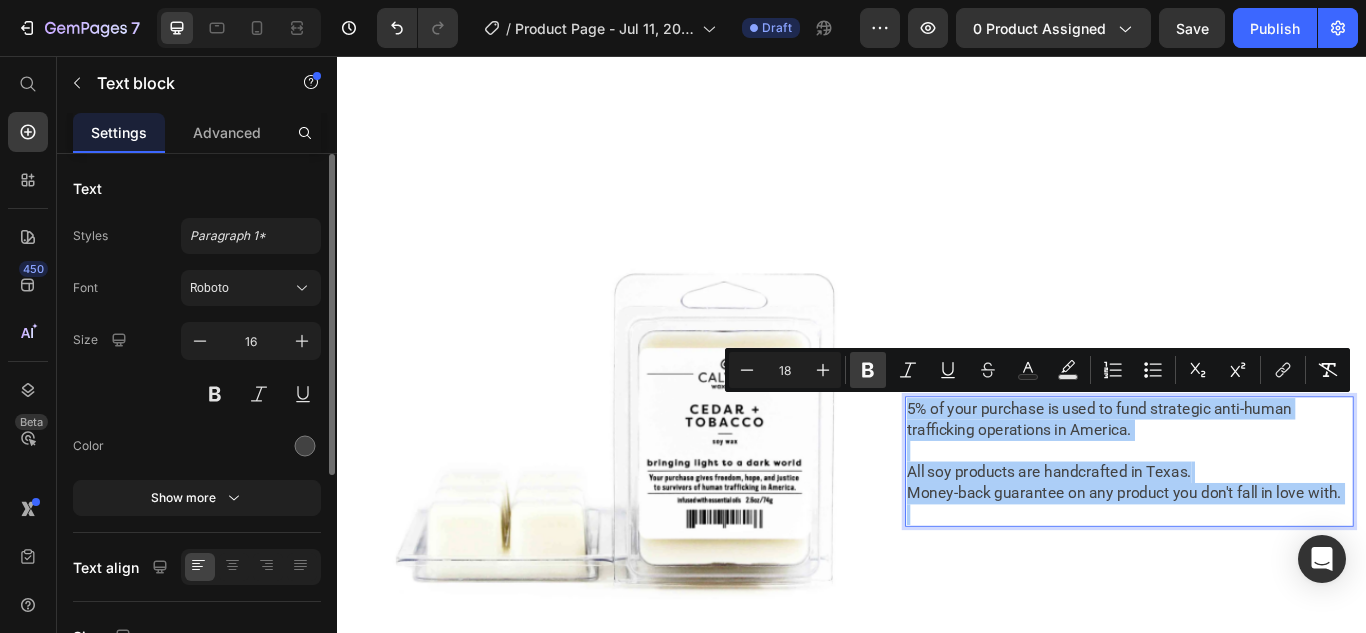 click 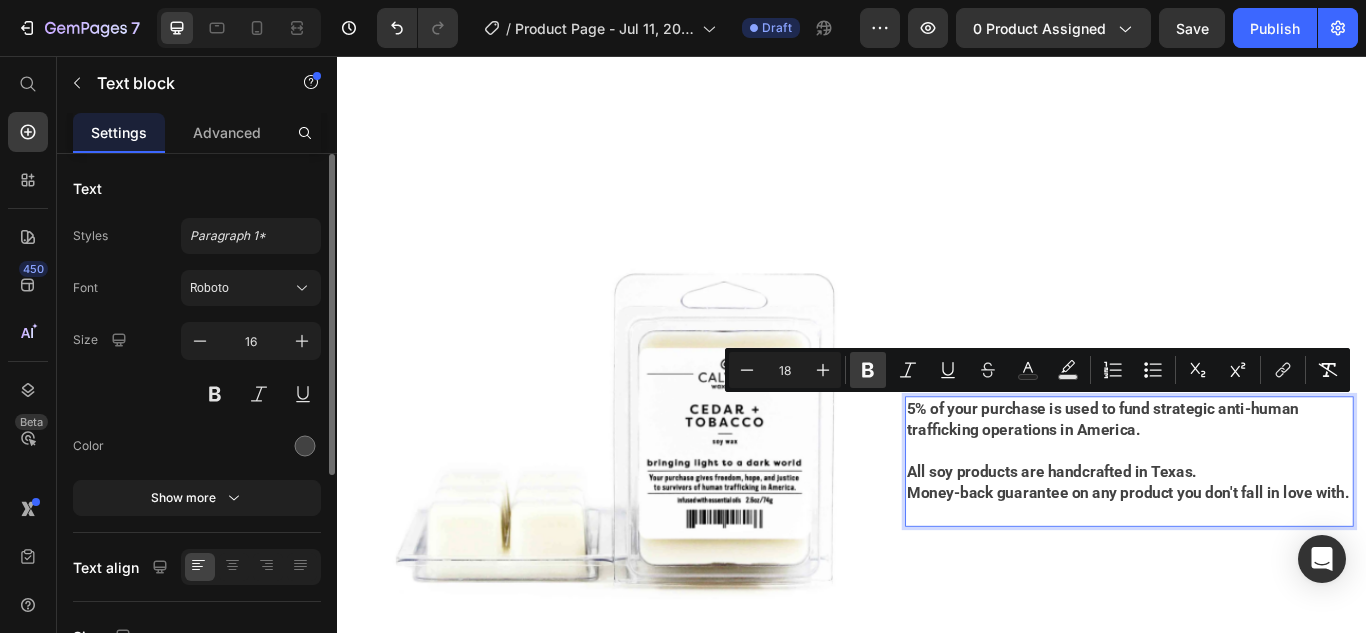 click 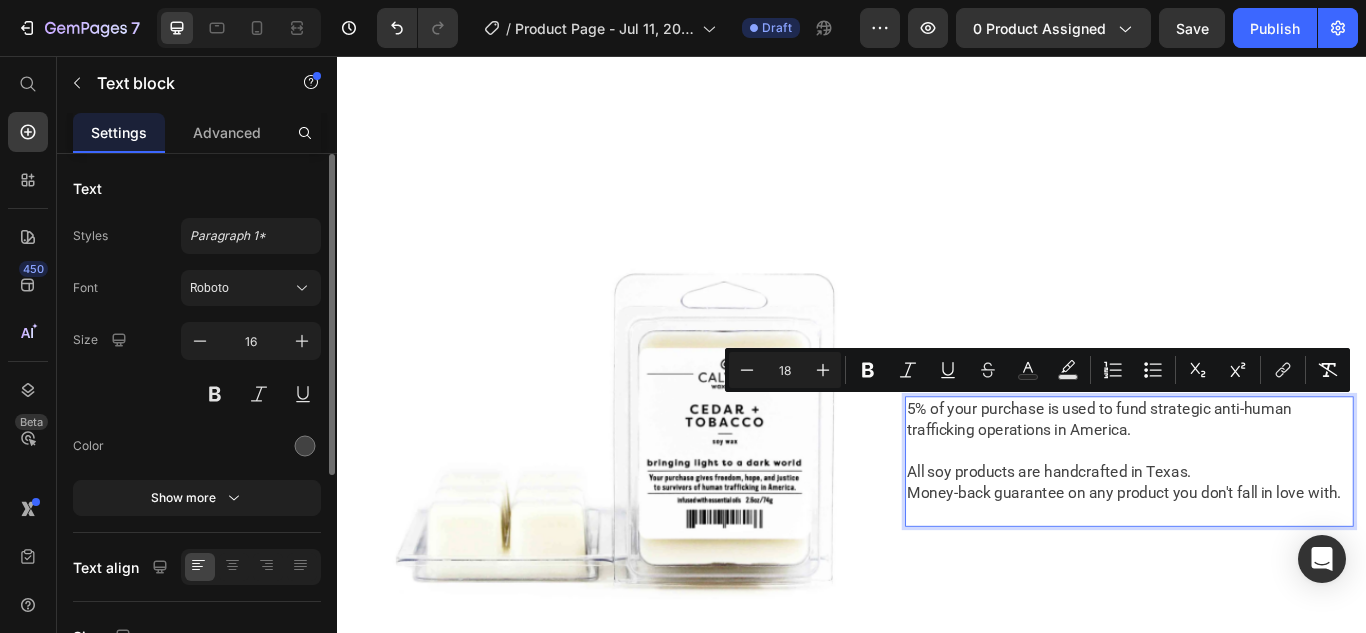 click on "All soy products are handcrafted in Texas. Money-back guarantee on any product you don't fall in love with." at bounding box center [1260, 542] 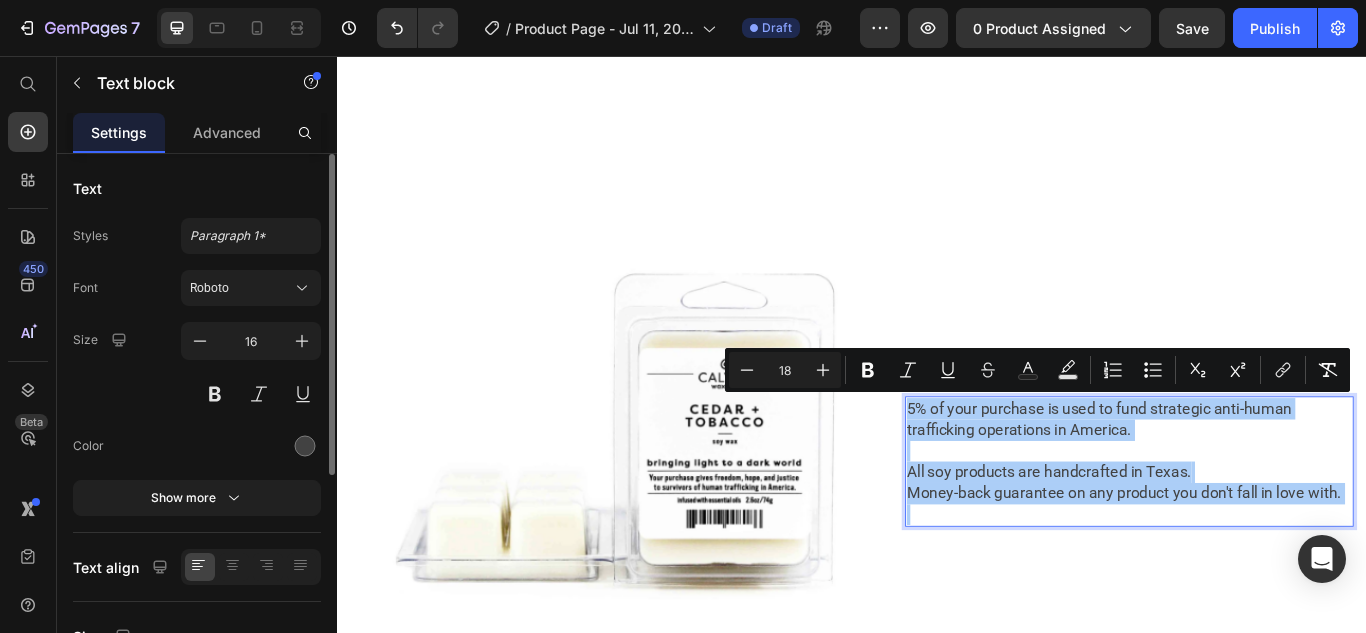 click on "Minus 18 Plus Bold Italic Underline       Strikethrough
Text Color
Text Background Color Numbered List Bulleted List Subscript Superscript       link Remove Format" at bounding box center [1037, 370] 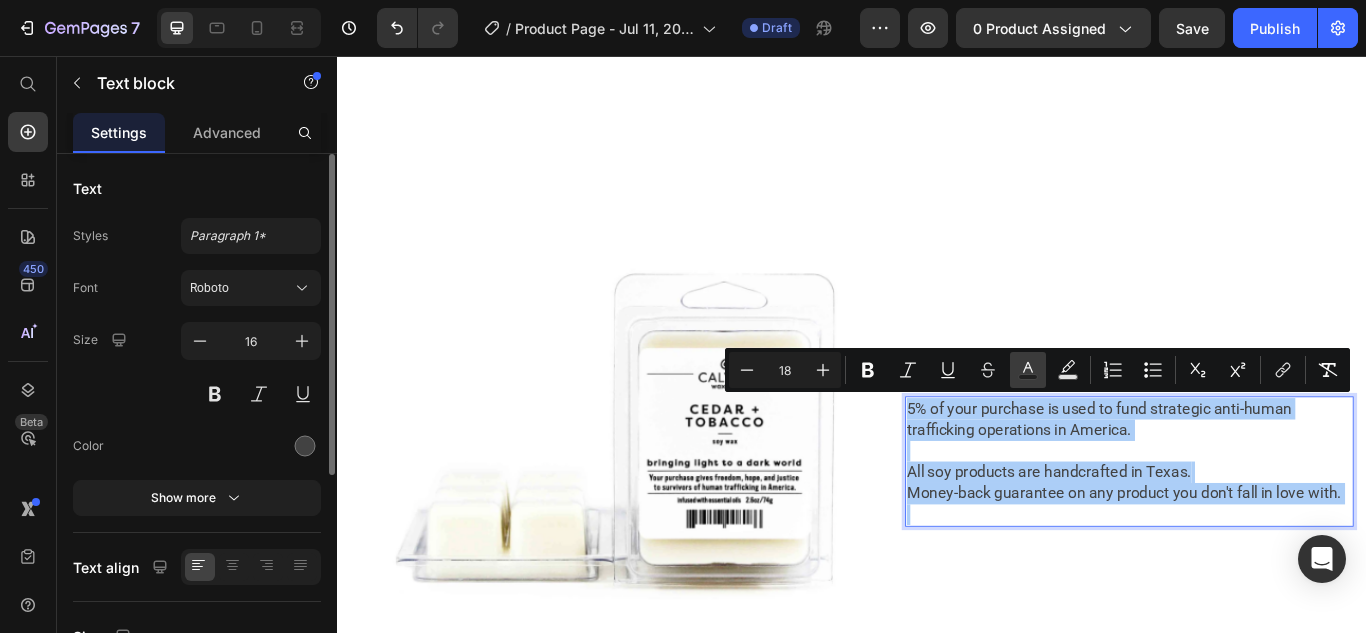 click on "Text Color" at bounding box center [1028, 370] 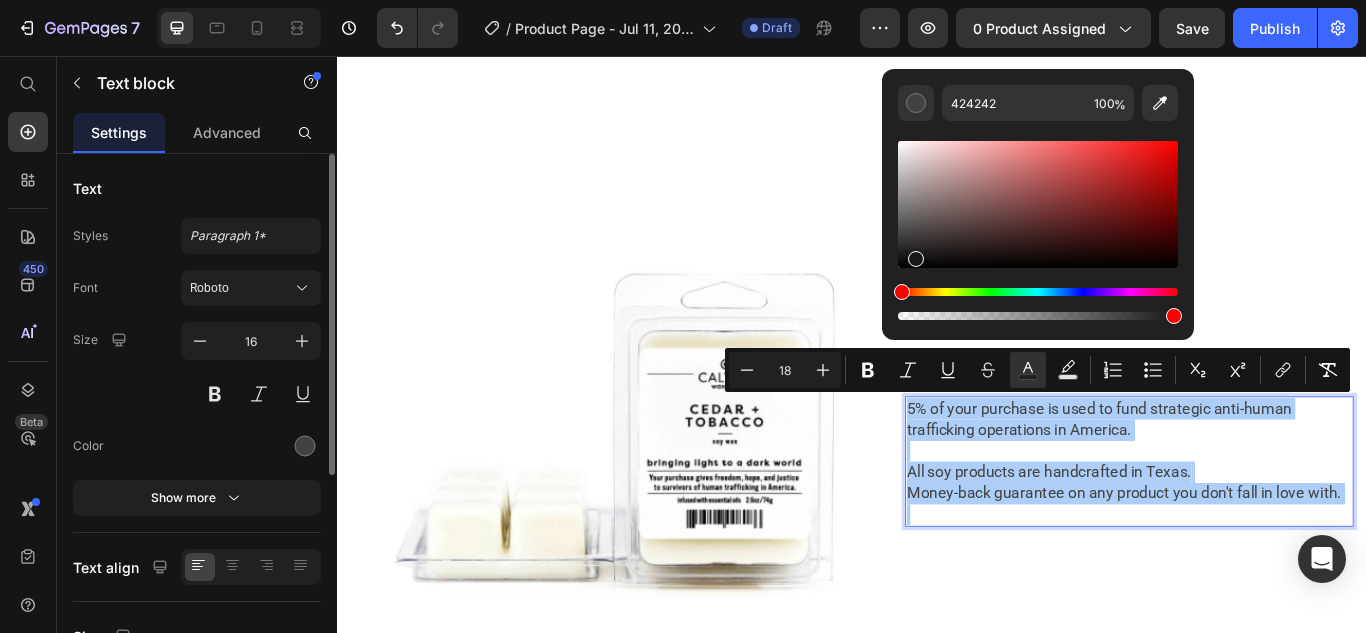 drag, startPoint x: 912, startPoint y: 255, endPoint x: 910, endPoint y: 308, distance: 53.037724 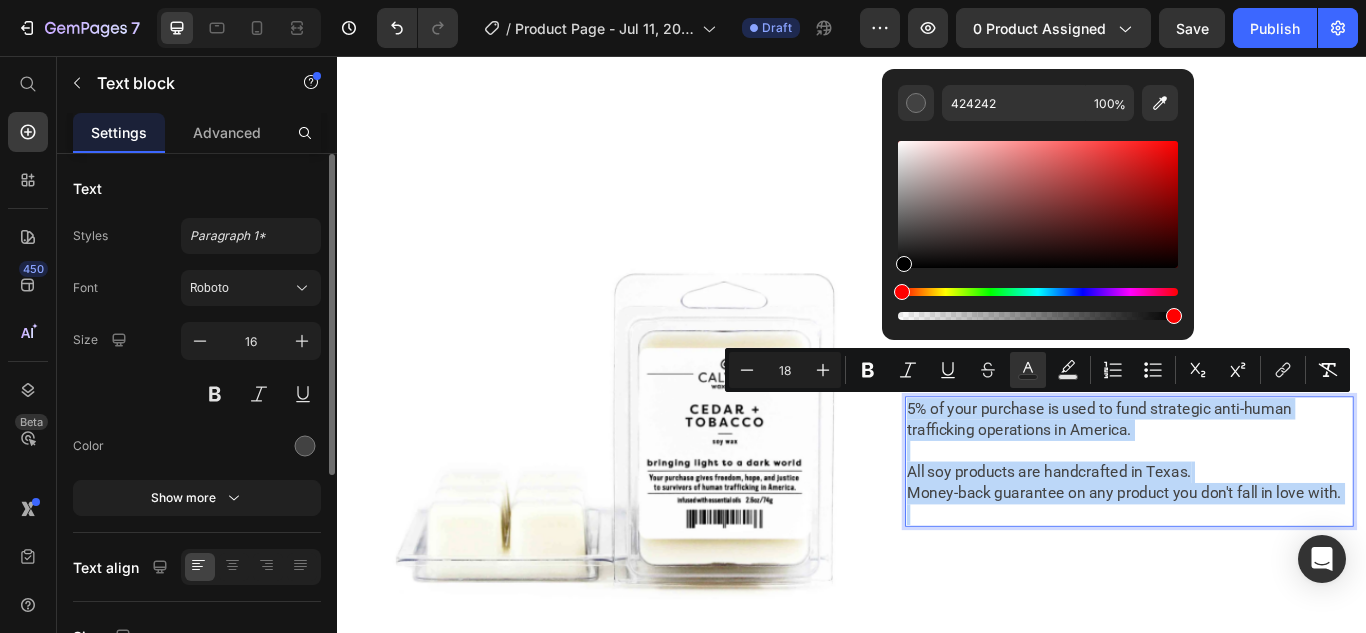 type on "000000" 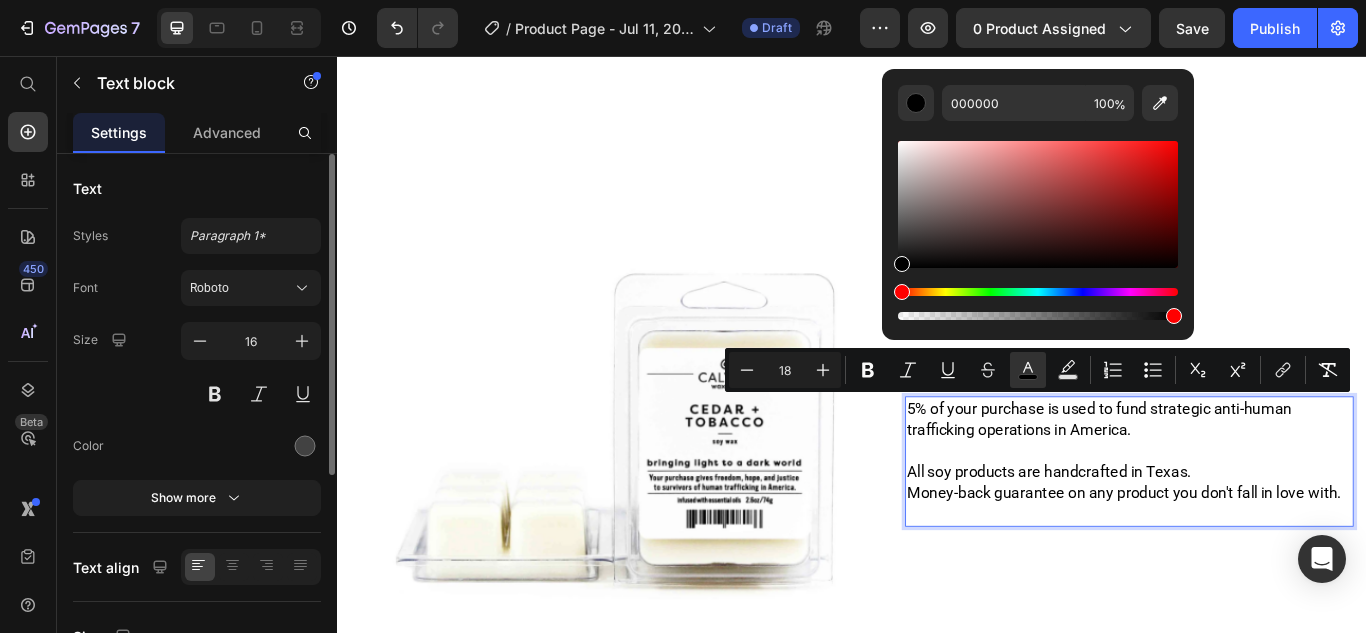 click on "5% of your purchase is used to fund strategic anti-human trafficking operations in America." at bounding box center (1225, 479) 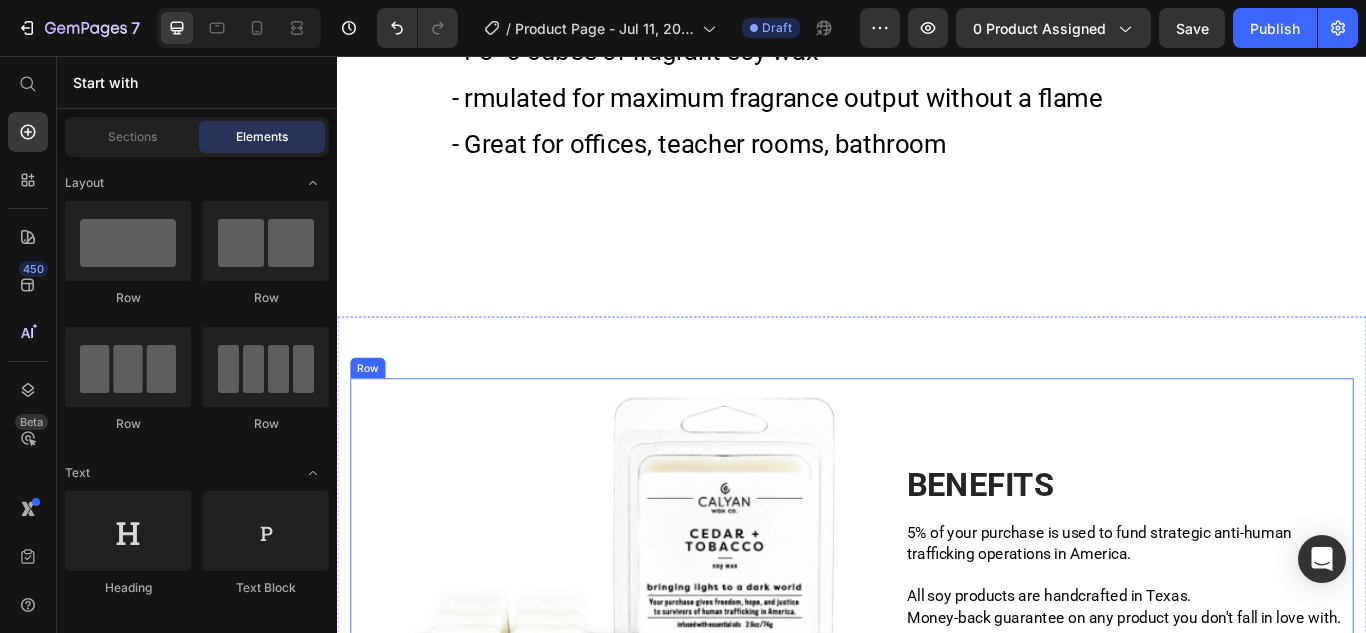scroll, scrollTop: 1414, scrollLeft: 0, axis: vertical 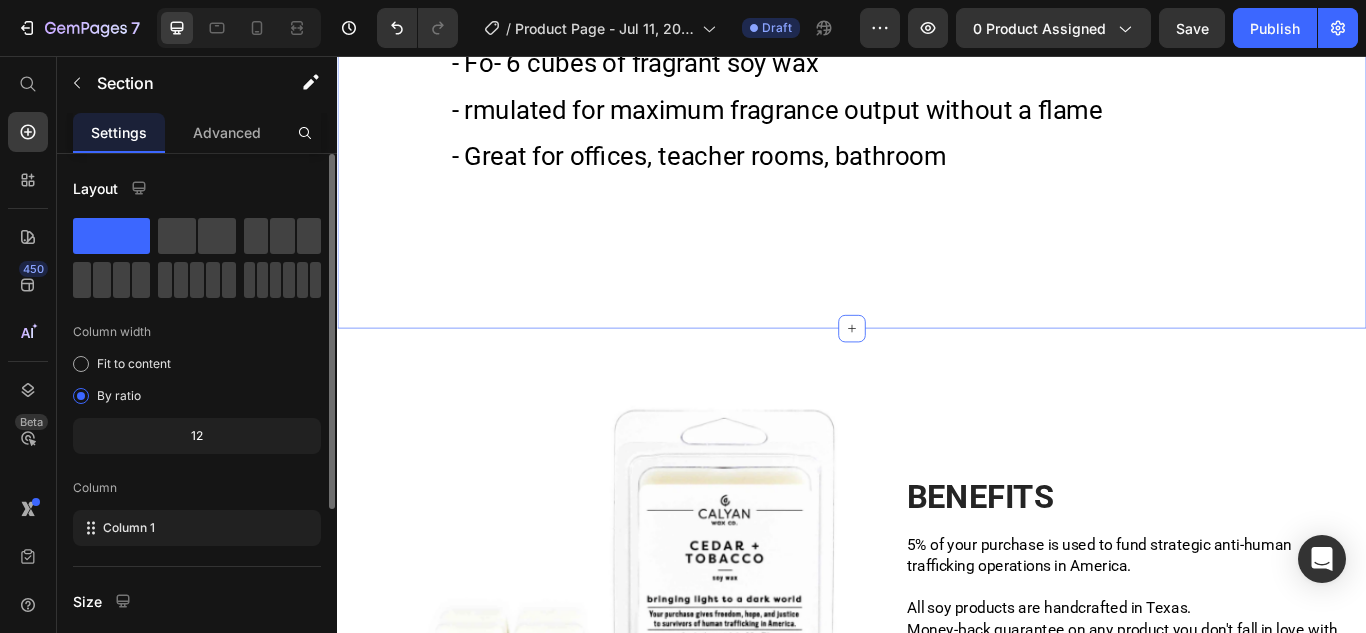 click on "FEATURES SIMPLE INGREDIENTS BULK DISCOUNT SHIPPING/RETURNS - Fo- 6 cubes of fragrant soy wax - rmulated for maximum fragrance output without a flame - Great for offices, teacher rooms, bathroom Text Block - 2.6 oz. of soy wax grown in America - Phthalate-free fragrance infused with essential oils Text Block Receive 25% off when purchasing 12 or more candles. Simply add 12 candles to your cart for discount to automatically apply. Interested in 100+ candles? Contact us here for special pricing. Text Block Rates:  Enjoy free shipping on orders $60 or more or low rate shipping on orders under $60. USPS:  [DATE] Processing Time:  [DATE]. Returns:  We guarantee our products as long as they have wax in them. If you have any issues, contact us here and we will make it right. Text Block Tab Row Section 2" at bounding box center (937, 87) 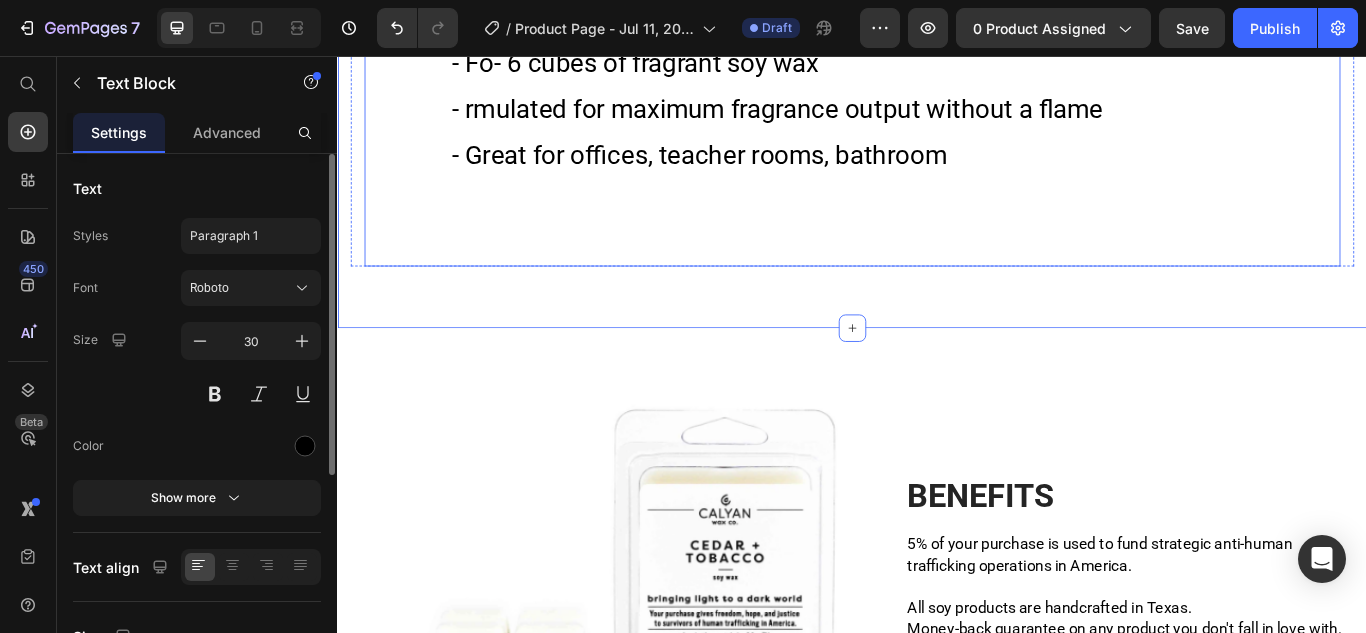 click on "- Fo- 6 cubes of fragrant soy wax - rmulated for maximum fragrance output without a flame - Great for offices, teacher rooms, bathroom Text Block" at bounding box center [937, 119] 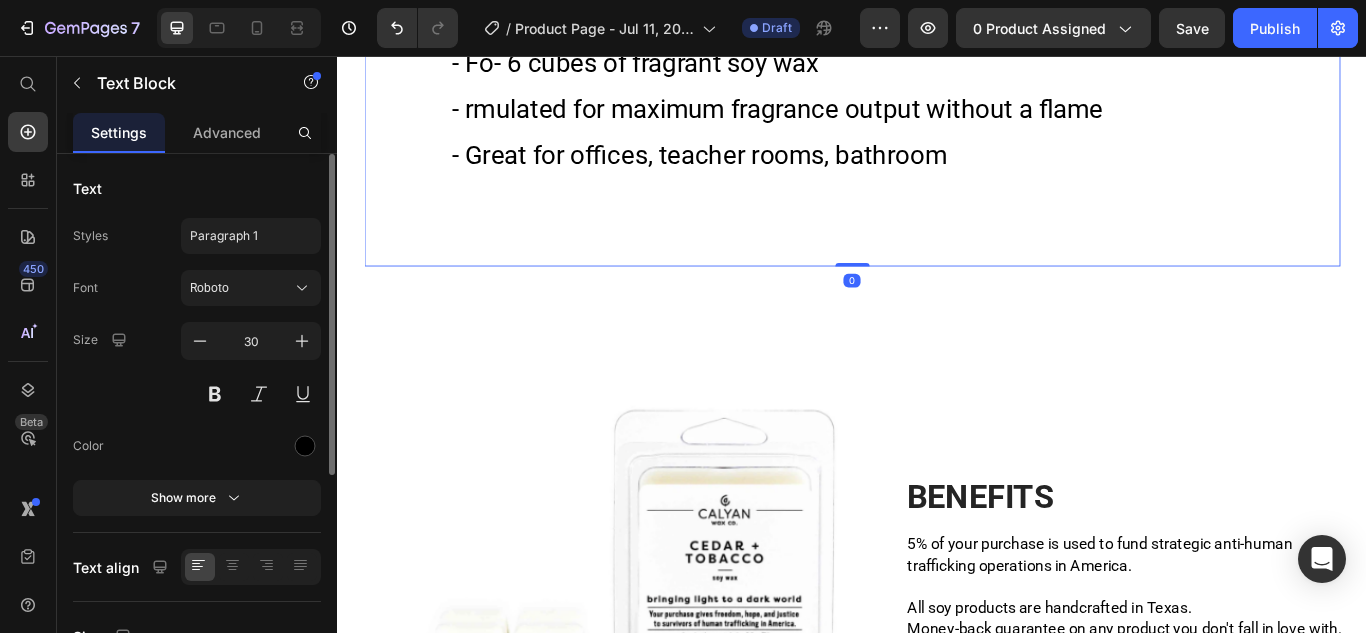 drag, startPoint x: 924, startPoint y: 299, endPoint x: 925, endPoint y: 279, distance: 20.024984 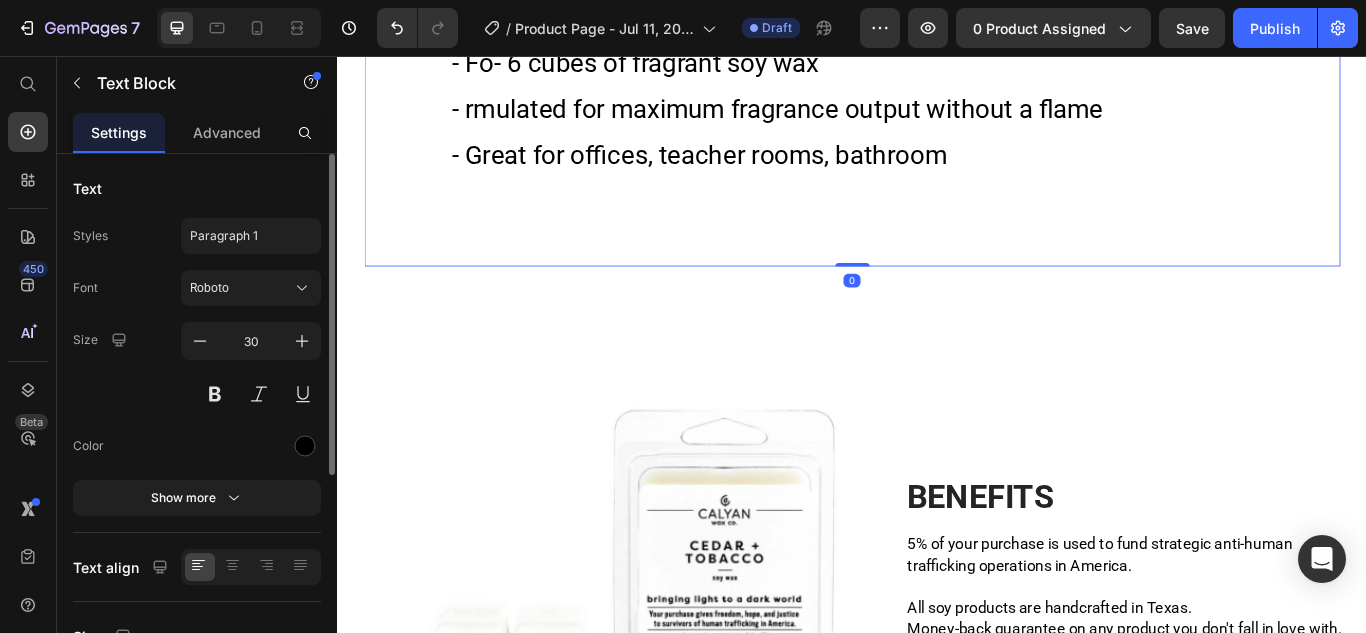 drag, startPoint x: 928, startPoint y: 299, endPoint x: 928, endPoint y: 285, distance: 14 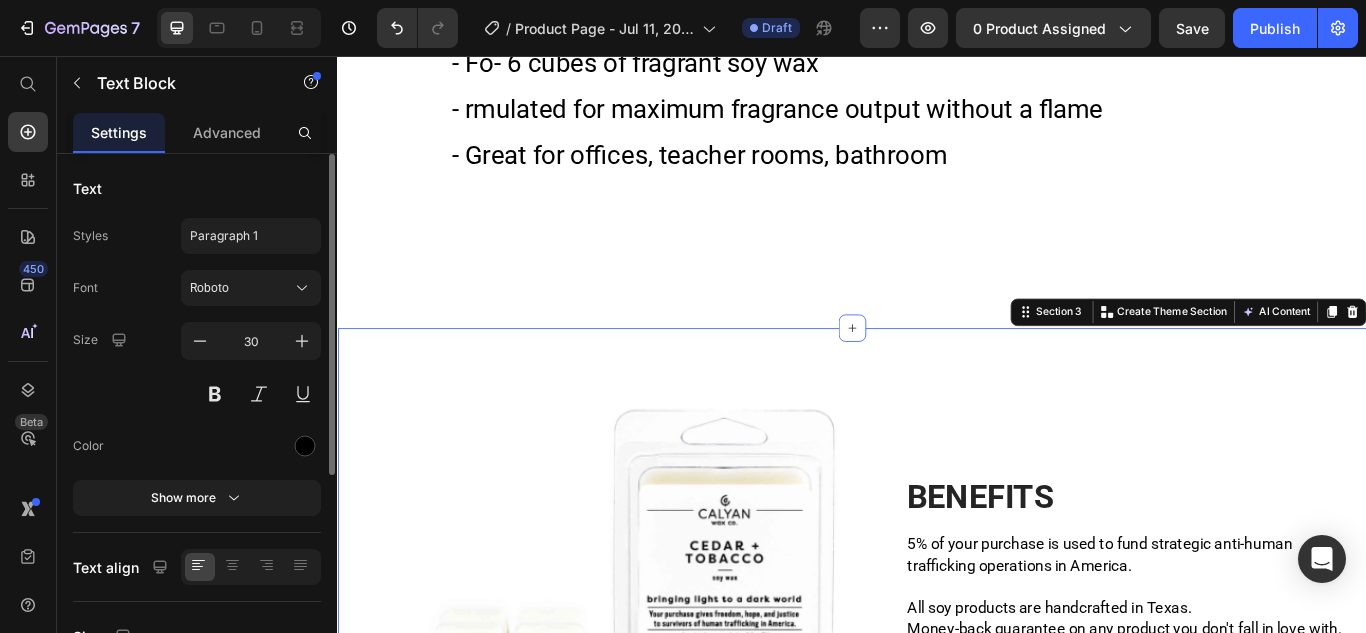 click on "Image BENEFITS Heading 5% of your purchase is used to fund strategic anti-human trafficking operations in America. All soy products are handcrafted in Texas. Money-back guarantee on any product you don't fall in love with. Text block Row Row Section 3   Create Theme Section AI Content Write with GemAI What would you like to describe here? Tone and Voice Persuasive Product Cedar + Tobacco Wax Melt Show more Generate" at bounding box center [937, 683] 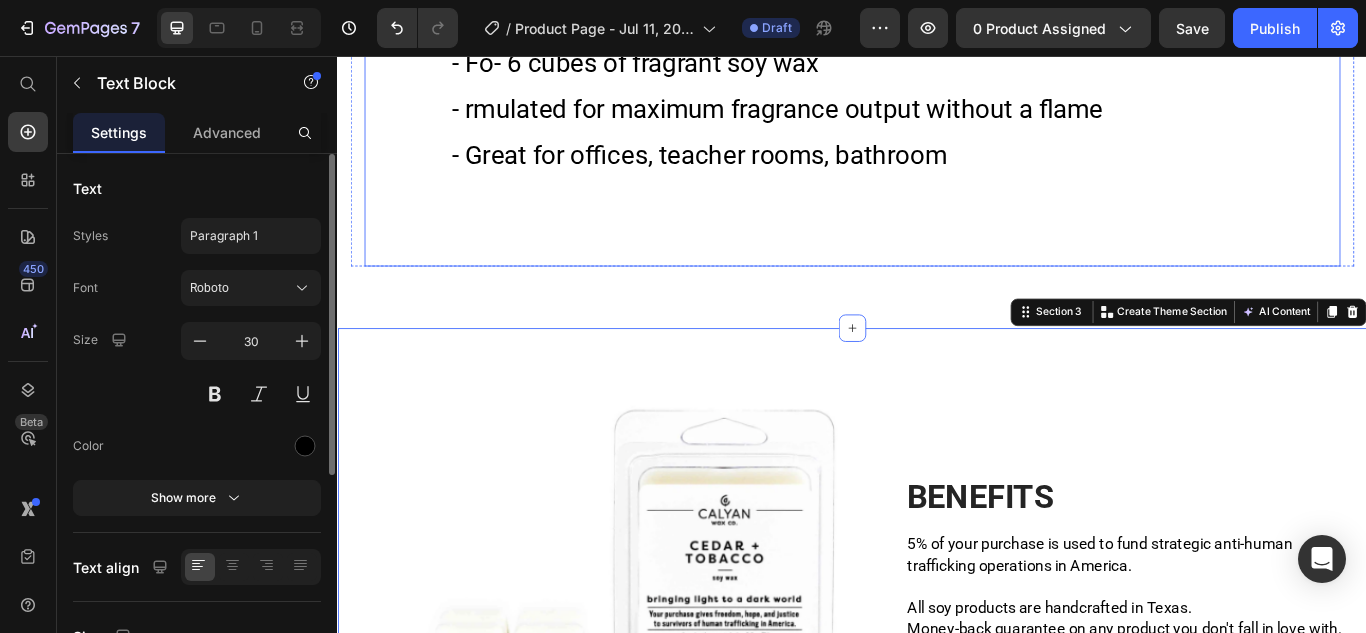 click on "- Fo- 6 cubes of fragrant soy wax - rmulated for maximum fragrance output without a flame - Great for offices, teacher rooms, bathroom Text Block" at bounding box center [937, 119] 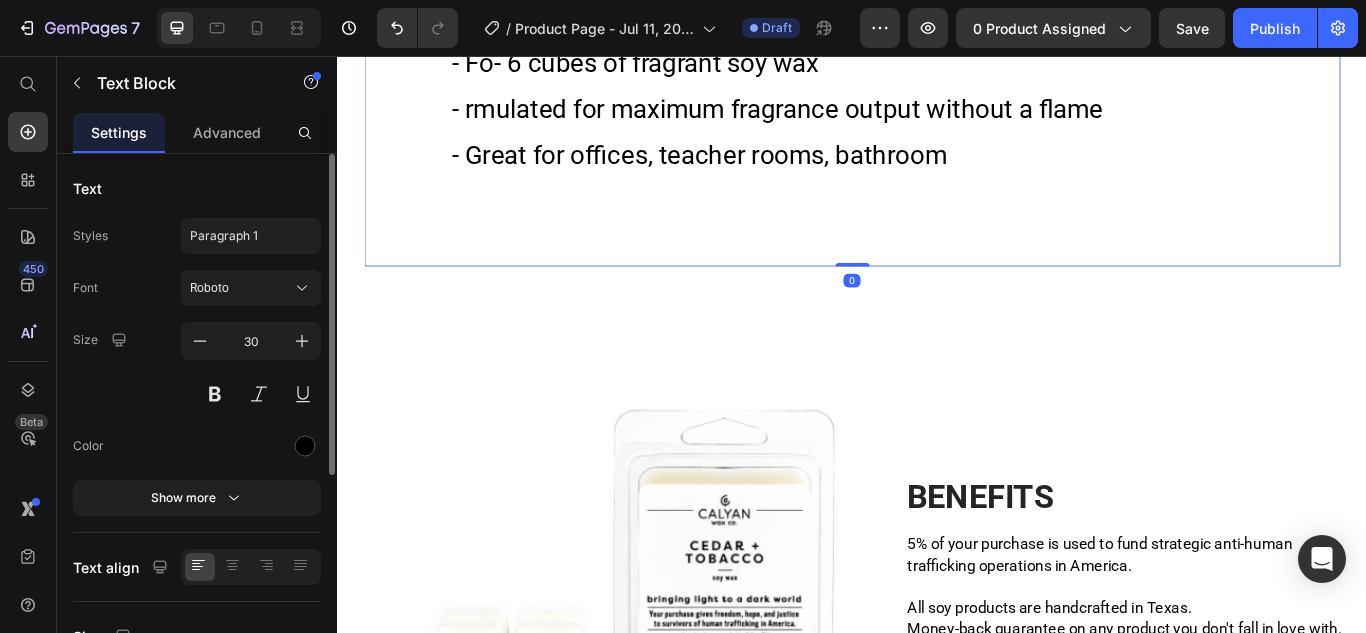 drag, startPoint x: 934, startPoint y: 300, endPoint x: 941, endPoint y: 282, distance: 19.313208 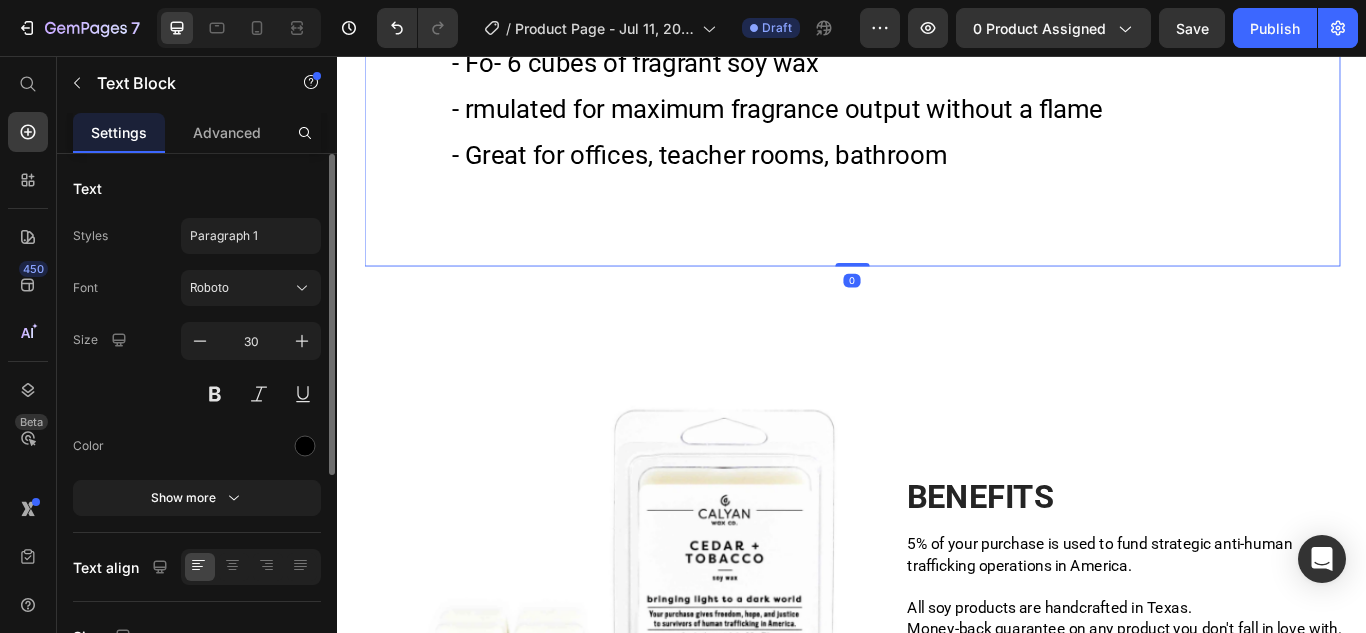 drag, startPoint x: 935, startPoint y: 299, endPoint x: 931, endPoint y: 236, distance: 63.126858 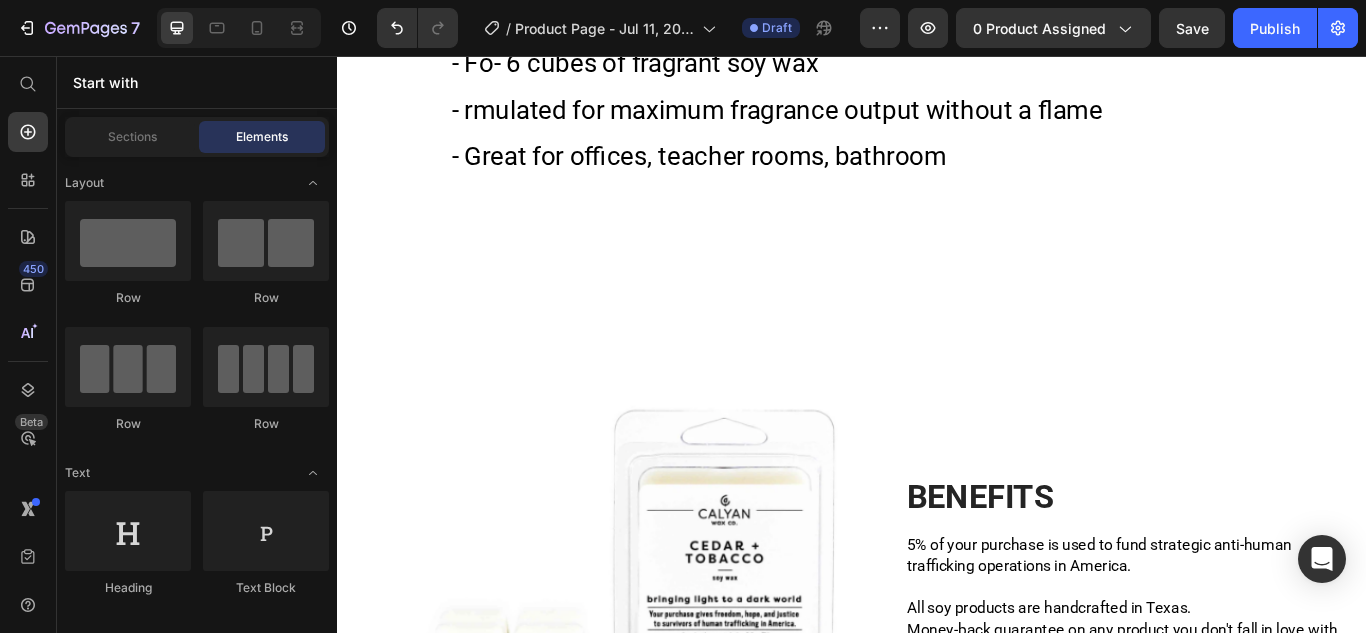 scroll, scrollTop: 1419, scrollLeft: 0, axis: vertical 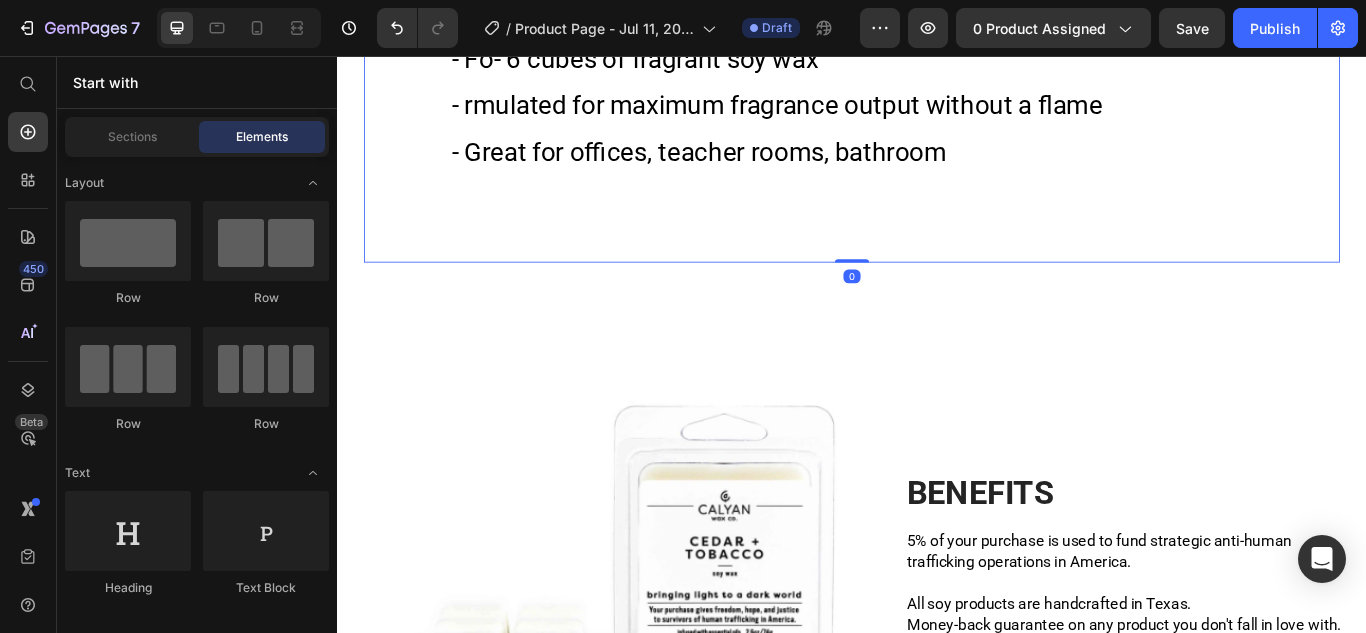click on "- Fo- 6 cubes of fragrant soy wax - rmulated for maximum fragrance output without a flame - Great for offices, teacher rooms, bathroom Text Block   0" at bounding box center (937, 114) 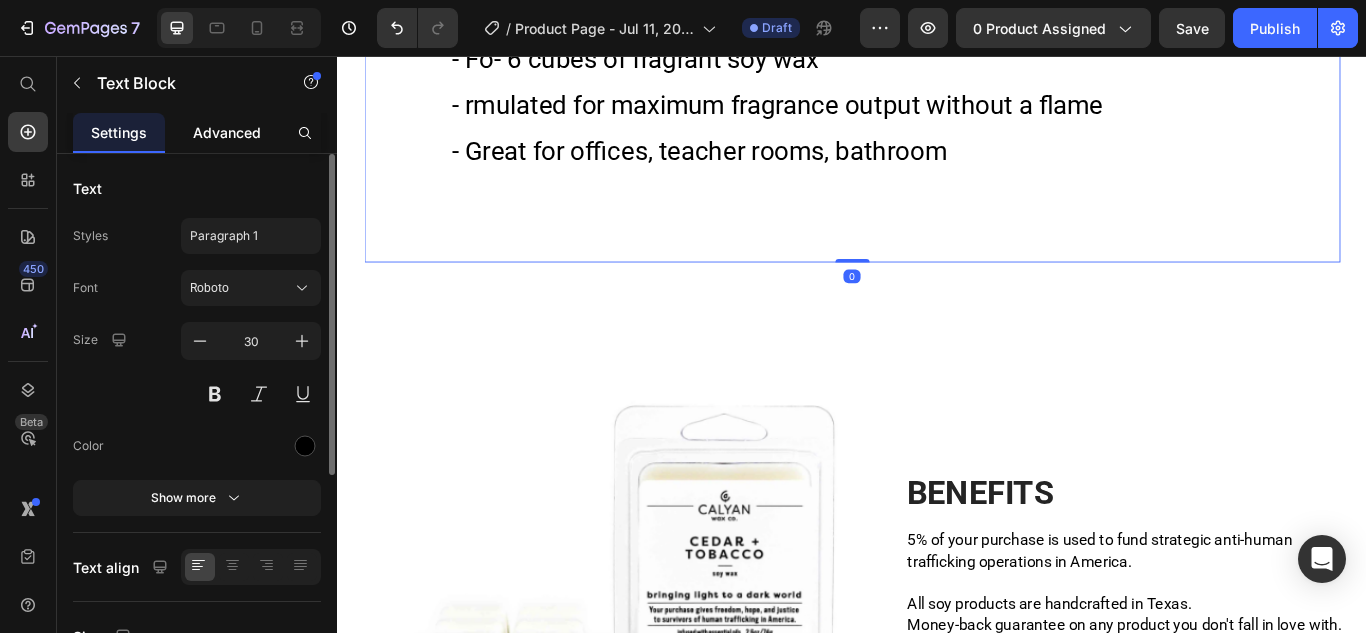 click on "Advanced" at bounding box center [227, 132] 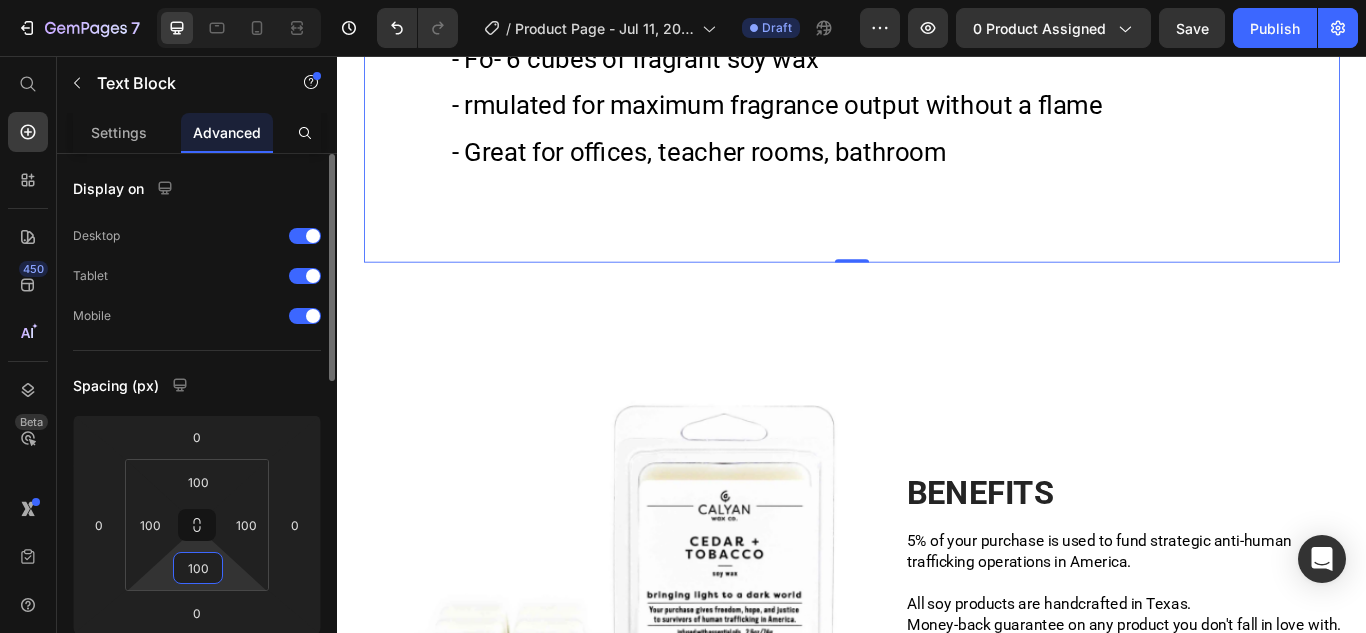 click on "100" at bounding box center [198, 568] 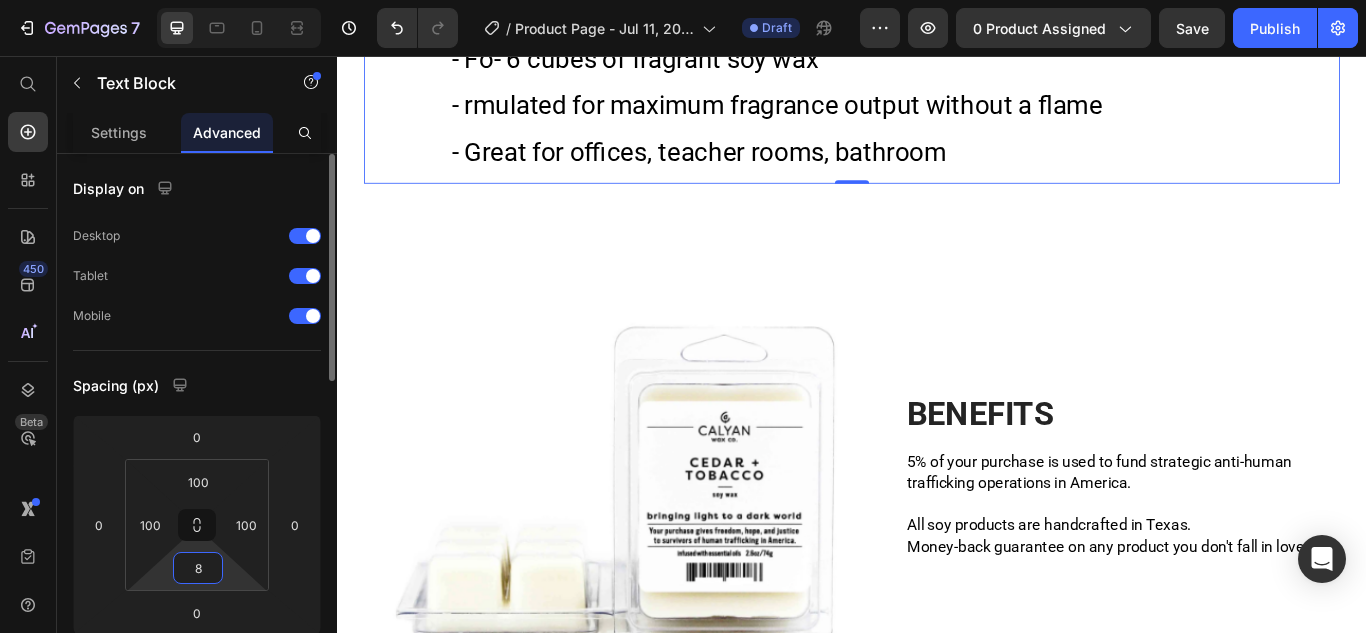 type on "80" 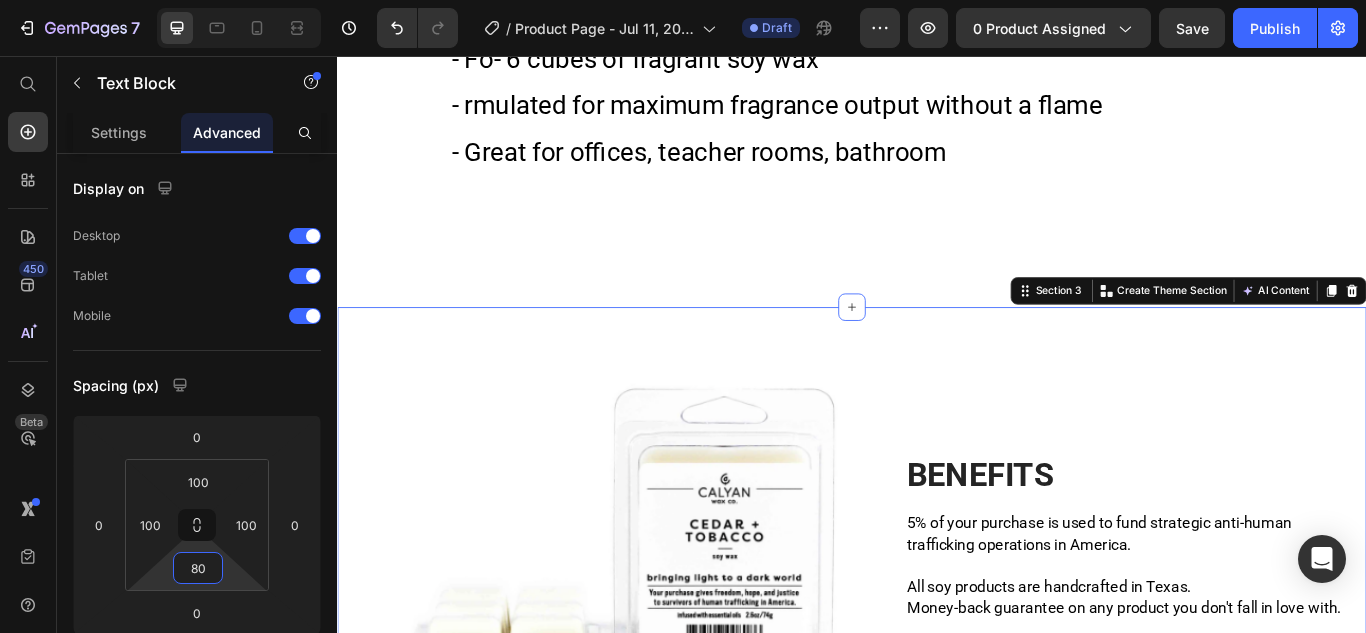 click on "Image BENEFITS Heading 5% of your purchase is used to fund strategic anti-human trafficking operations in America. All soy products are handcrafted in Texas. Money-back guarantee on any product you don't fall in love with. Text block Row Row Section 3   Create Theme Section AI Content Write with GemAI What would you like to describe here? Tone and Voice Persuasive Product Cedar + Tobacco Wax Melt Show more Generate" at bounding box center (937, 658) 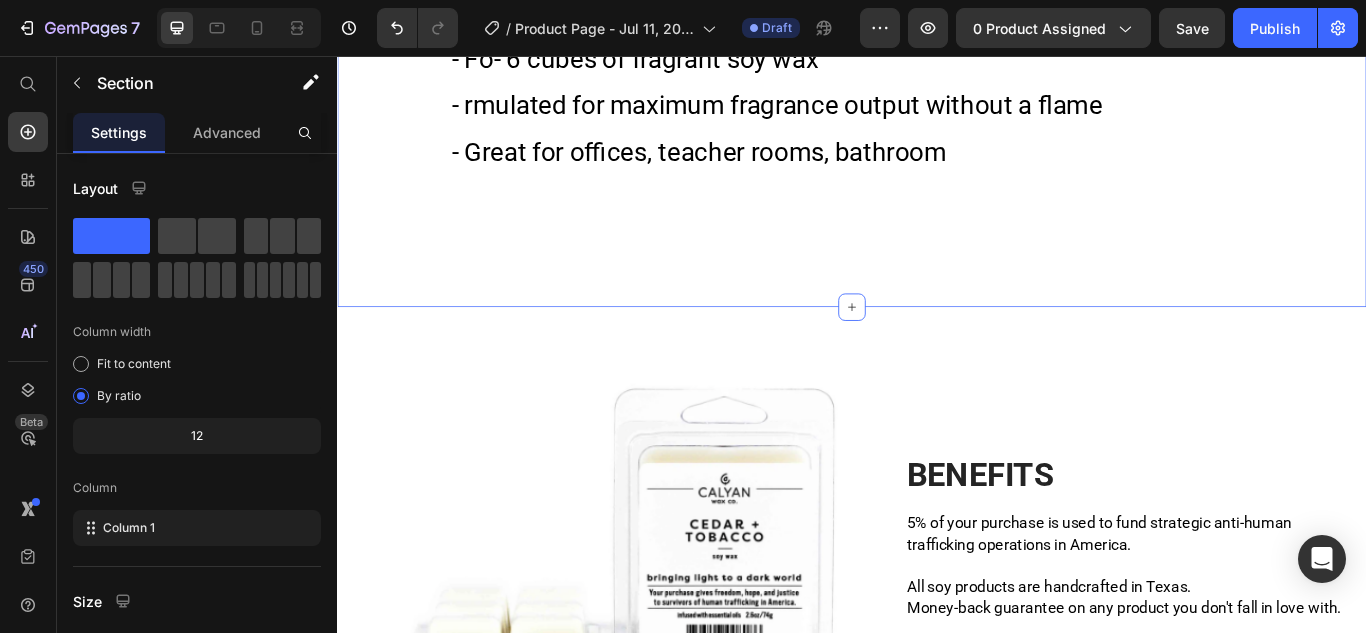 click on "FEATURES SIMPLE INGREDIENTS BULK DISCOUNT SHIPPING/RETURNS - Fo- 6 cubes of fragrant soy wax - rmulated for maximum fragrance output without a flame - Great for offices, teacher rooms, bathroom Text Block - 2.6 oz. of soy wax grown in America - Phthalate-free fragrance infused with essential oils Text Block Receive 25% off when purchasing 12 or more candles. Simply add 12 candles to your cart for discount to automatically apply. Interested in 100+ candles? Contact us here for special pricing. Text Block Rates:  Enjoy free shipping on orders $60 or more or low rate shipping on orders under $60. USPS:  [DATE] Processing Time:  [DATE]. Returns:  We guarantee our products as long as they have wax in them. If you have any issues, contact us here and we will make it right. Text Block Tab Row Section 2   Create Theme Section AI Content Write with GemAI What would you like to describe here? Tone and Voice Persuasive Product Cedar + Tobacco Wax Melt Show more Generate" at bounding box center (937, 72) 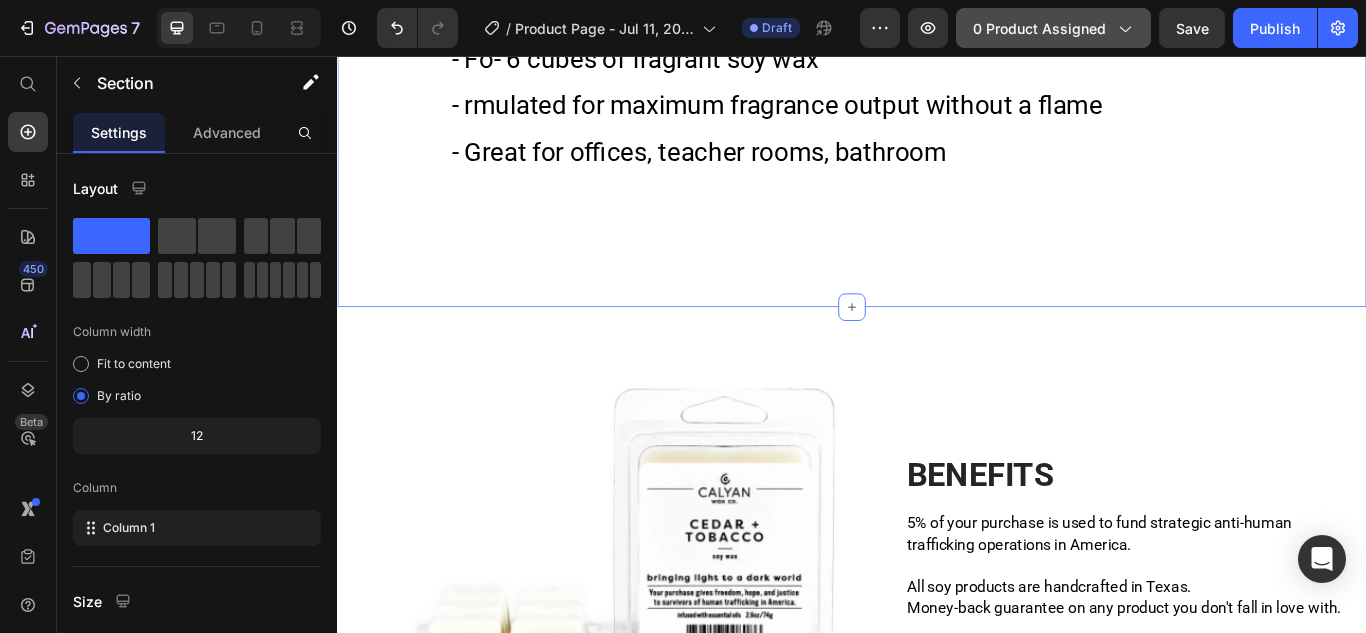 drag, startPoint x: 1124, startPoint y: 2, endPoint x: 1126, endPoint y: 15, distance: 13.152946 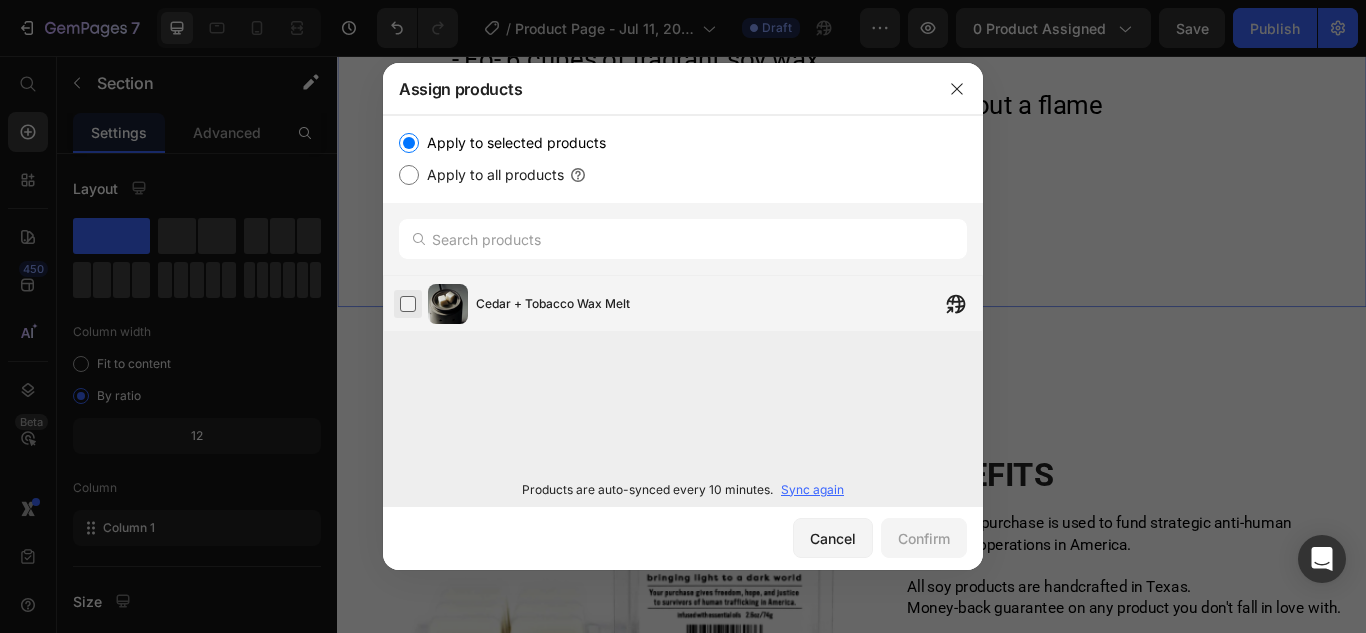 click at bounding box center (408, 304) 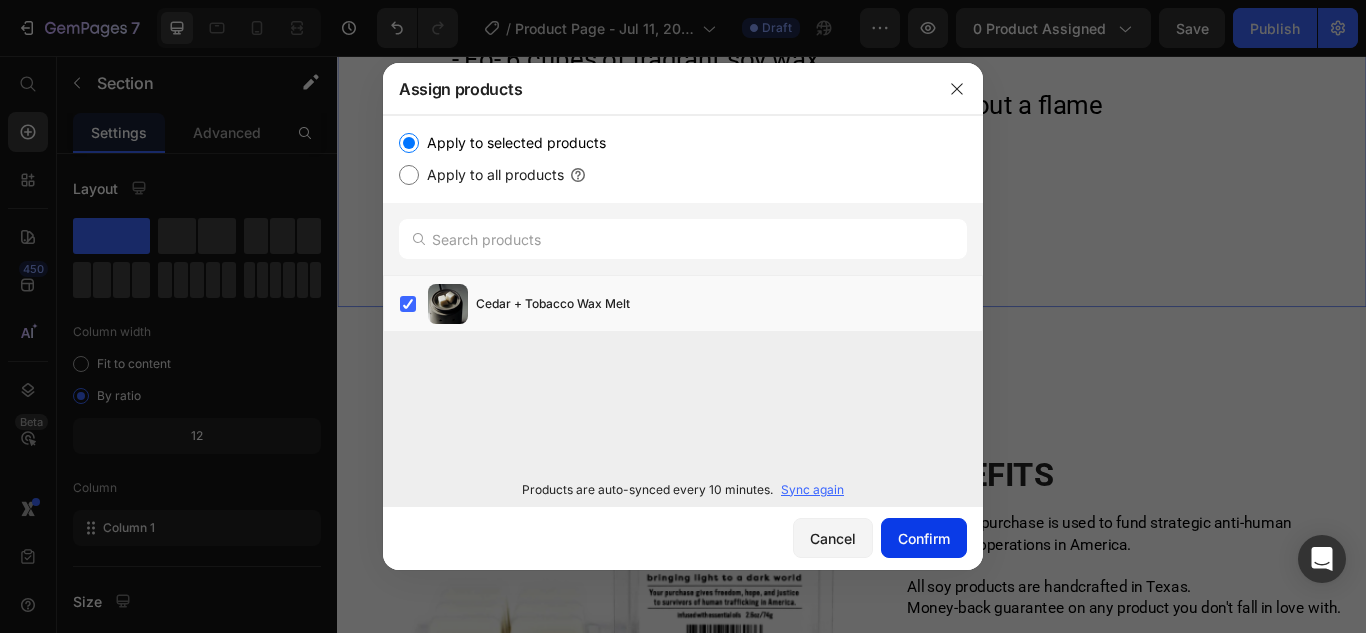 click on "Confirm" at bounding box center [924, 538] 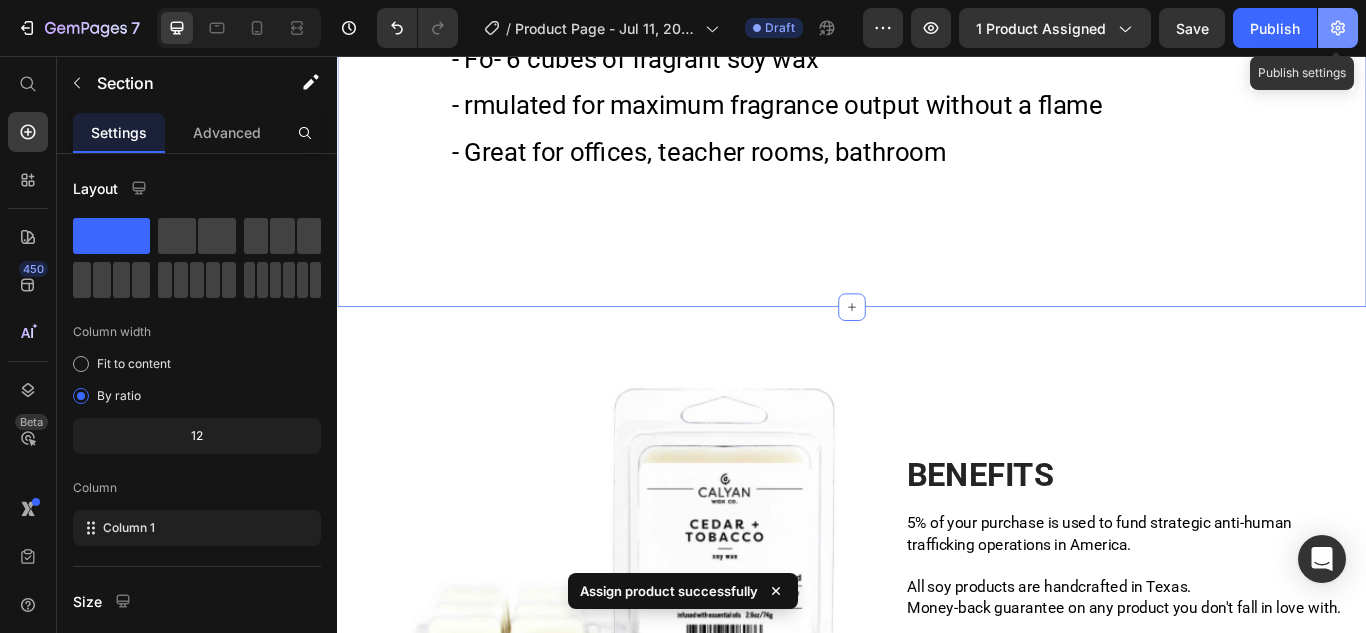 click 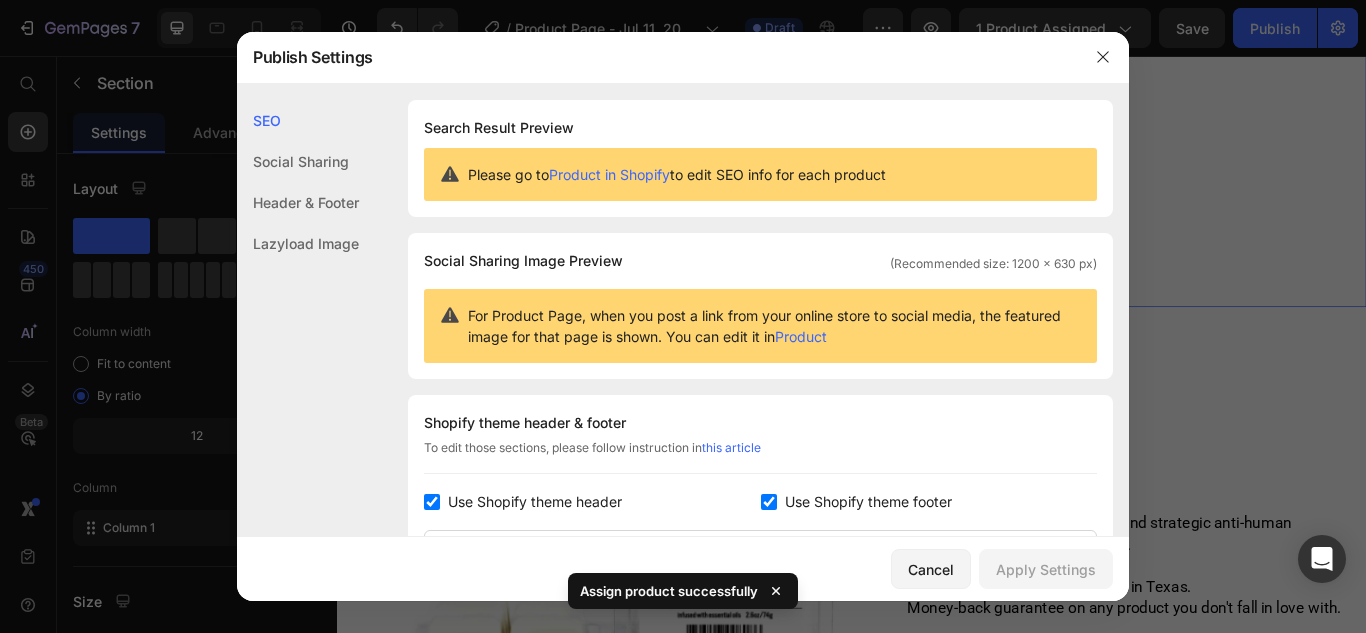 click on "Shopify theme header & footer  To edit those sections, please follow instruction in  this article Use Shopify theme header Use Shopify theme footer GemPages Design" 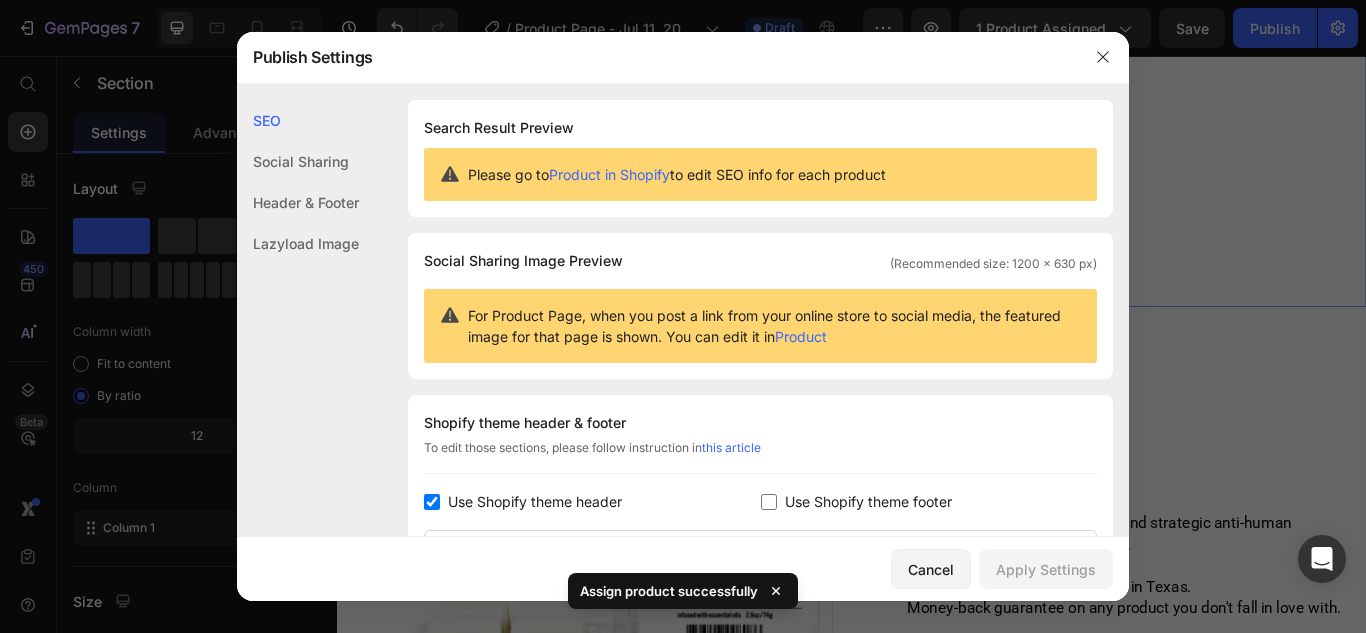 checkbox on "false" 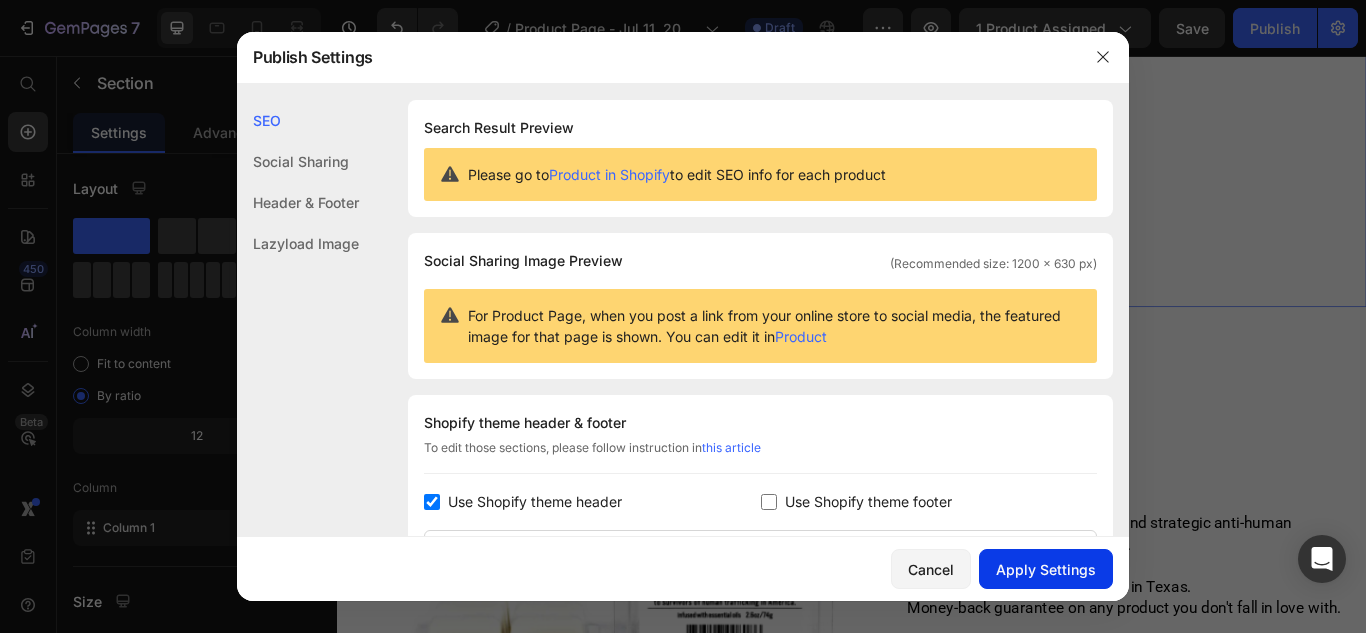 click on "Apply Settings" 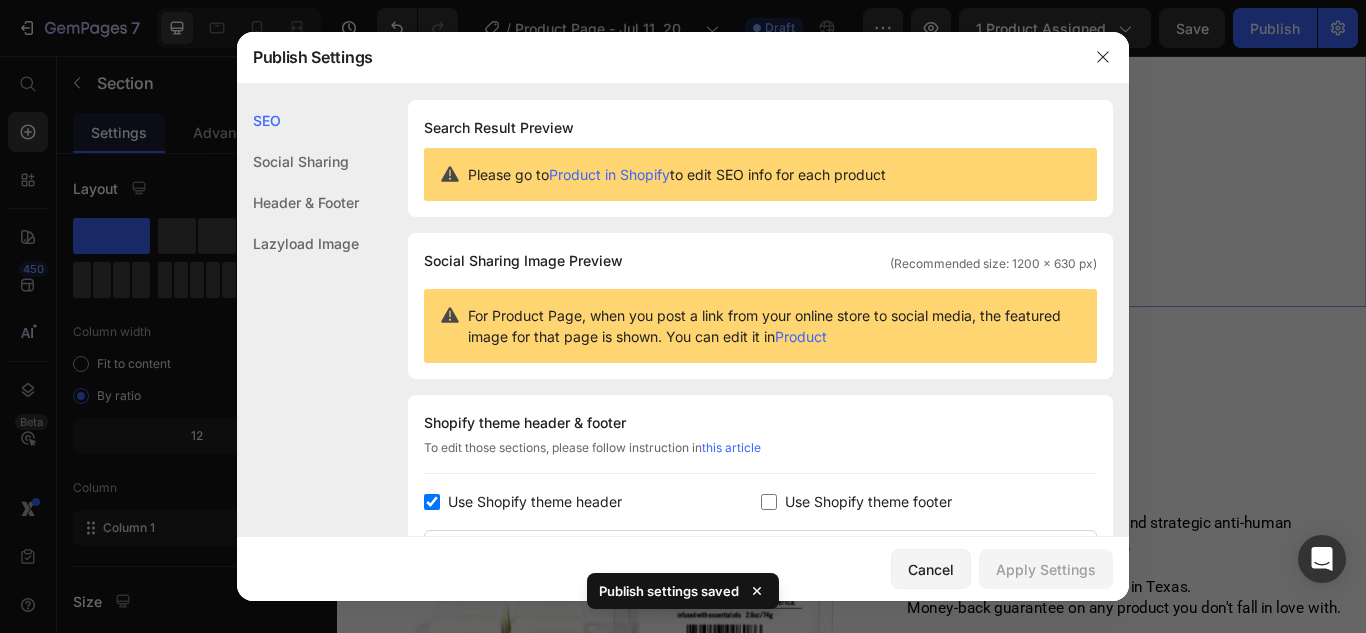 click at bounding box center [683, 316] 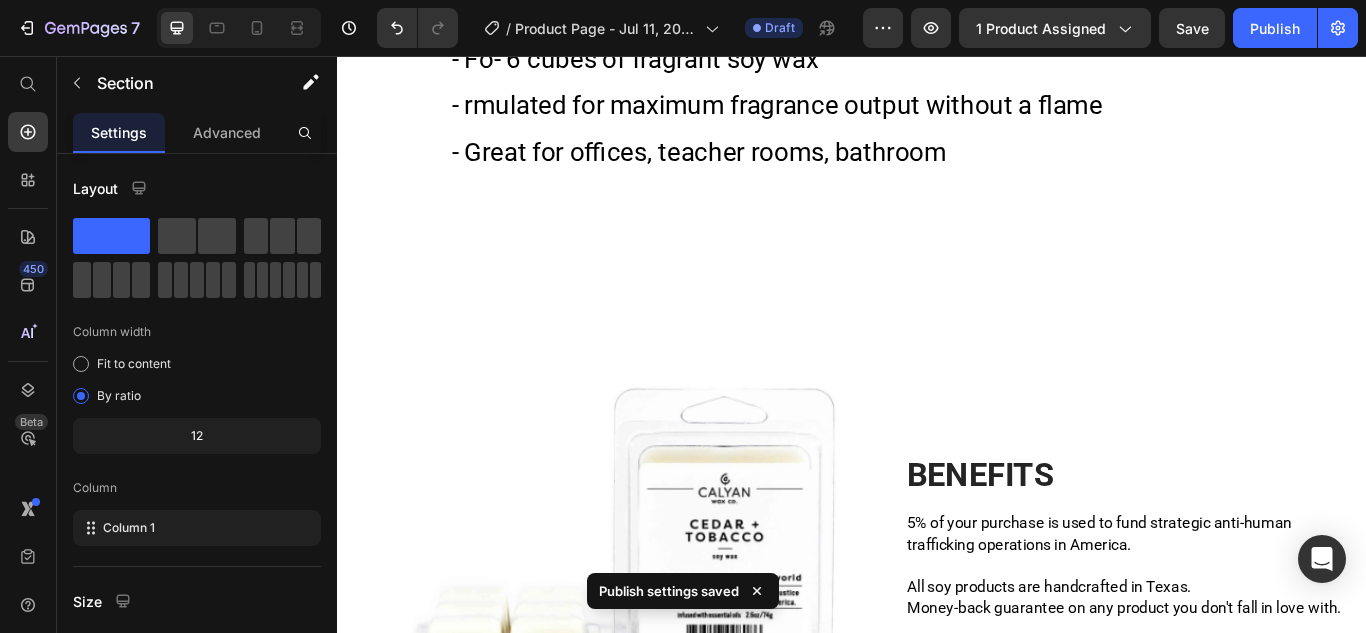 scroll, scrollTop: 1892, scrollLeft: 0, axis: vertical 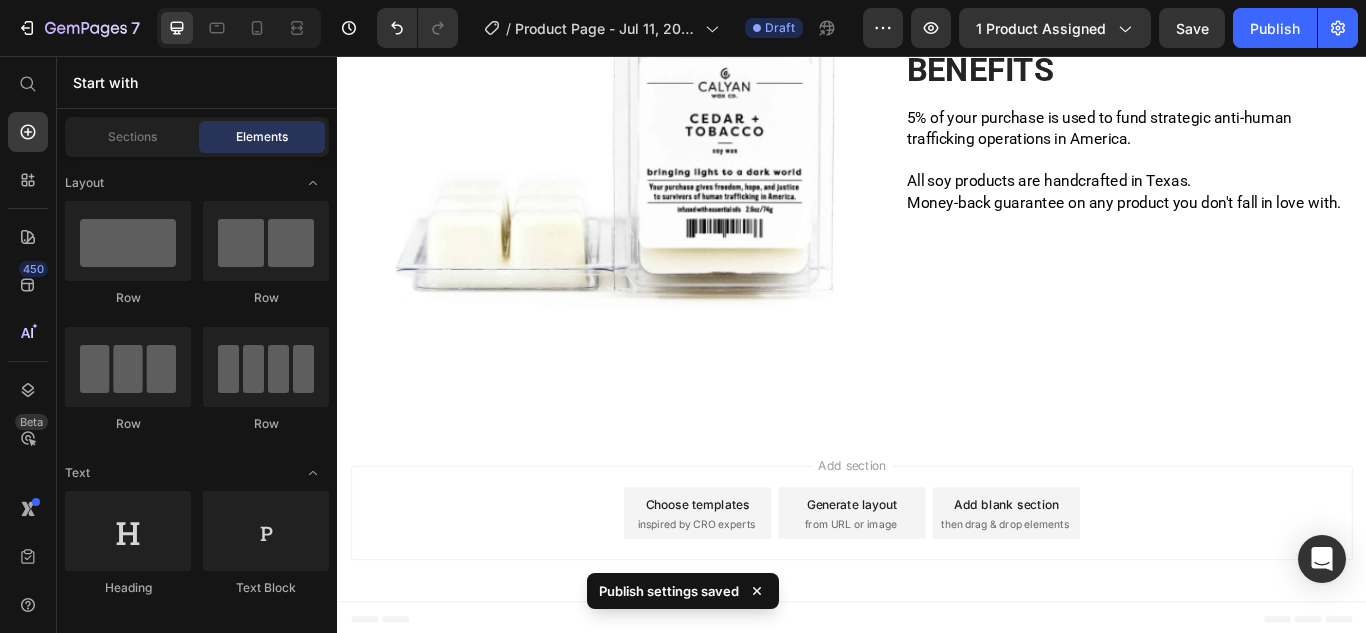 click on "Choose templates" at bounding box center (757, 578) 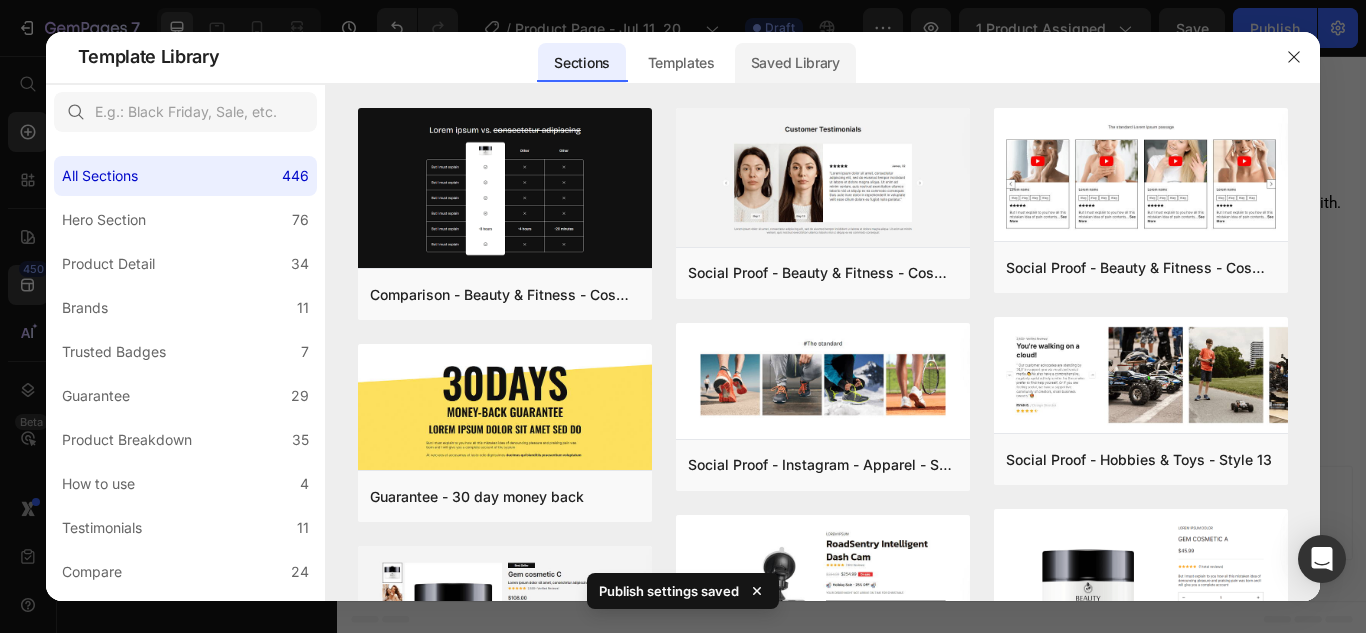 click on "Saved Library" 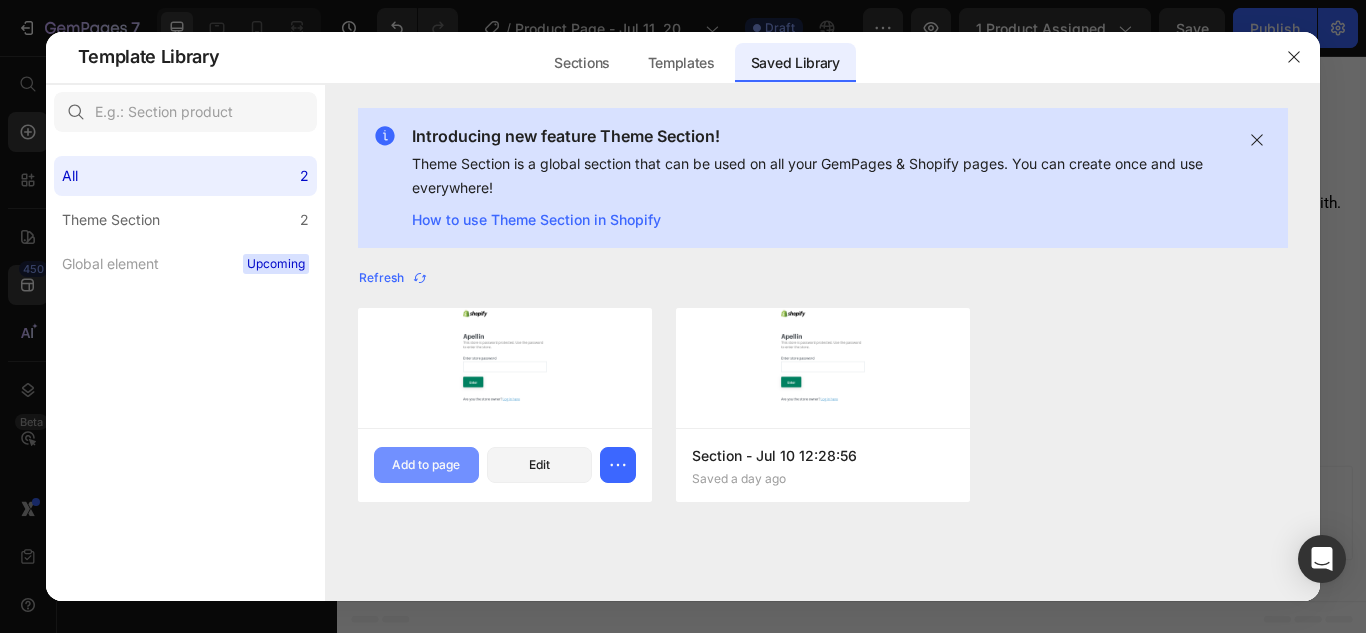 click on "Add to page" at bounding box center [426, 465] 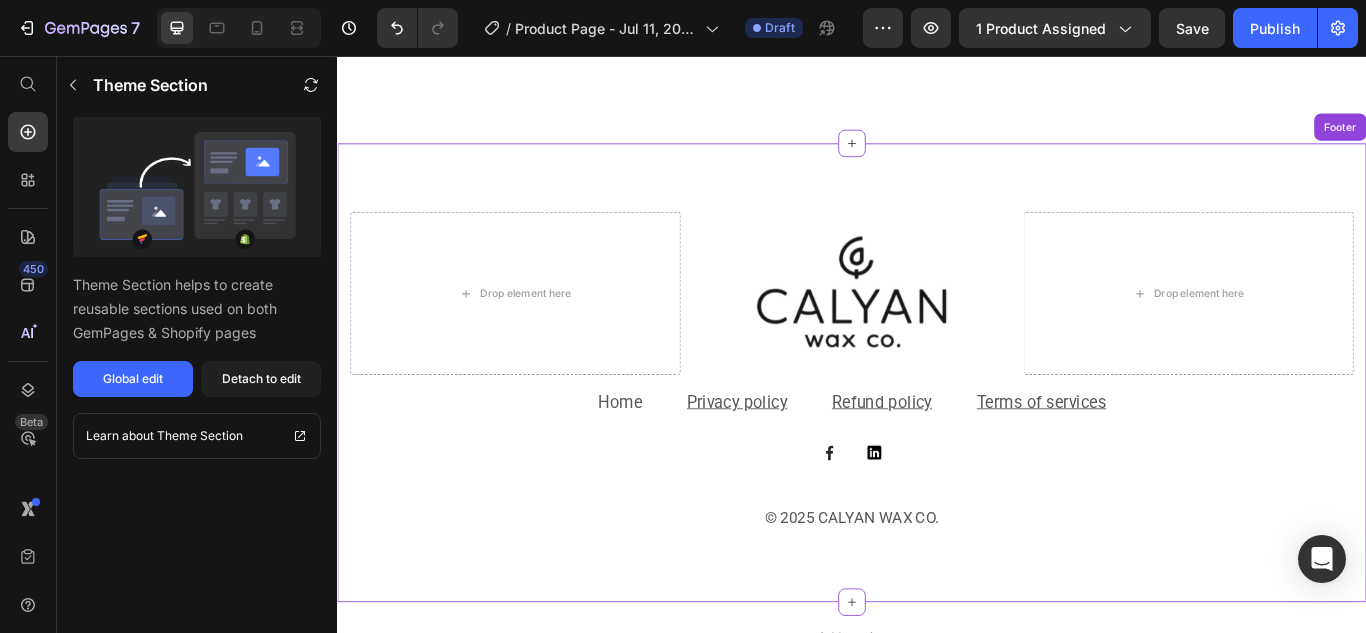 scroll, scrollTop: 2325, scrollLeft: 0, axis: vertical 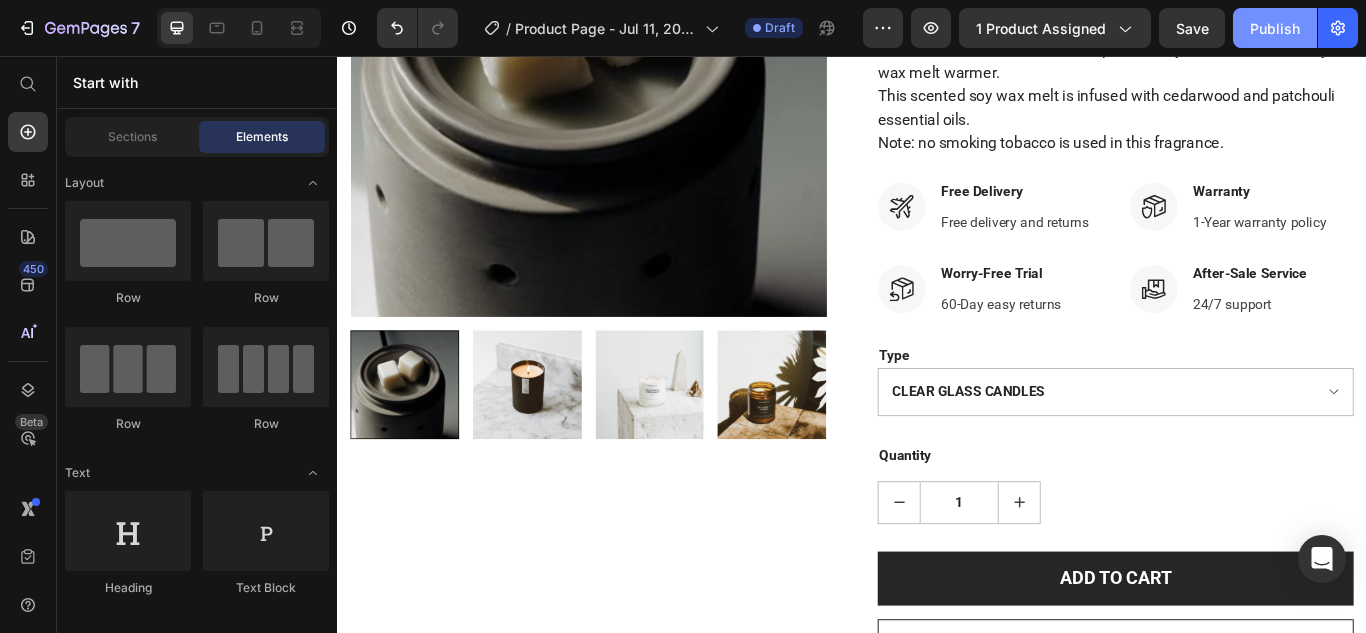 drag, startPoint x: 1269, startPoint y: 34, endPoint x: 962, endPoint y: 590, distance: 635.126 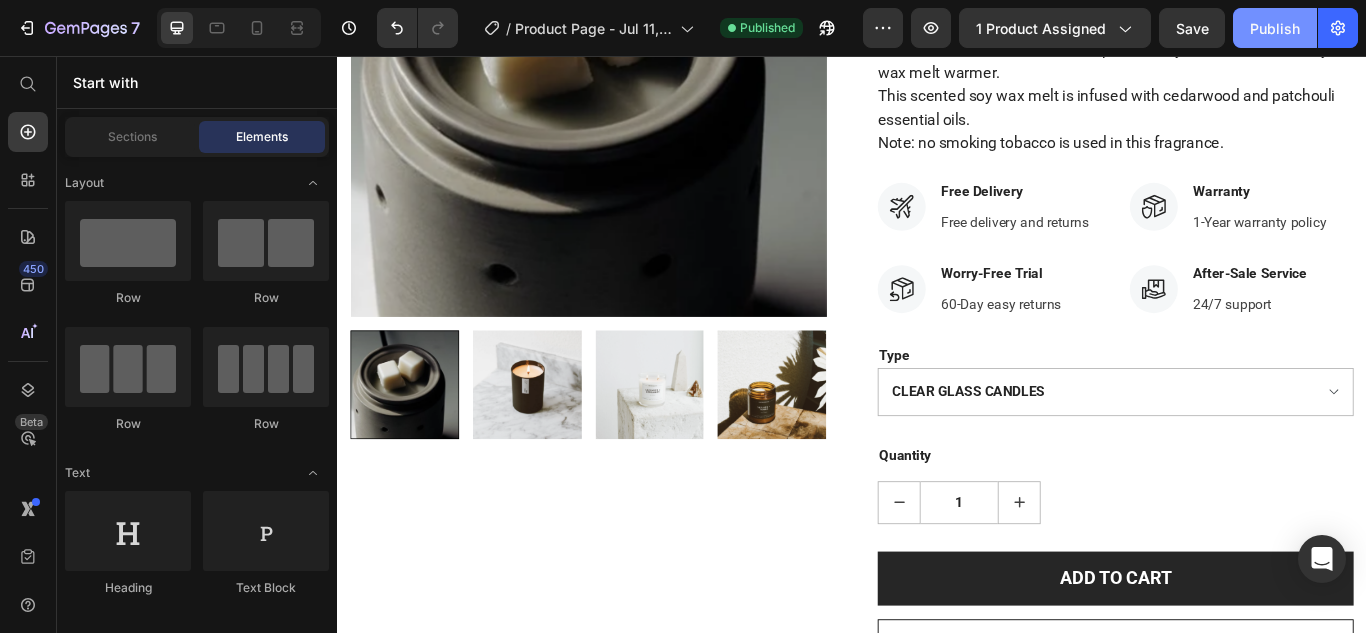 click on "Publish" 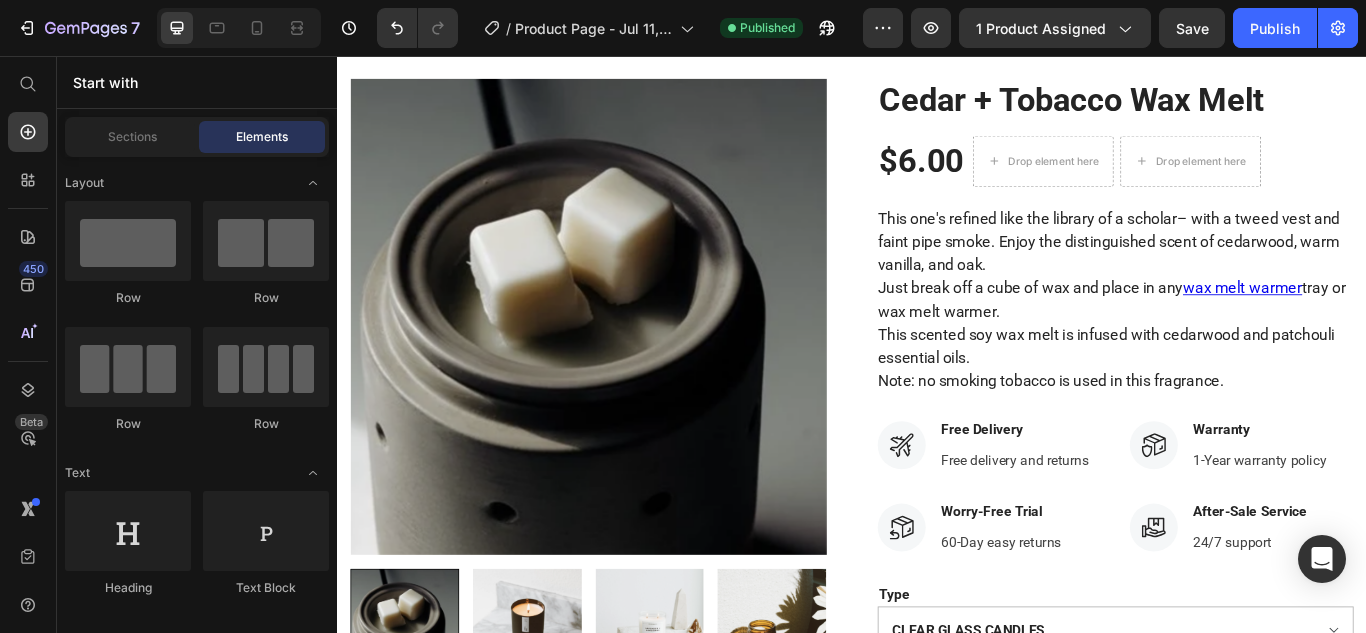 scroll, scrollTop: 0, scrollLeft: 0, axis: both 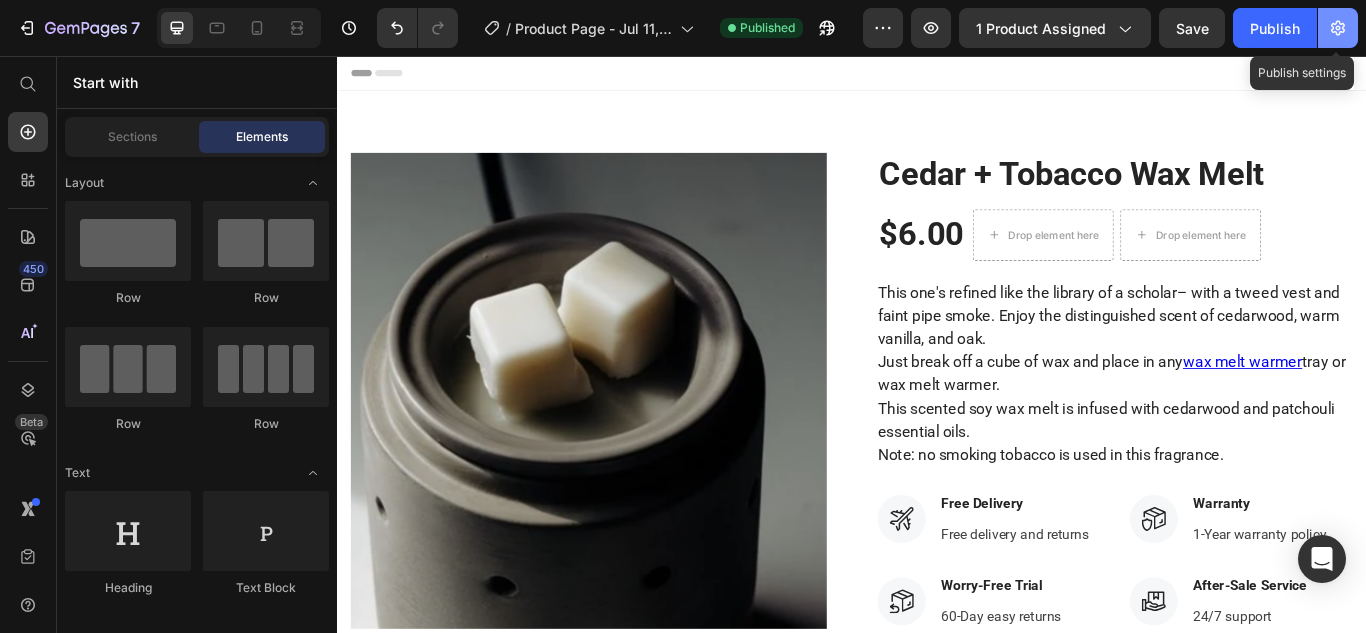 click 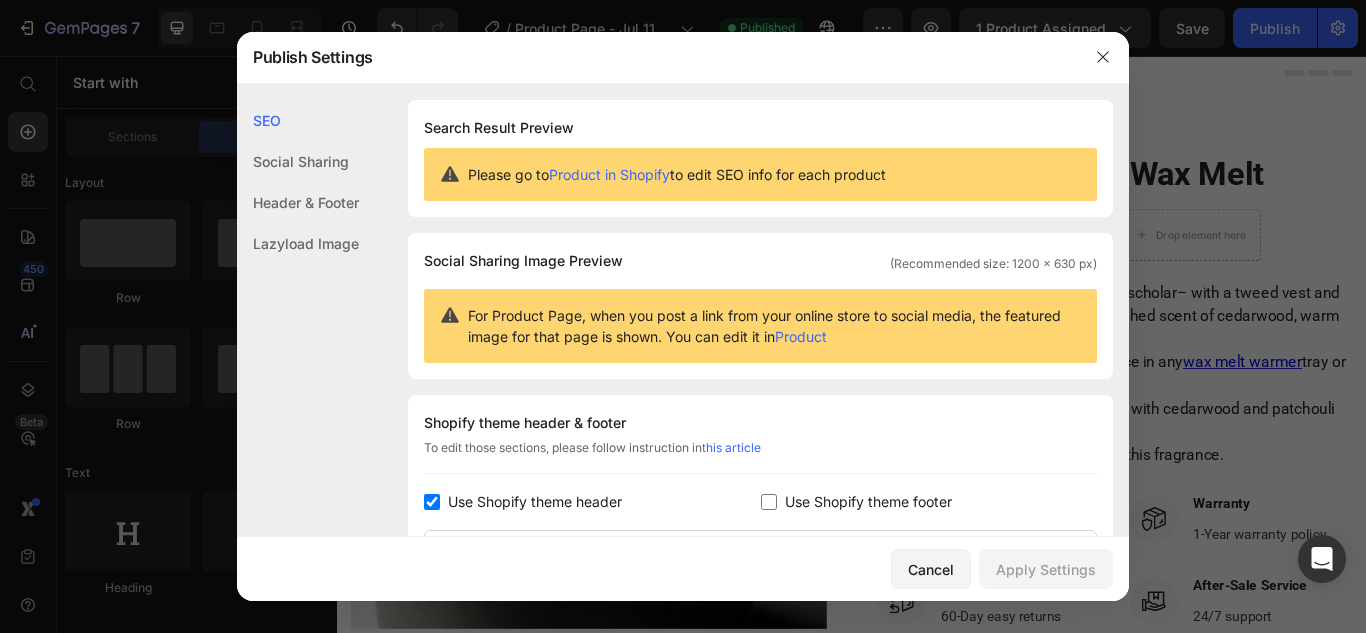 click at bounding box center (683, 316) 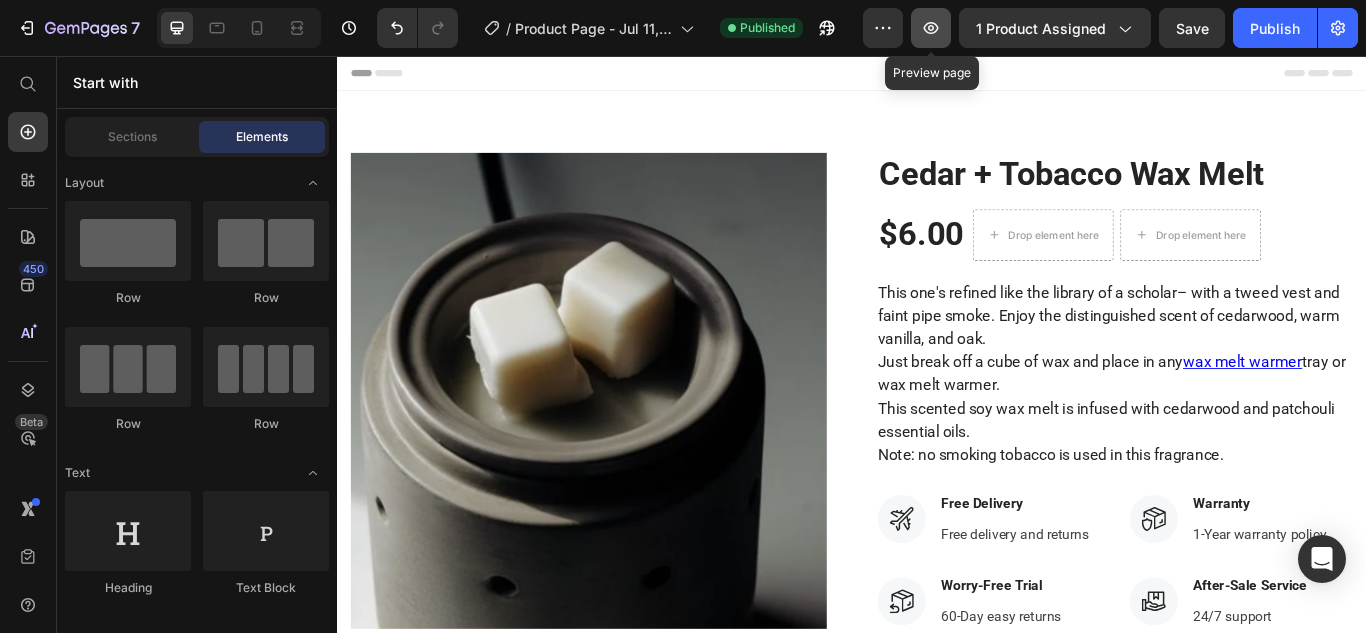click 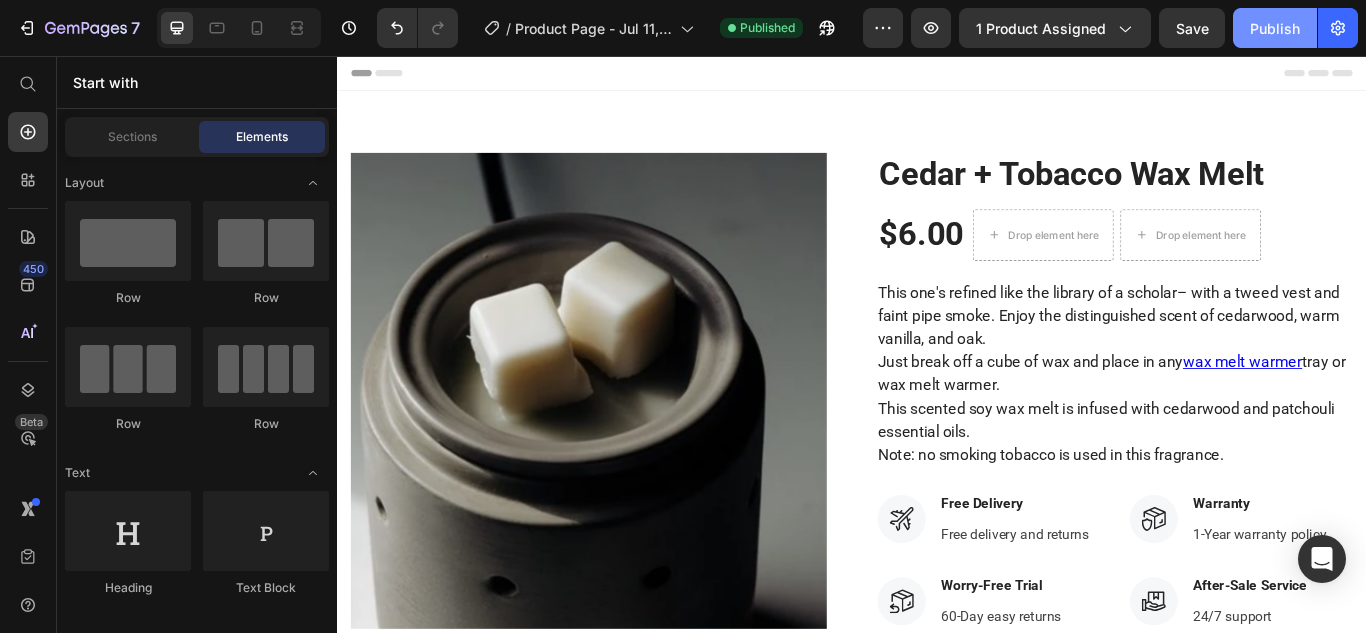 click on "Publish" 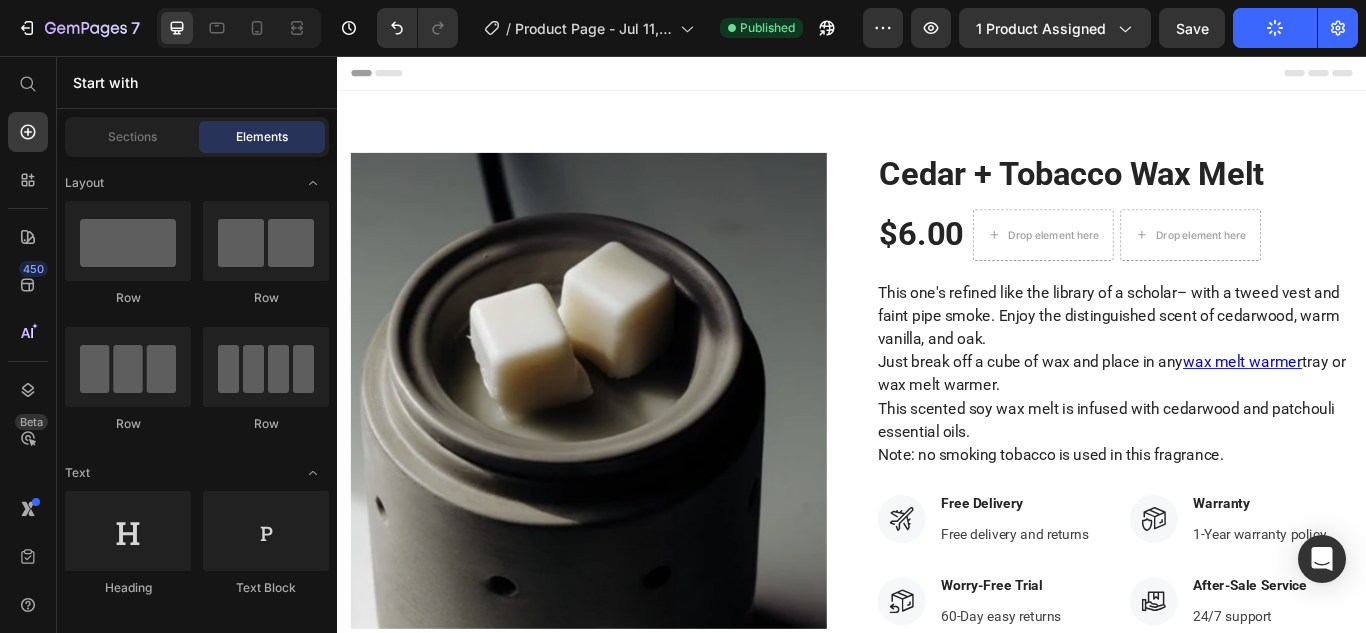 drag, startPoint x: 1238, startPoint y: 81, endPoint x: 1266, endPoint y: 82, distance: 28.01785 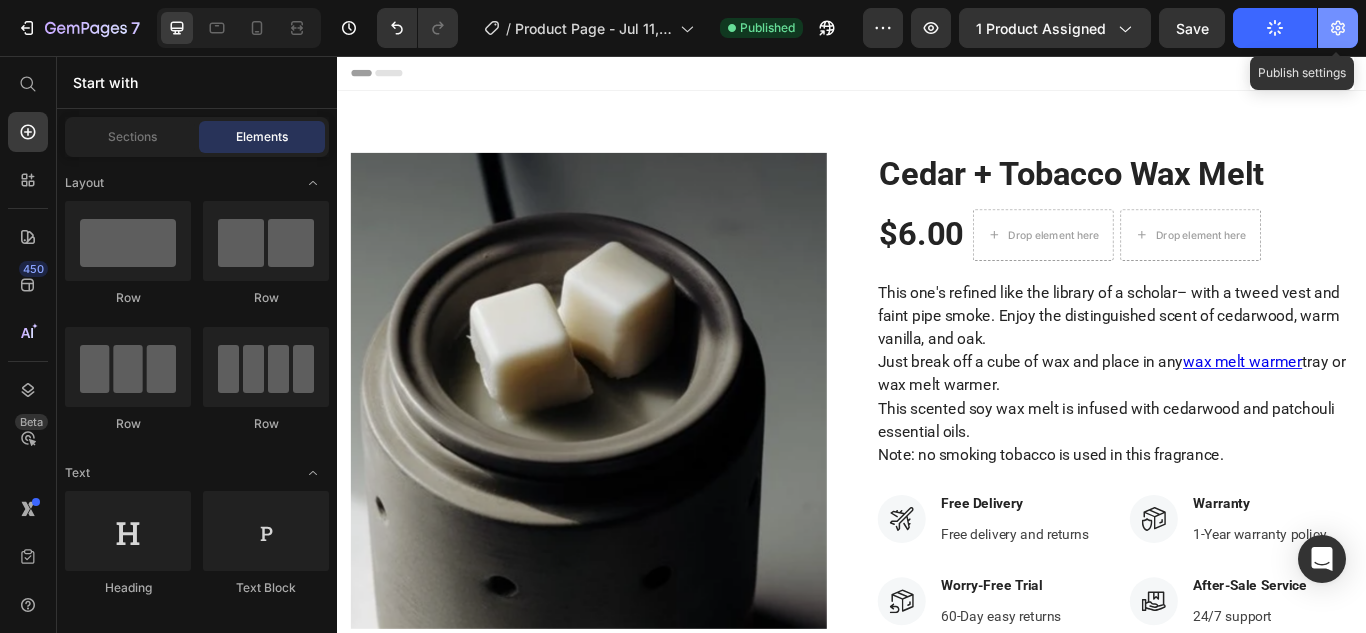 click 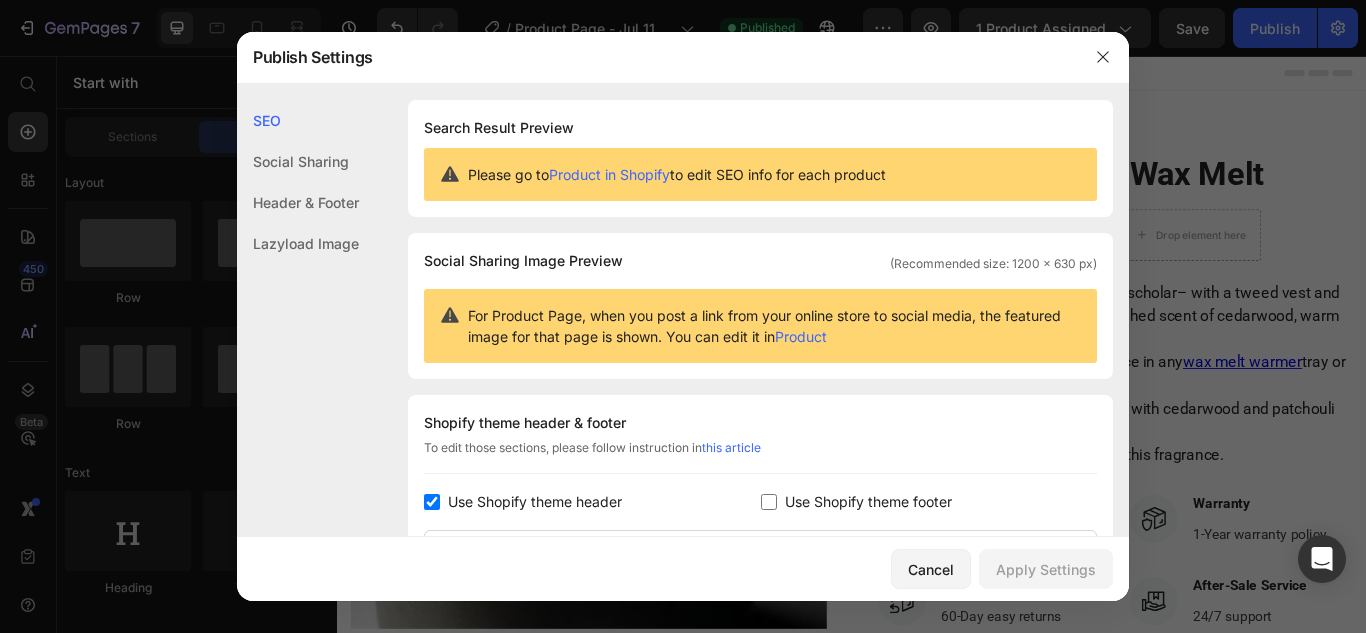 click at bounding box center (683, 316) 